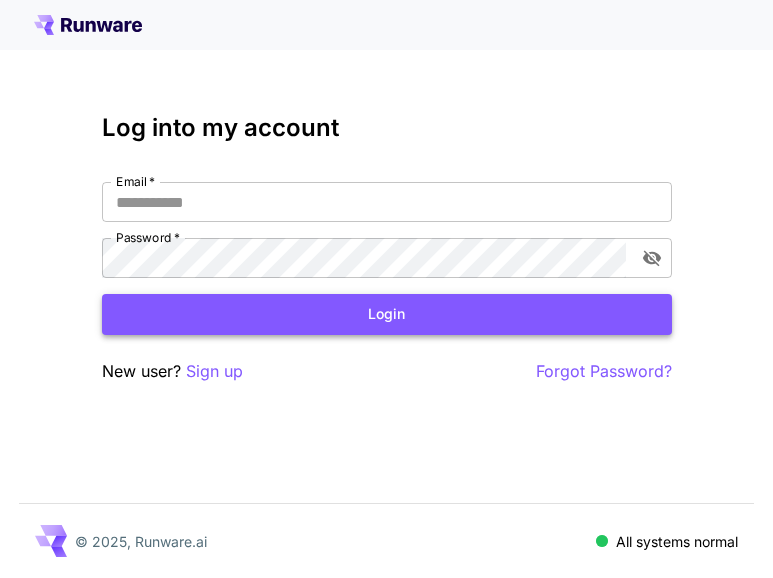 scroll, scrollTop: 0, scrollLeft: 0, axis: both 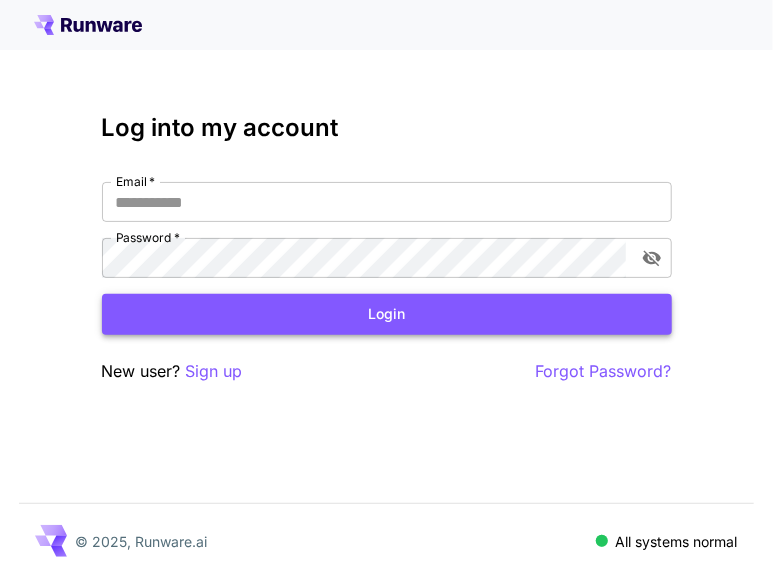 type on "**********" 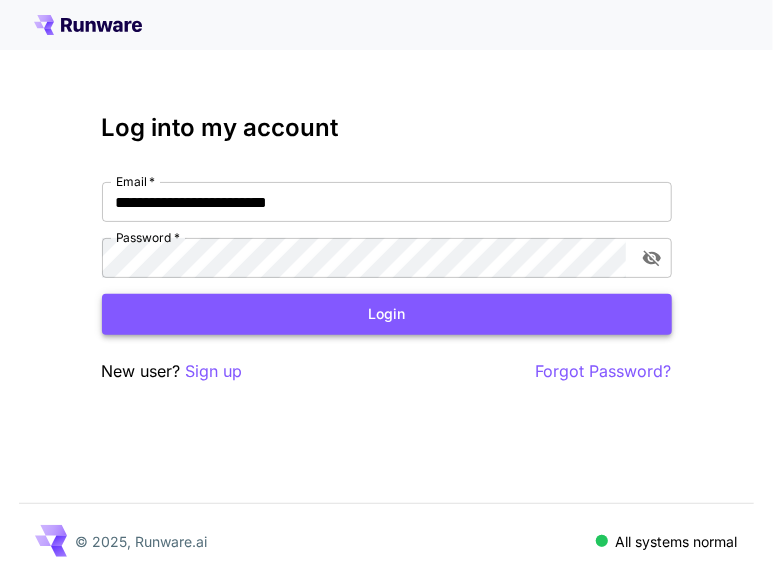 click on "Login" at bounding box center (387, 314) 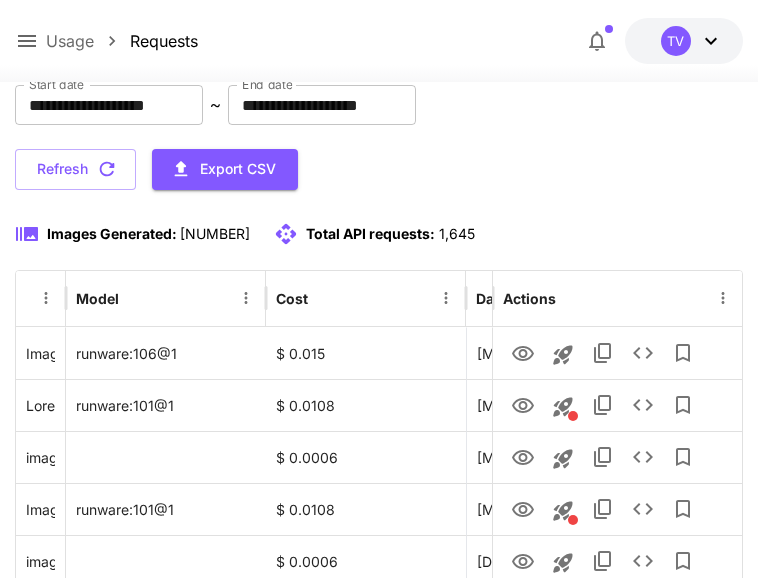 scroll, scrollTop: 74, scrollLeft: 0, axis: vertical 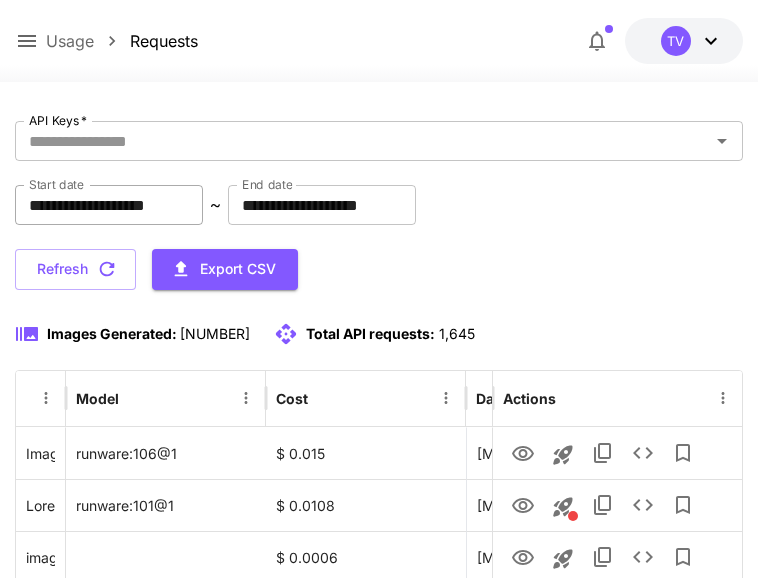 click on "**********" at bounding box center (109, 205) 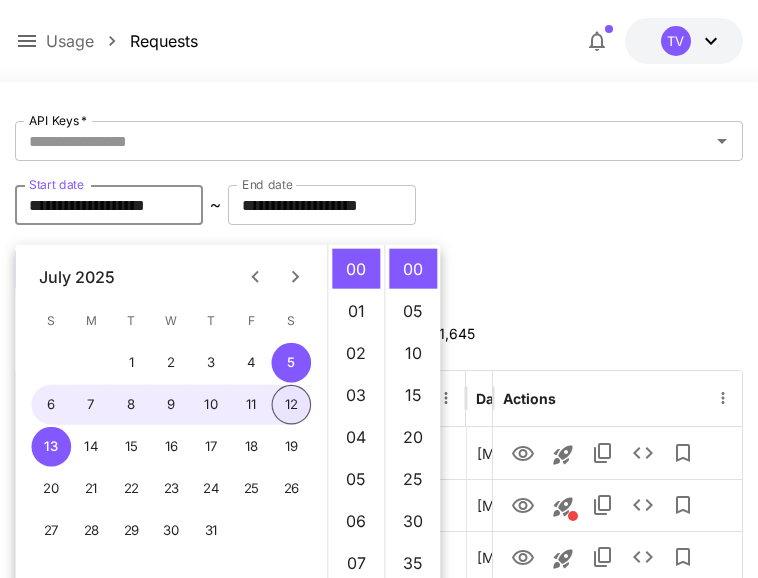 click on "12" at bounding box center (292, 405) 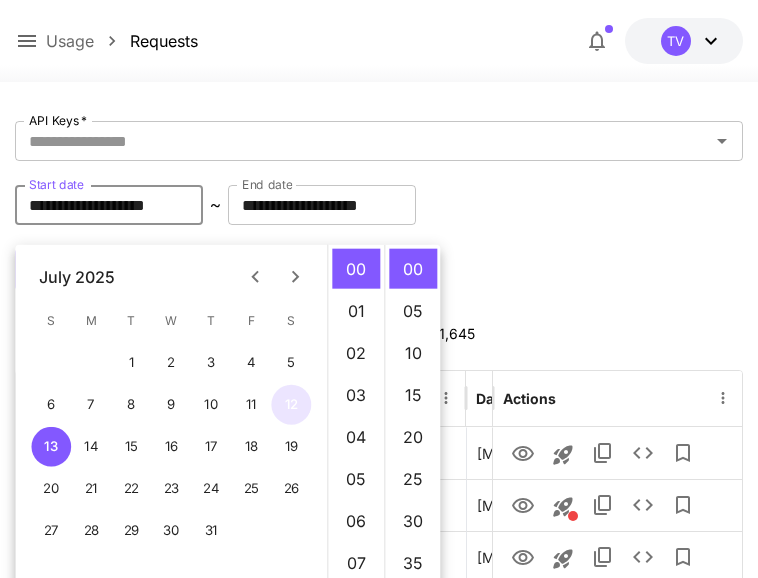 type on "**********" 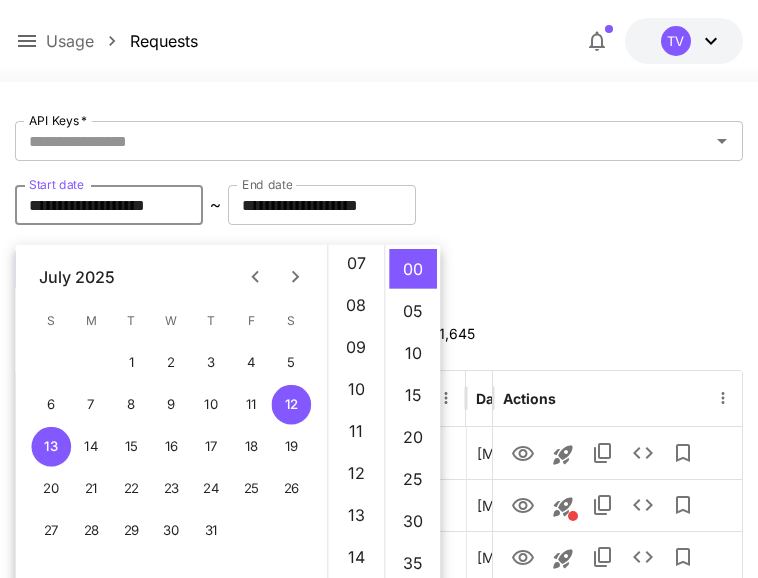 scroll, scrollTop: 400, scrollLeft: 0, axis: vertical 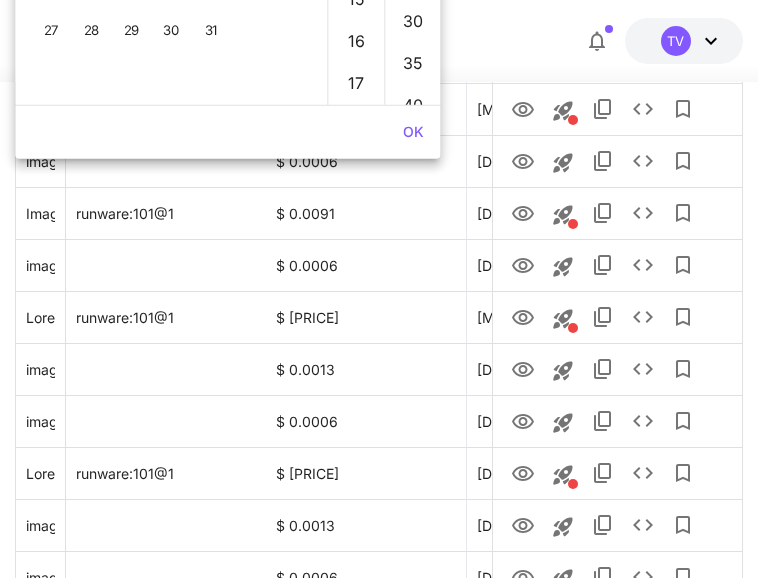 click on "OK" at bounding box center (413, 132) 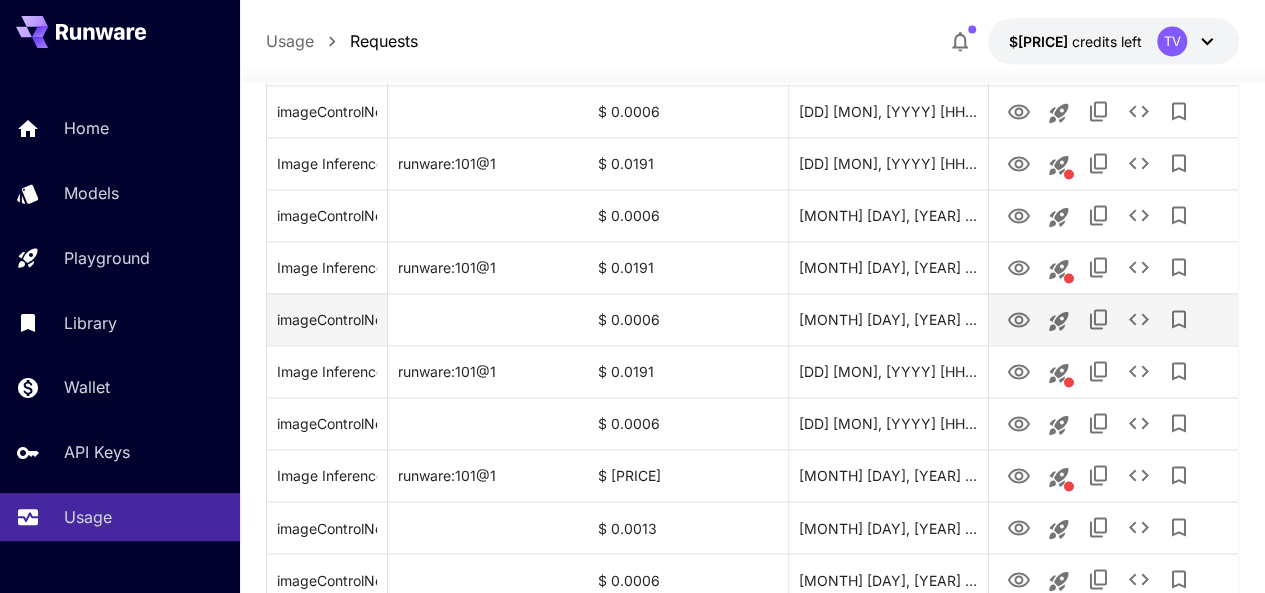 scroll, scrollTop: 1744, scrollLeft: 0, axis: vertical 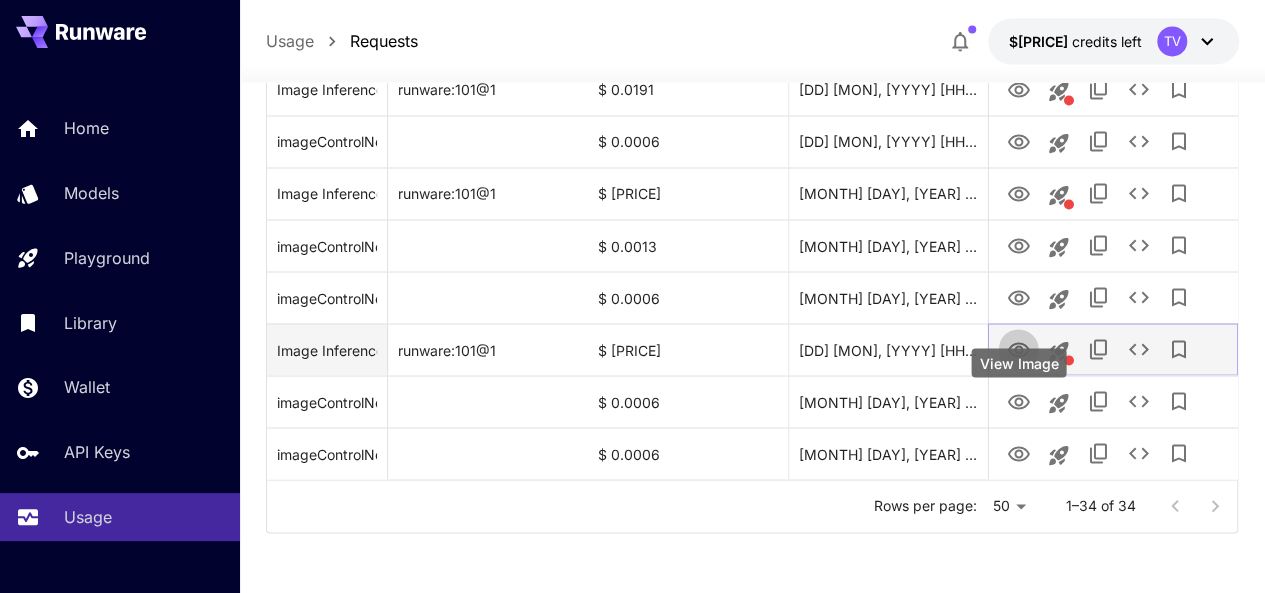 click 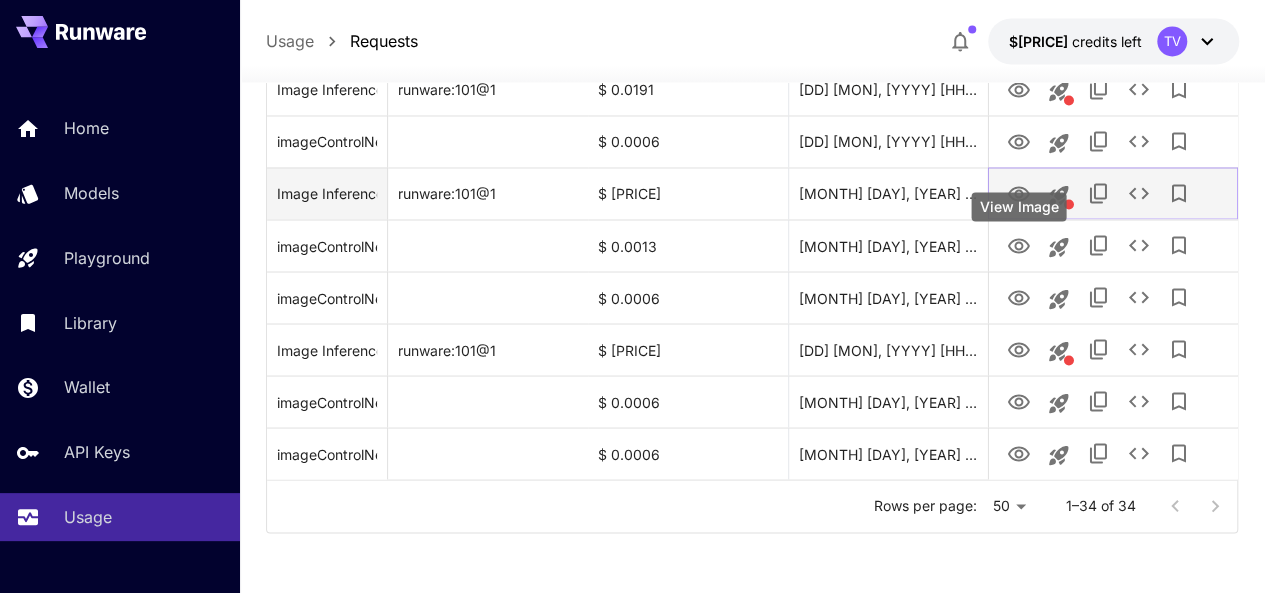 click 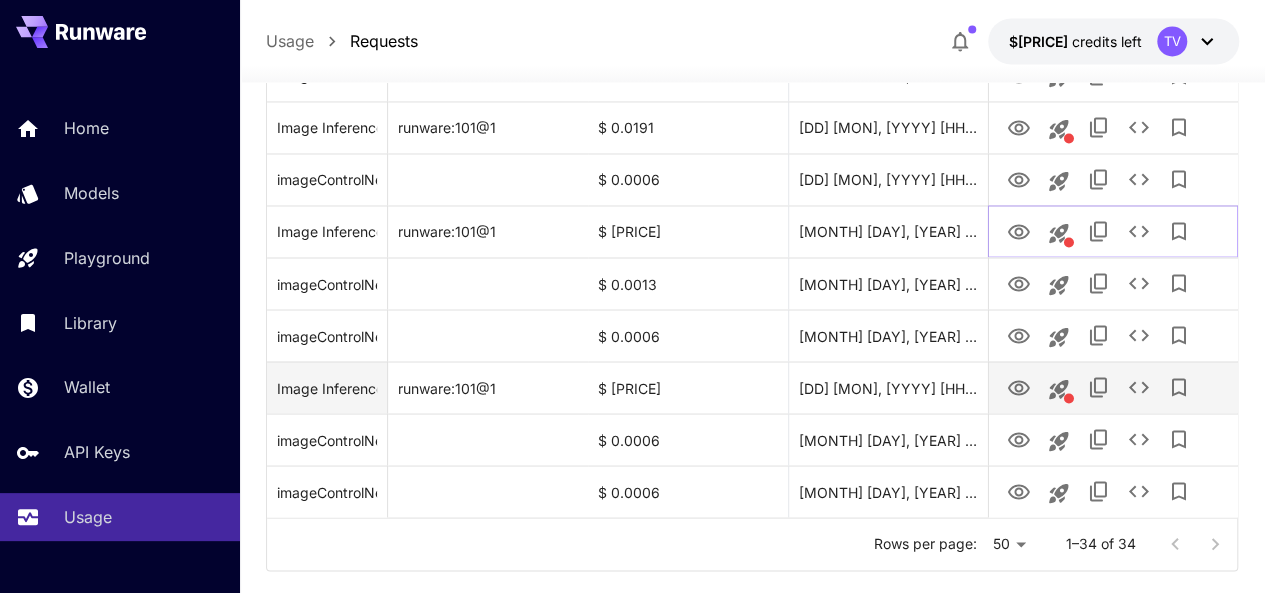 scroll, scrollTop: 1544, scrollLeft: 0, axis: vertical 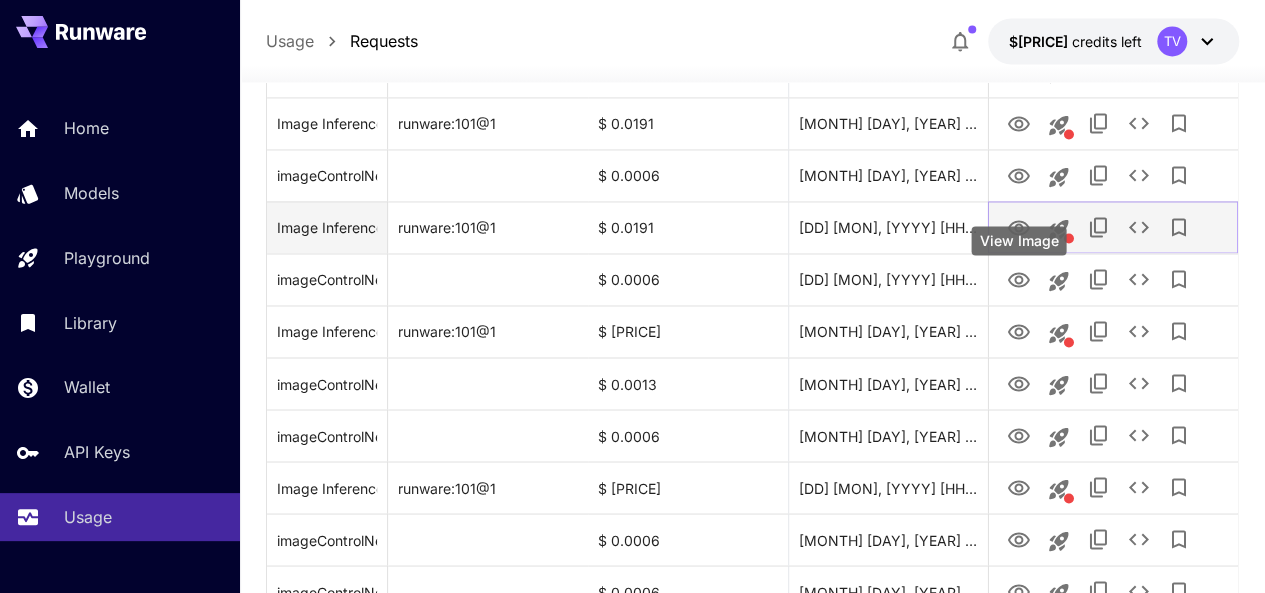 click 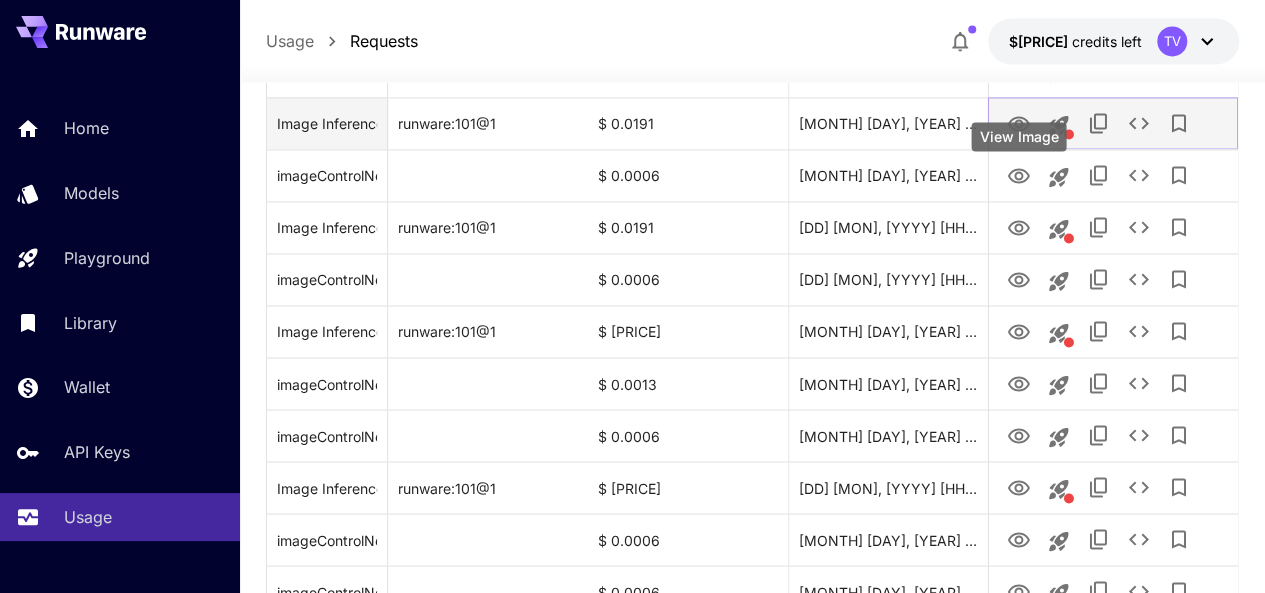 click 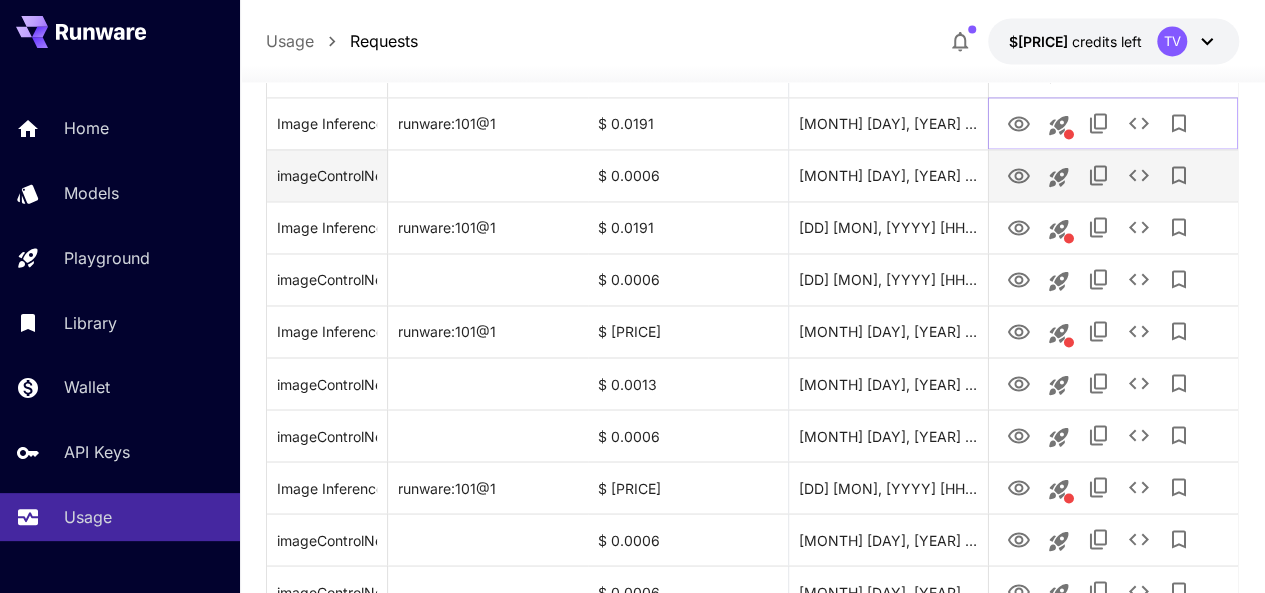 scroll, scrollTop: 1344, scrollLeft: 0, axis: vertical 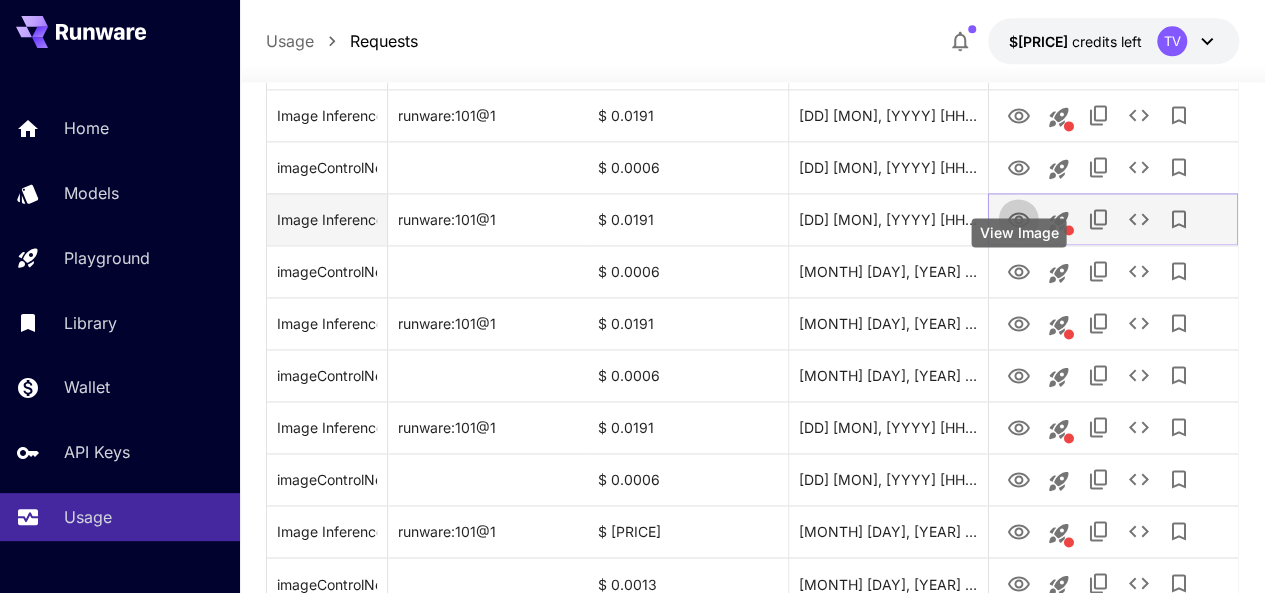 click 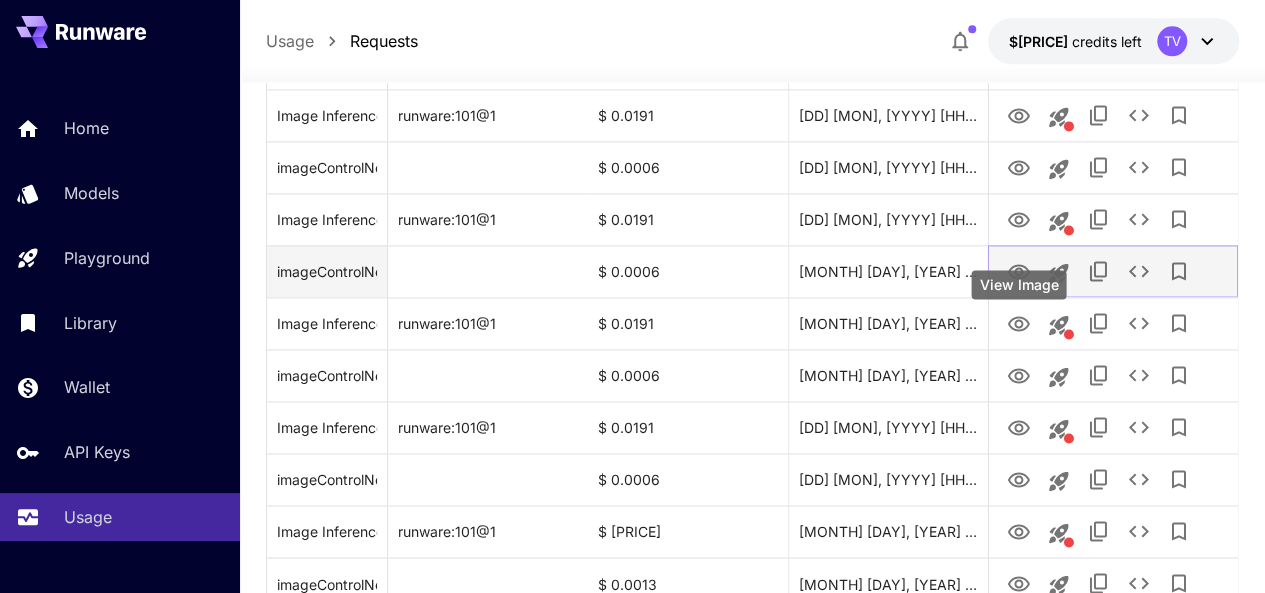 click 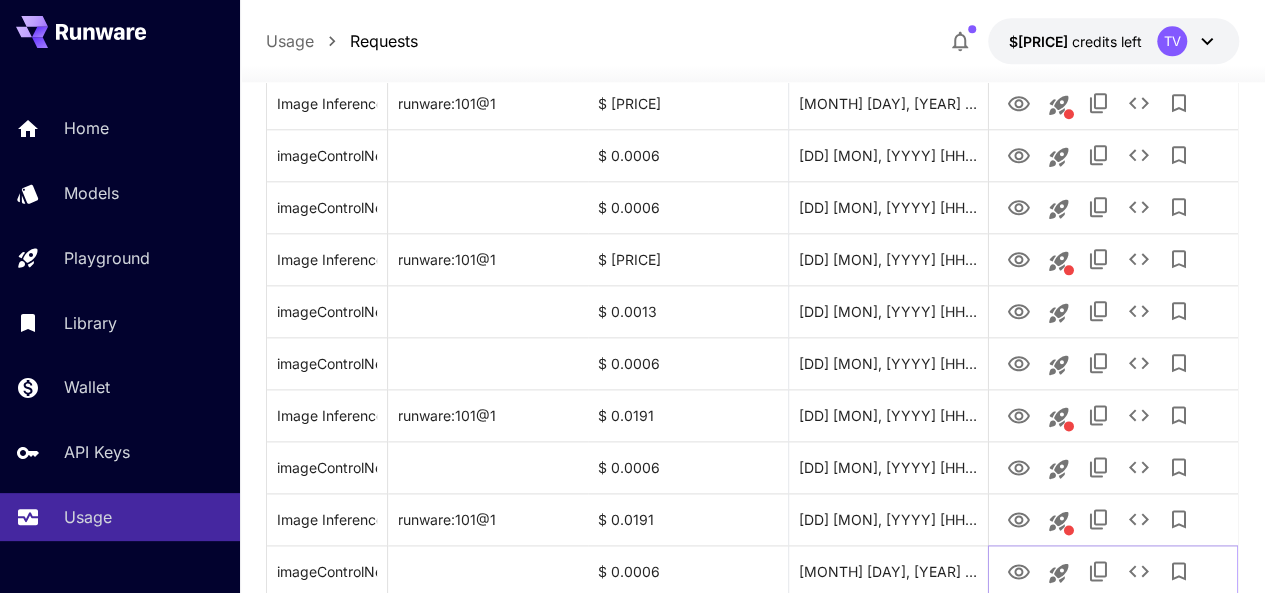 scroll, scrollTop: 844, scrollLeft: 0, axis: vertical 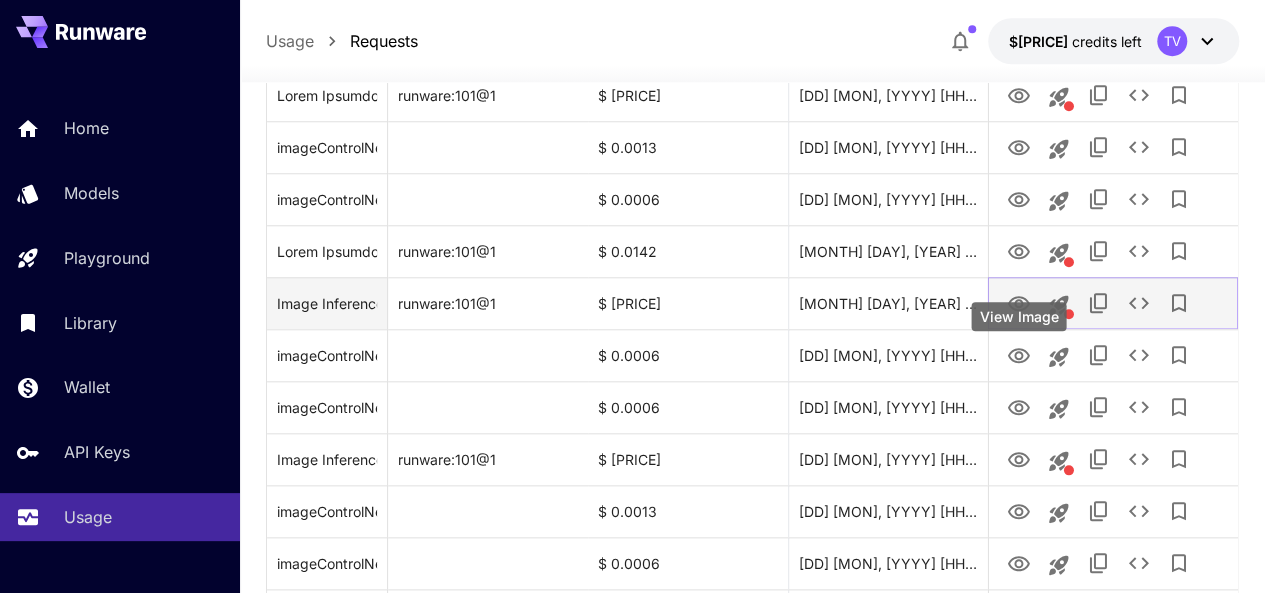 click 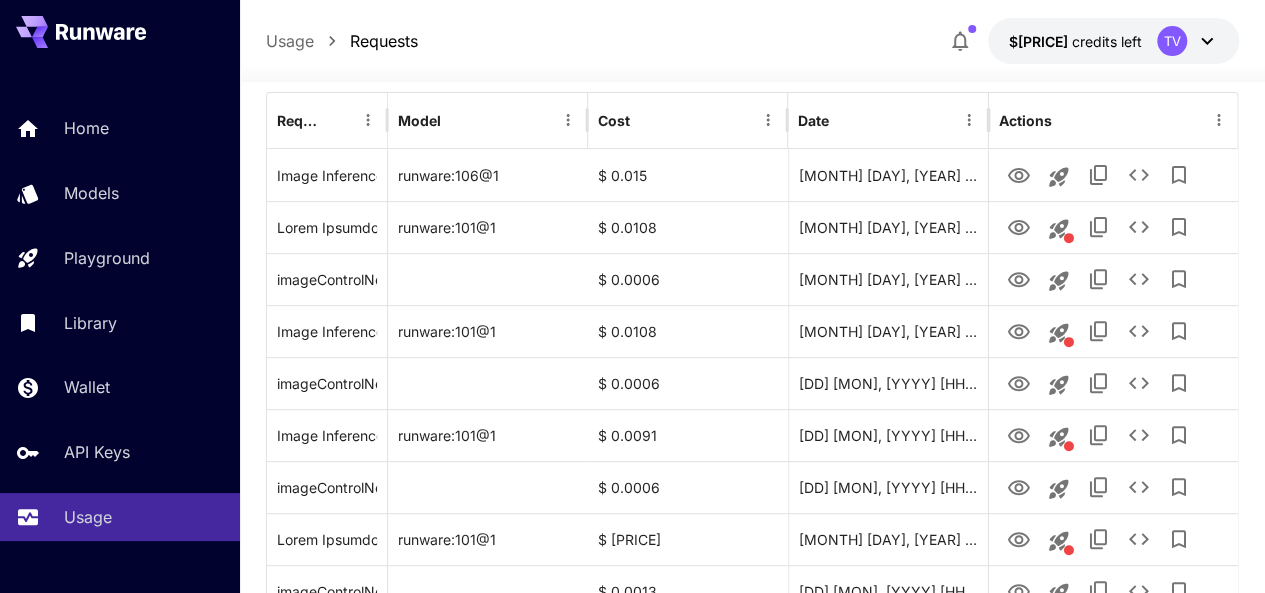scroll, scrollTop: 44, scrollLeft: 0, axis: vertical 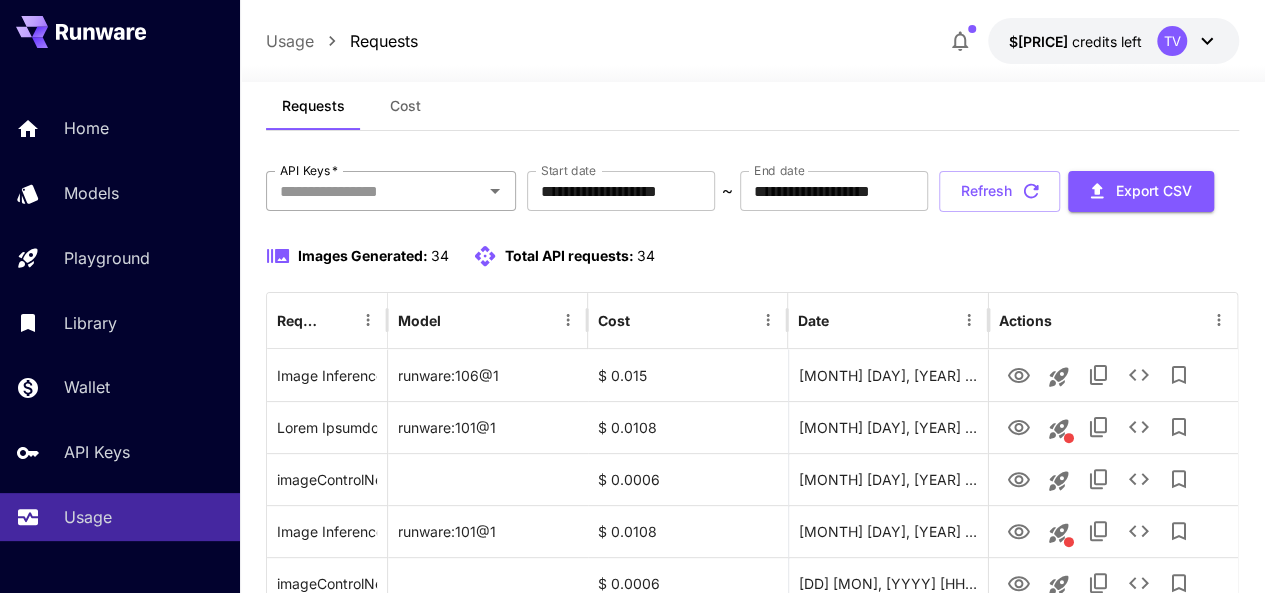click on "API Keys   *" at bounding box center (374, 191) 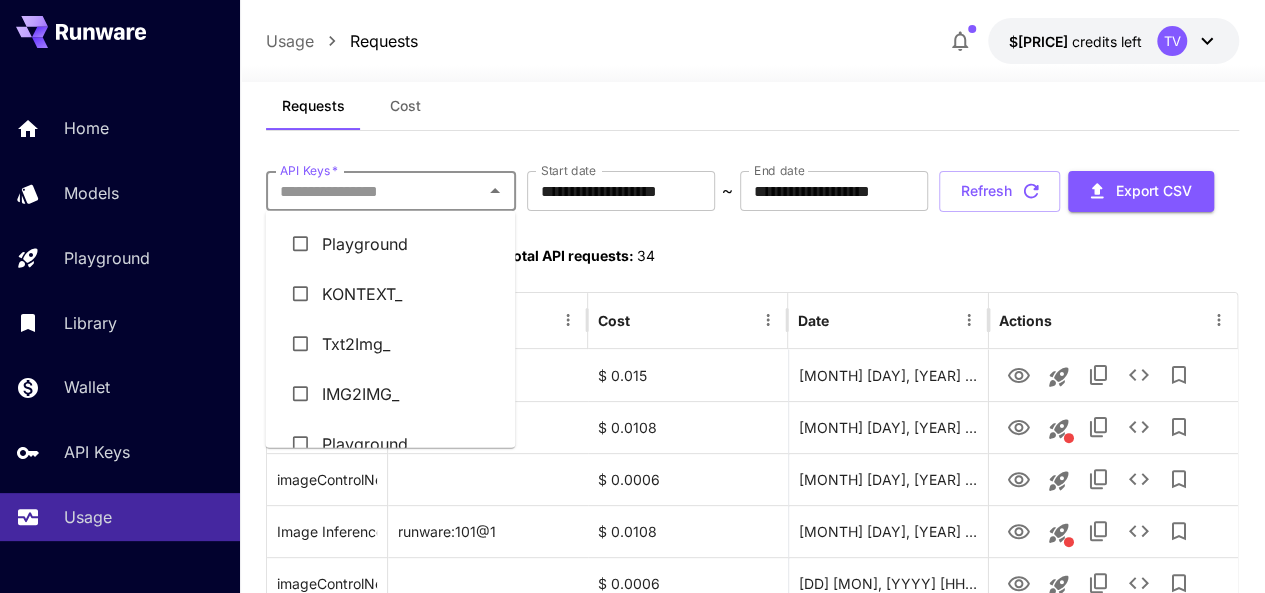 click on "IMG2IMG_" at bounding box center (390, 394) 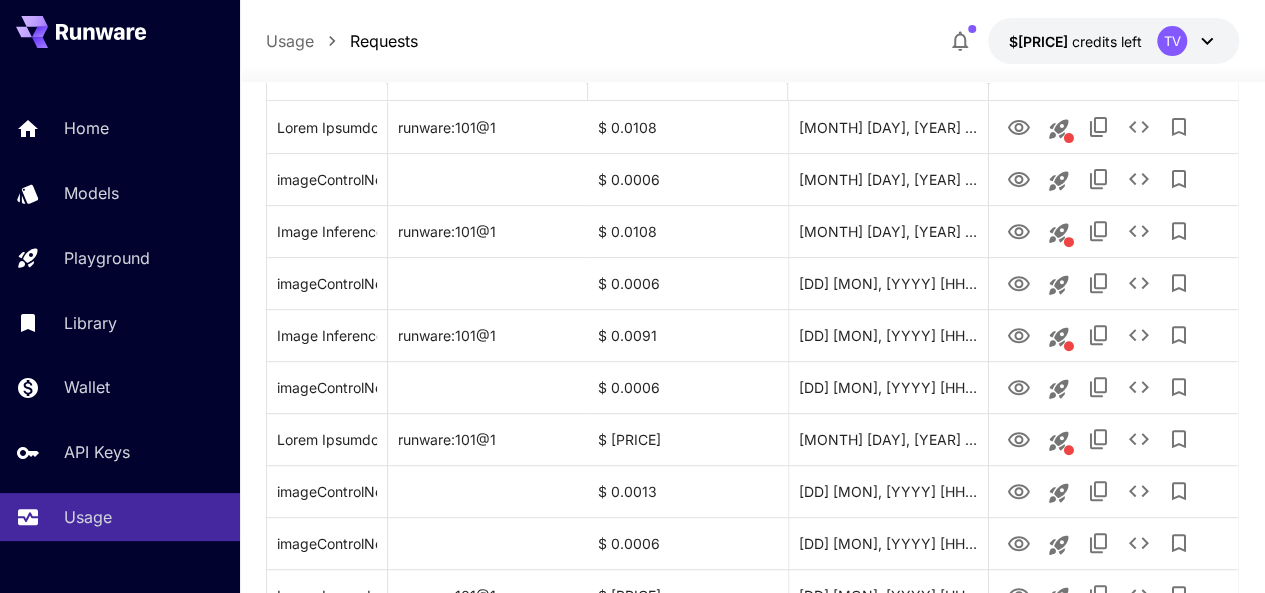 scroll, scrollTop: 192, scrollLeft: 0, axis: vertical 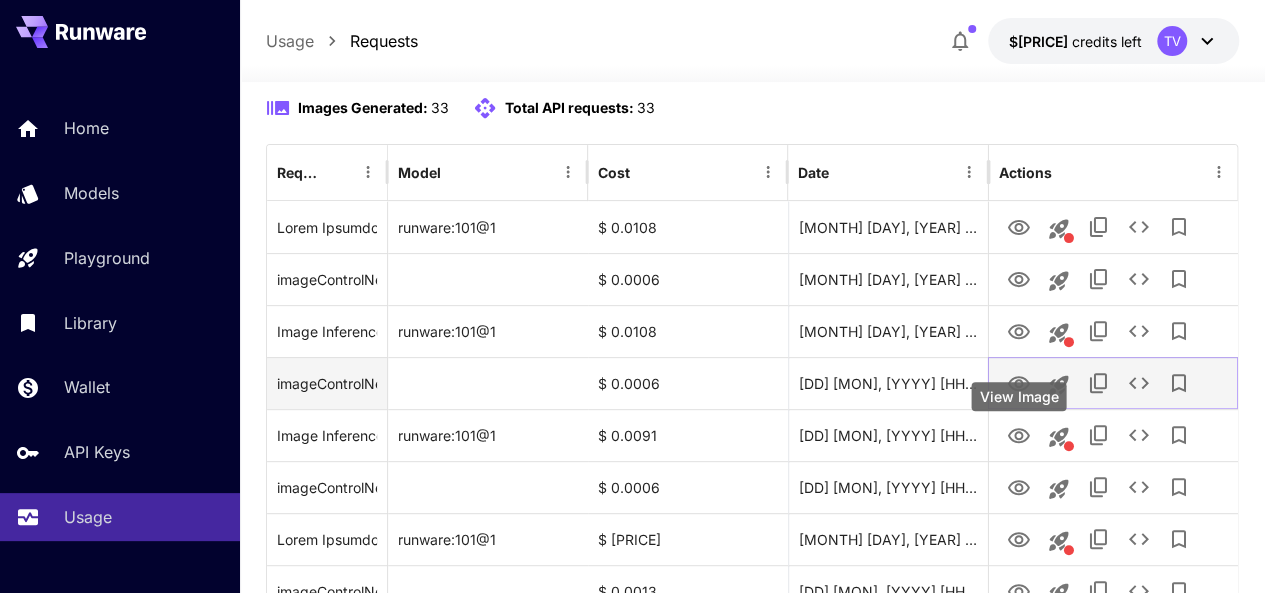 click 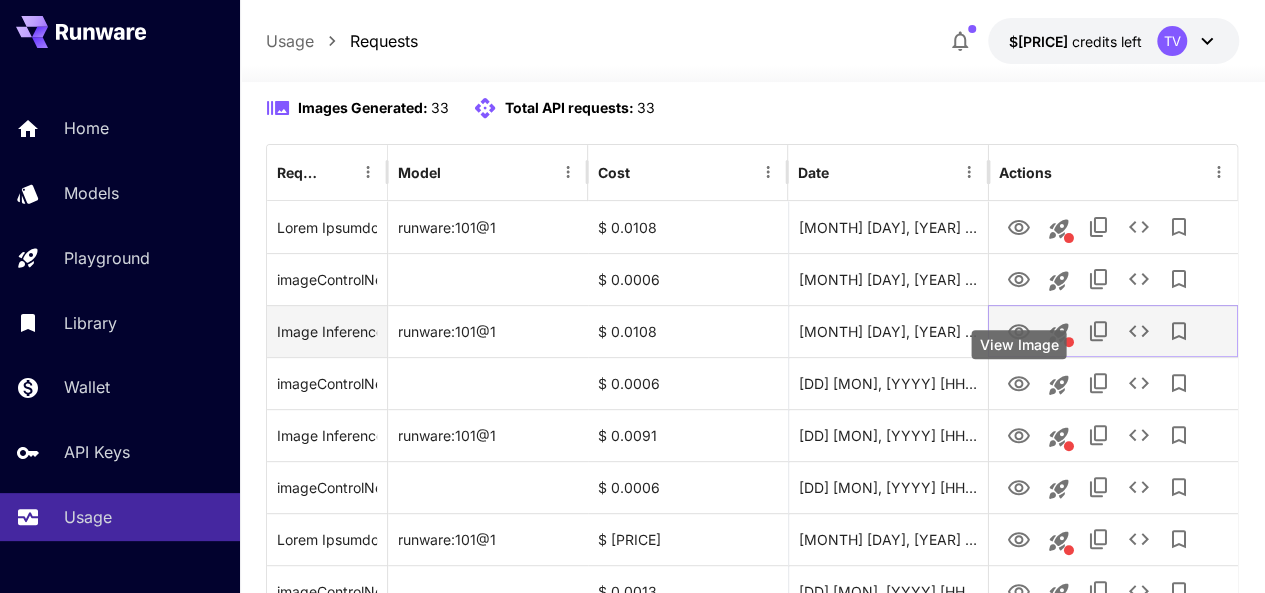 click 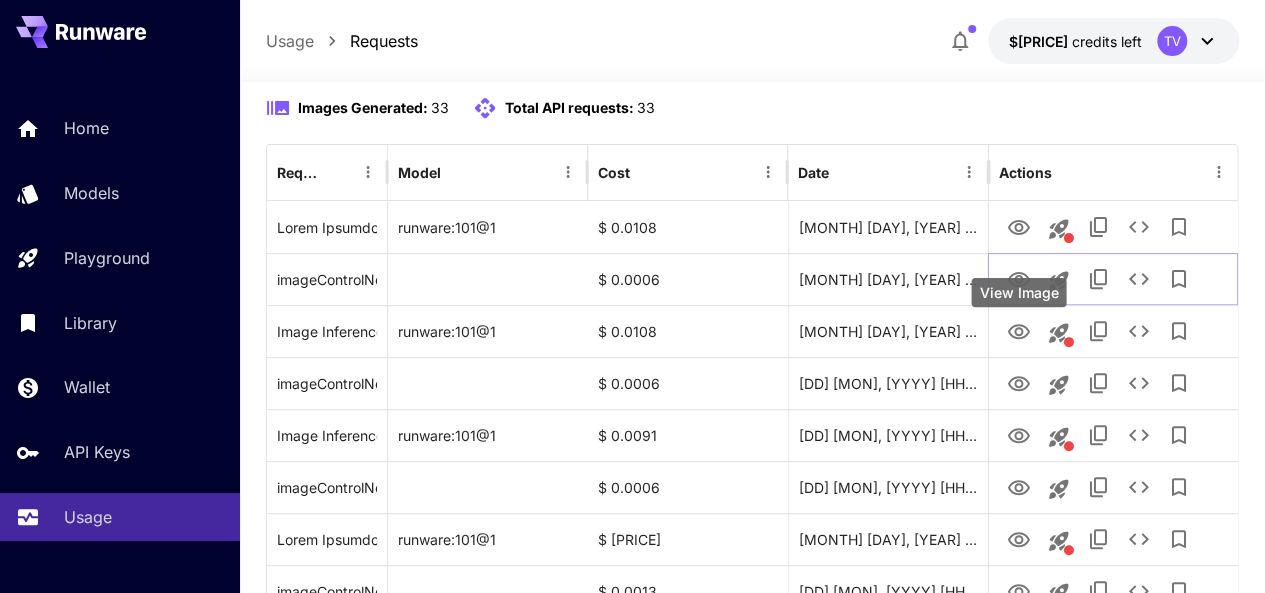 click on "View Image" at bounding box center [1018, 292] 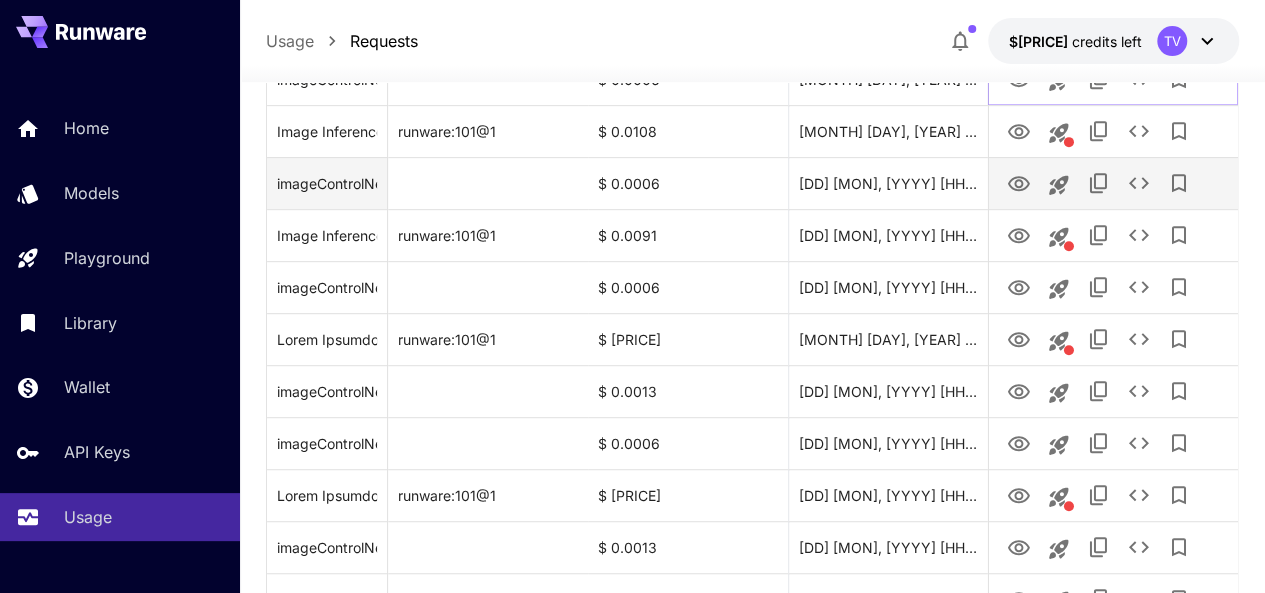 scroll, scrollTop: 92, scrollLeft: 0, axis: vertical 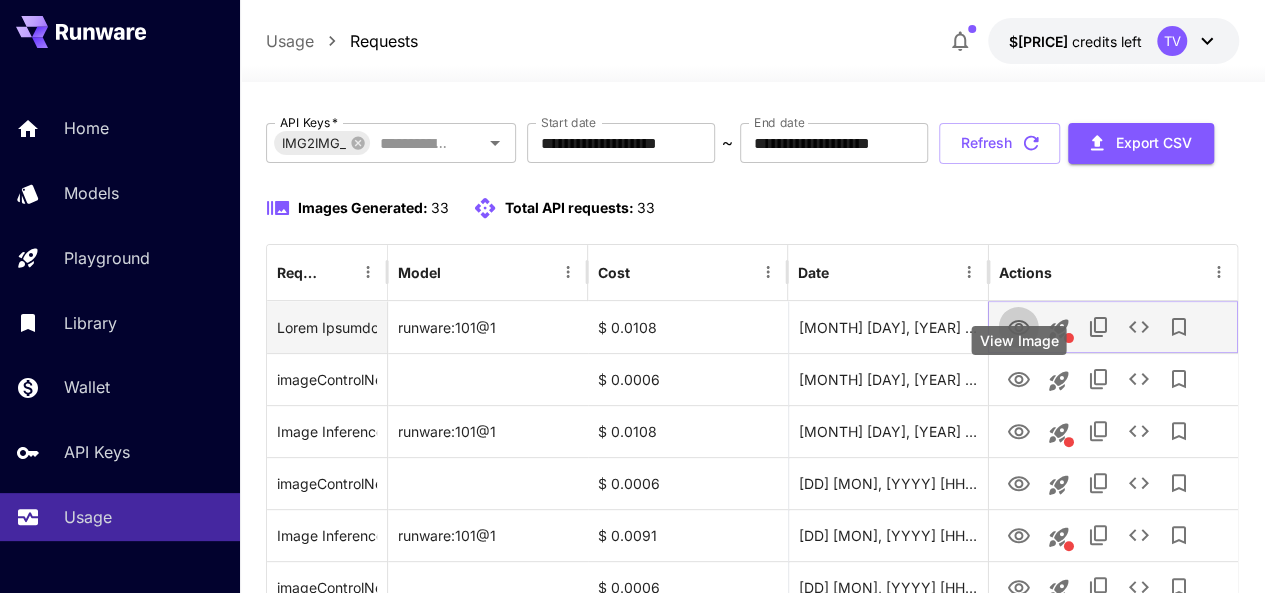 click 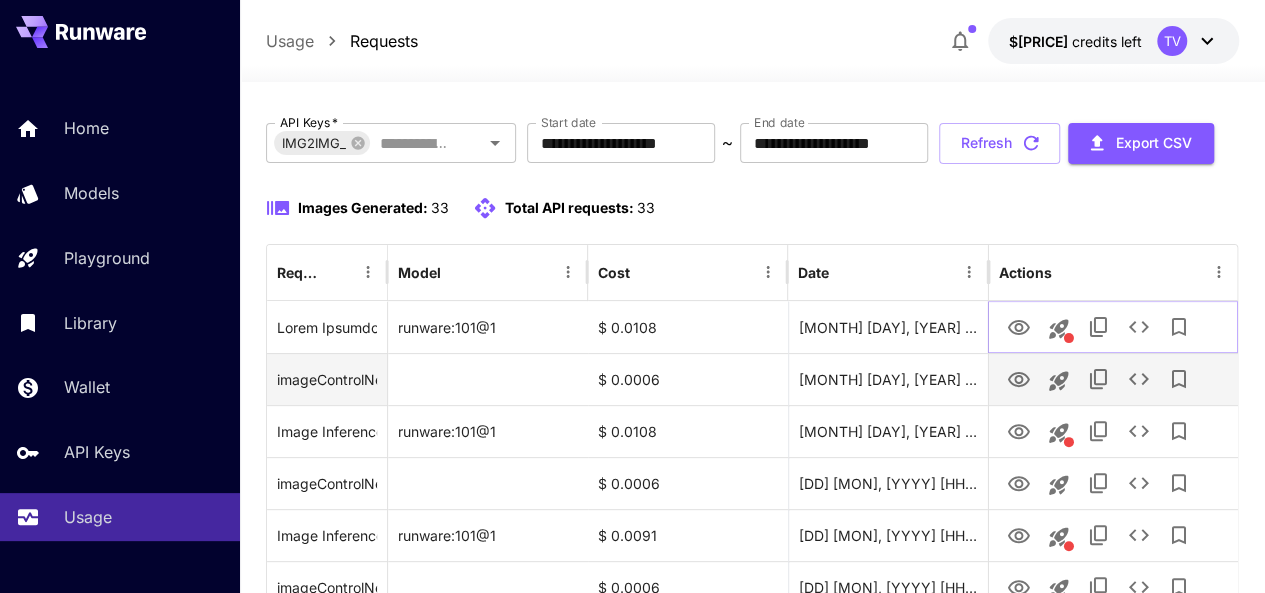 scroll, scrollTop: 192, scrollLeft: 0, axis: vertical 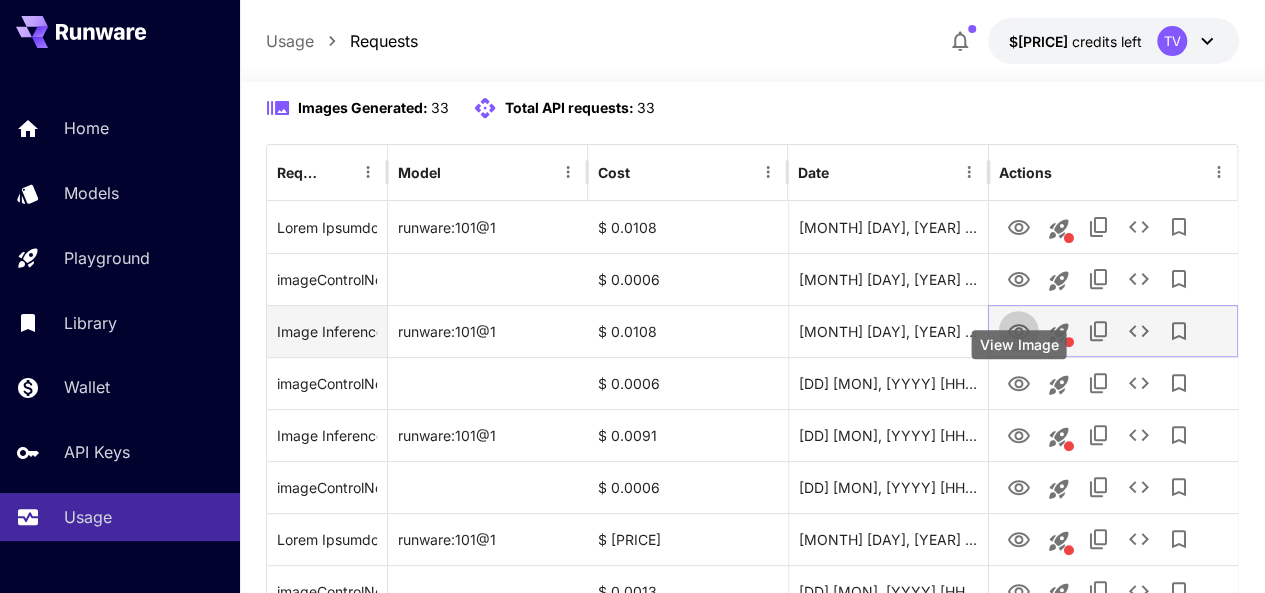 click 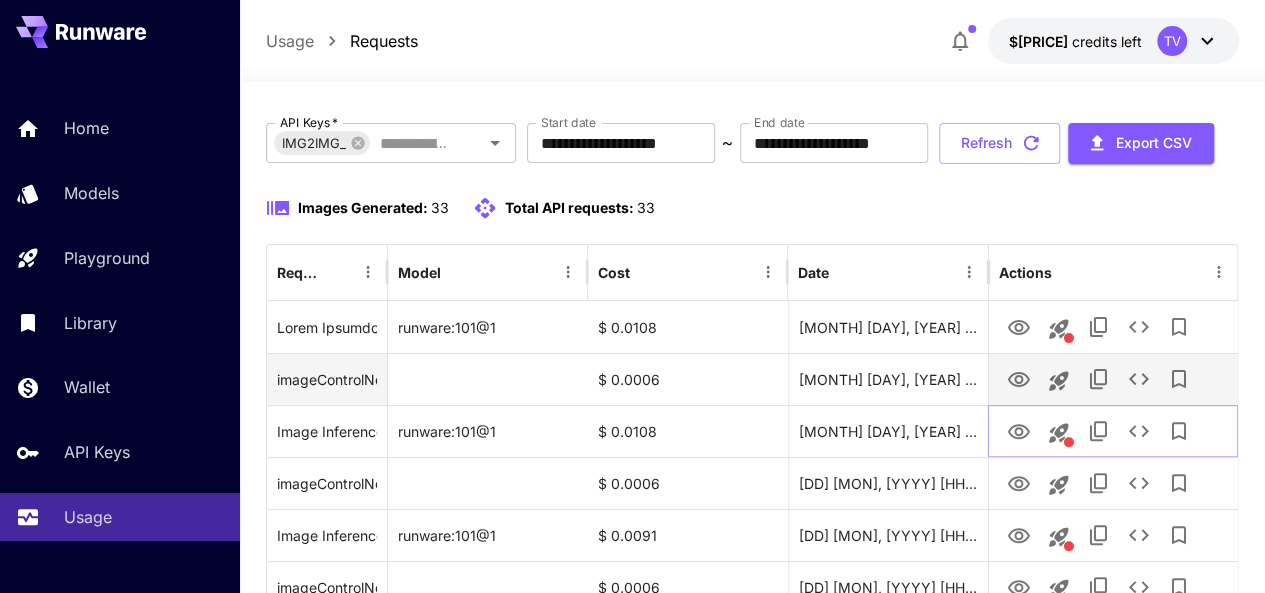 scroll, scrollTop: 0, scrollLeft: 0, axis: both 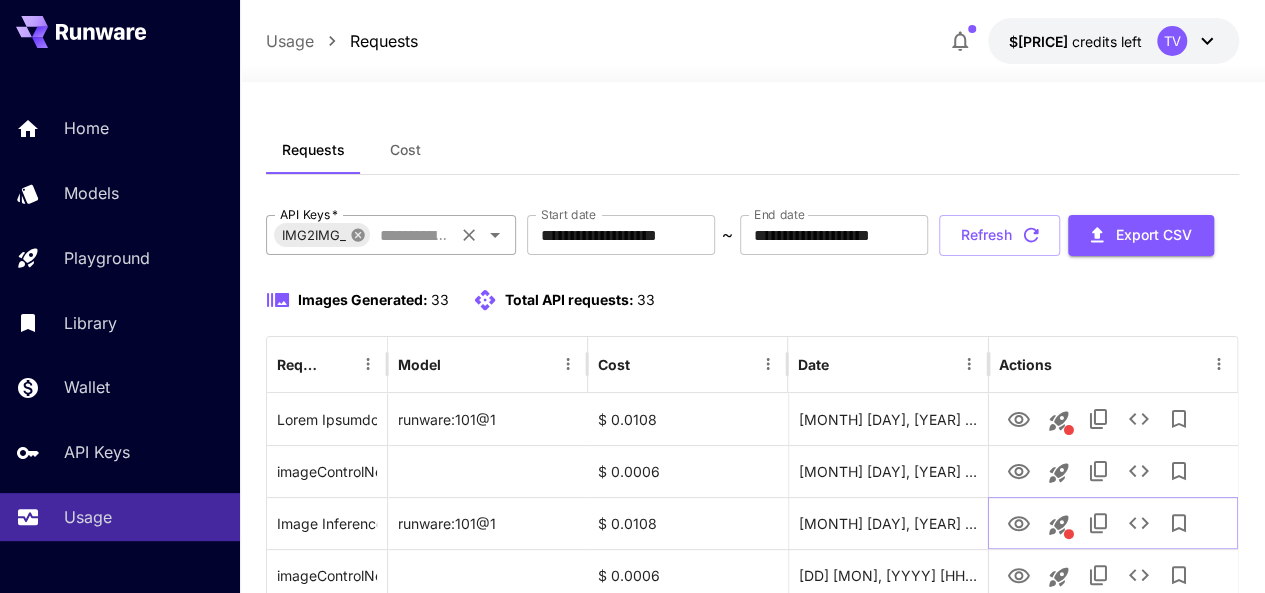 click 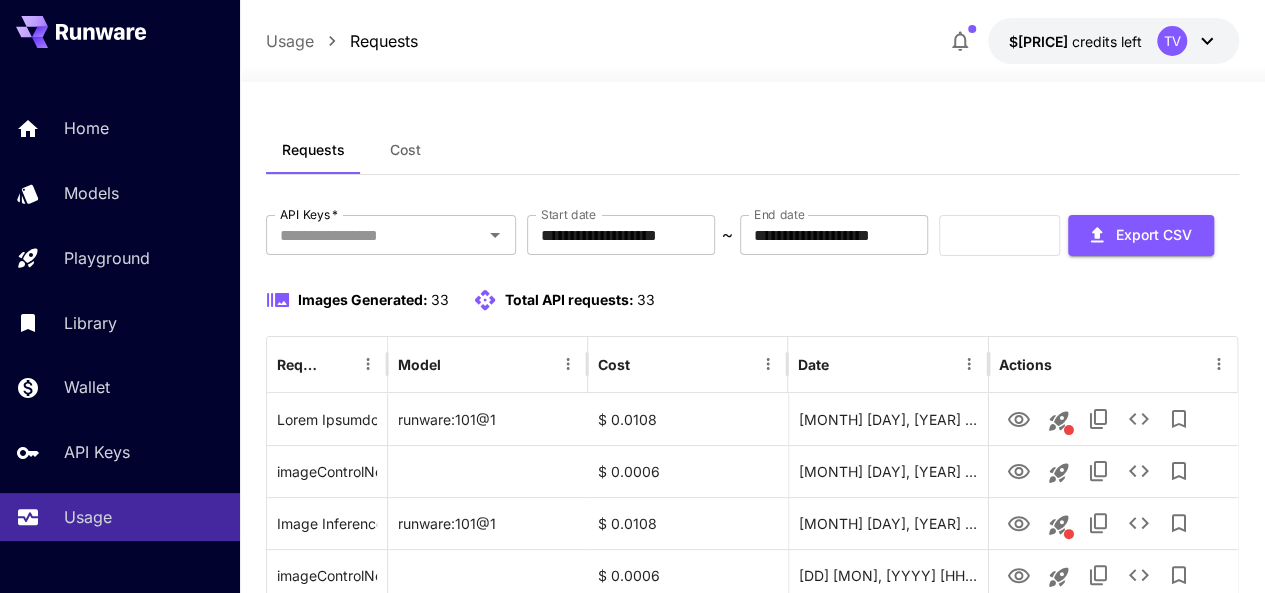 click on "API Keys   *" at bounding box center (374, 235) 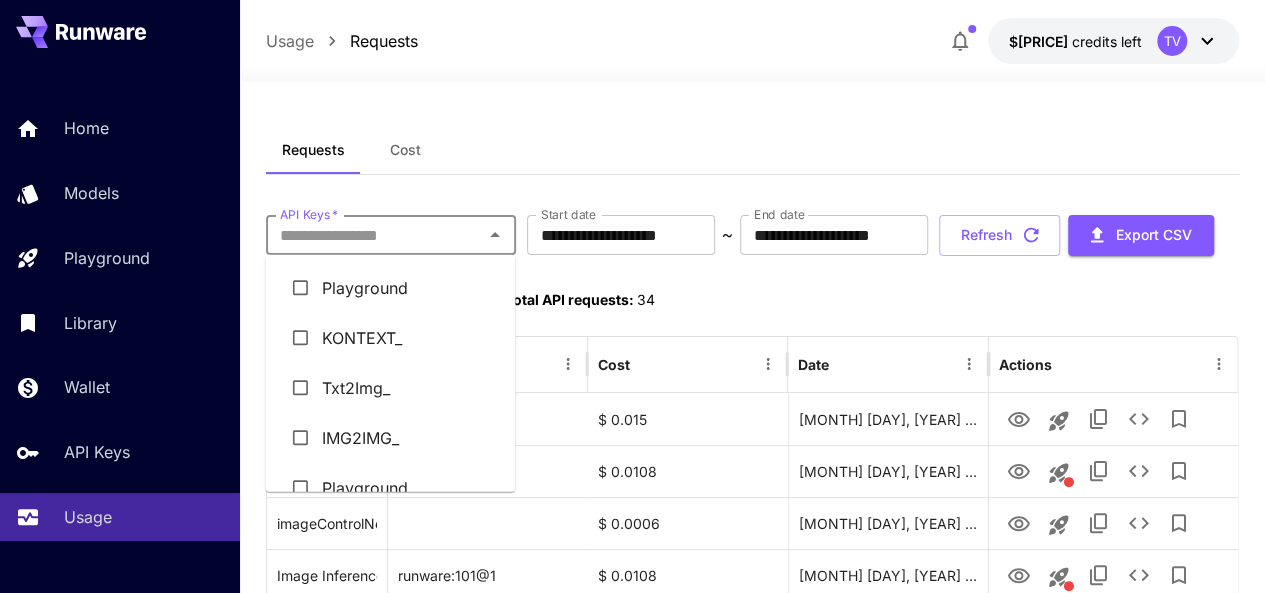 scroll, scrollTop: 128, scrollLeft: 0, axis: vertical 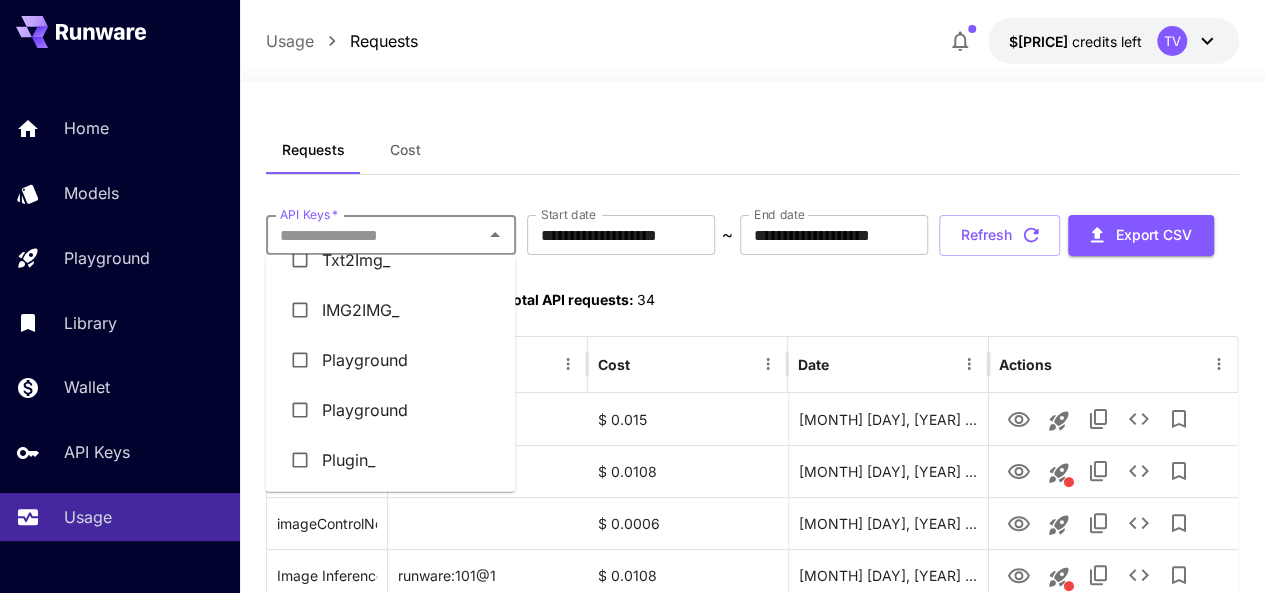 click on "Plugin_" at bounding box center (390, 460) 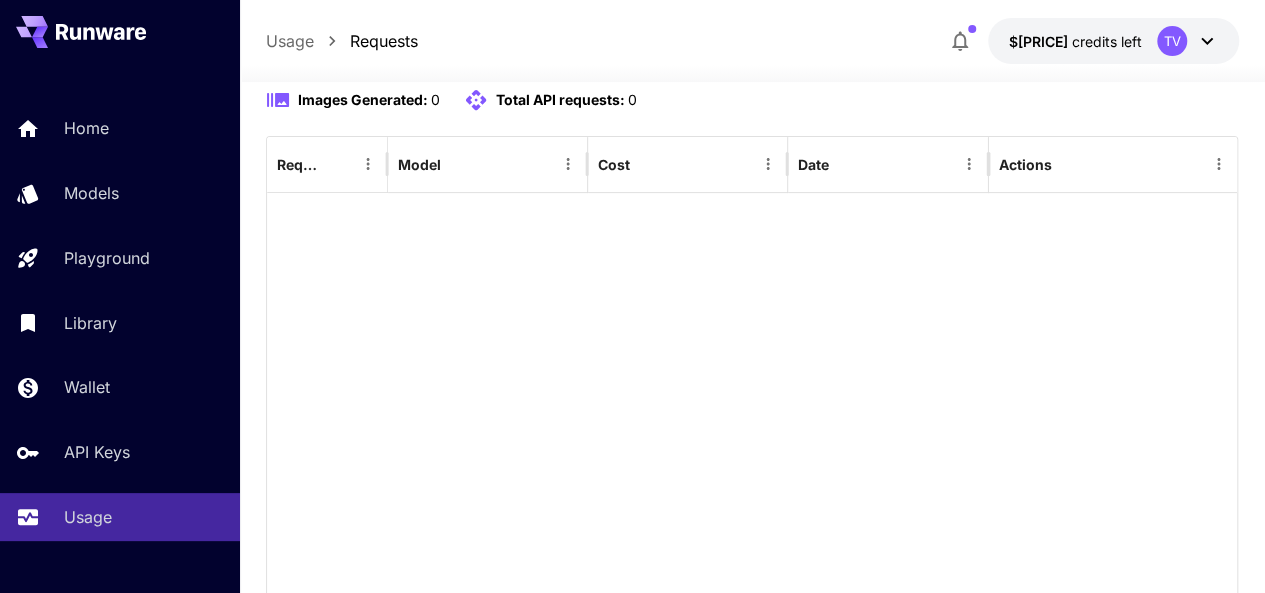 scroll, scrollTop: 80, scrollLeft: 0, axis: vertical 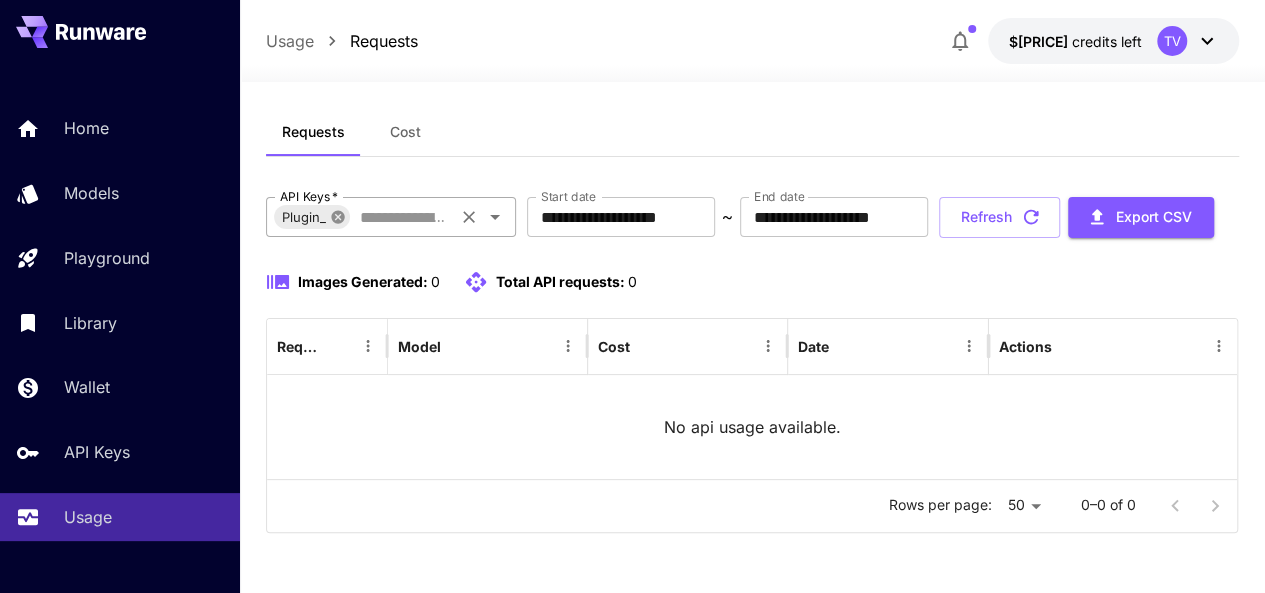 click 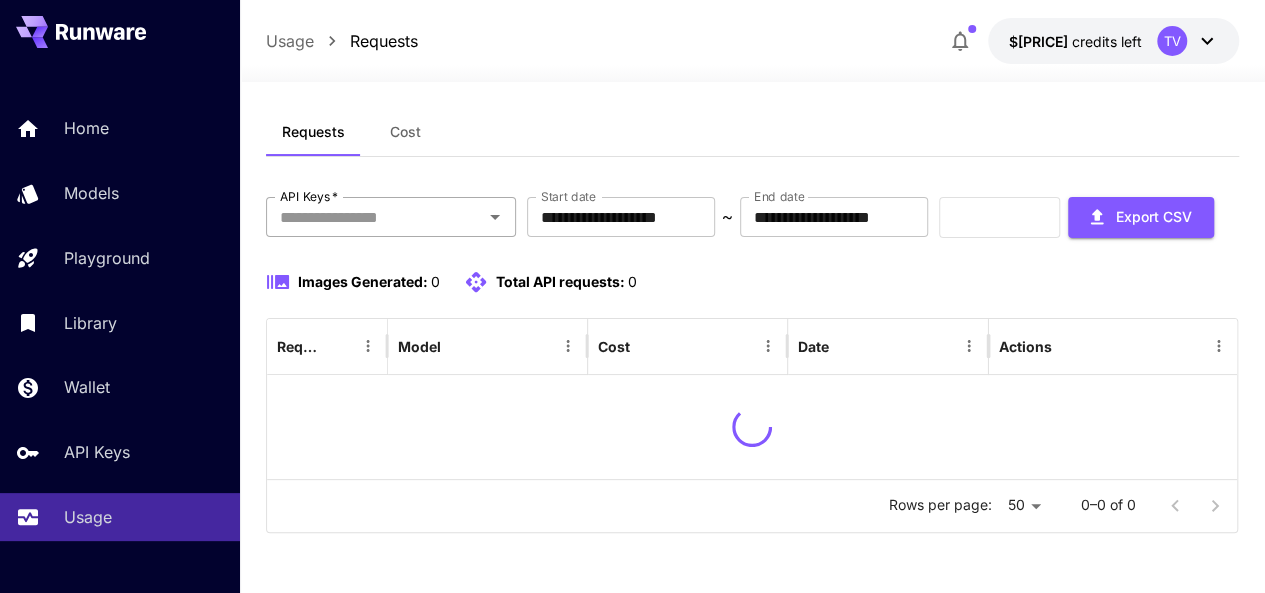 click on "API Keys   *" at bounding box center [374, 217] 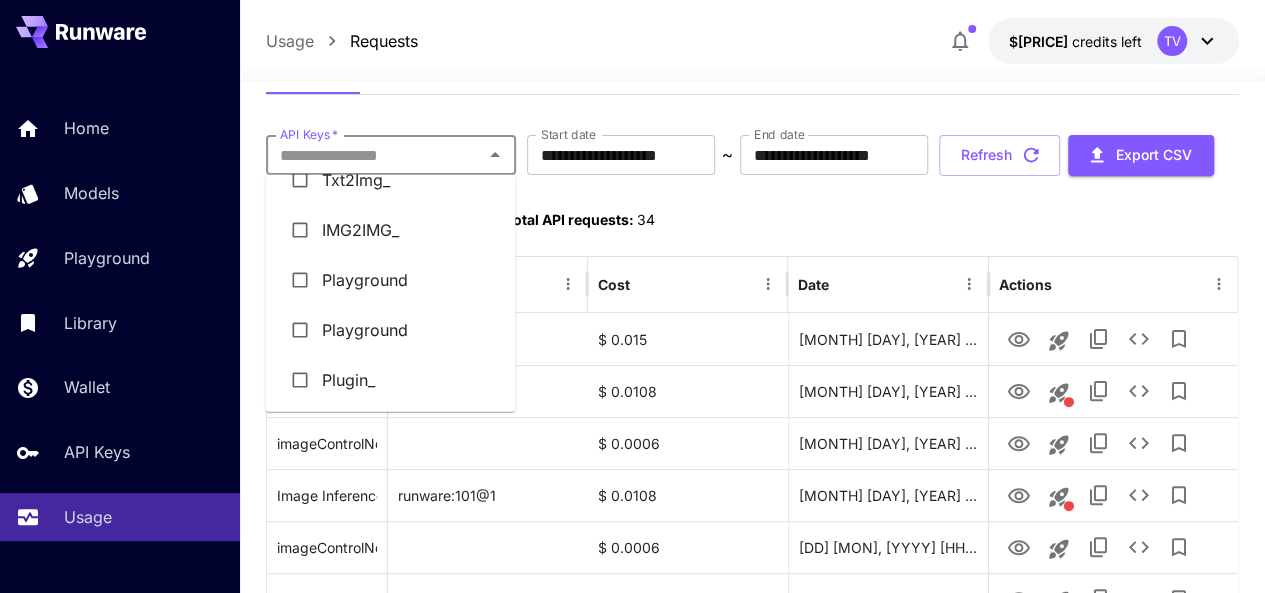 scroll, scrollTop: 28, scrollLeft: 0, axis: vertical 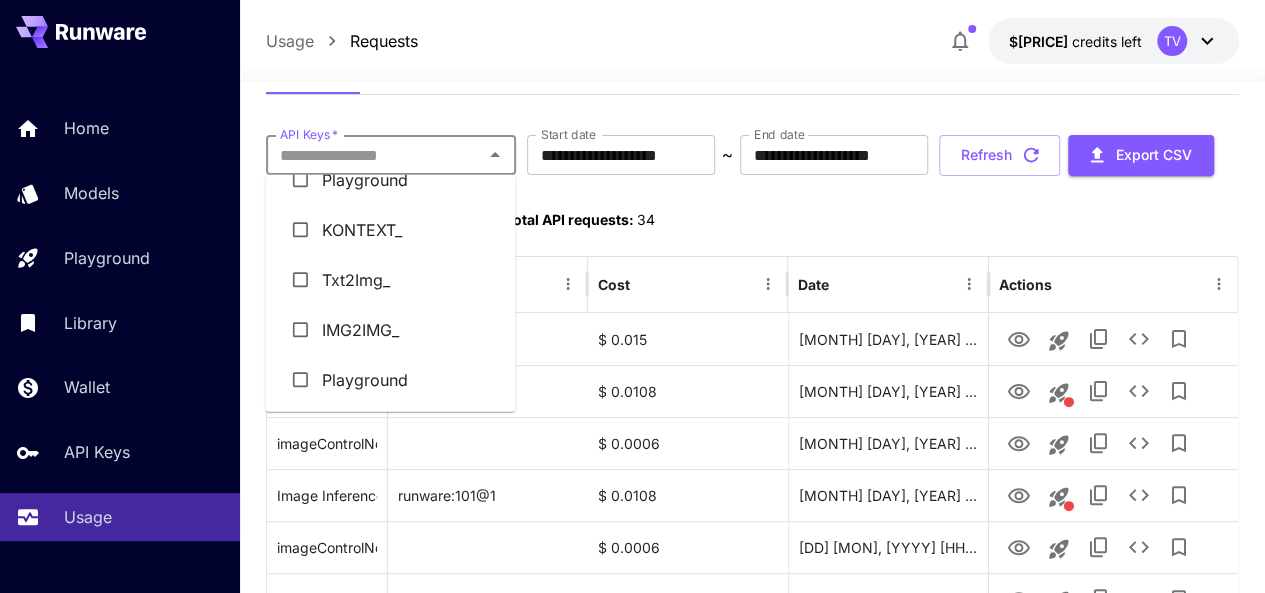 click on "Txt2Img_" at bounding box center (390, 280) 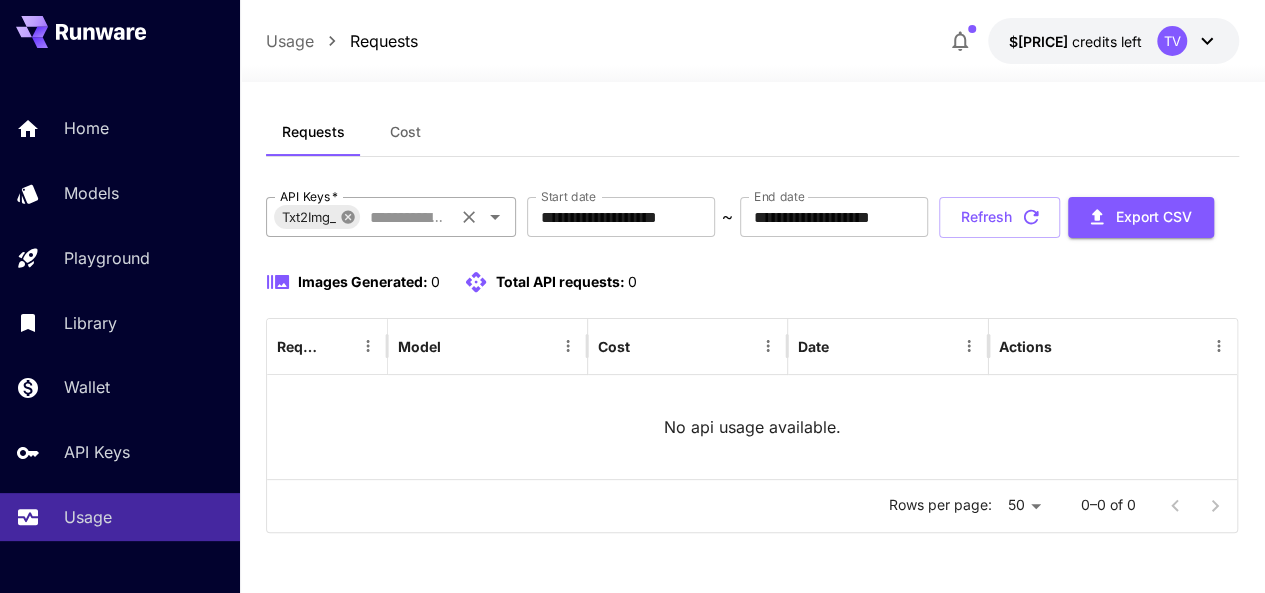 click 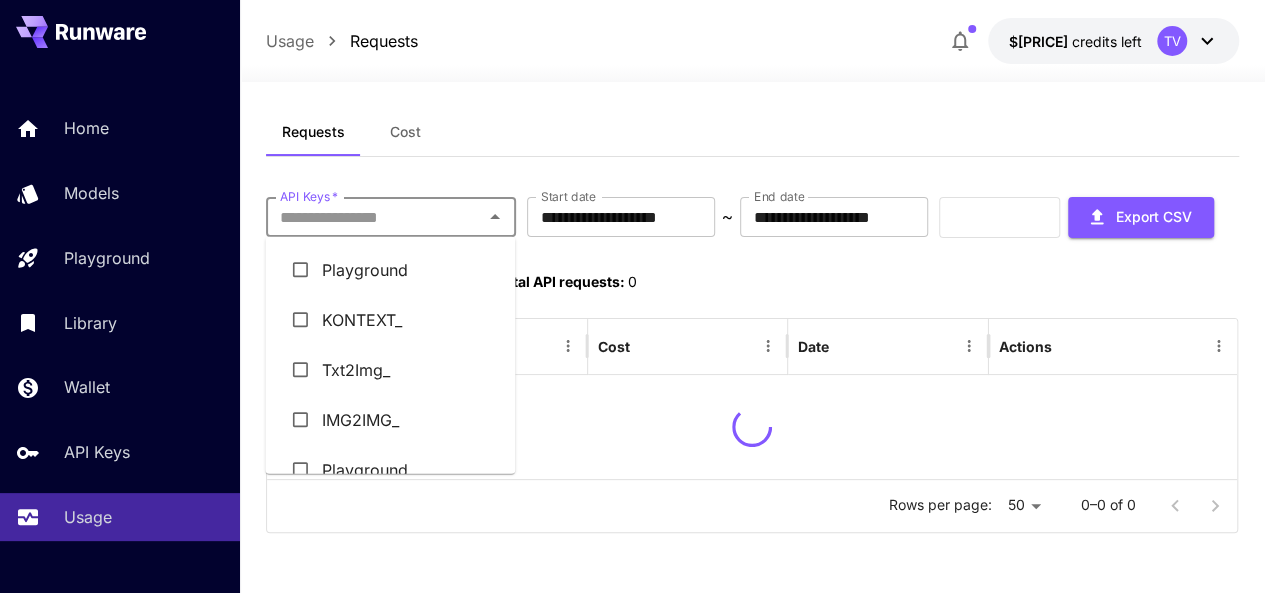 click on "API Keys   *" at bounding box center [374, 217] 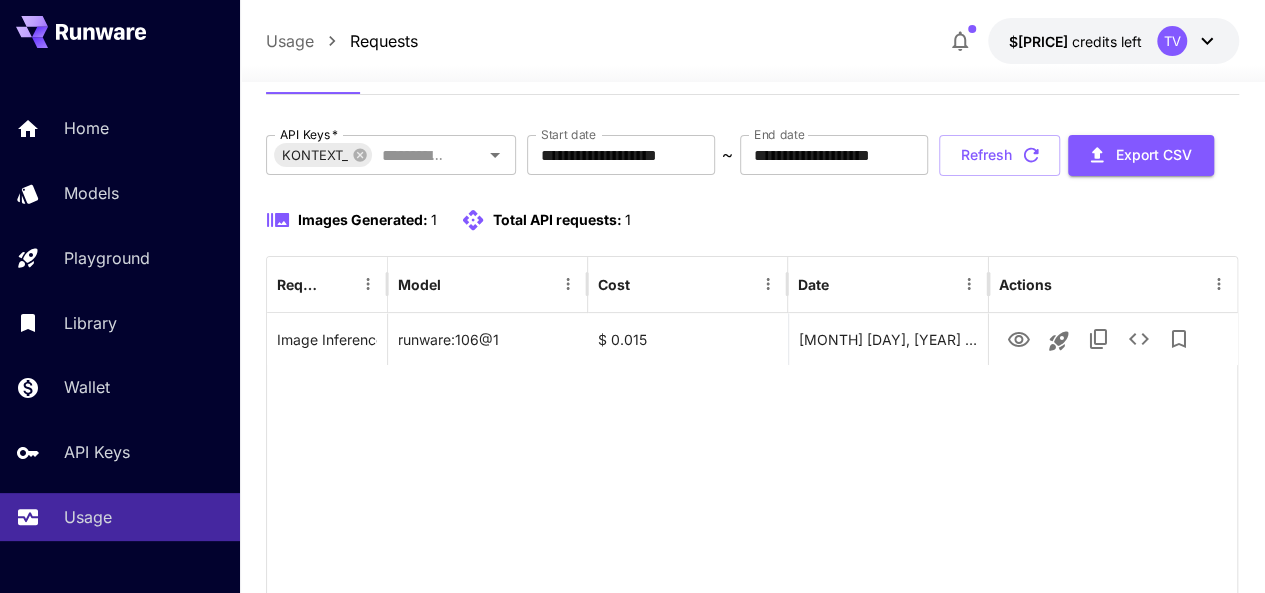 scroll, scrollTop: 28, scrollLeft: 0, axis: vertical 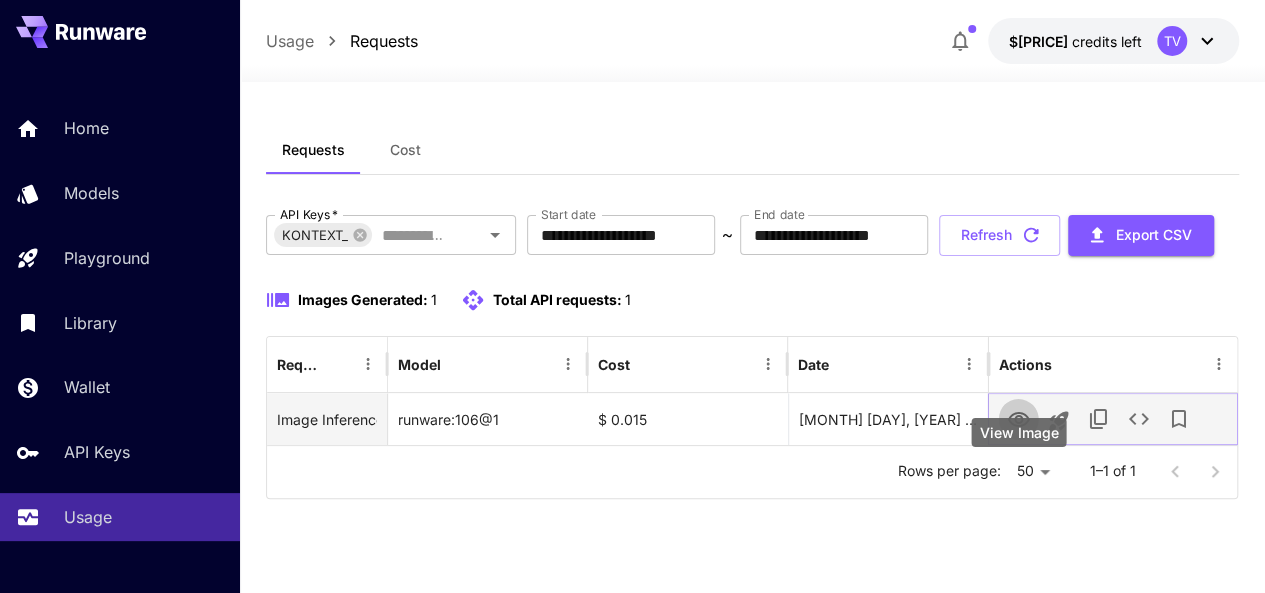 click 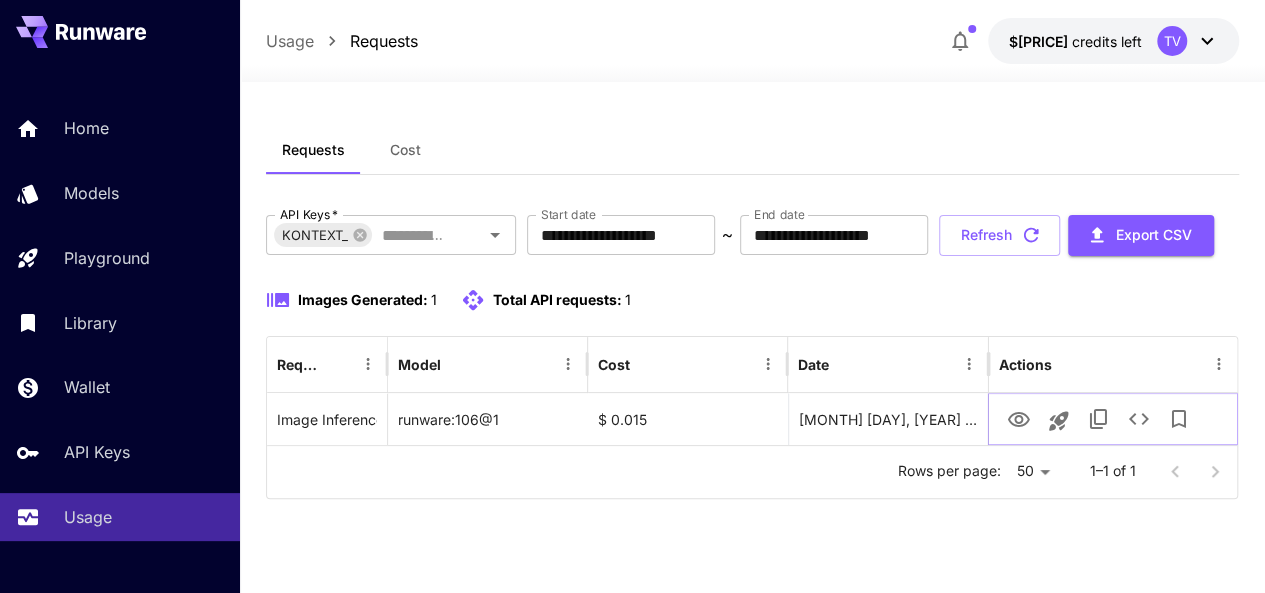 scroll, scrollTop: 0, scrollLeft: 0, axis: both 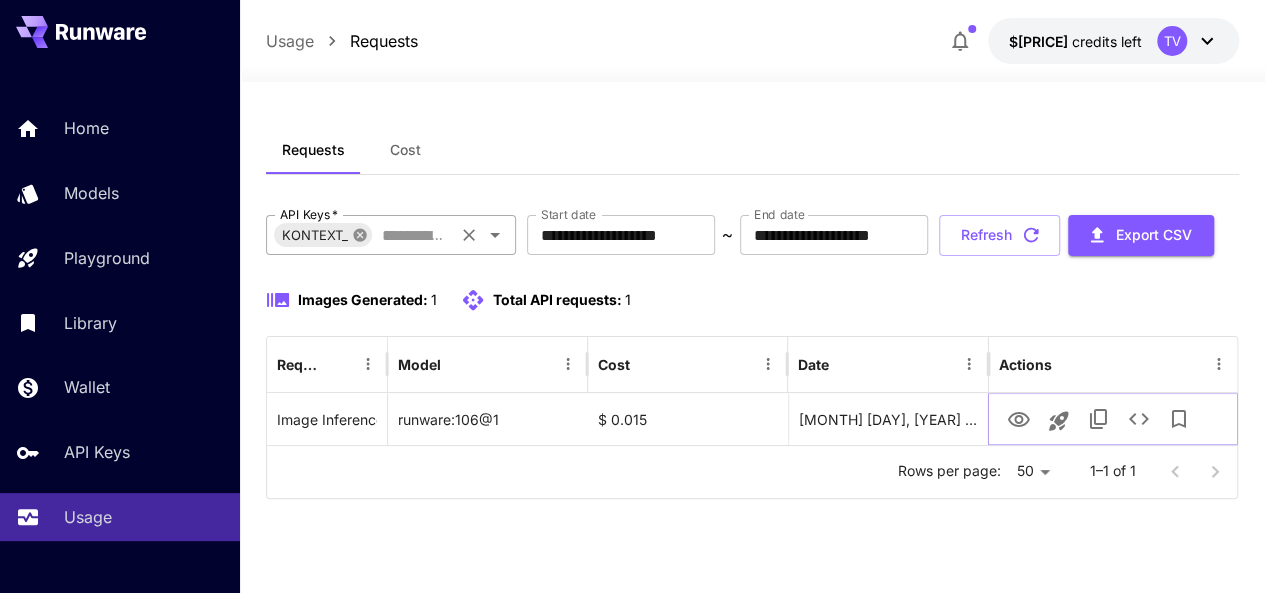 click 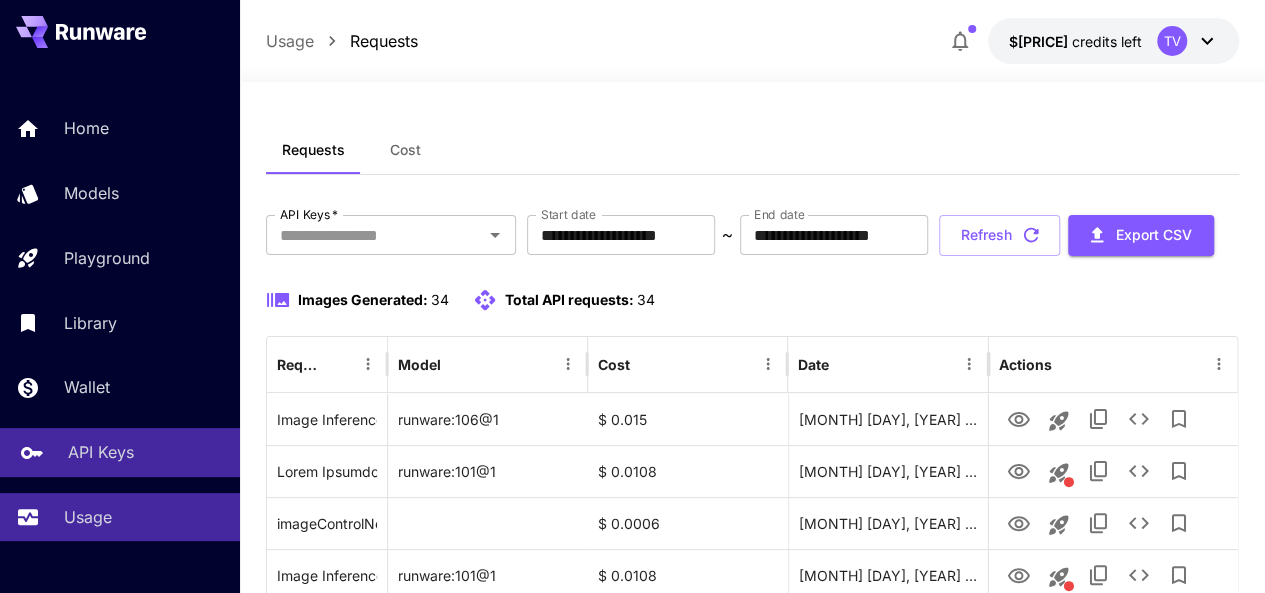 click on "API Keys" at bounding box center [101, 452] 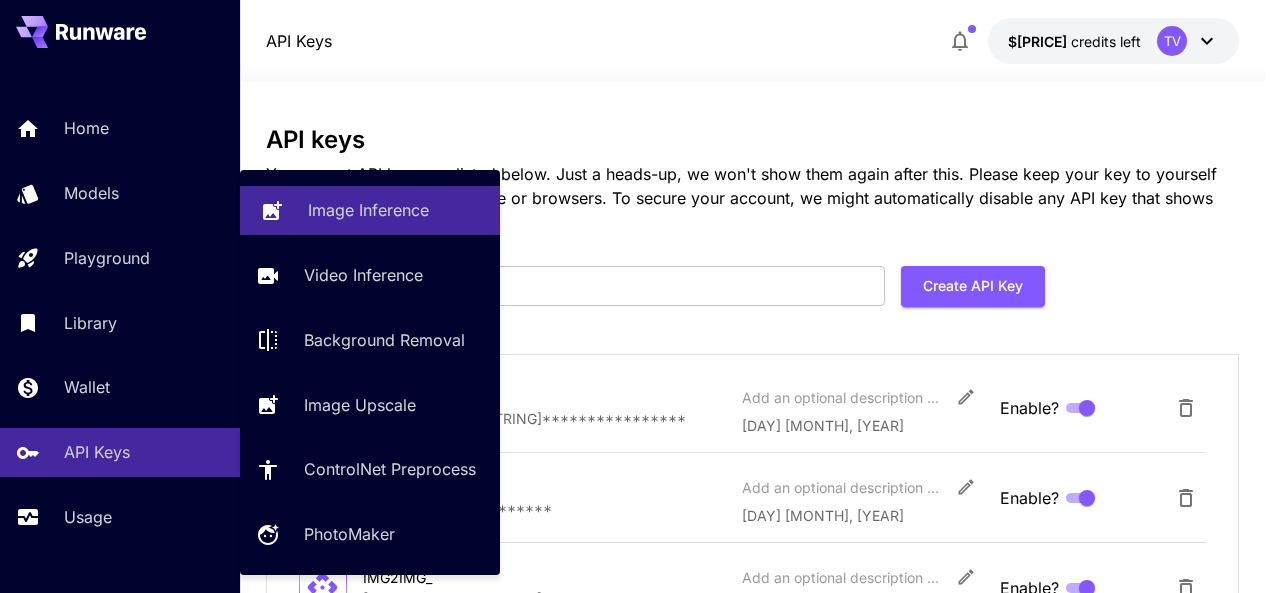 click on "Image Inference" at bounding box center (370, 210) 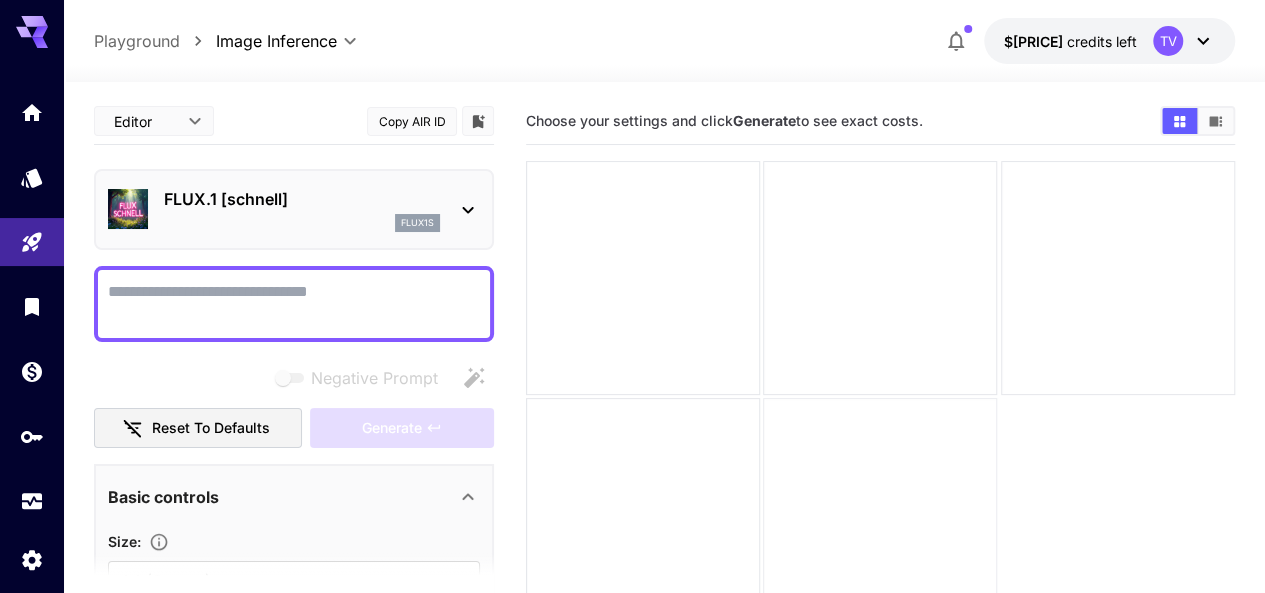 scroll, scrollTop: 158, scrollLeft: 0, axis: vertical 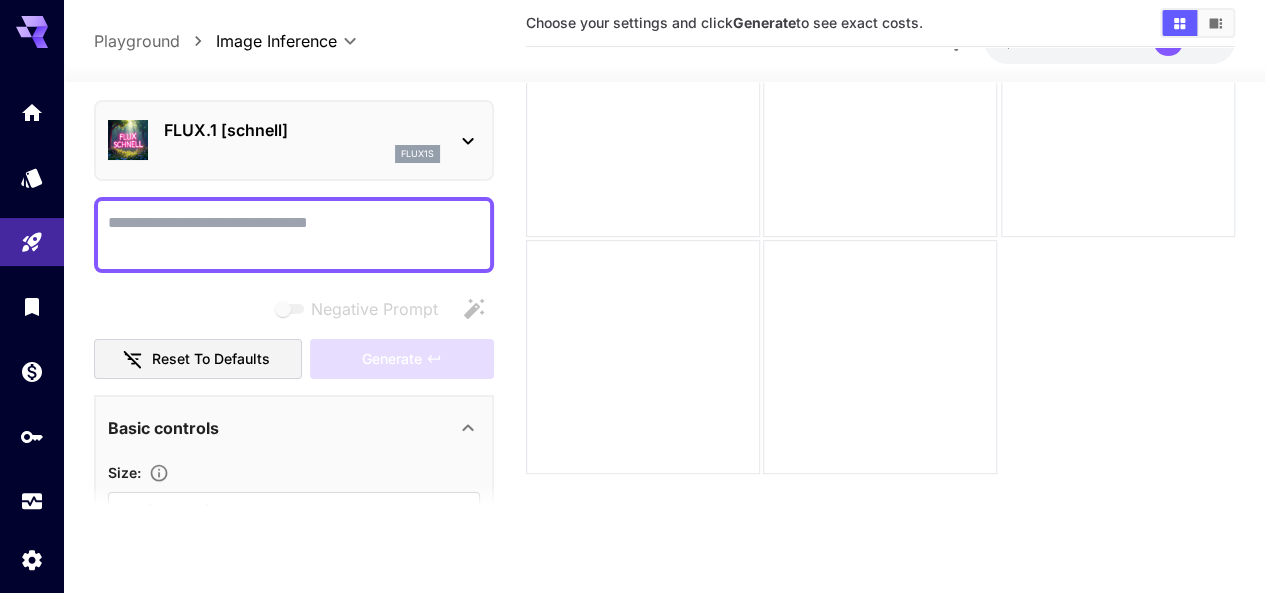 click 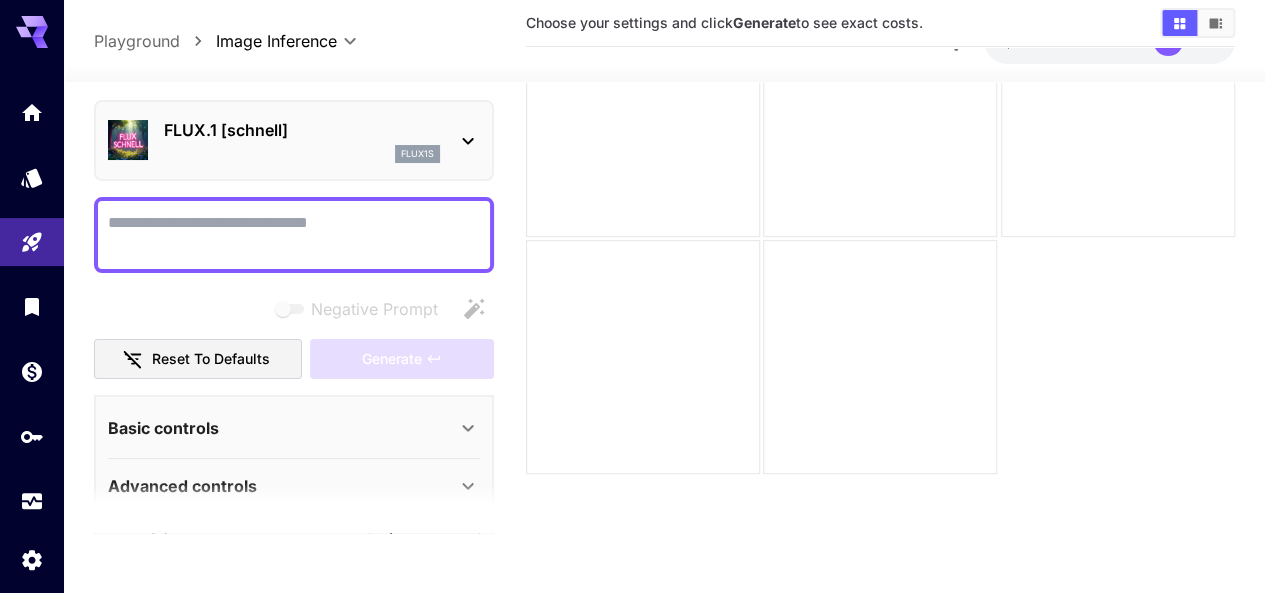 click 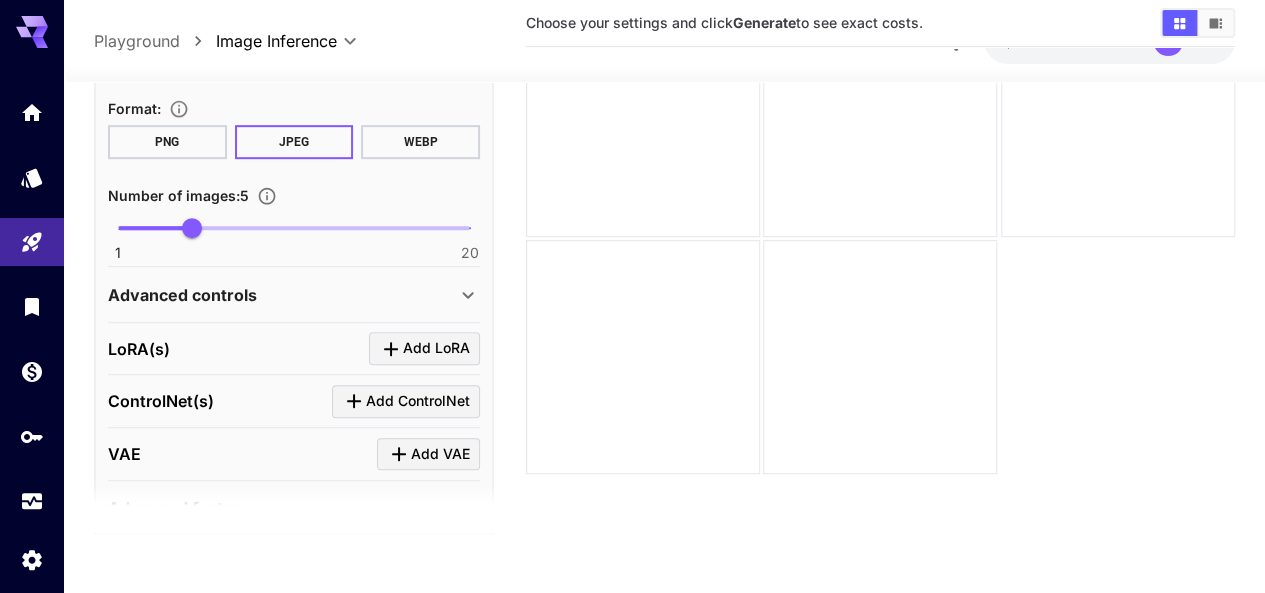 scroll, scrollTop: 600, scrollLeft: 0, axis: vertical 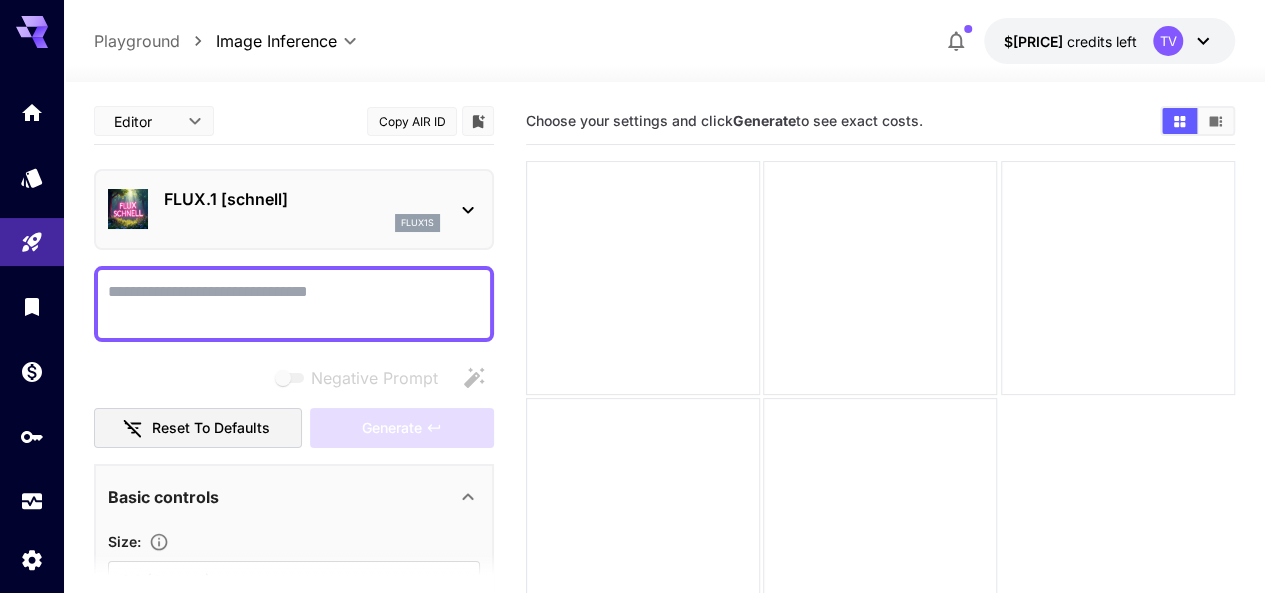 click 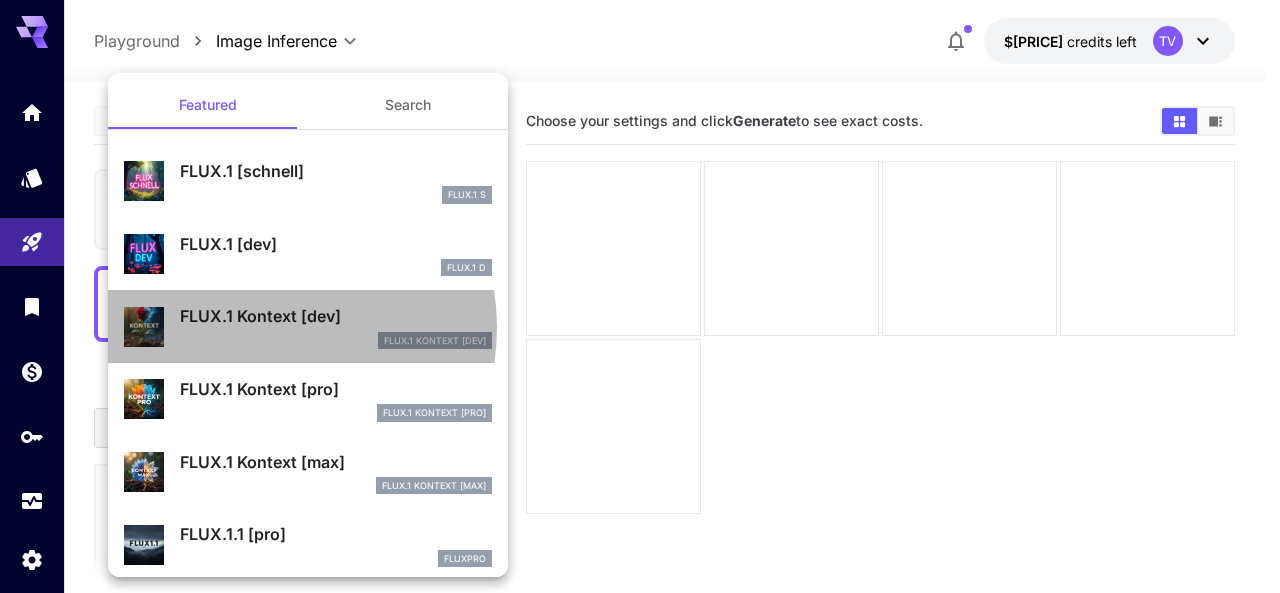 click on "FLUX.1 Kontext [dev]" at bounding box center (336, 316) 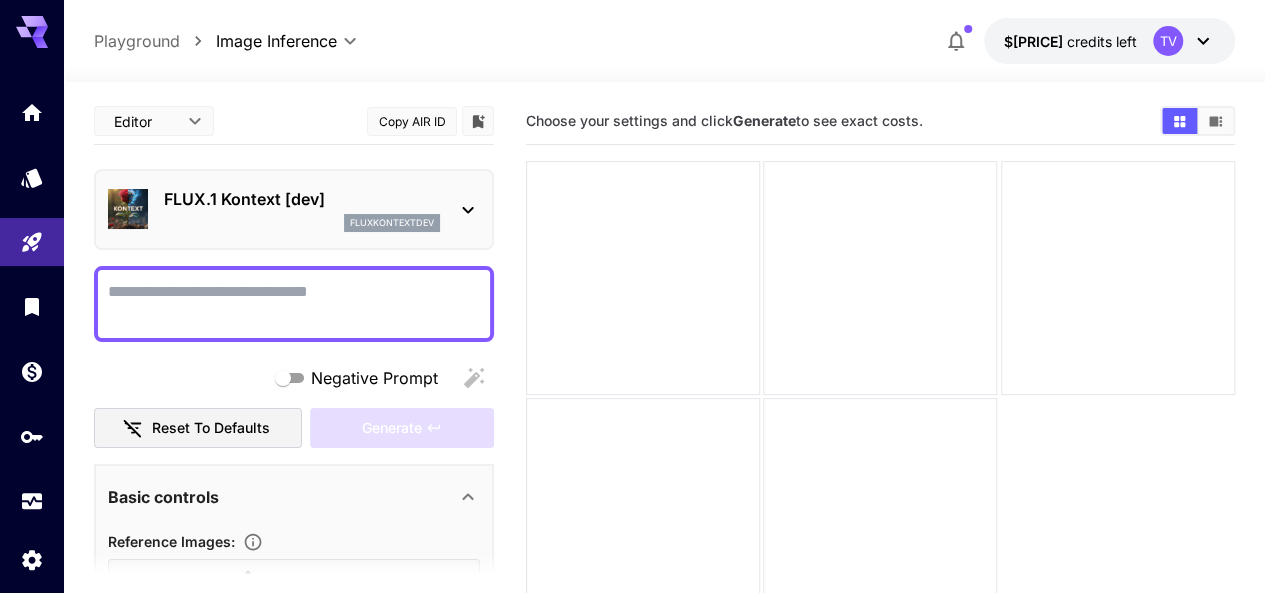 scroll, scrollTop: 200, scrollLeft: 0, axis: vertical 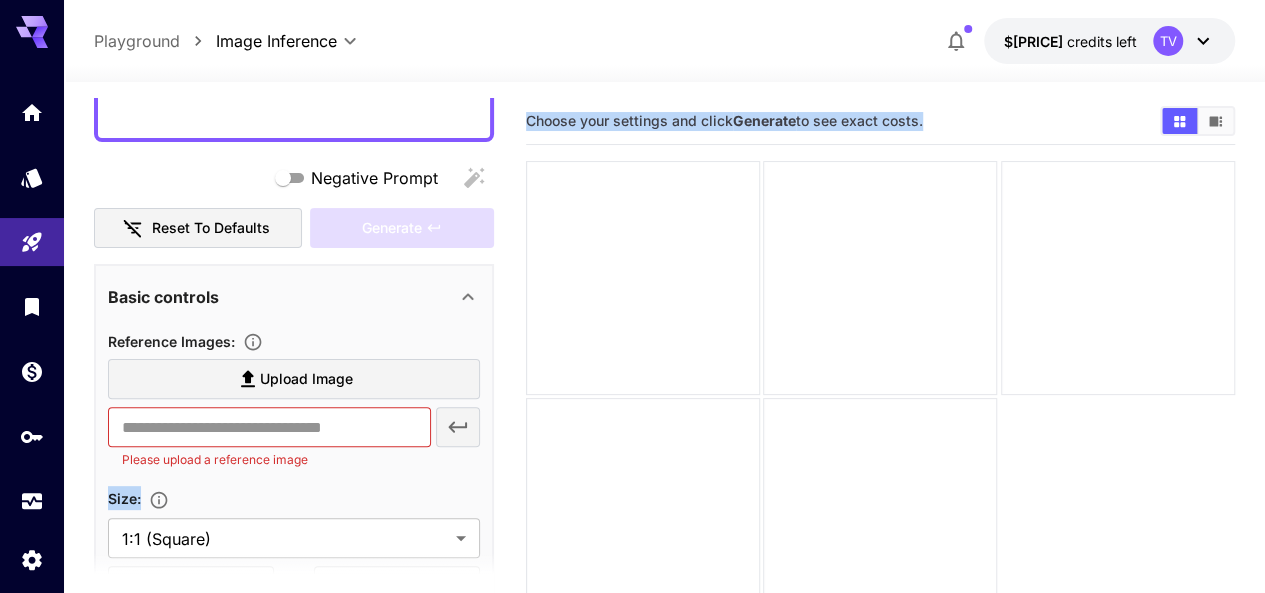 drag, startPoint x: 372, startPoint y: 473, endPoint x: 519, endPoint y: 470, distance: 147.03061 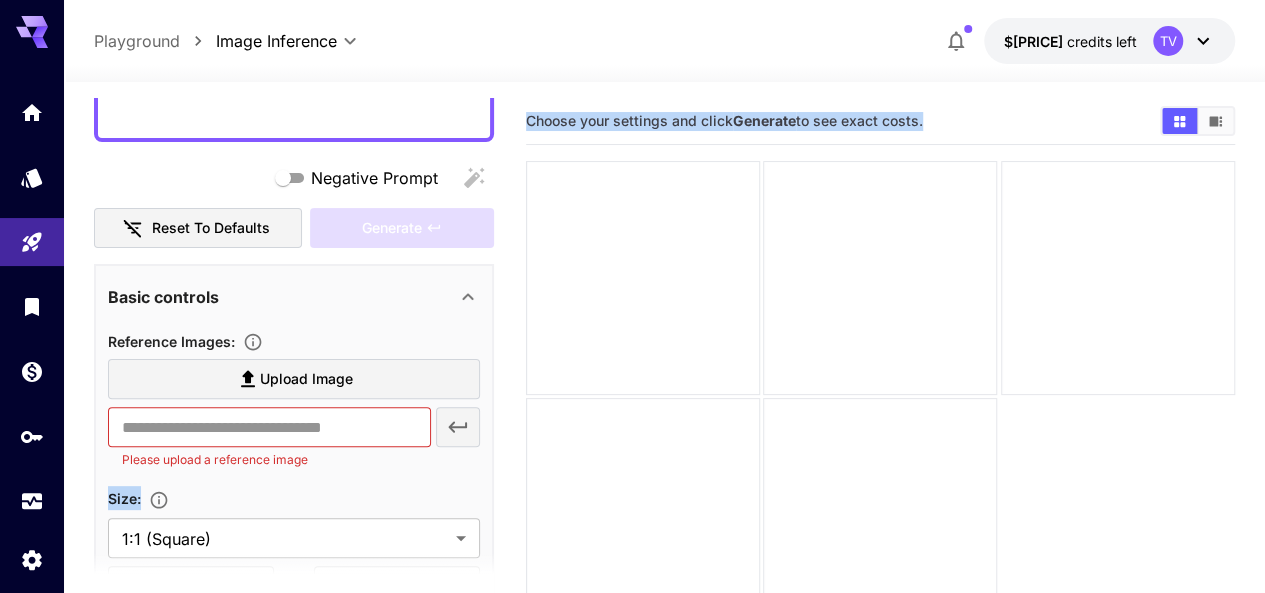 click on "**********" at bounding box center [664, 402] 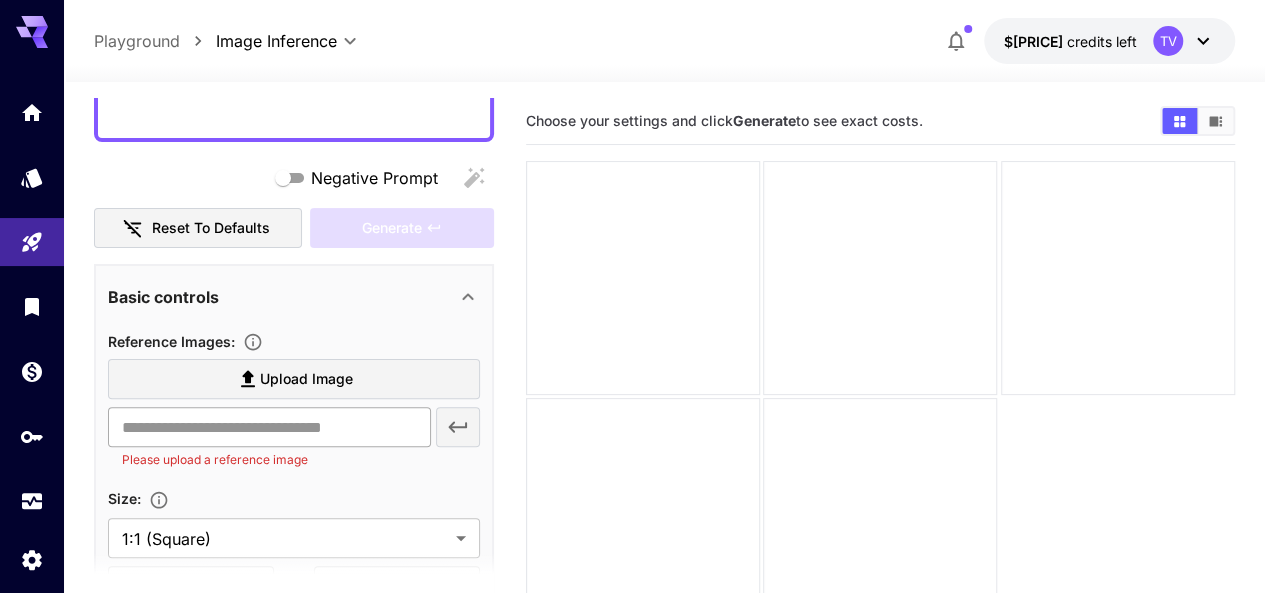 click at bounding box center [269, 427] 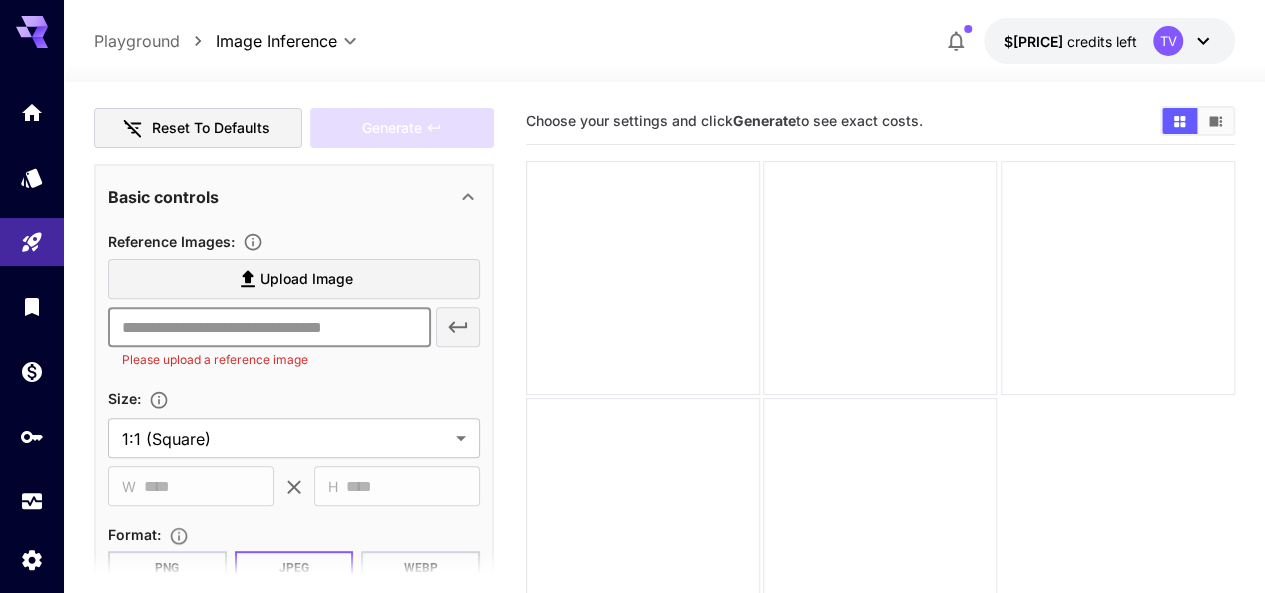 scroll, scrollTop: 400, scrollLeft: 0, axis: vertical 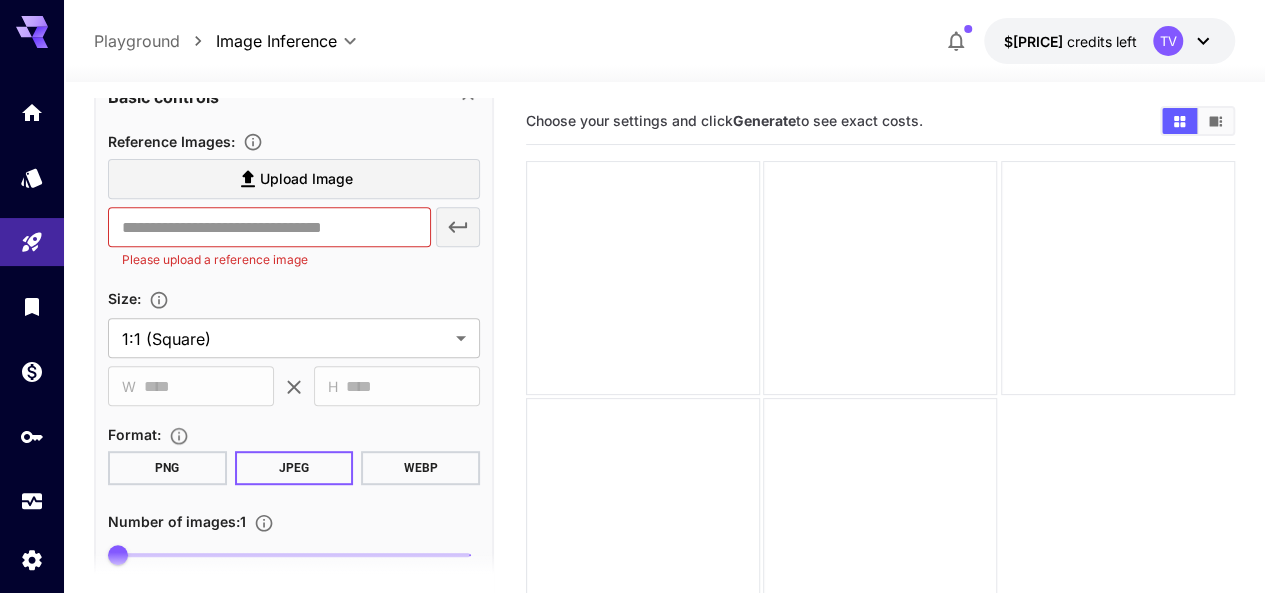 click at bounding box center (880, 397) 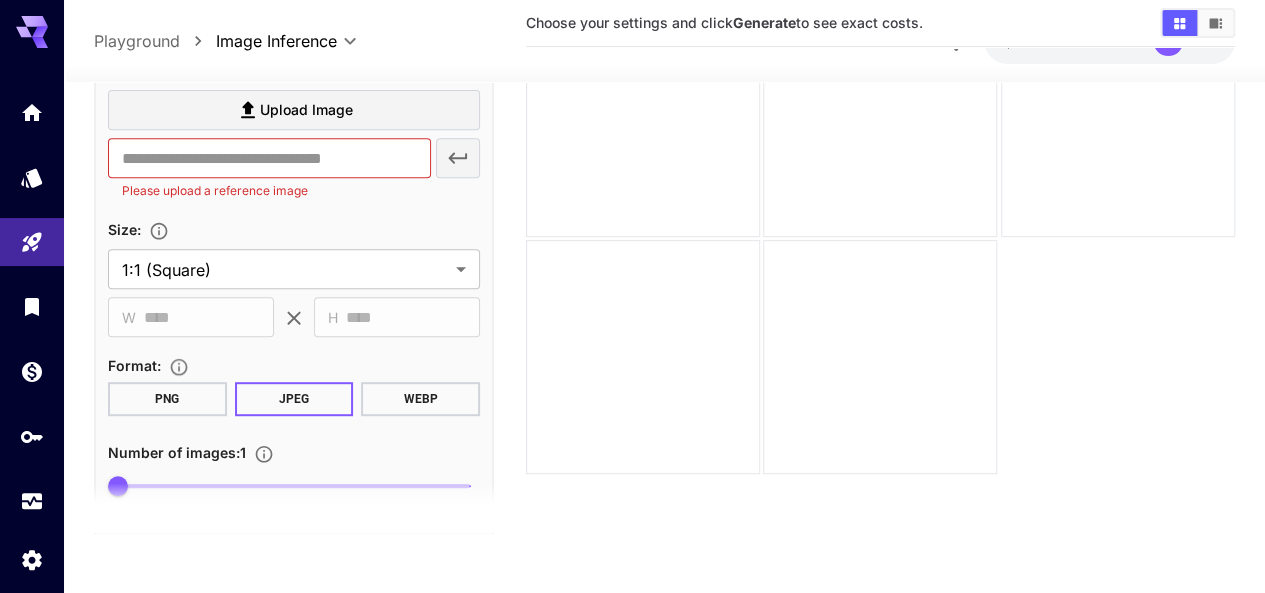 scroll, scrollTop: 0, scrollLeft: 0, axis: both 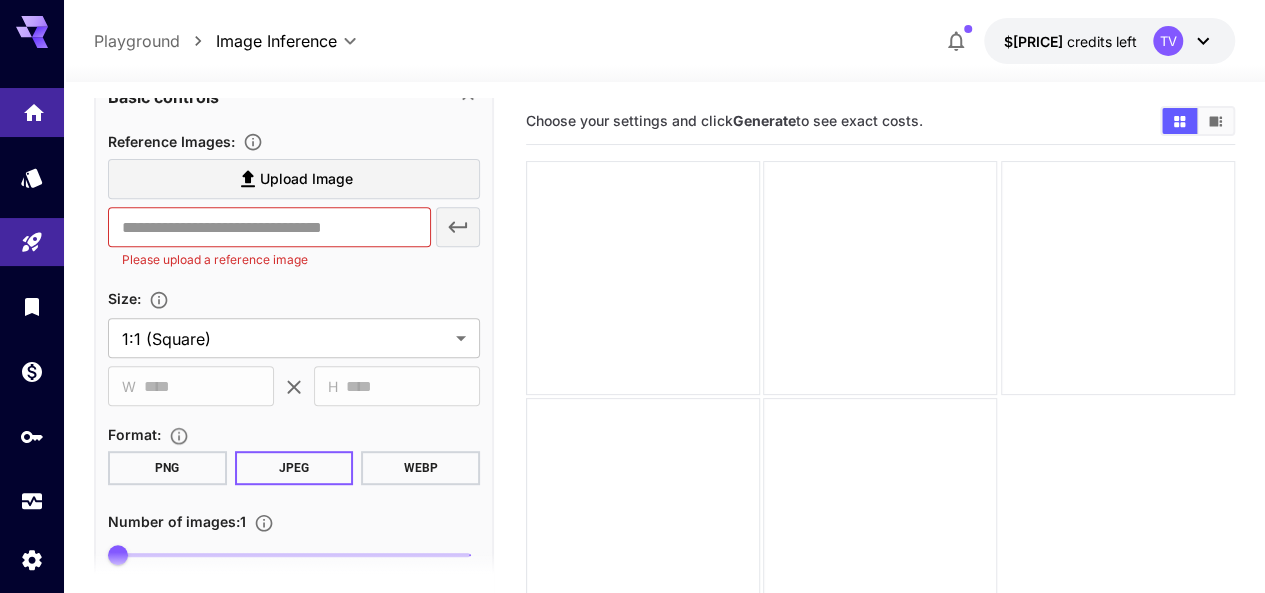 click at bounding box center (32, 112) 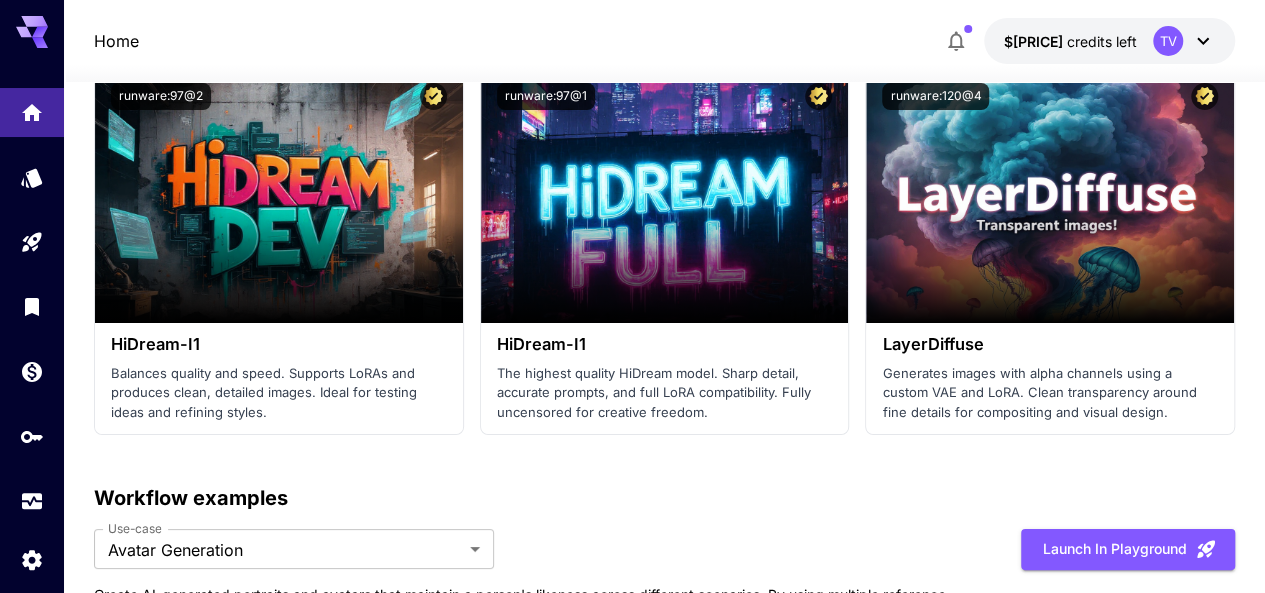 scroll, scrollTop: 4400, scrollLeft: 0, axis: vertical 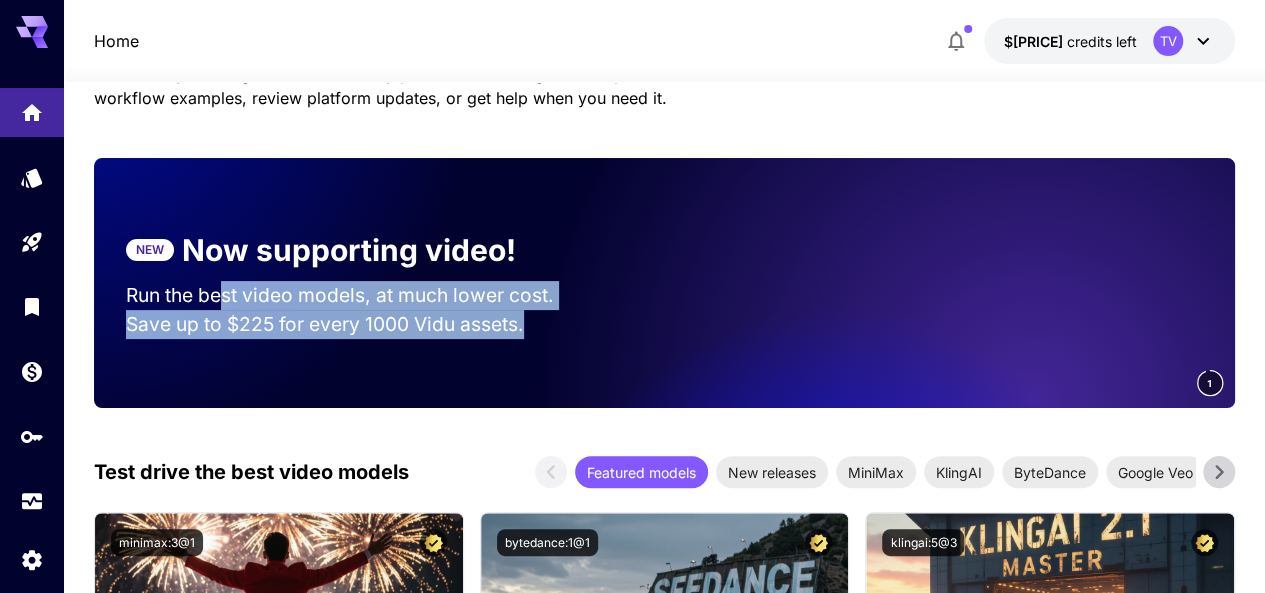 drag, startPoint x: 226, startPoint y: 297, endPoint x: 530, endPoint y: 331, distance: 305.89542 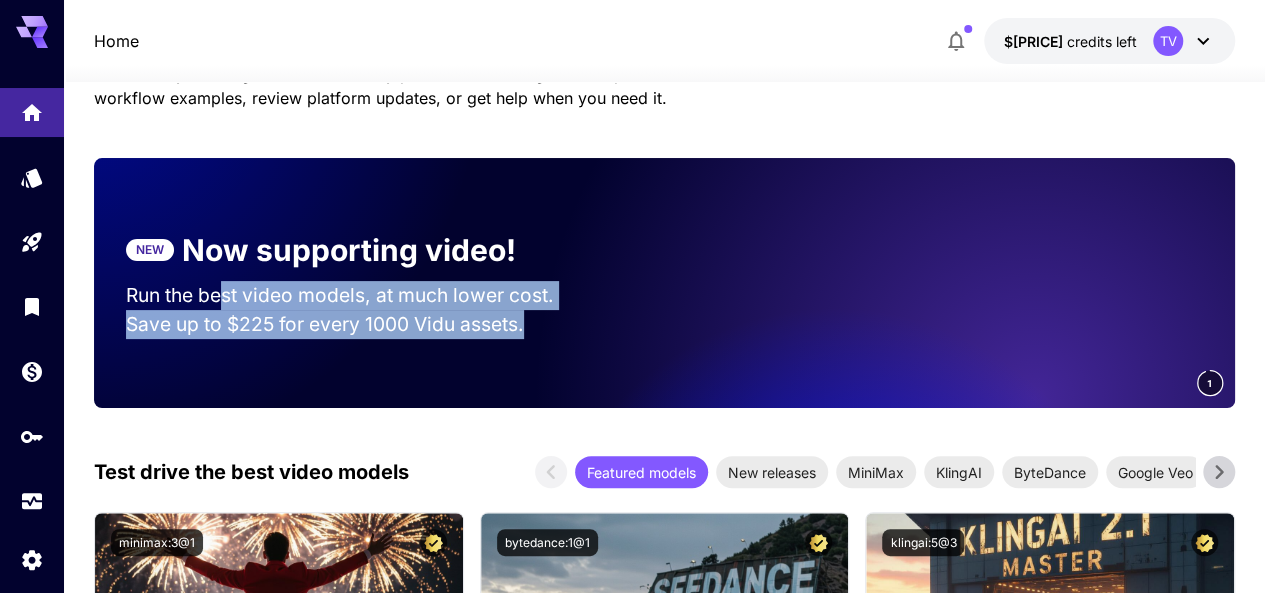 click on "Run the best video models, at much lower cost. Save up to $[PRICE] for every [NUMBER] Vidu assets." at bounding box center (359, 310) 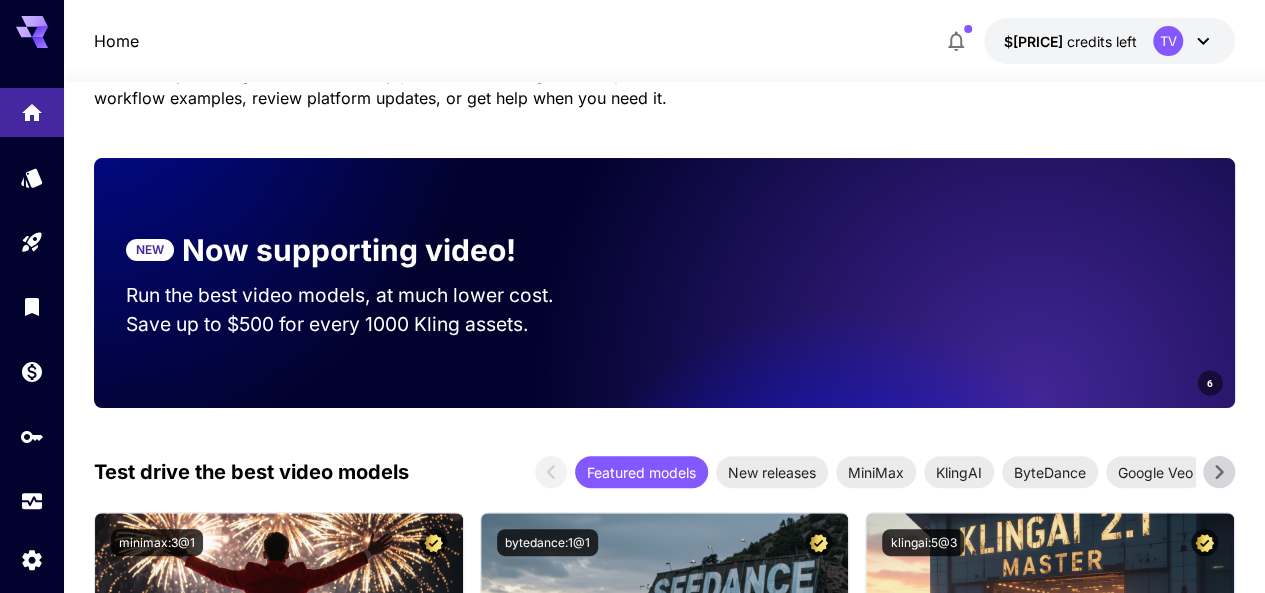 click on "Save up to $500 for every 1000 Kling assets." at bounding box center [359, 324] 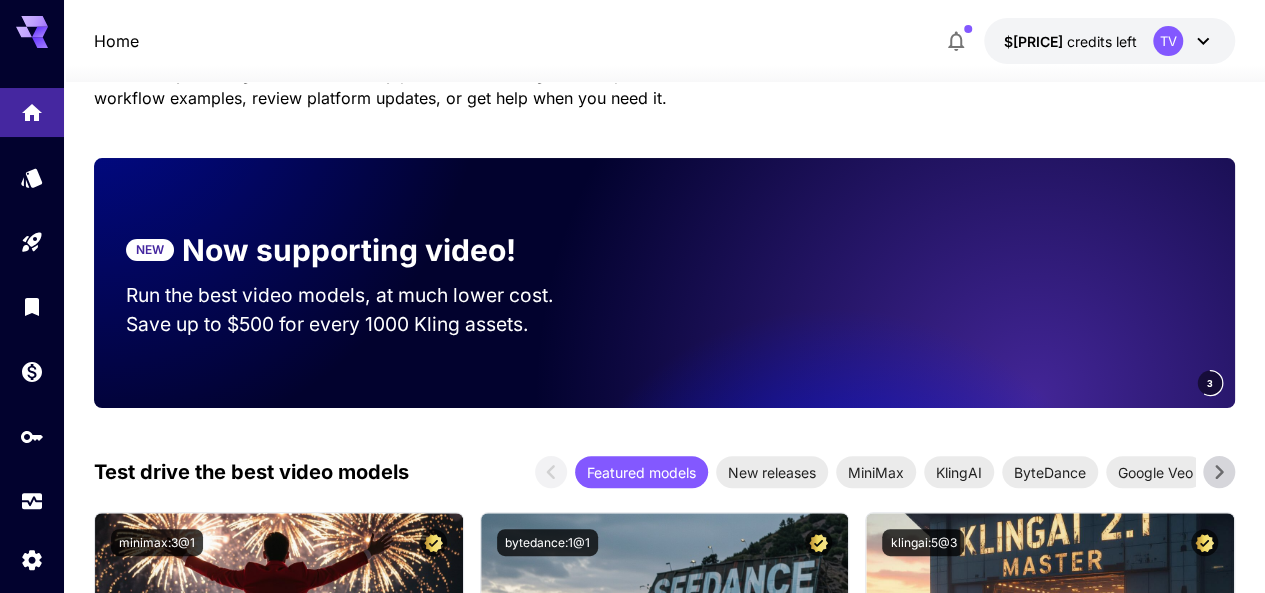 click at bounding box center [955, 283] 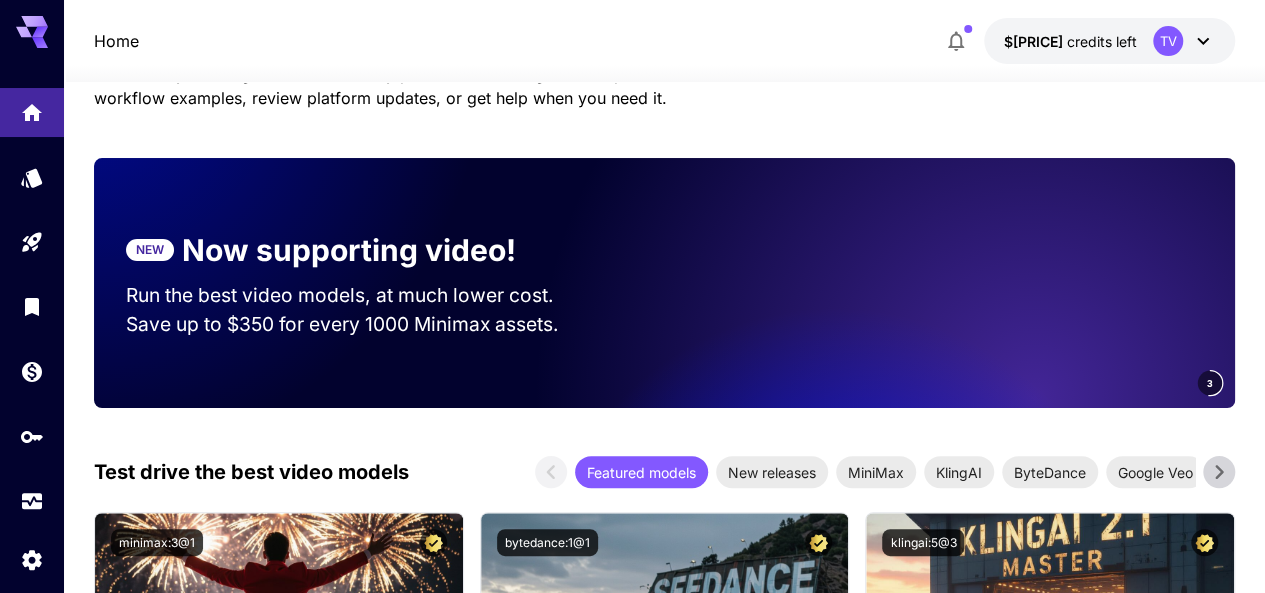 scroll, scrollTop: 300, scrollLeft: 0, axis: vertical 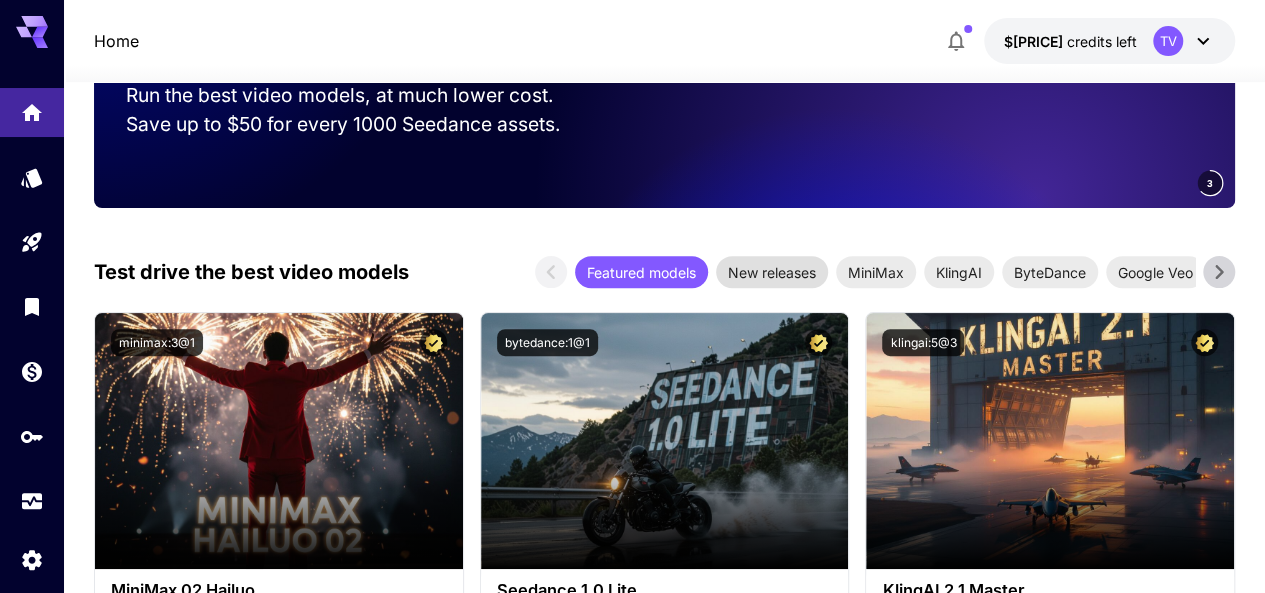 click on "New releases" at bounding box center (772, 272) 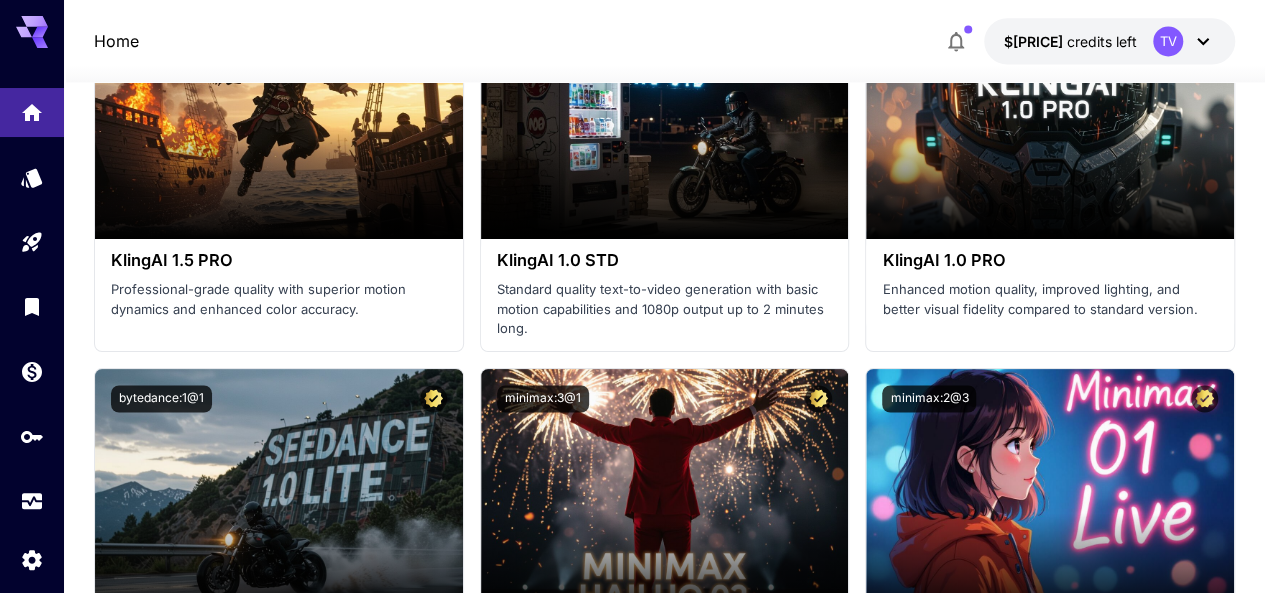 scroll, scrollTop: 1500, scrollLeft: 0, axis: vertical 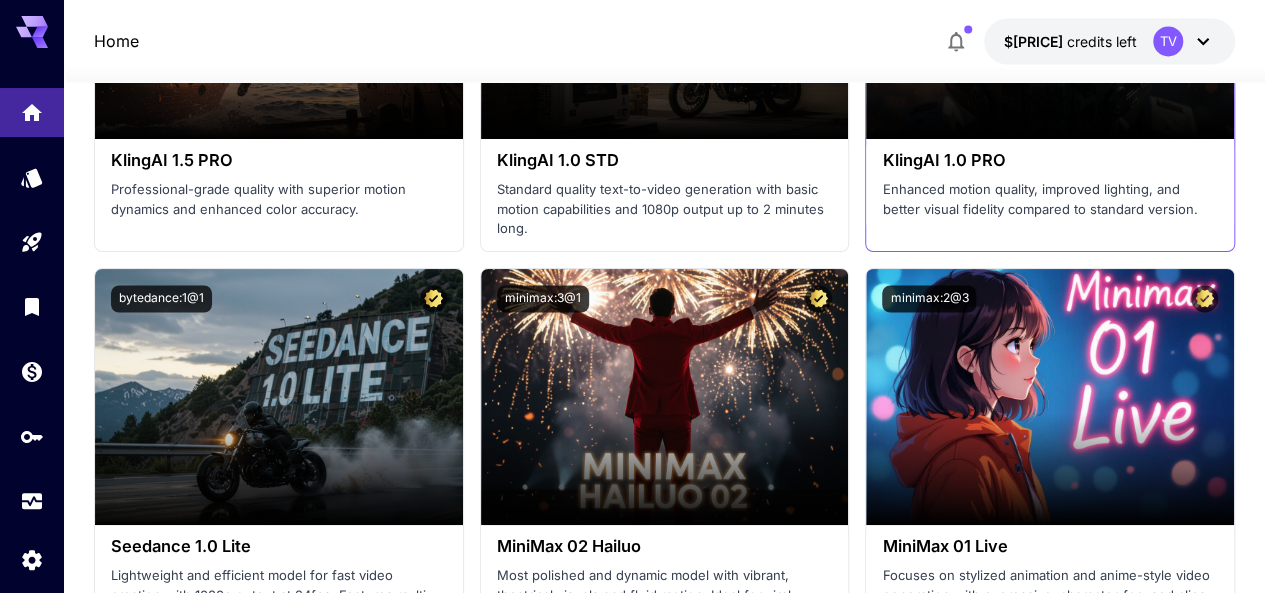 click on "Launch in Playground" at bounding box center [1050, 11] 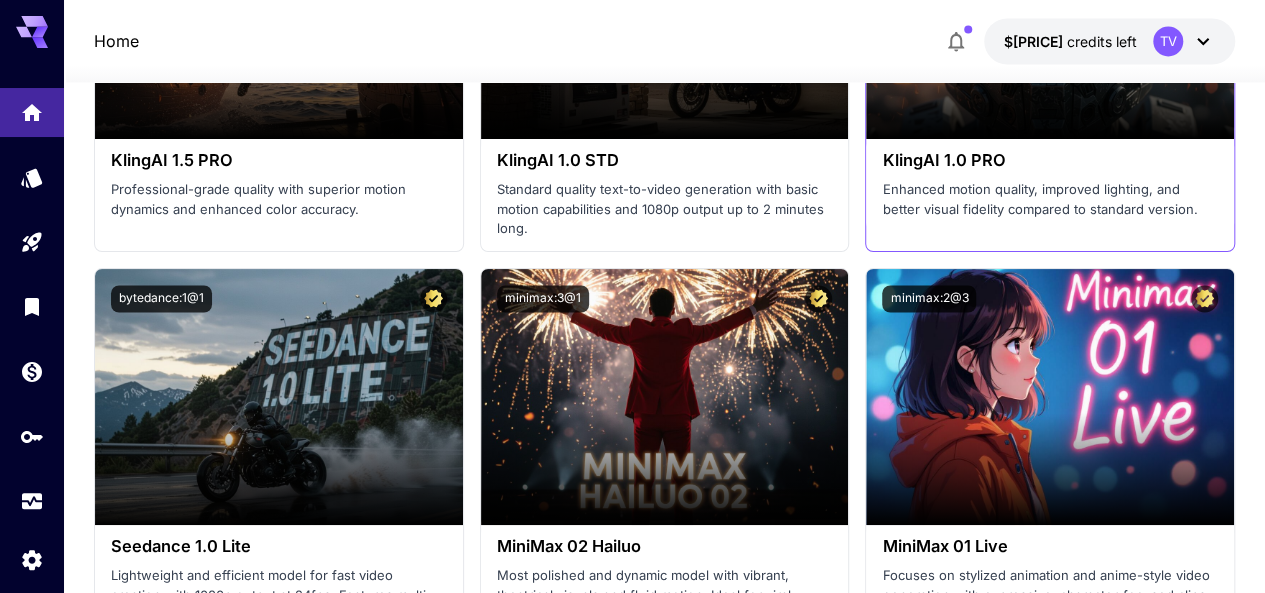 scroll, scrollTop: 1300, scrollLeft: 0, axis: vertical 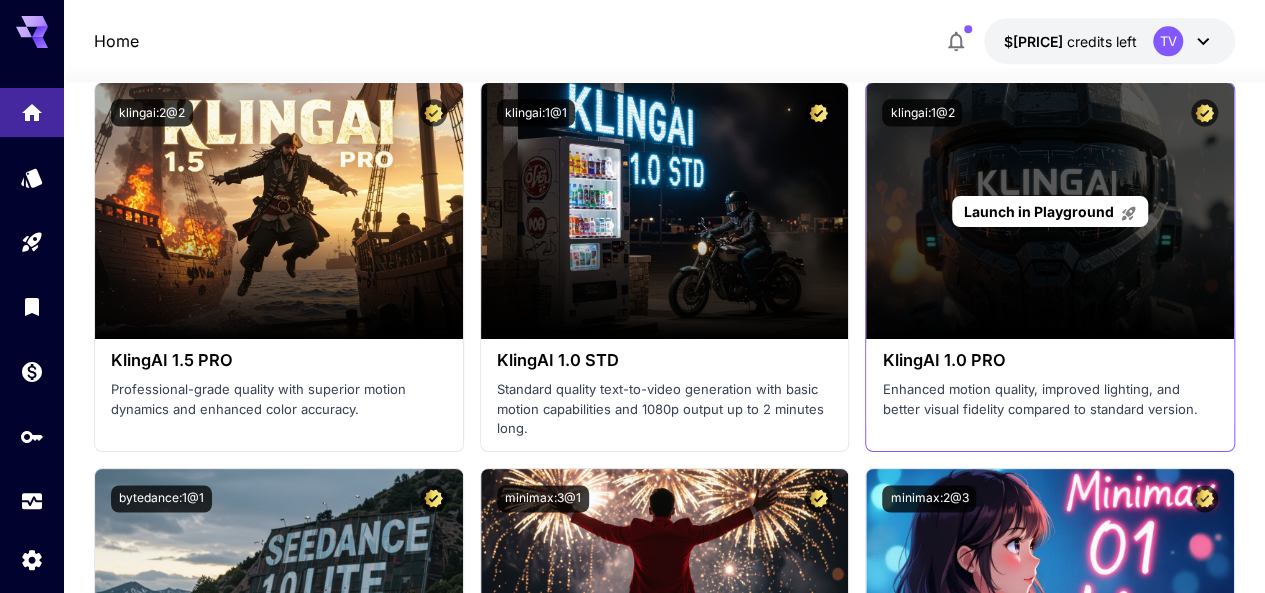 click on "Launch in Playground" at bounding box center [1039, 211] 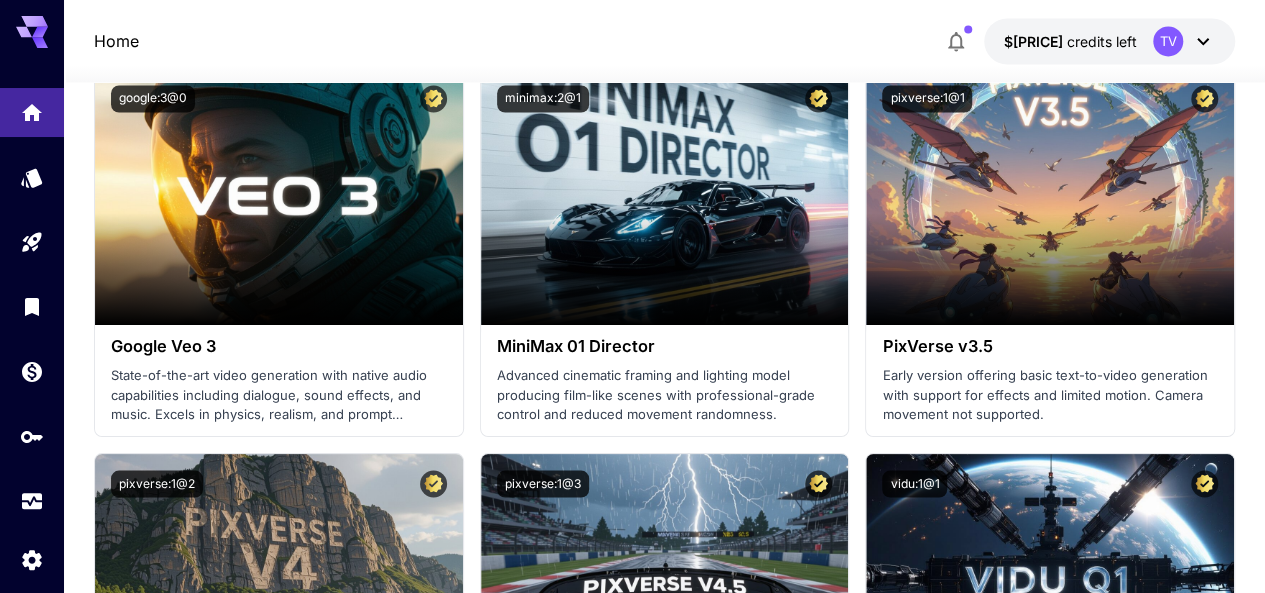 scroll, scrollTop: 1600, scrollLeft: 0, axis: vertical 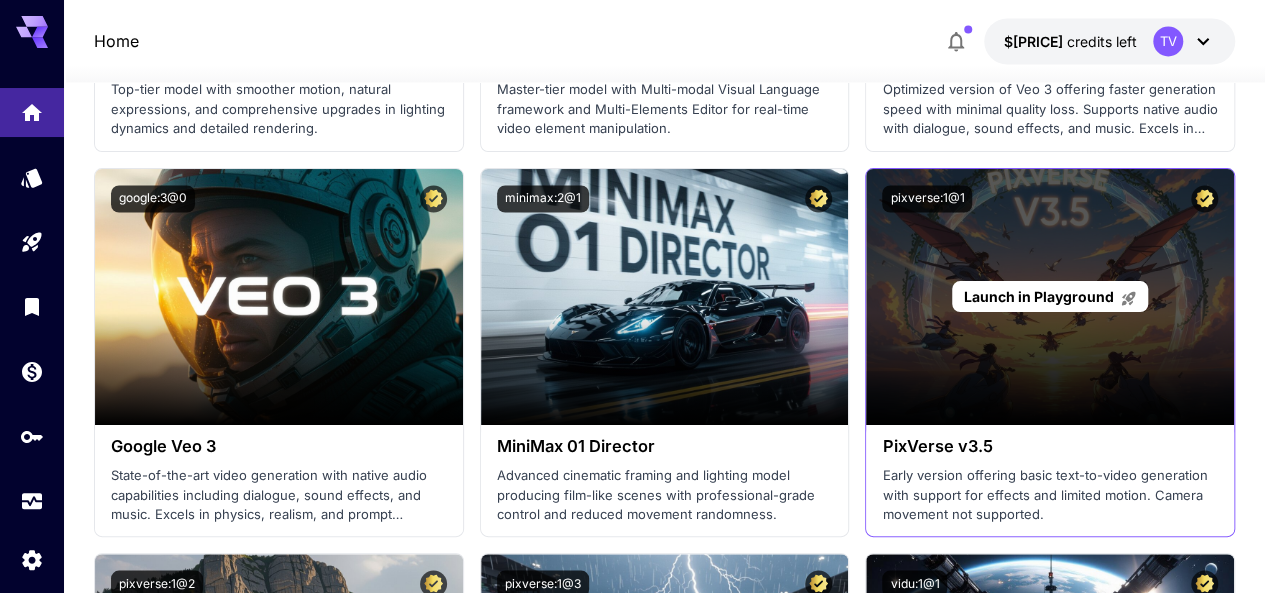 click on "Launch in Playground" at bounding box center [1050, 297] 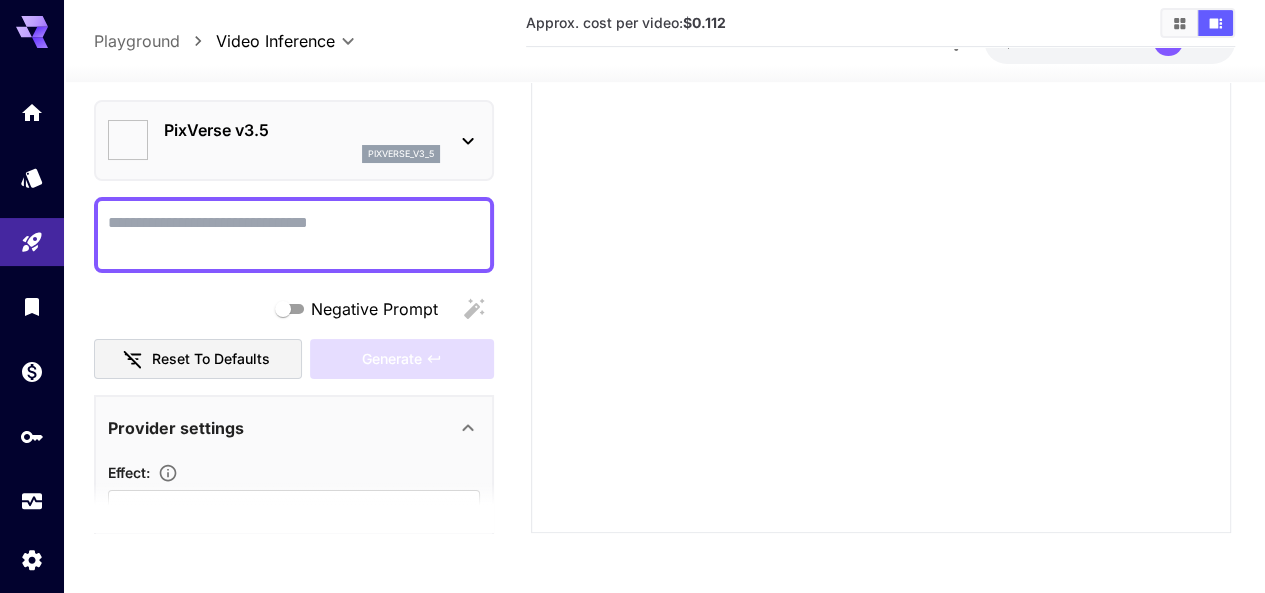 type on "******" 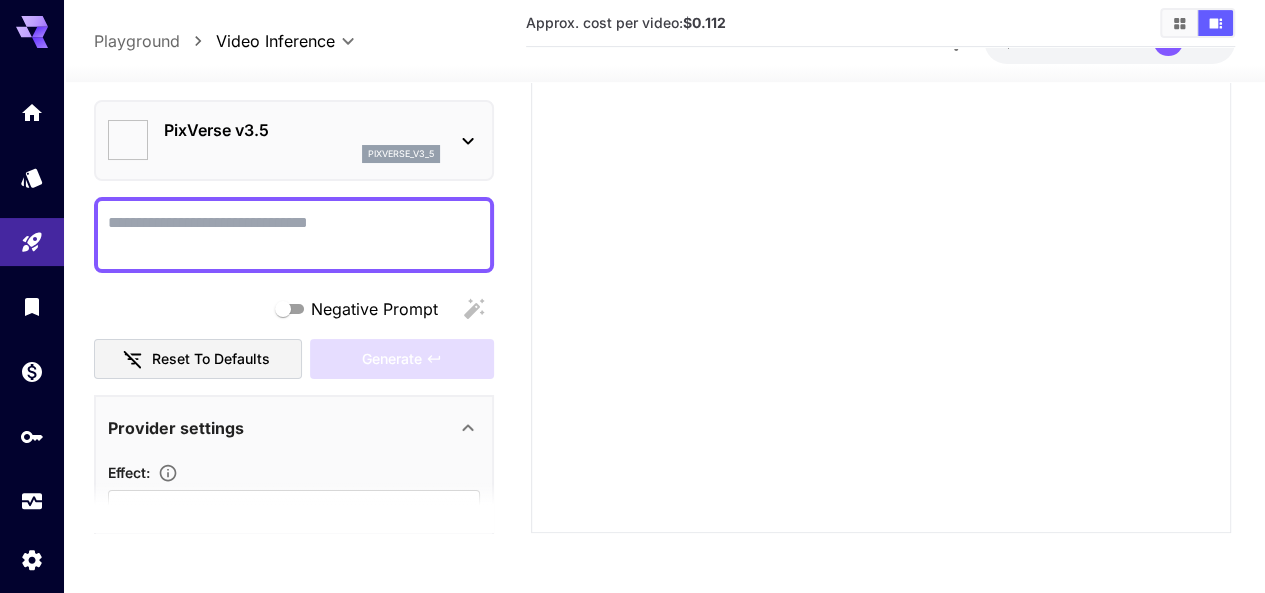 type on "**********" 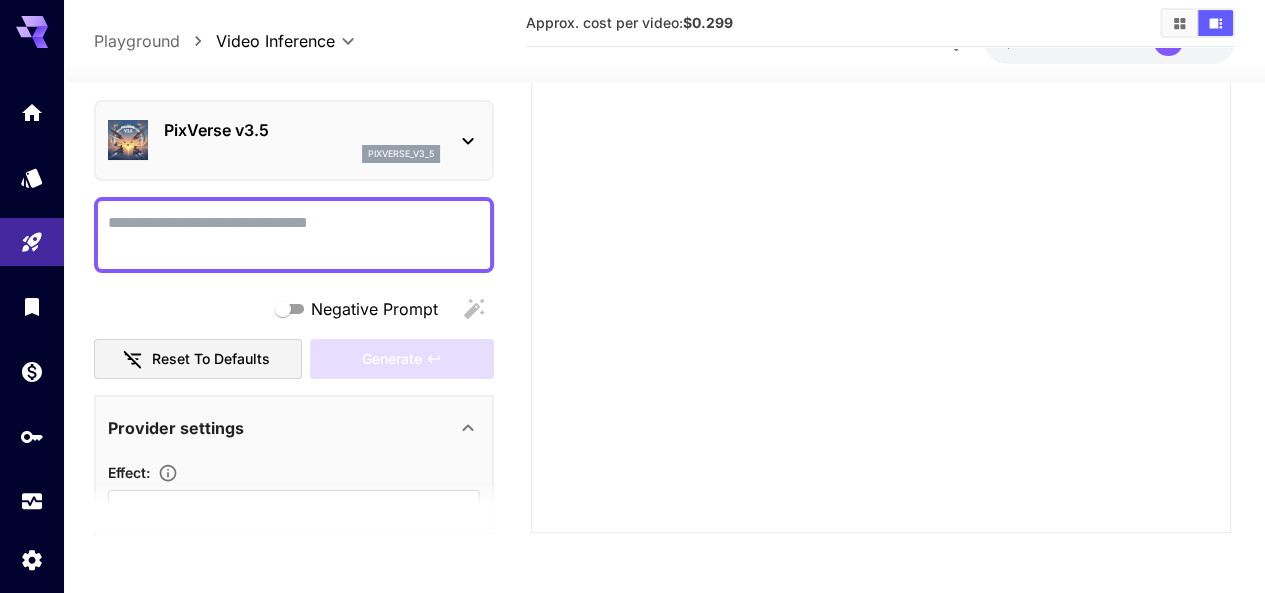 scroll, scrollTop: 375, scrollLeft: 0, axis: vertical 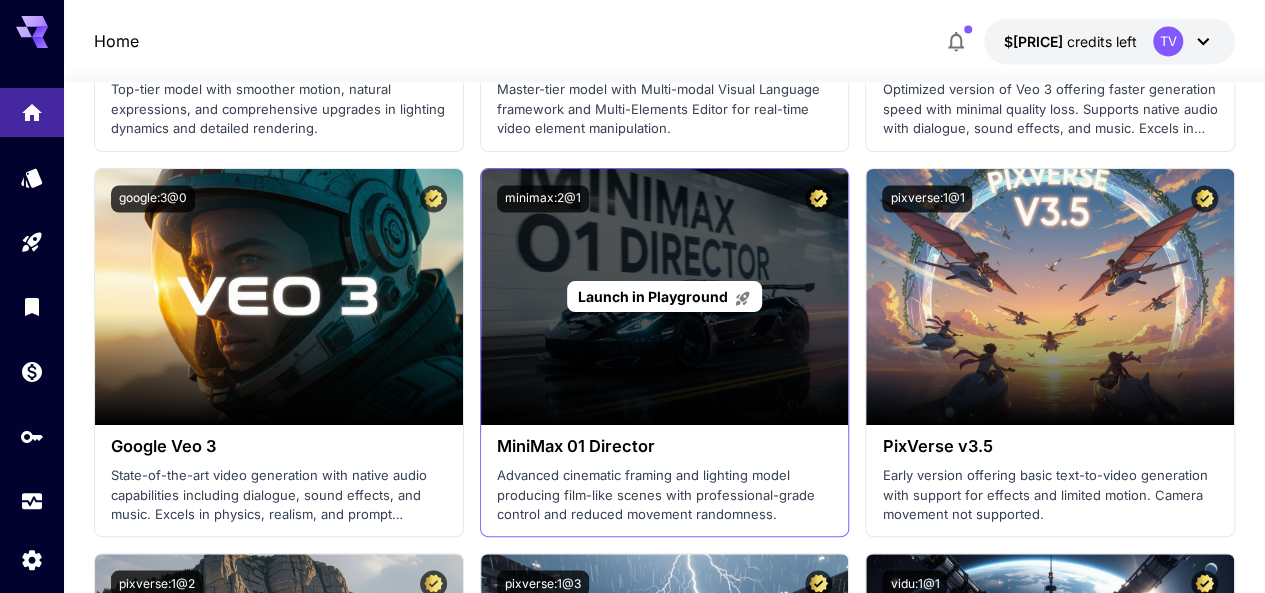 click on "Launch in Playground" at bounding box center (653, 296) 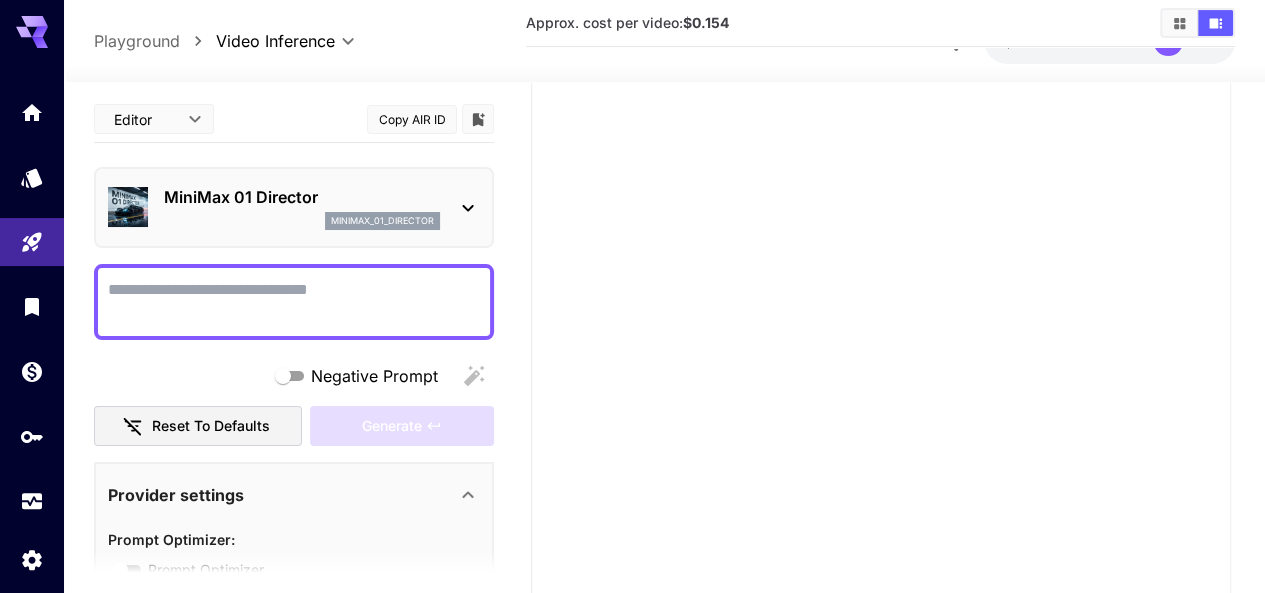 scroll, scrollTop: 375, scrollLeft: 0, axis: vertical 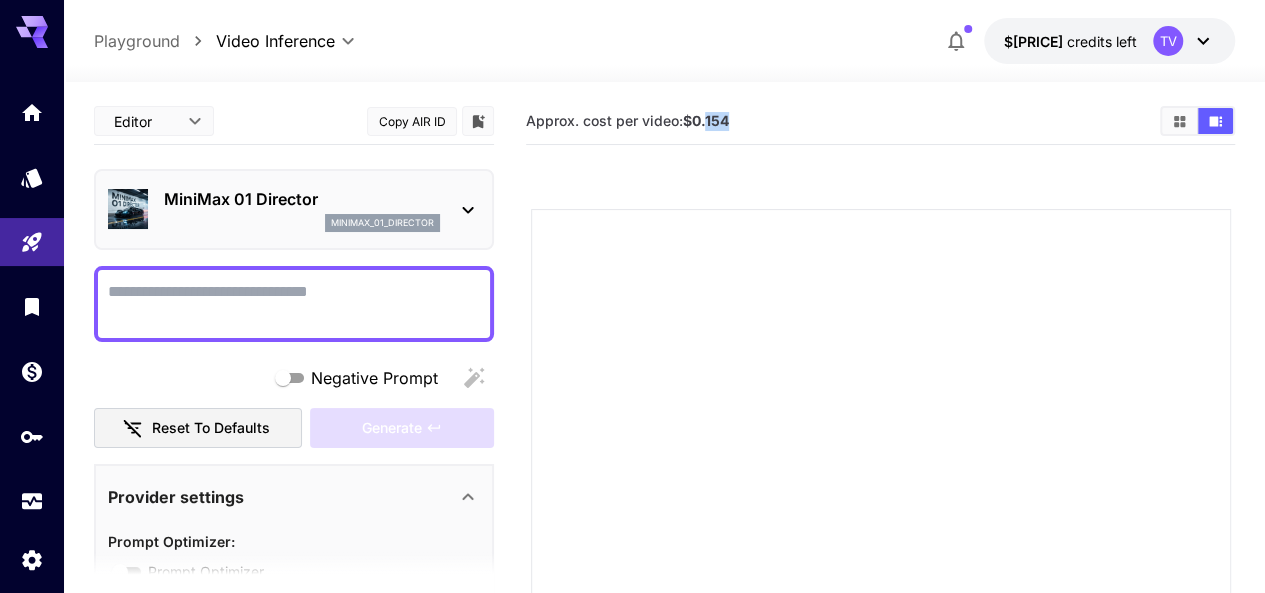 drag, startPoint x: 706, startPoint y: 121, endPoint x: 778, endPoint y: 121, distance: 72 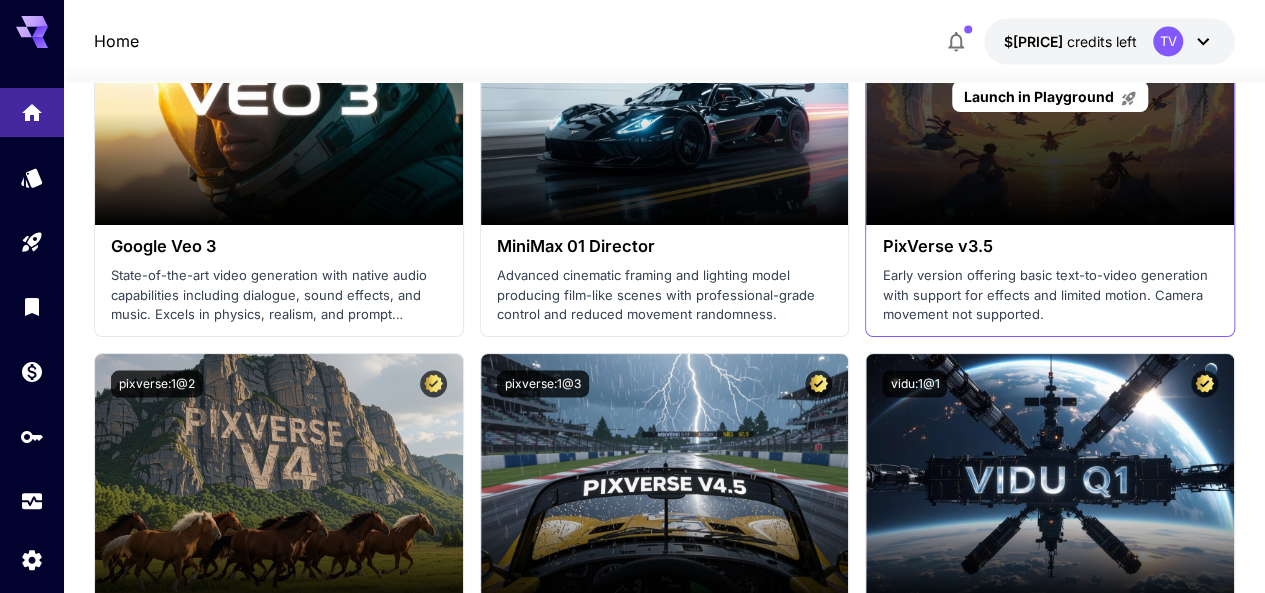 scroll, scrollTop: 2000, scrollLeft: 0, axis: vertical 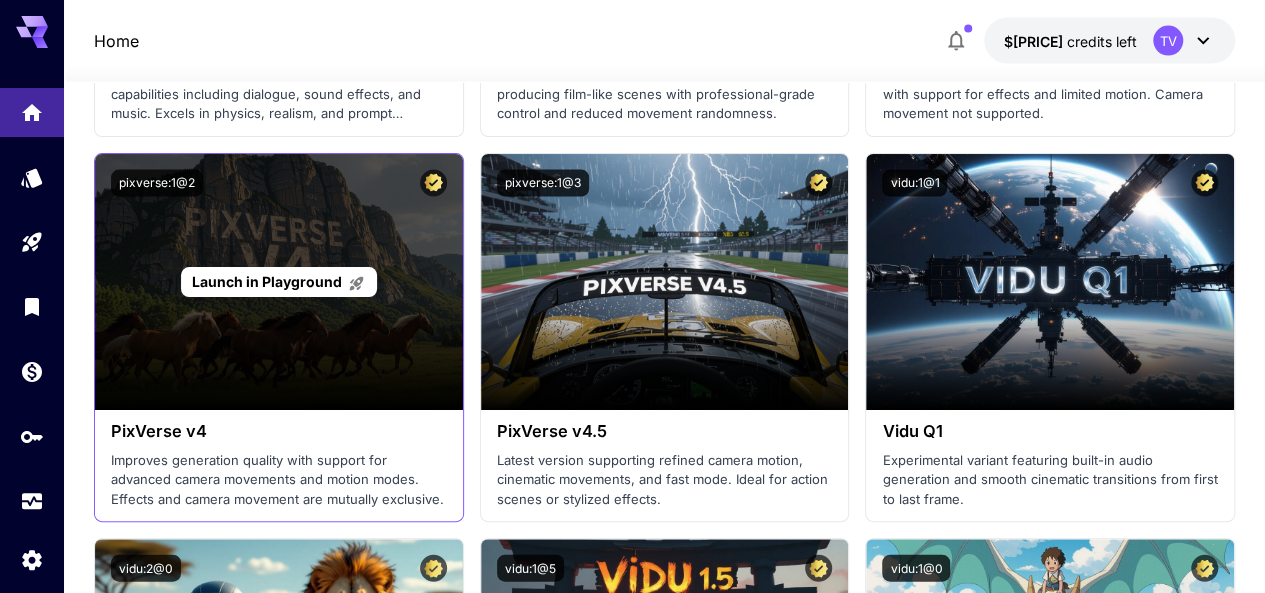 click on "Launch in Playground" at bounding box center (279, 282) 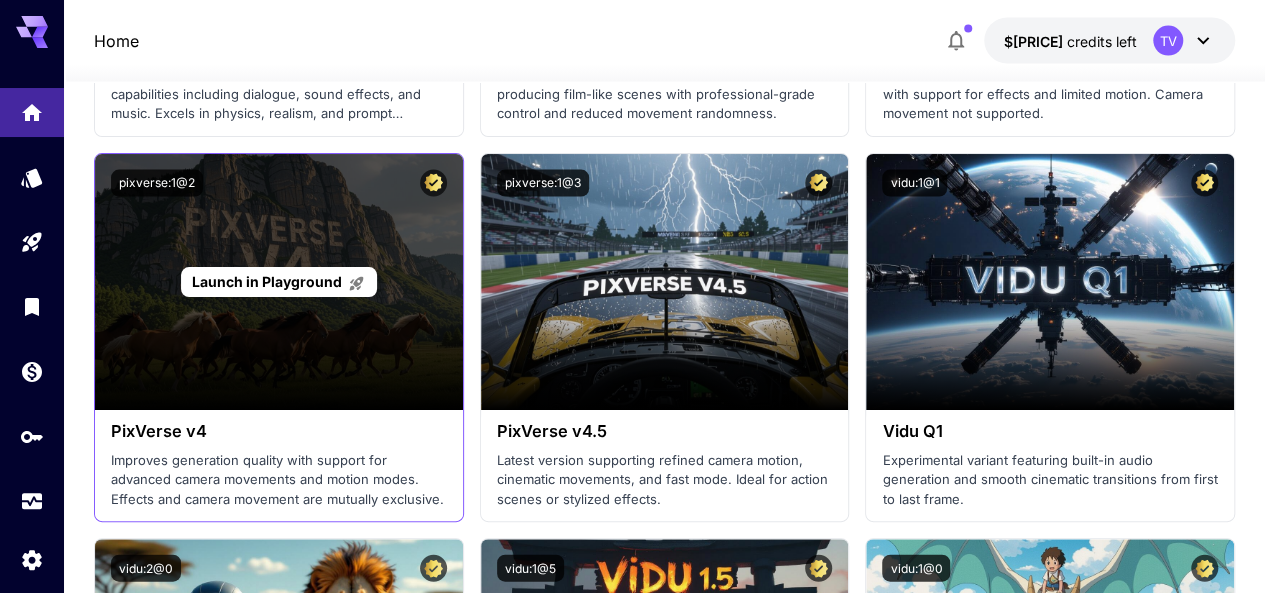 click on "Launch in Playground" at bounding box center (267, 281) 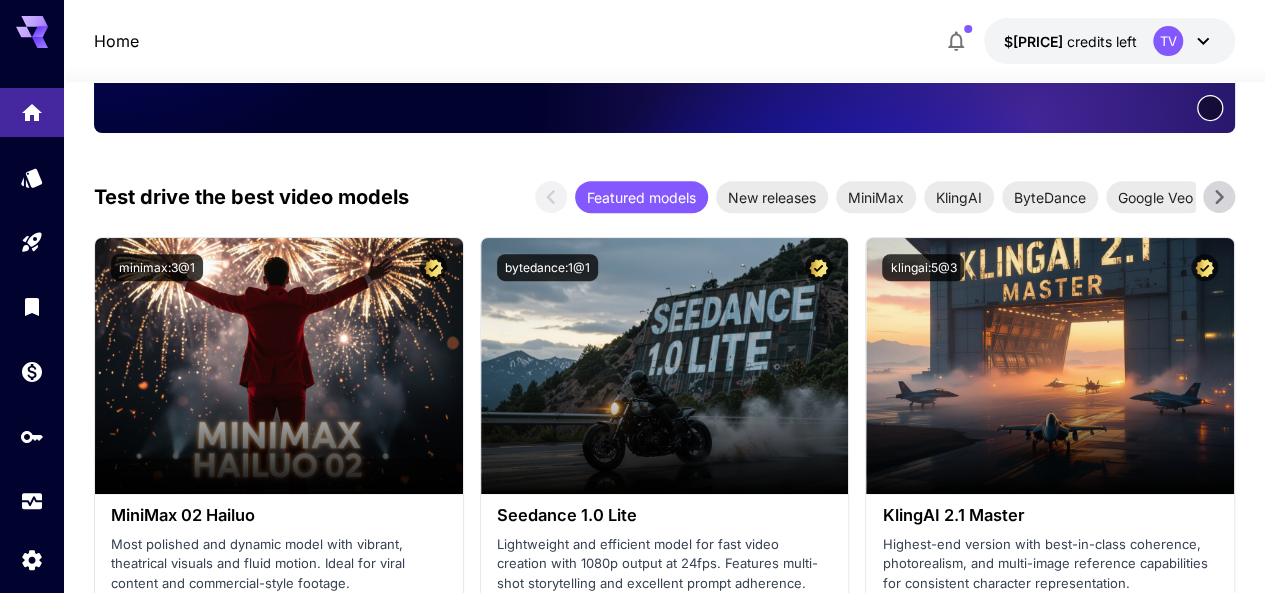 scroll, scrollTop: 2000, scrollLeft: 0, axis: vertical 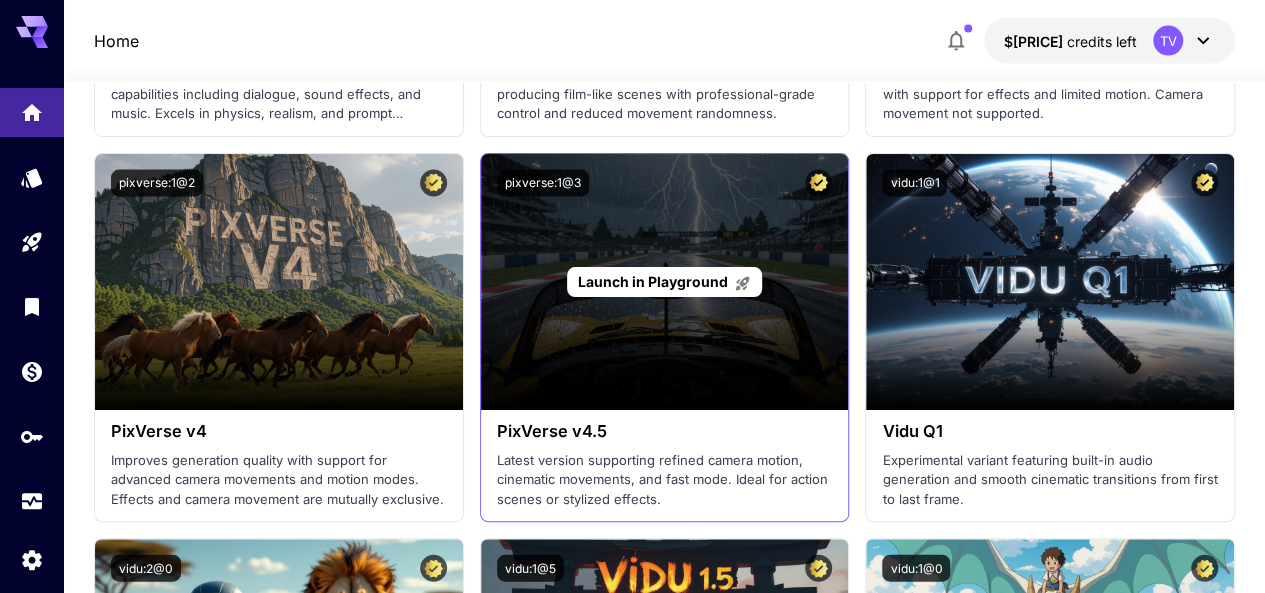 click on "Launch in Playground" at bounding box center (653, 281) 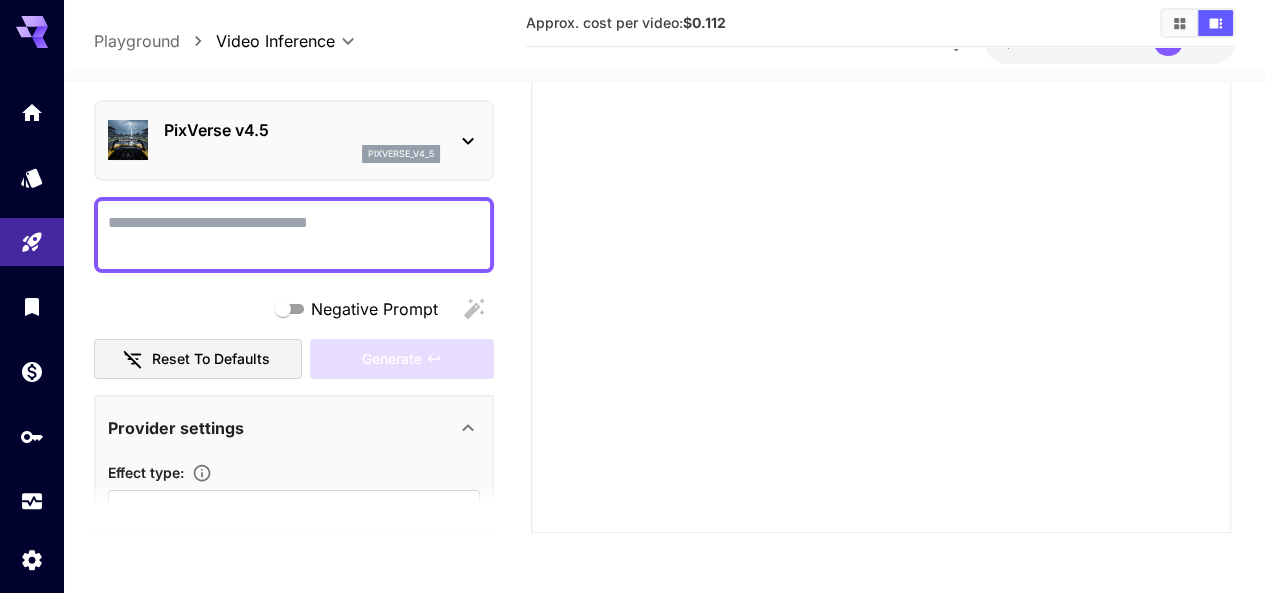 scroll, scrollTop: 375, scrollLeft: 0, axis: vertical 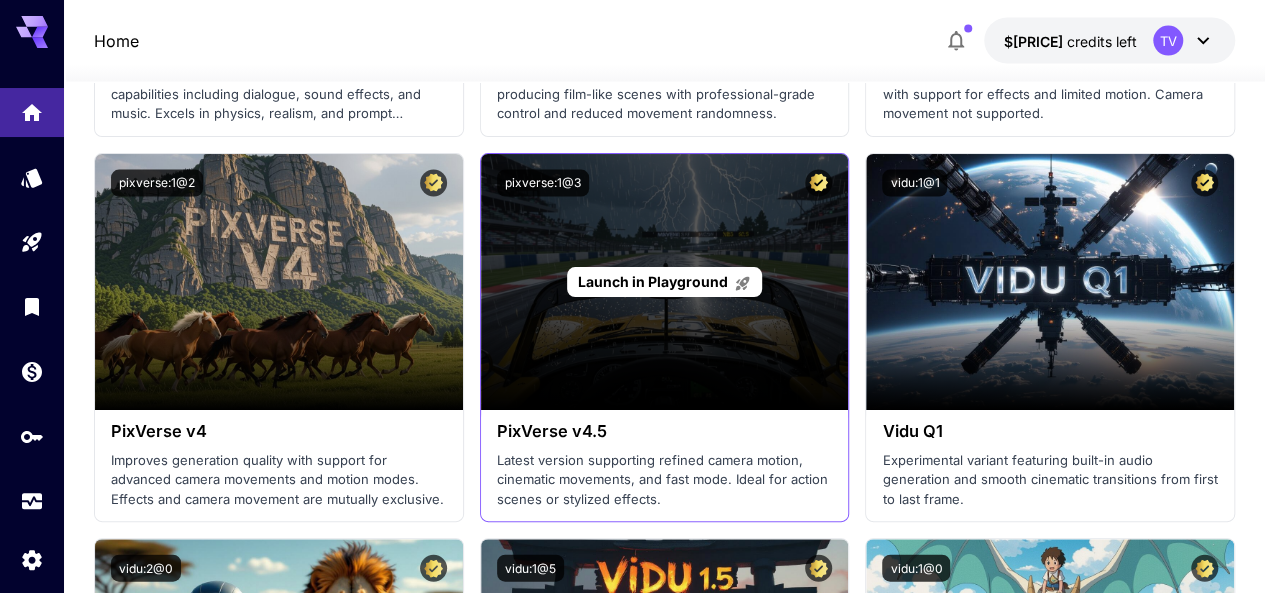 click on "Launch in Playground" at bounding box center (653, 281) 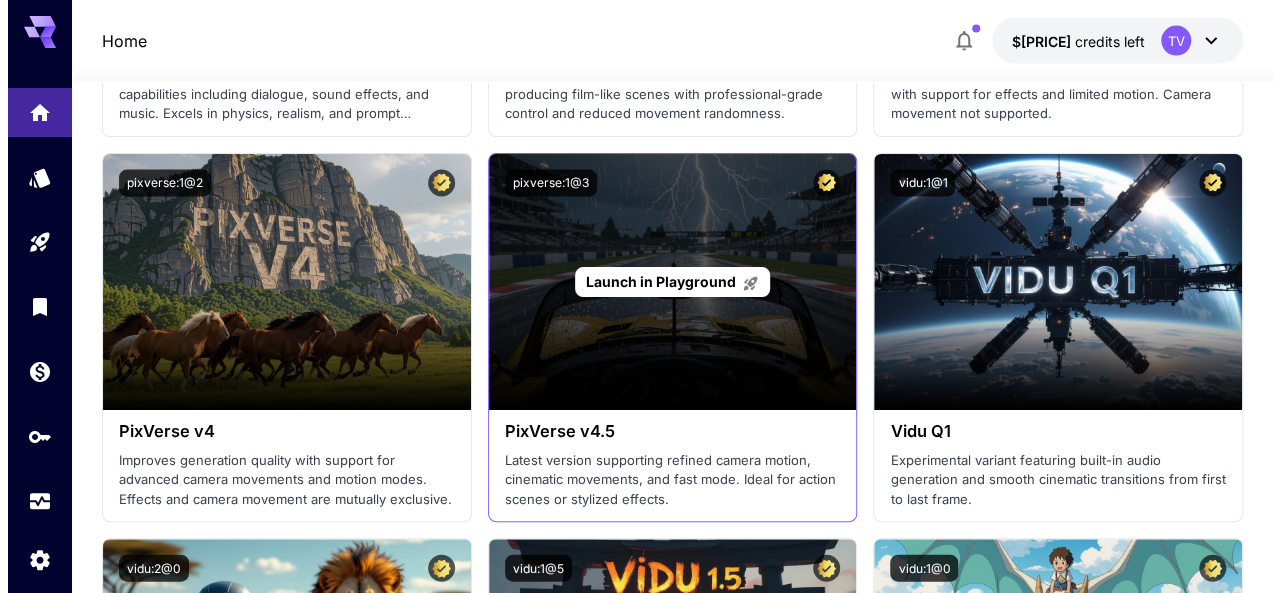 scroll, scrollTop: 375, scrollLeft: 0, axis: vertical 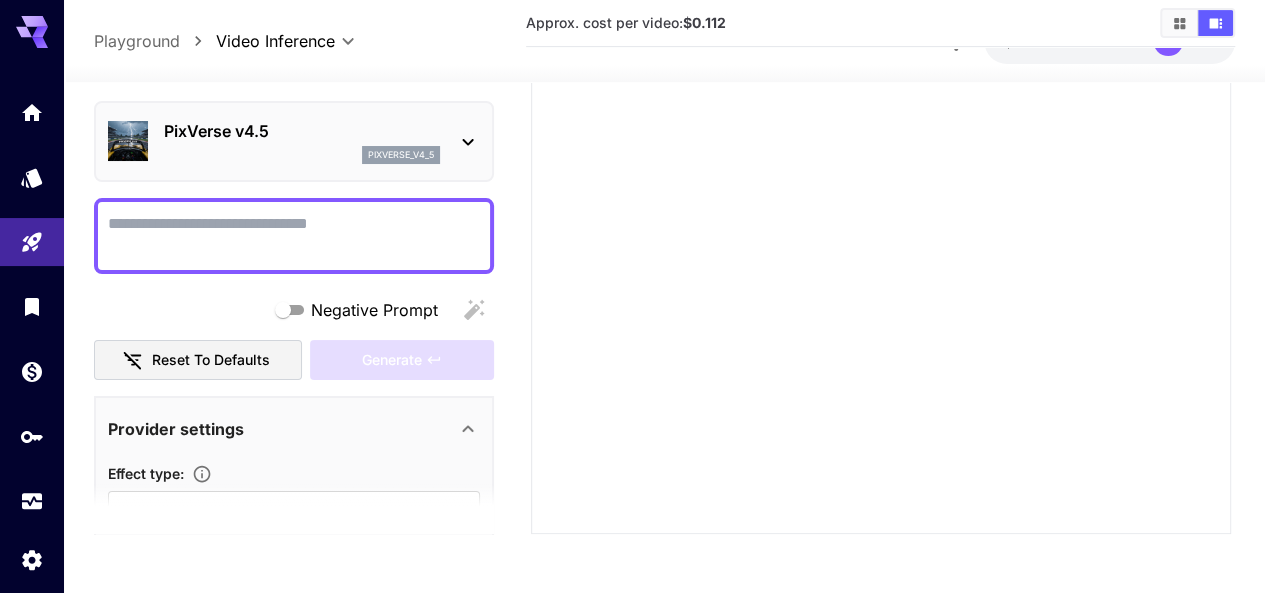 click 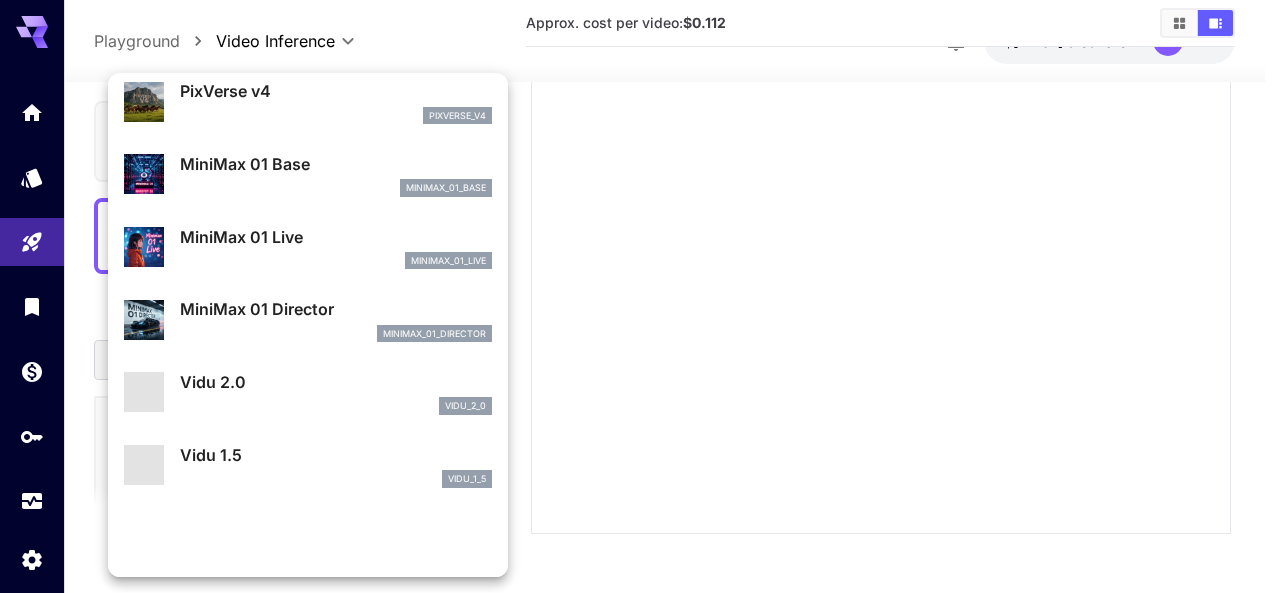 scroll, scrollTop: 1261, scrollLeft: 0, axis: vertical 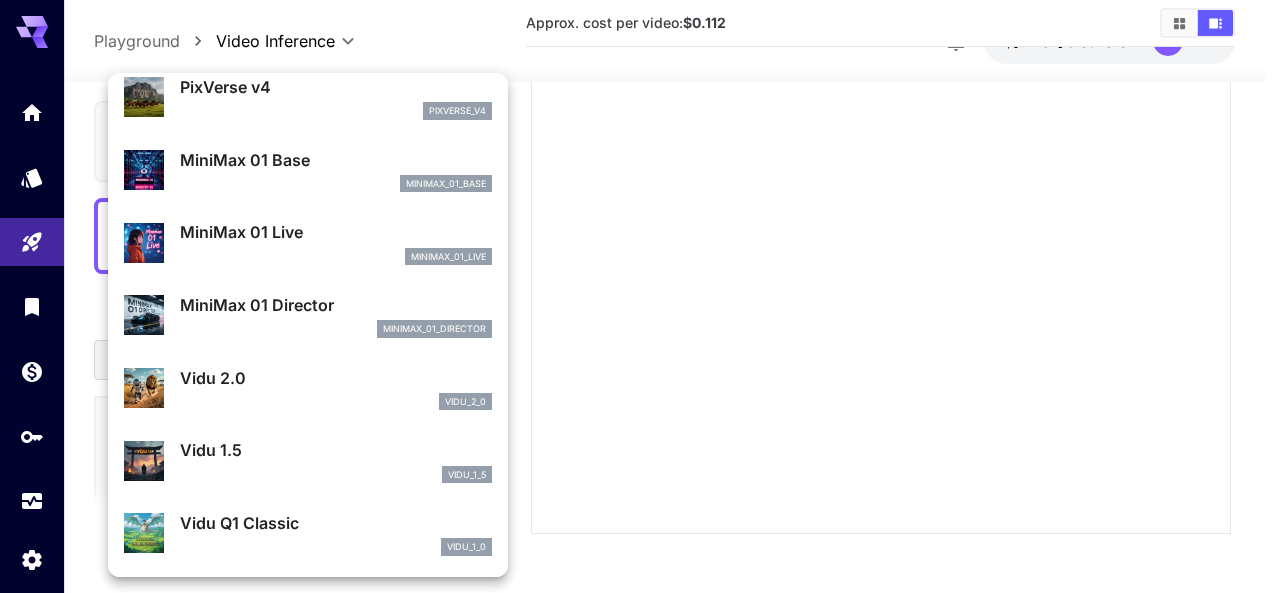 click on "Vidu Q1 Classic" at bounding box center (336, 523) 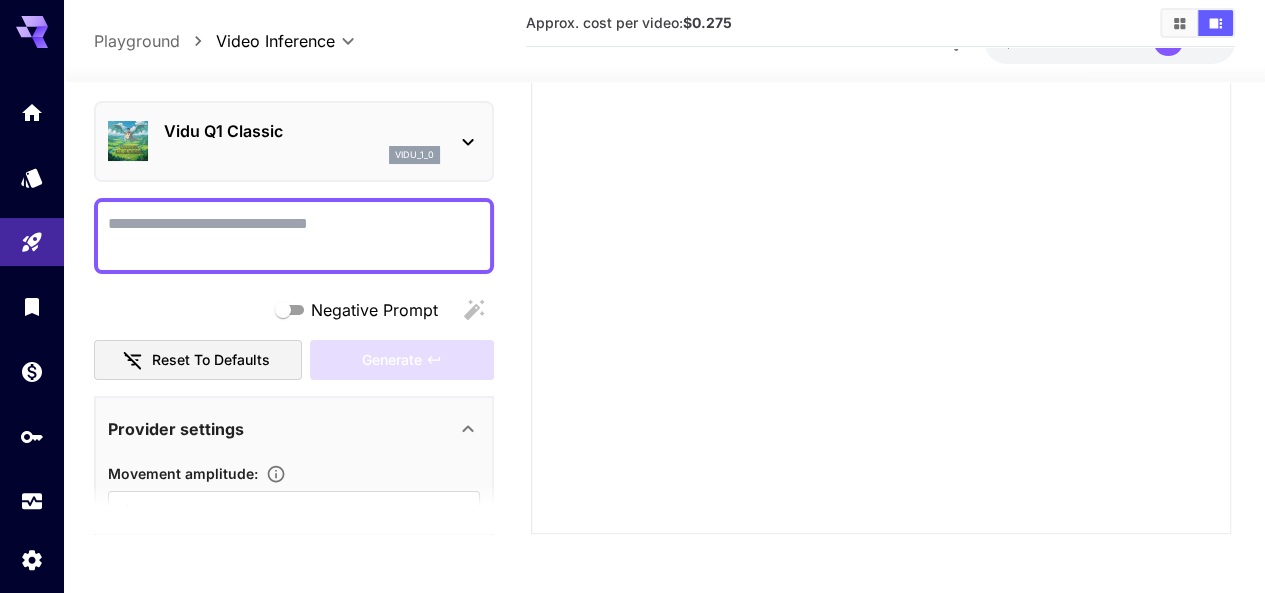 click 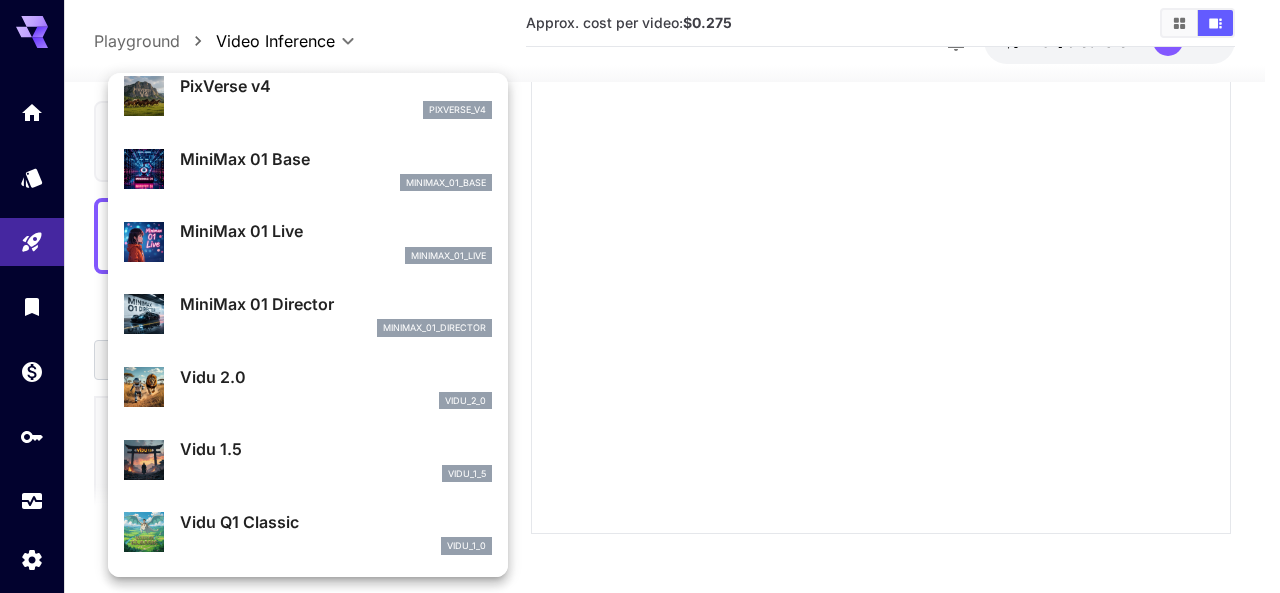 scroll, scrollTop: 1261, scrollLeft: 0, axis: vertical 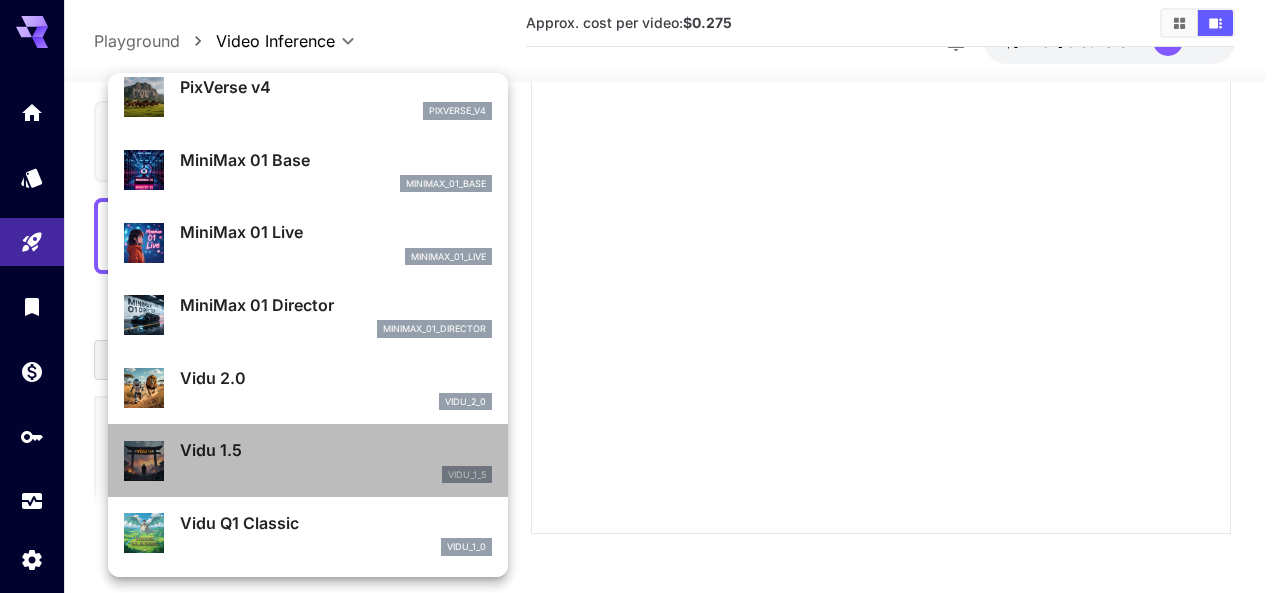 click on "Vidu 1.5" at bounding box center [336, 450] 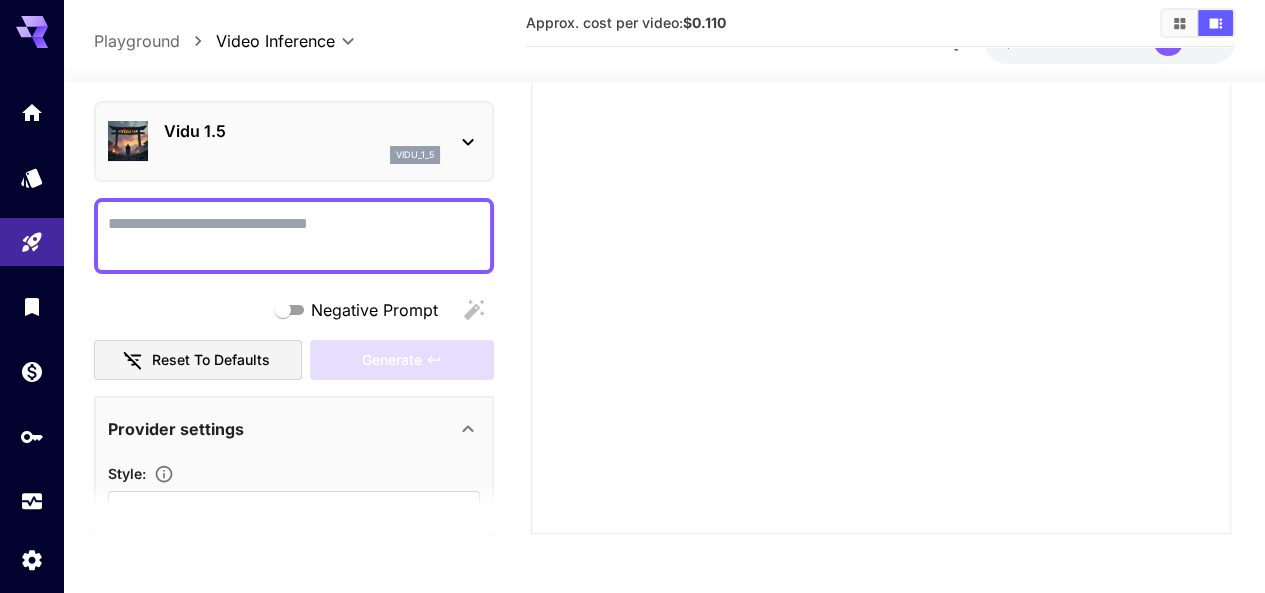 click on "Vidu 1.5 vidu_1_5" at bounding box center [294, 141] 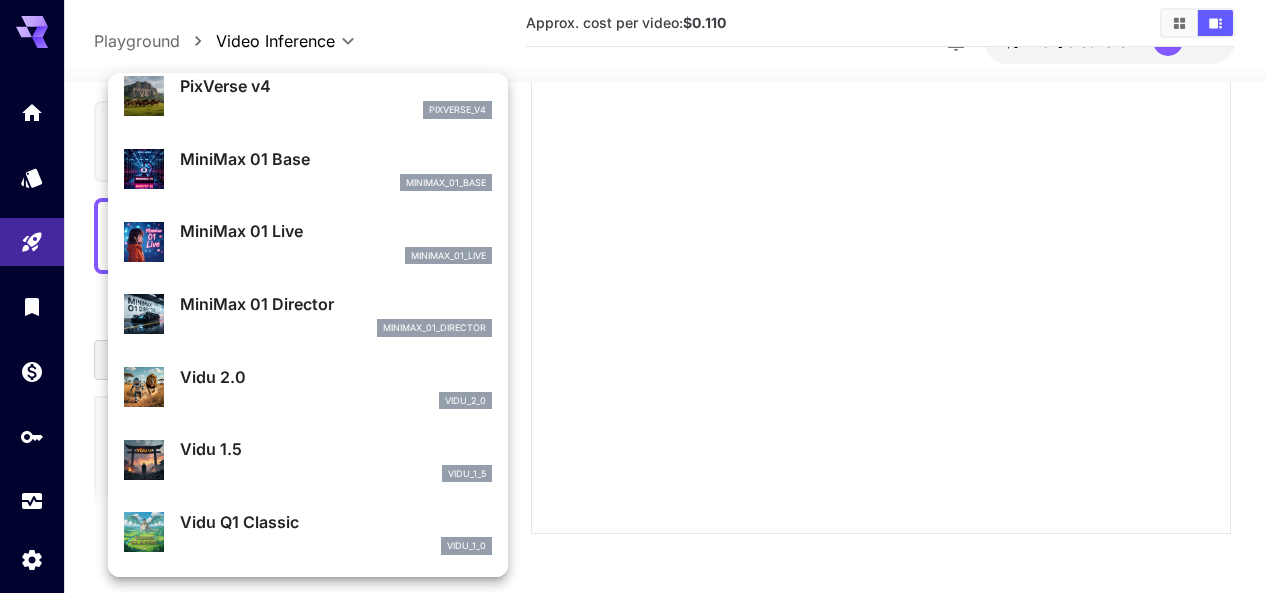 scroll, scrollTop: 1261, scrollLeft: 0, axis: vertical 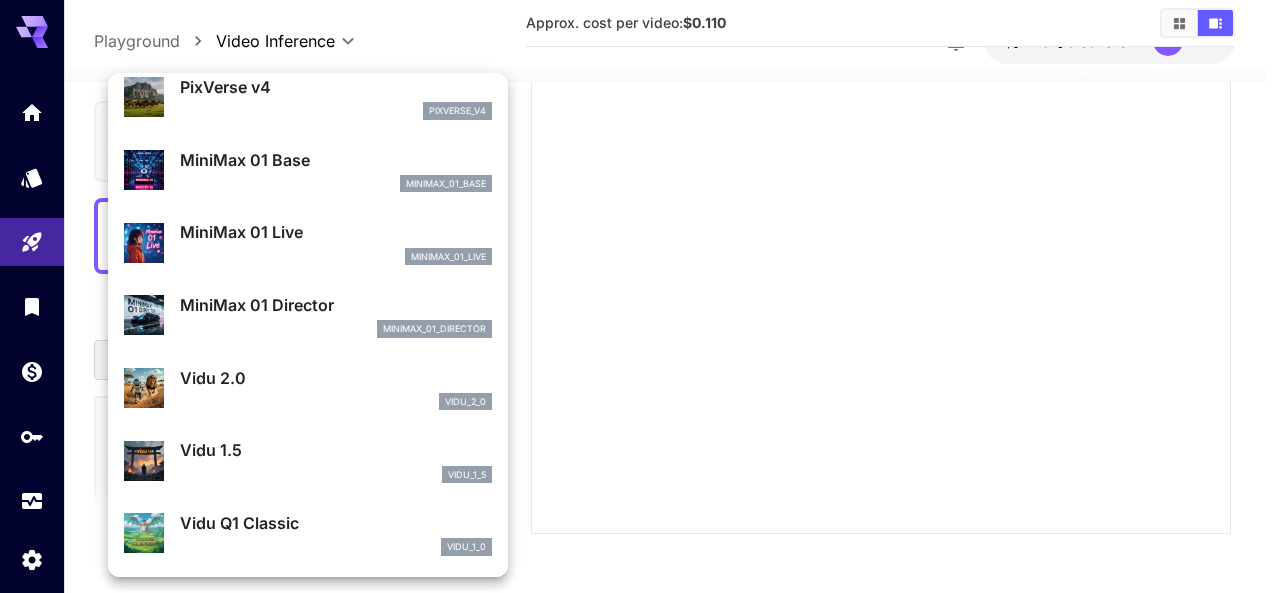 click on "Vidu 2.0" at bounding box center [336, 378] 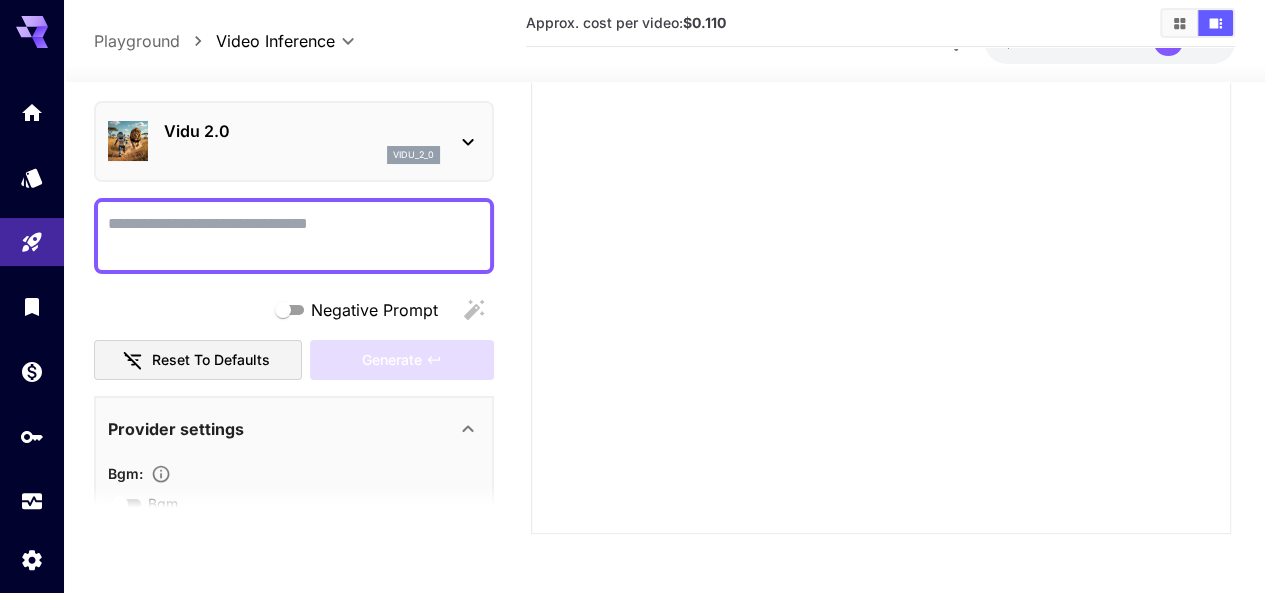 click 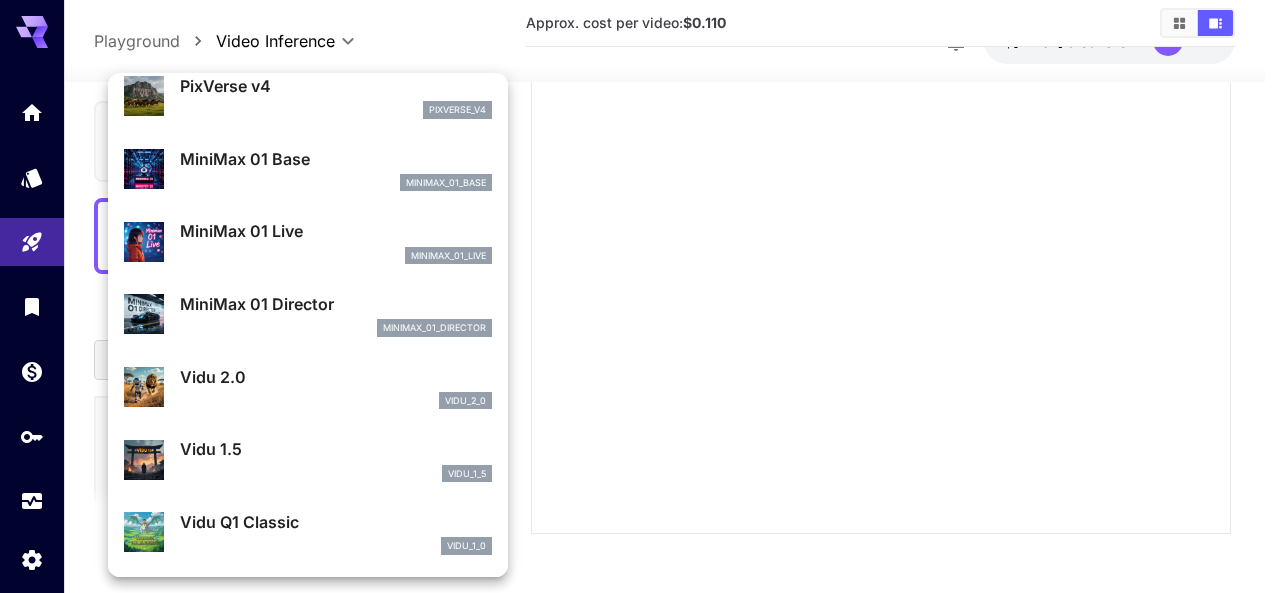 scroll, scrollTop: 1261, scrollLeft: 0, axis: vertical 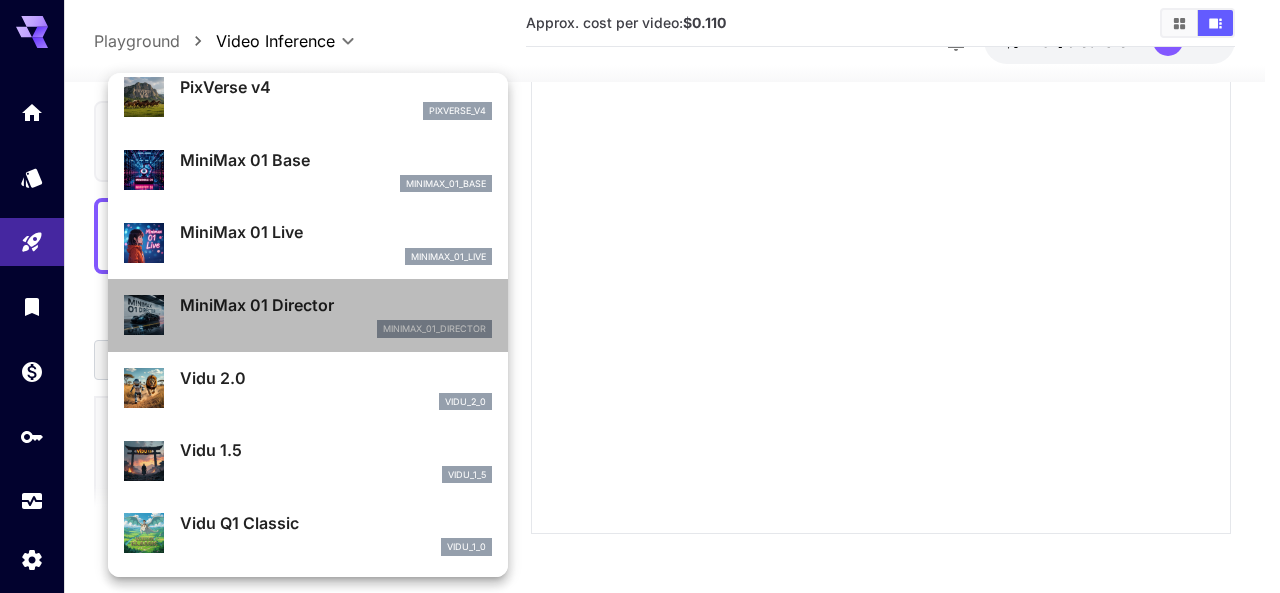 click on "MiniMax 01 Director" at bounding box center [336, 305] 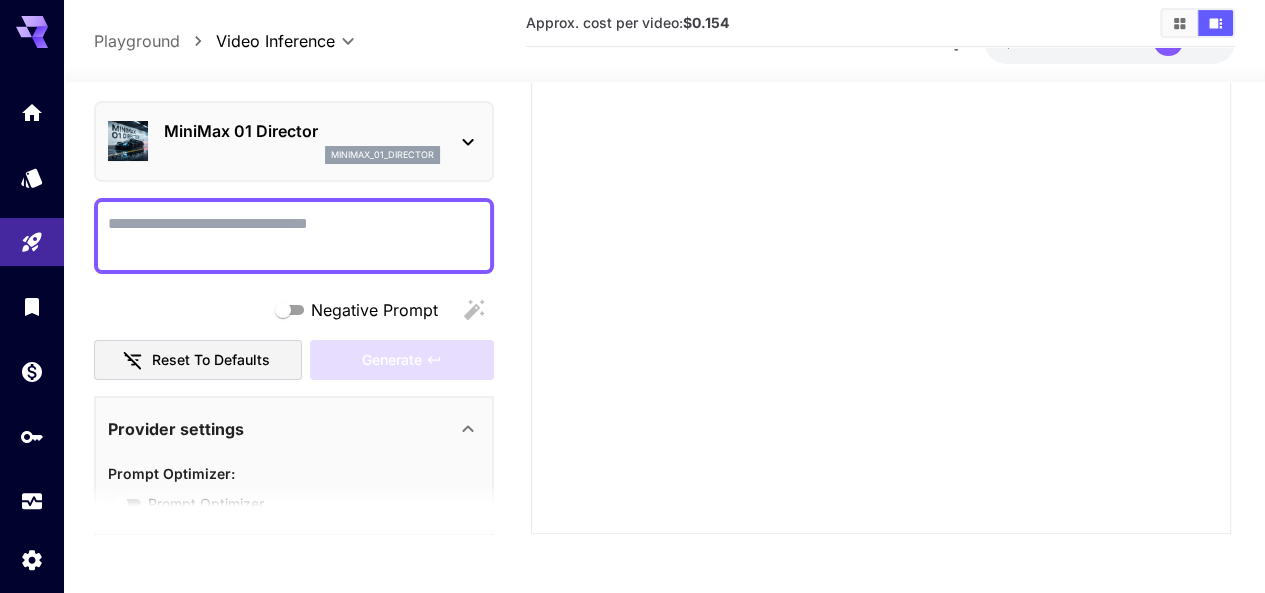 click 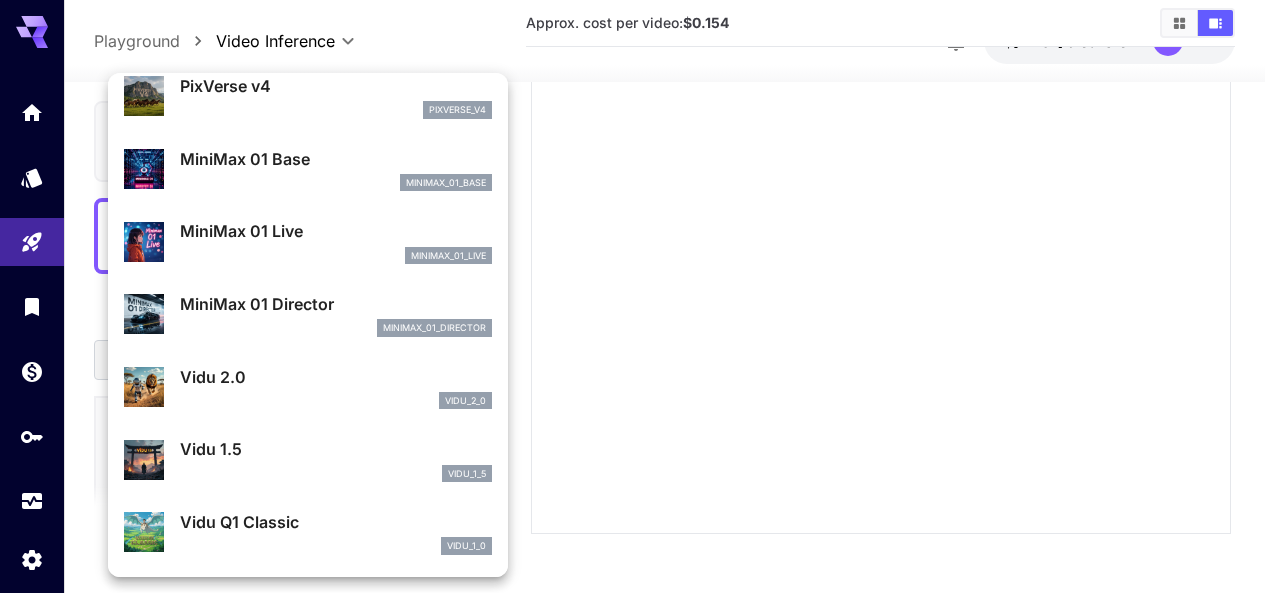scroll, scrollTop: 1261, scrollLeft: 0, axis: vertical 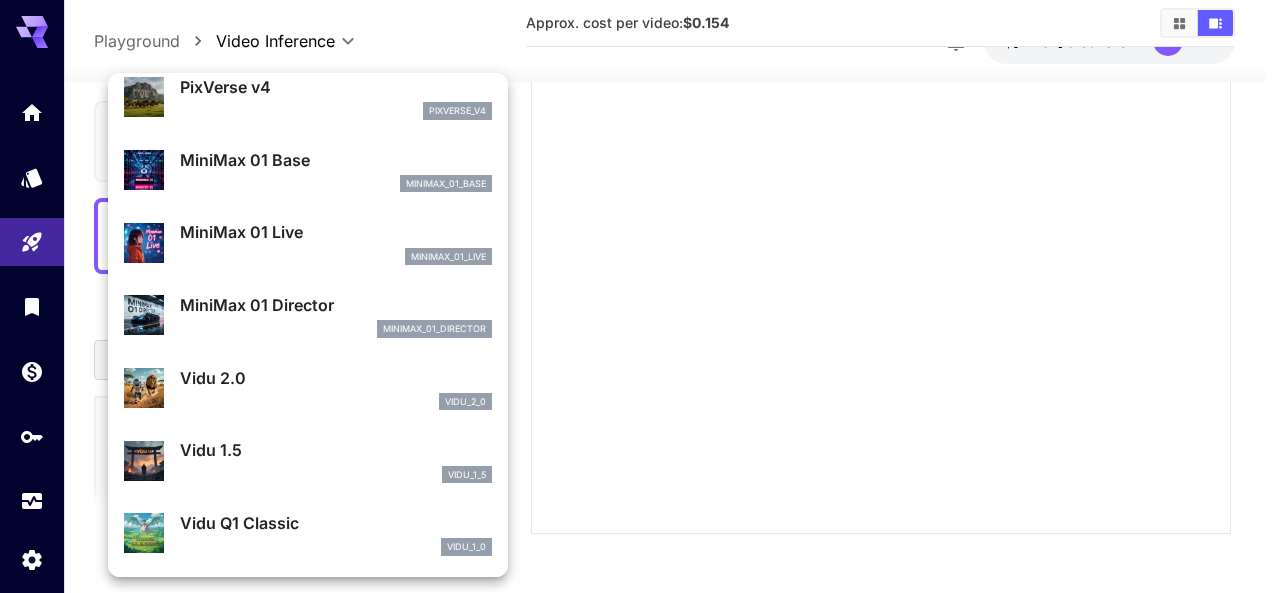 click on "minimax_01_live" at bounding box center [336, 257] 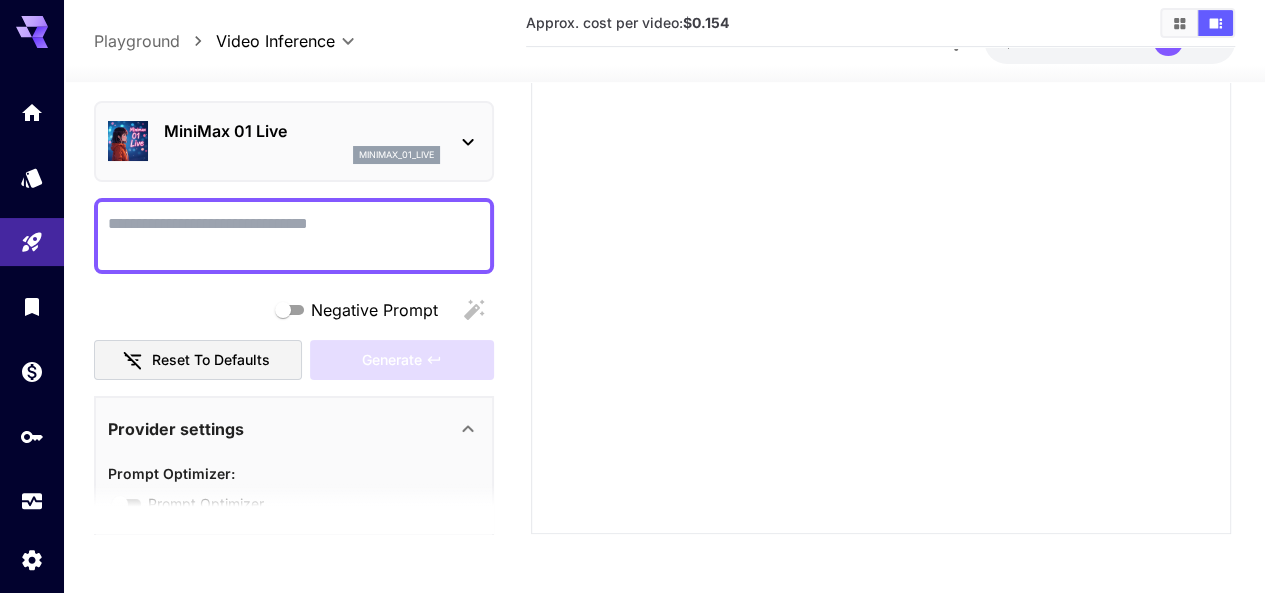 click on "MiniMax 01 Live" at bounding box center (302, 131) 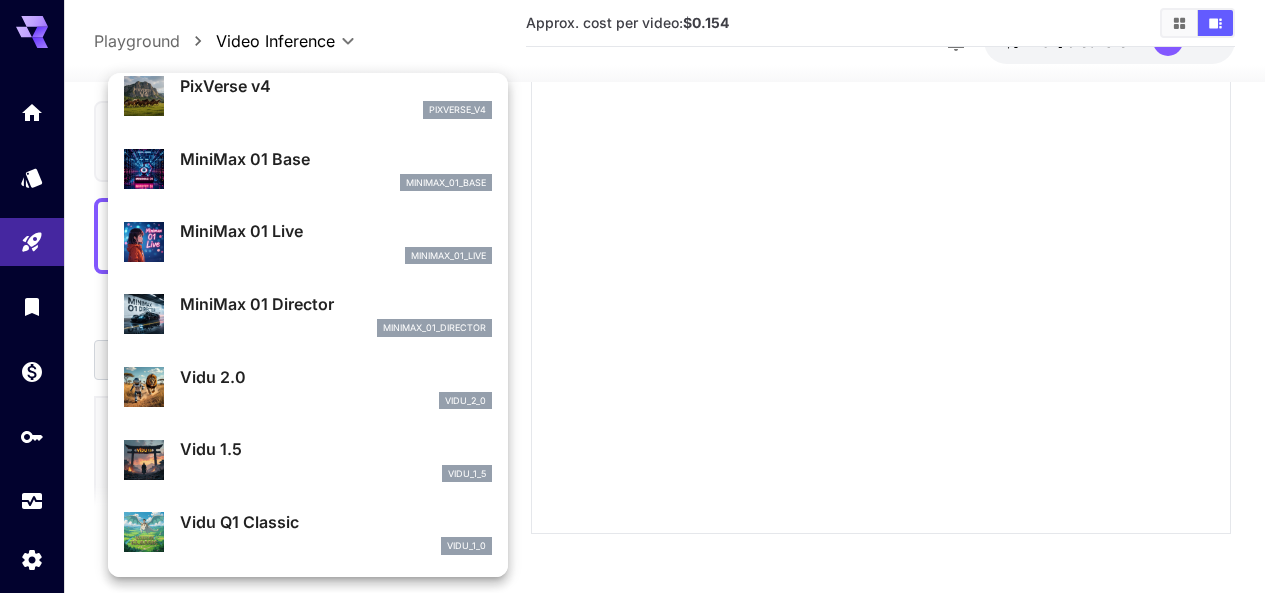 scroll, scrollTop: 1162, scrollLeft: 0, axis: vertical 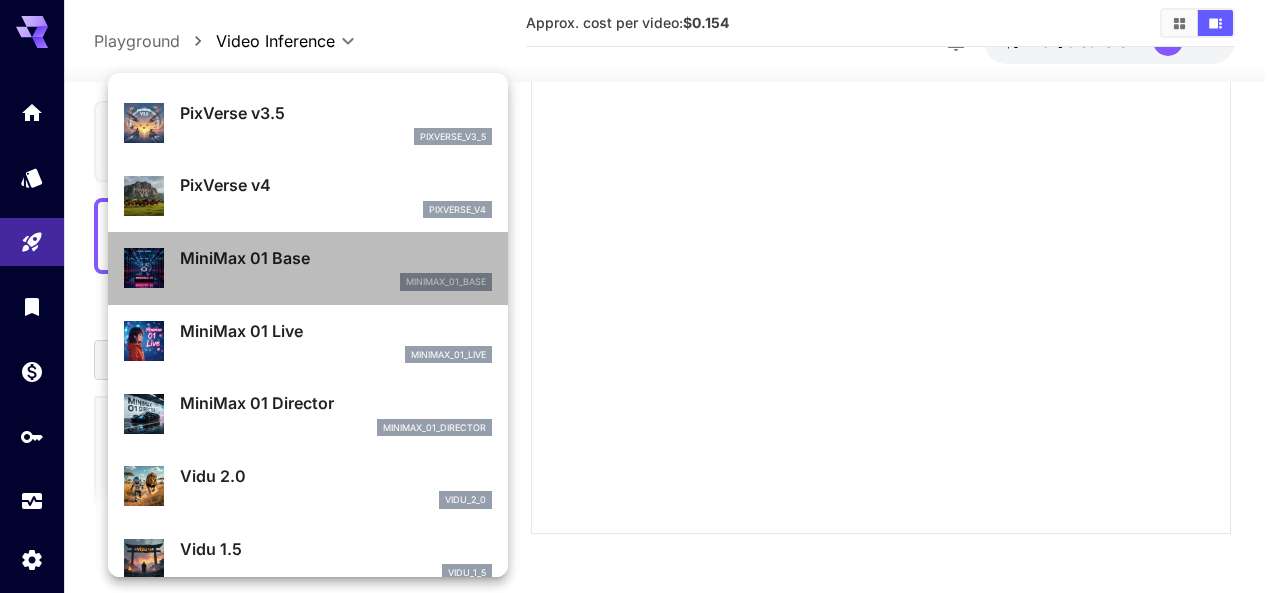 click on "MiniMax 01 Base" at bounding box center (336, 258) 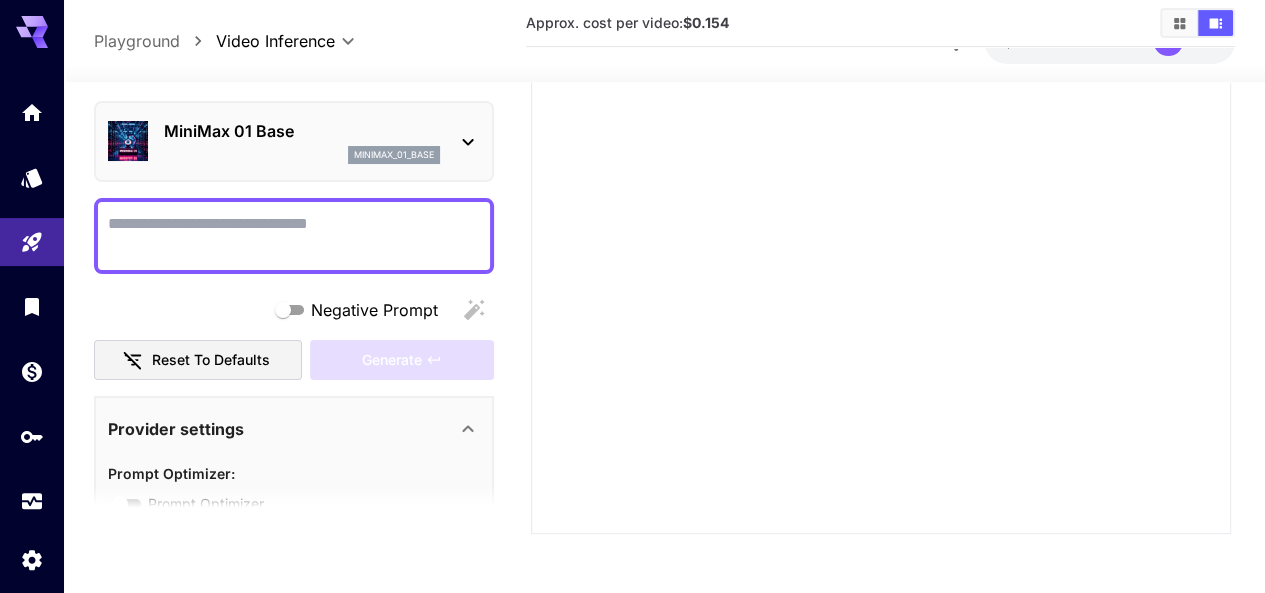 click 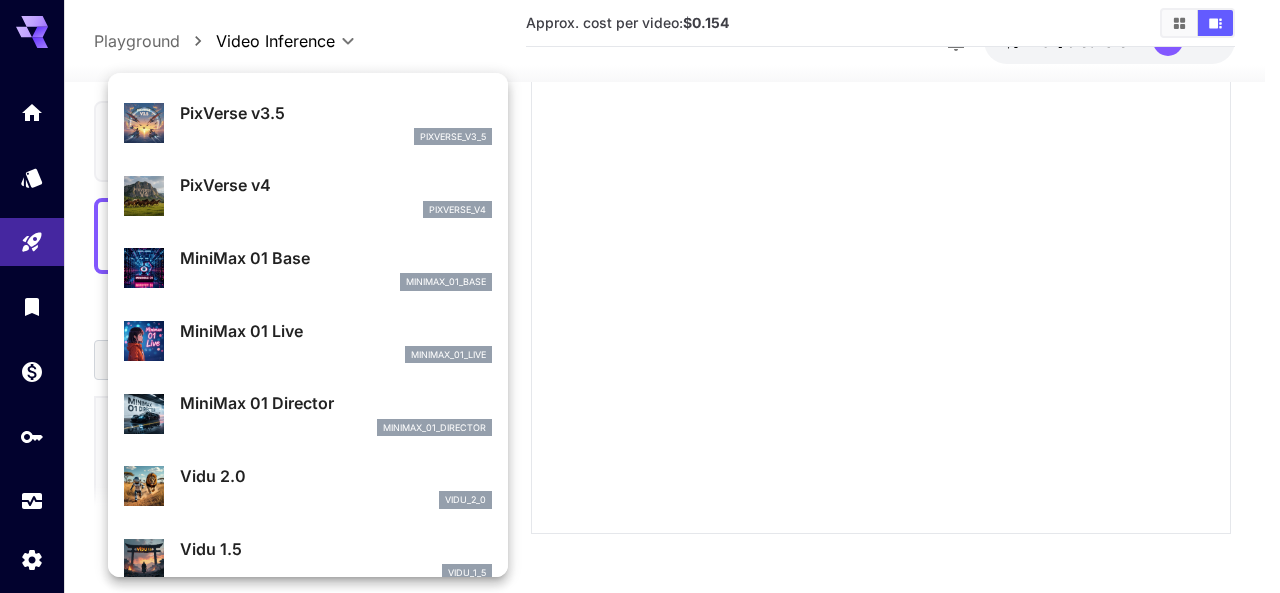 scroll, scrollTop: 1062, scrollLeft: 0, axis: vertical 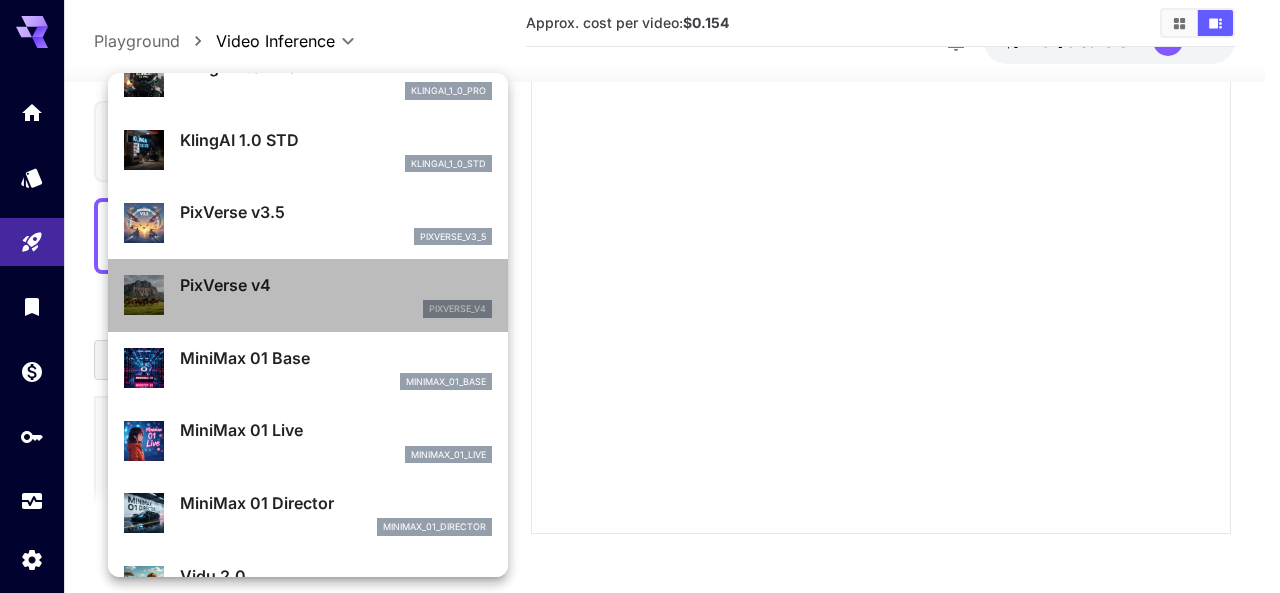 click on "PixVerse v4" at bounding box center (336, 285) 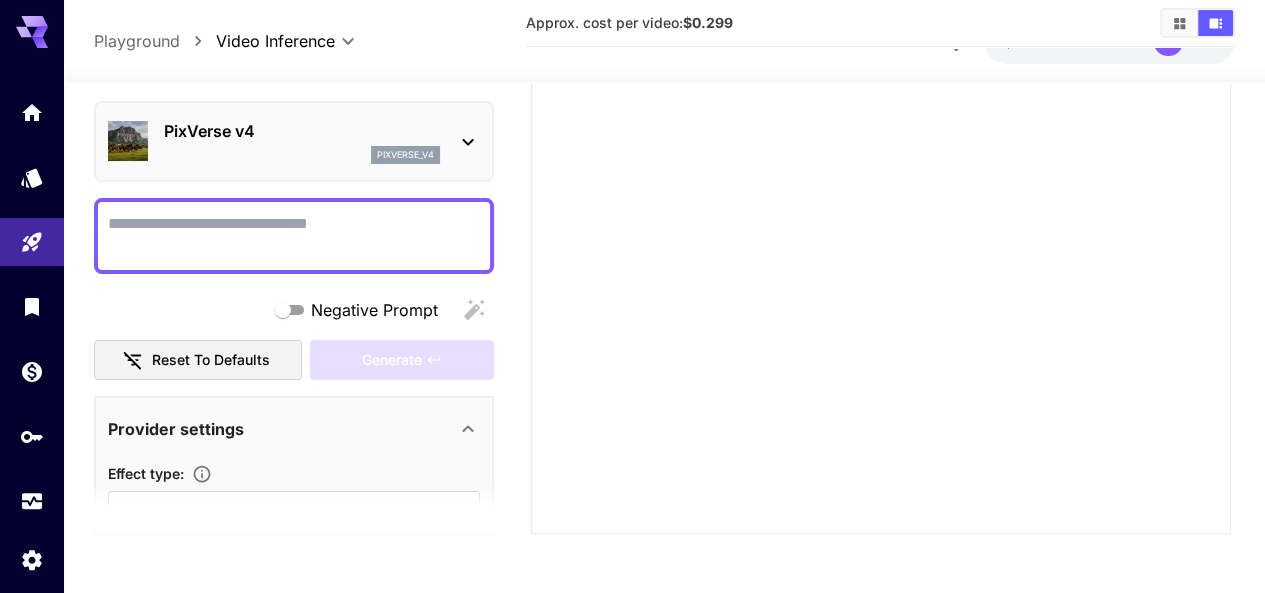 click on "PixVerse v4" at bounding box center [302, 131] 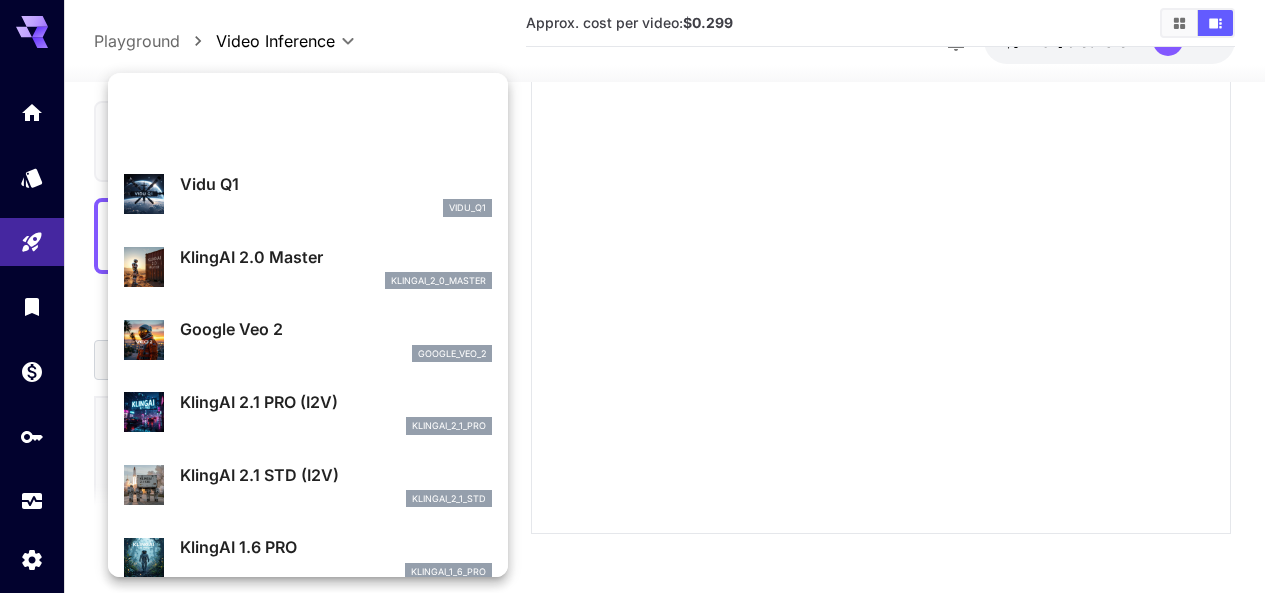 scroll, scrollTop: 0, scrollLeft: 0, axis: both 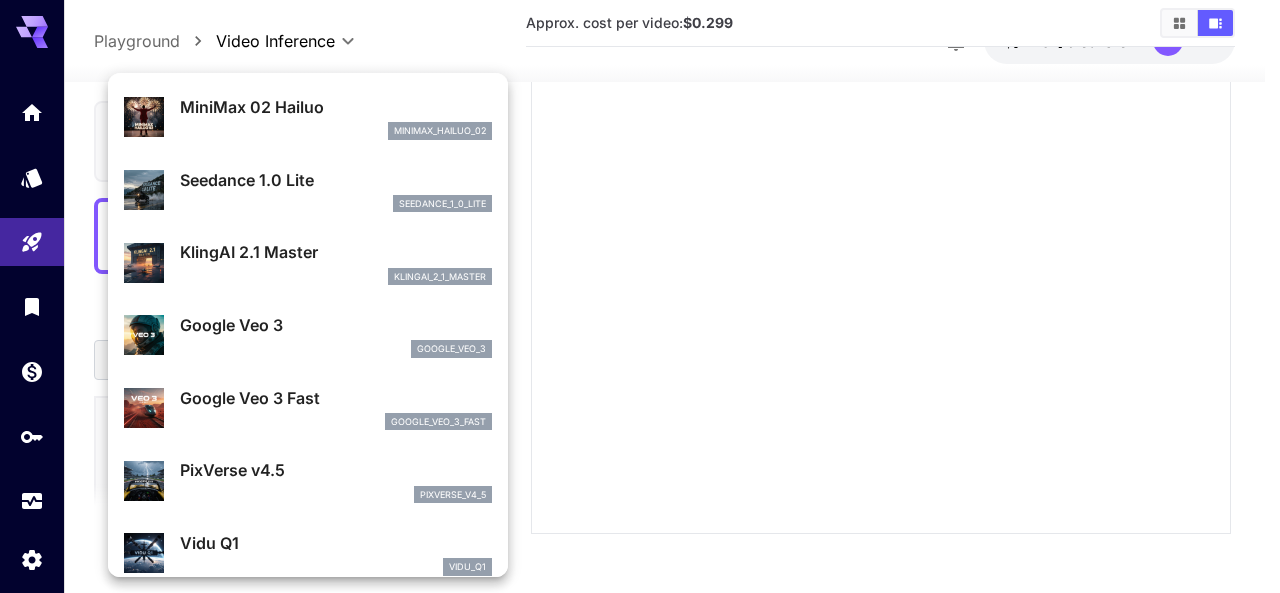 click at bounding box center (640, 296) 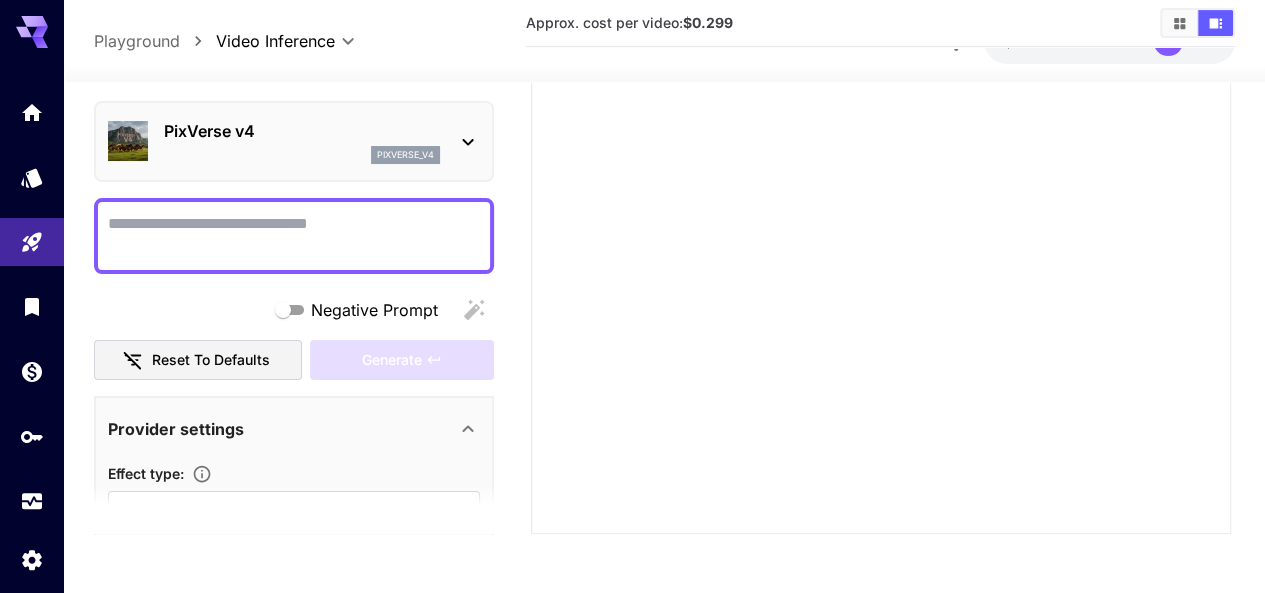 click 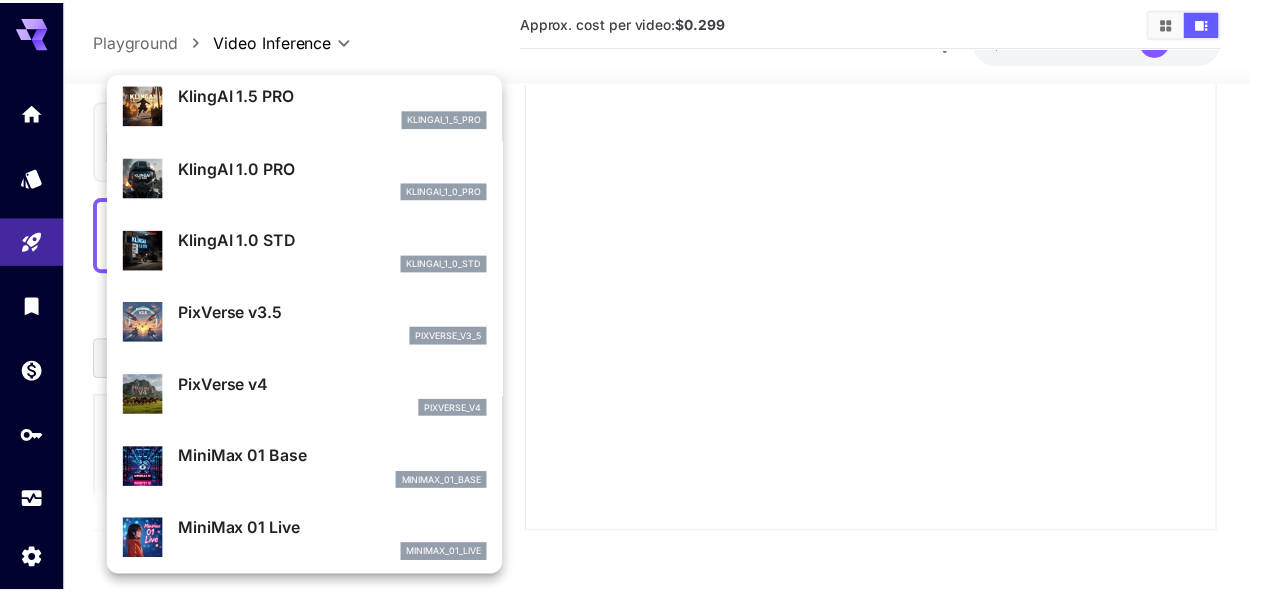 scroll, scrollTop: 861, scrollLeft: 0, axis: vertical 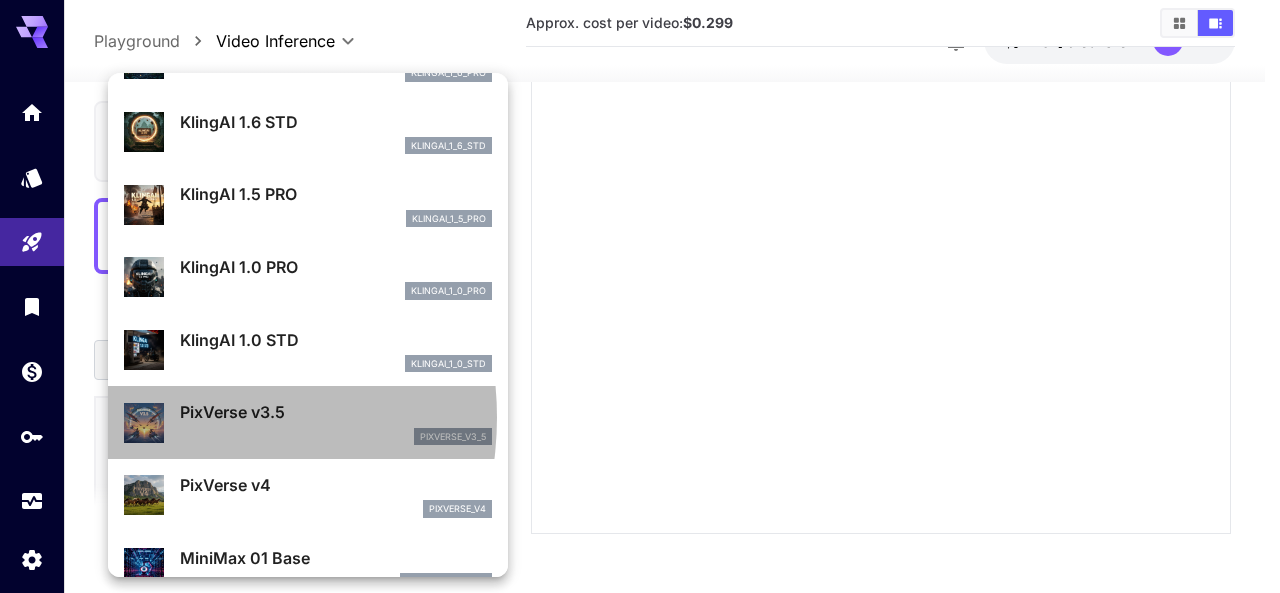 click at bounding box center (144, 423) 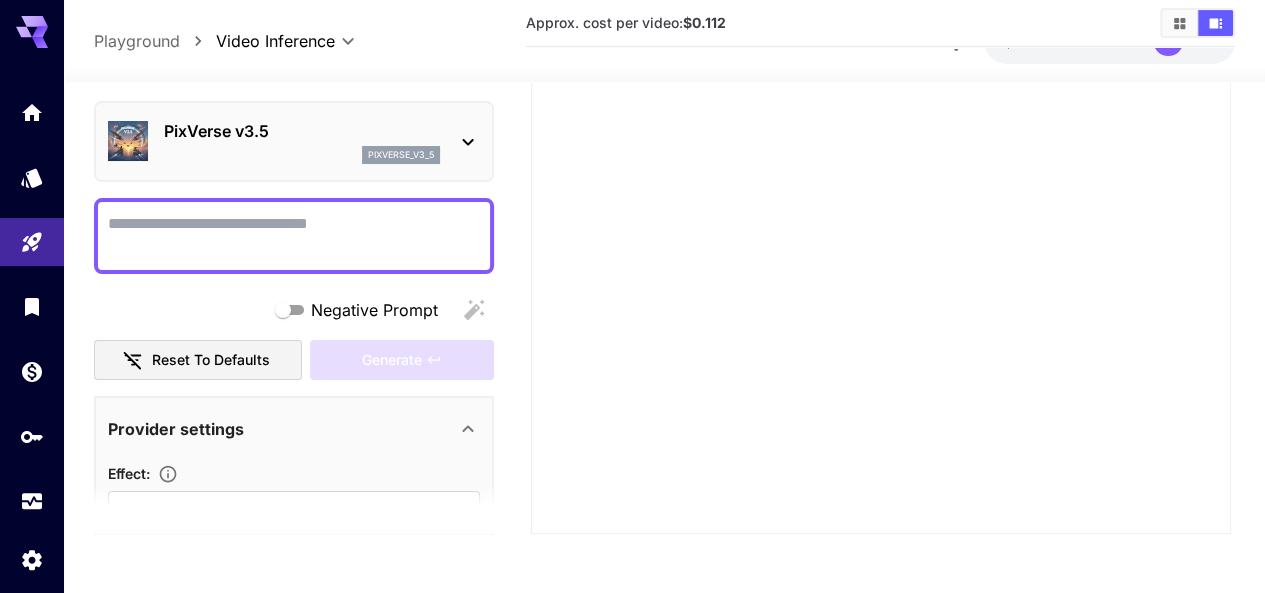 click at bounding box center [881, 184] 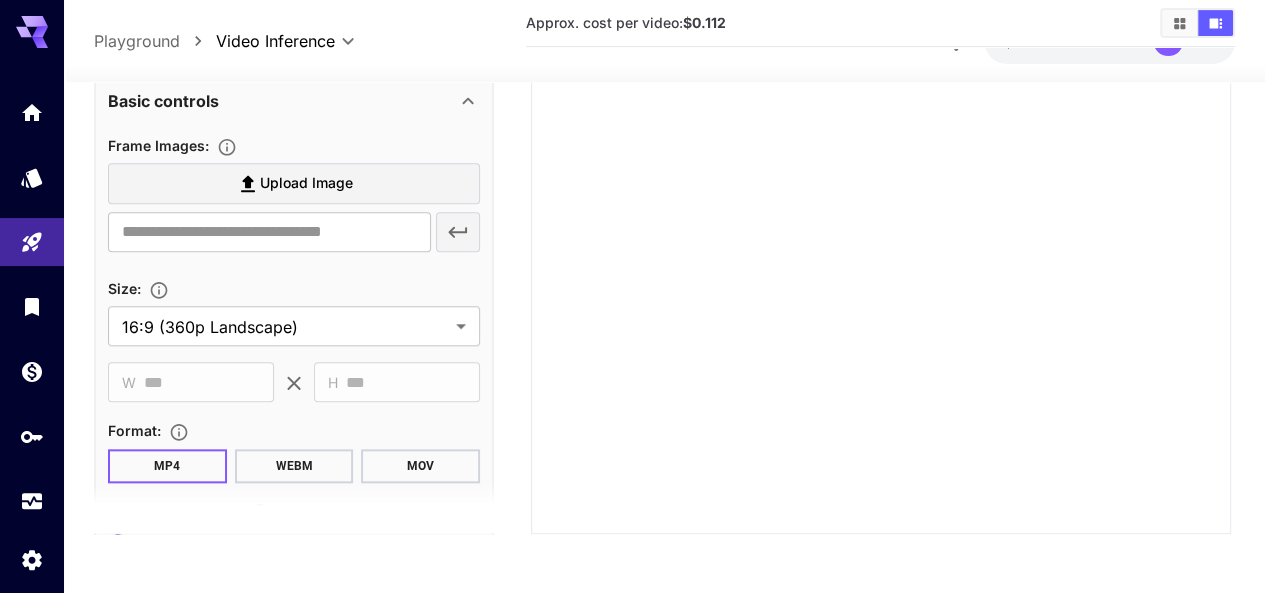 scroll, scrollTop: 782, scrollLeft: 0, axis: vertical 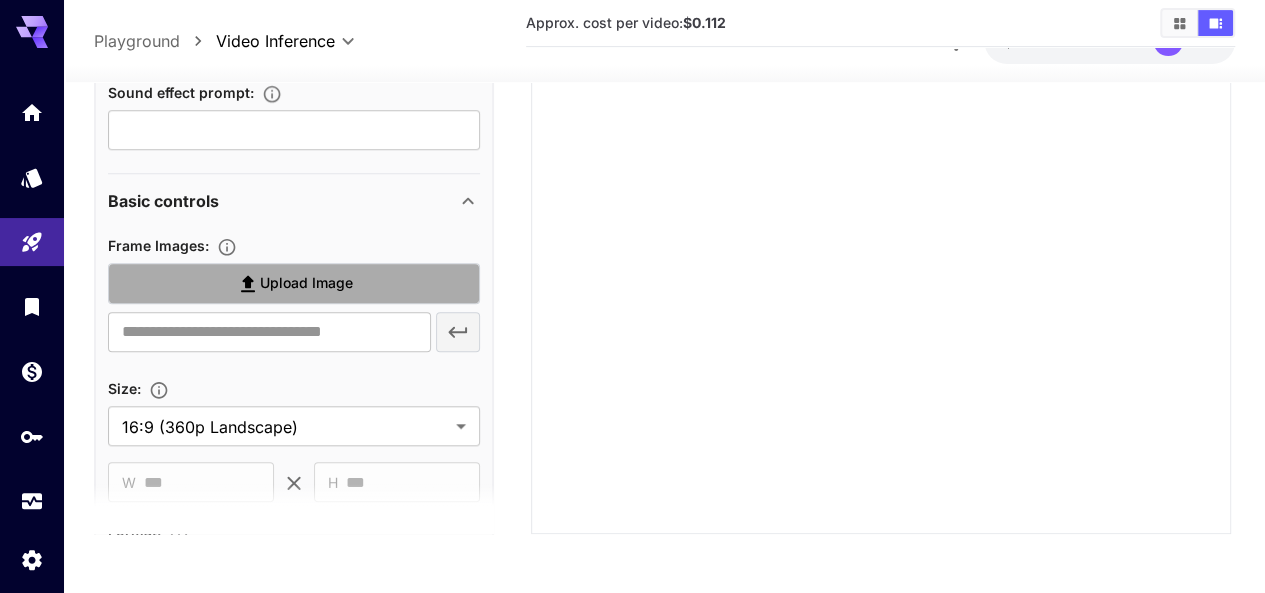 click on "Upload Image" at bounding box center [306, 283] 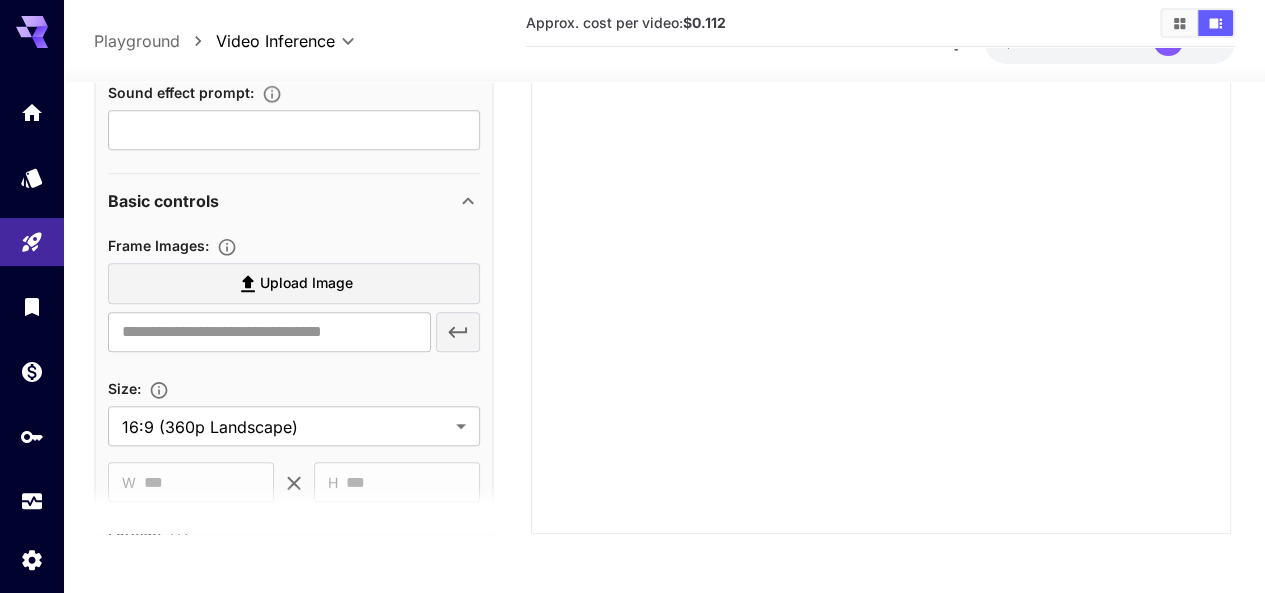 click on "Upload Image" at bounding box center [306, 283] 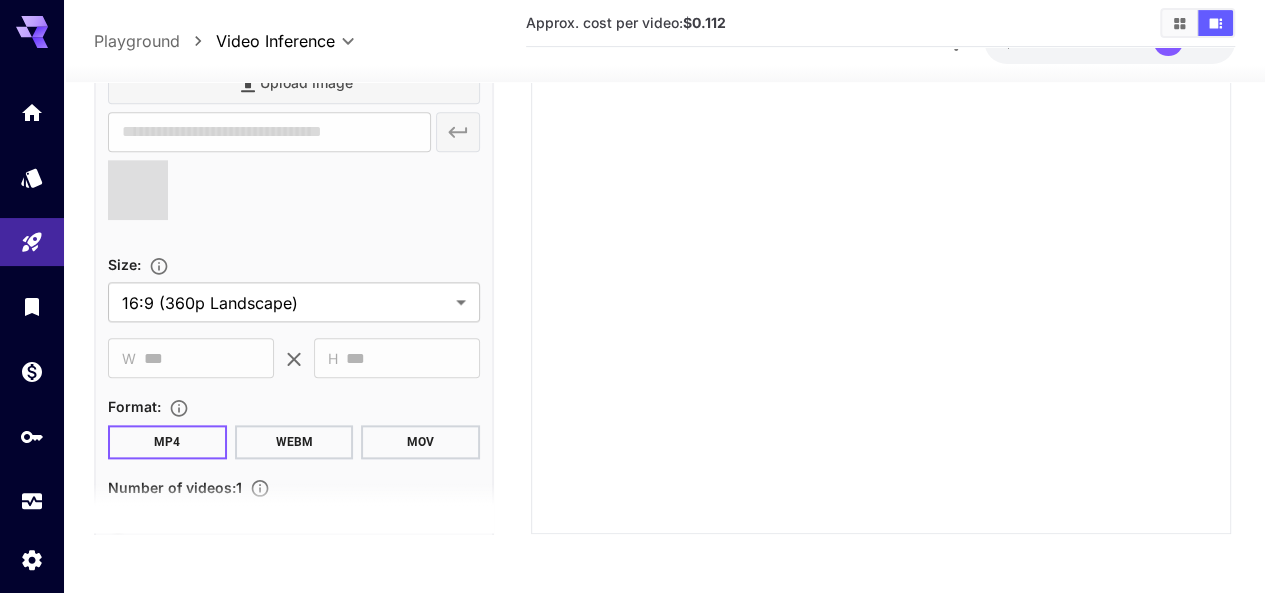 scroll, scrollTop: 1182, scrollLeft: 0, axis: vertical 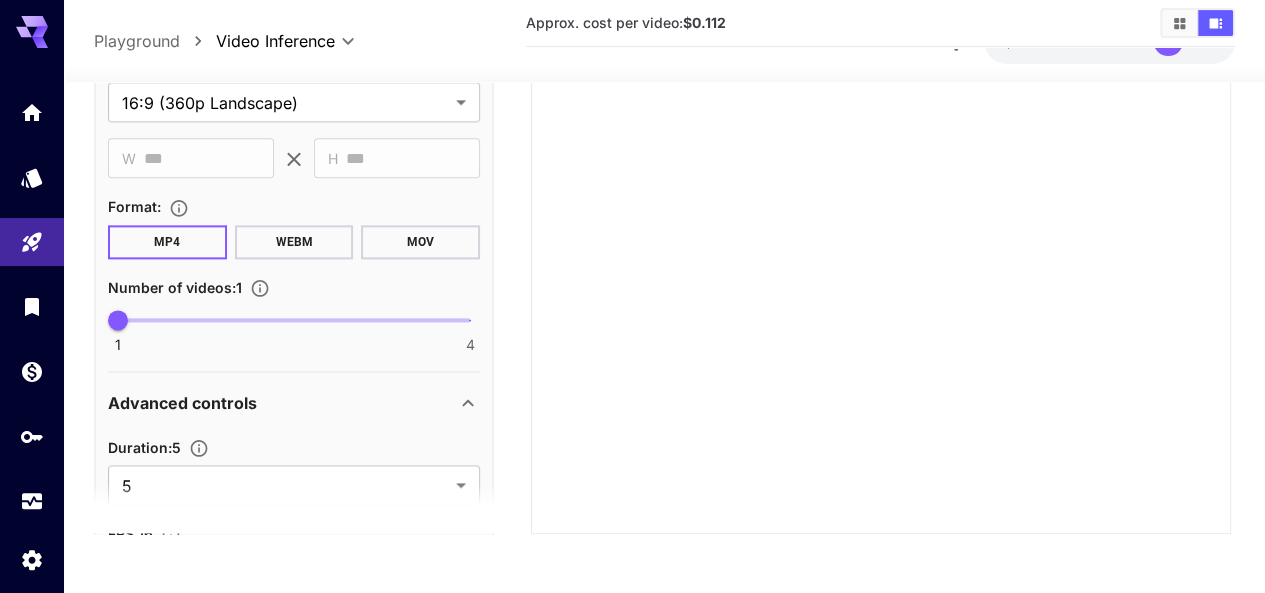 type on "**********" 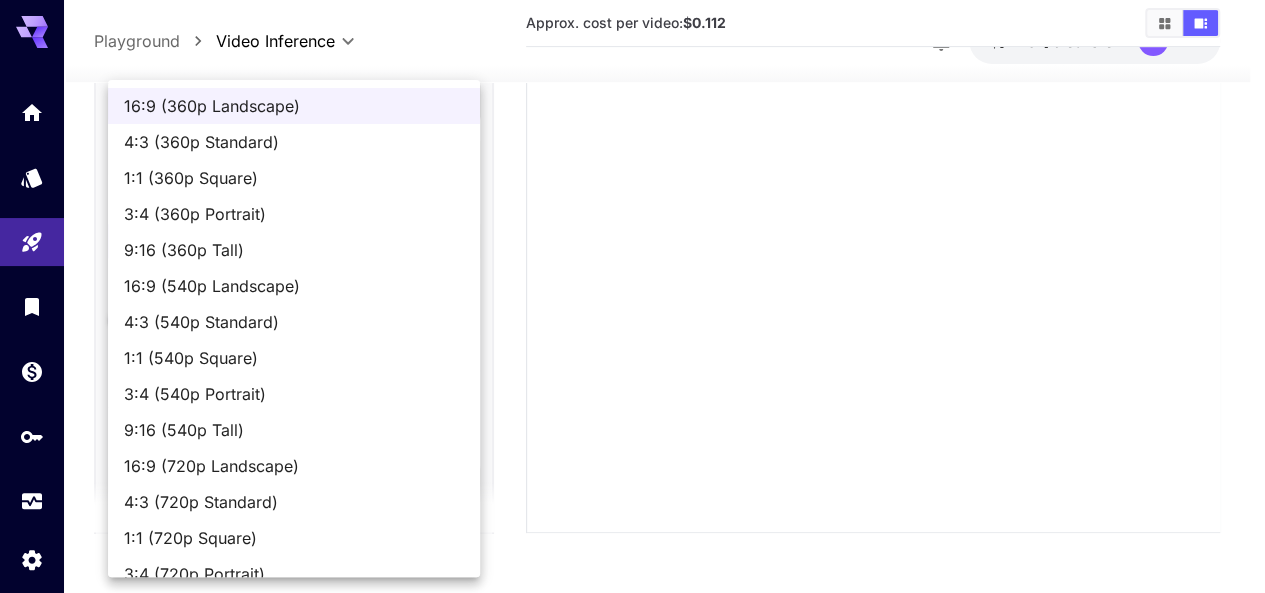 click on "**********" at bounding box center (632, 111) 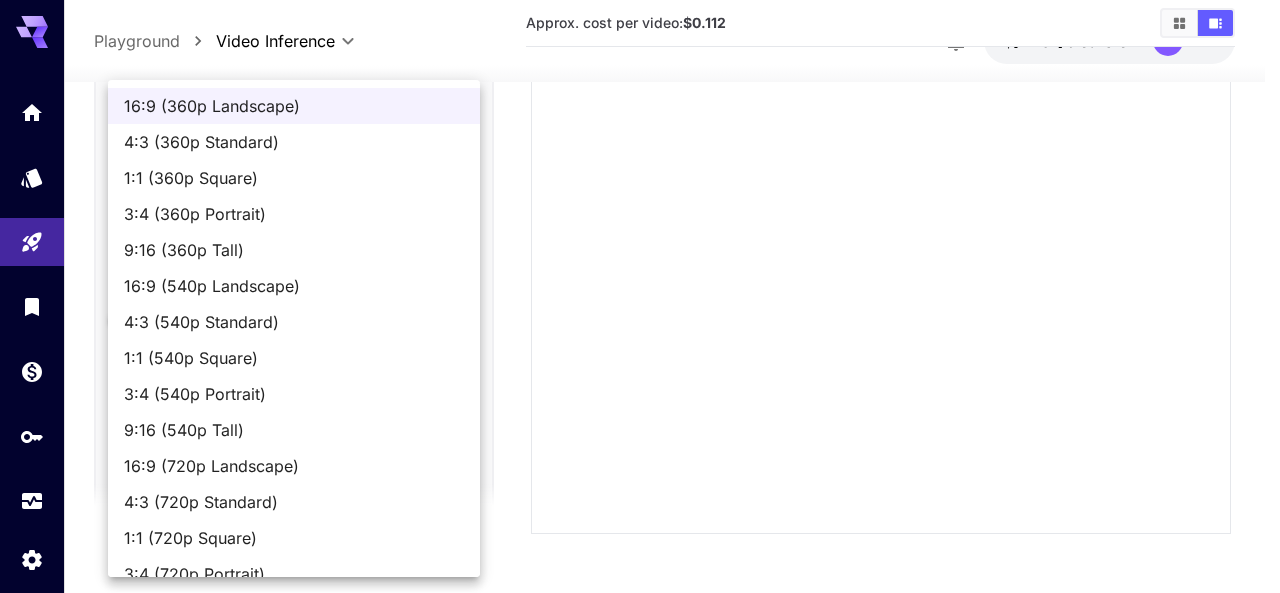 click on "16:9 (360p Landscape)" at bounding box center (294, 106) 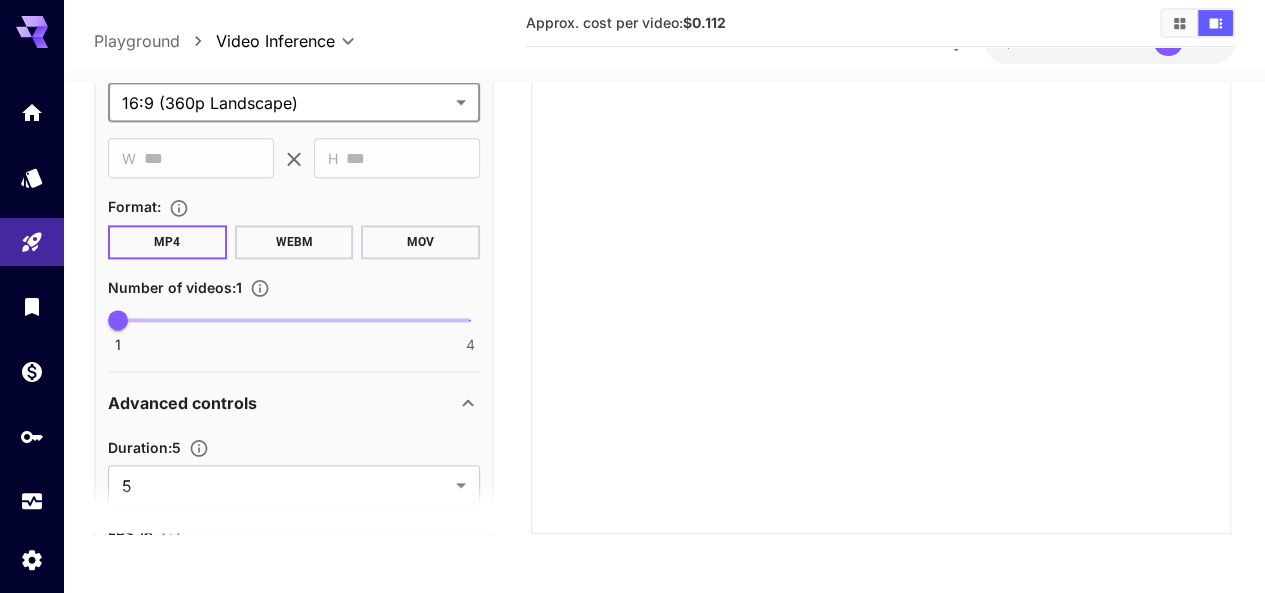click on "**********" at bounding box center [632, 109] 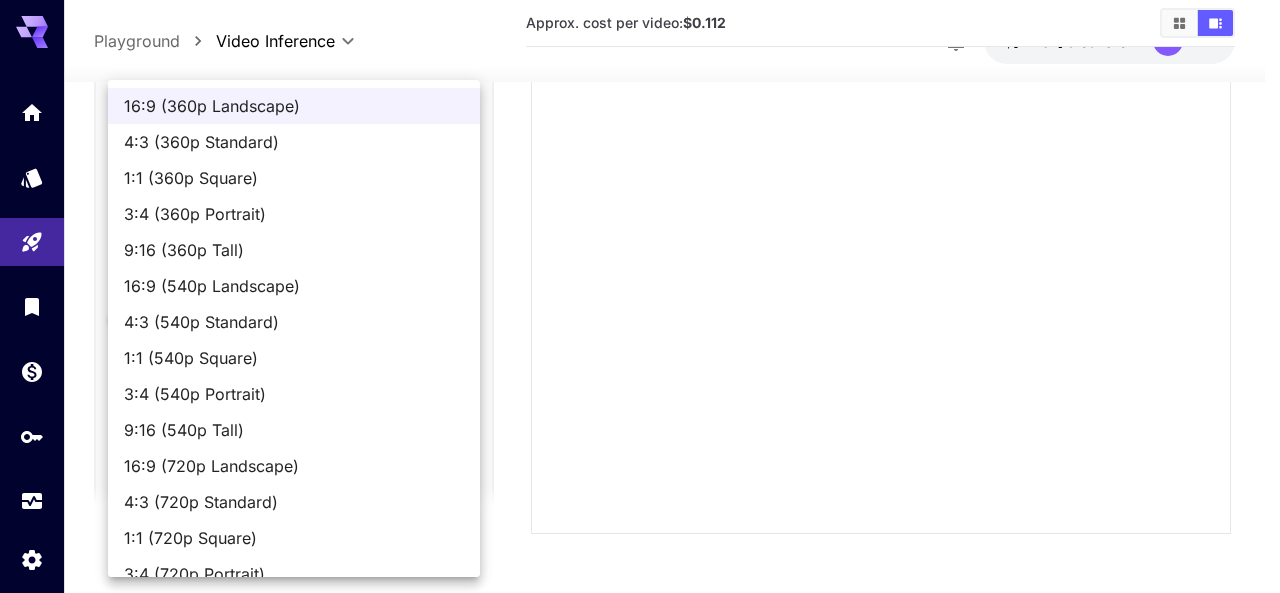 click at bounding box center [640, 296] 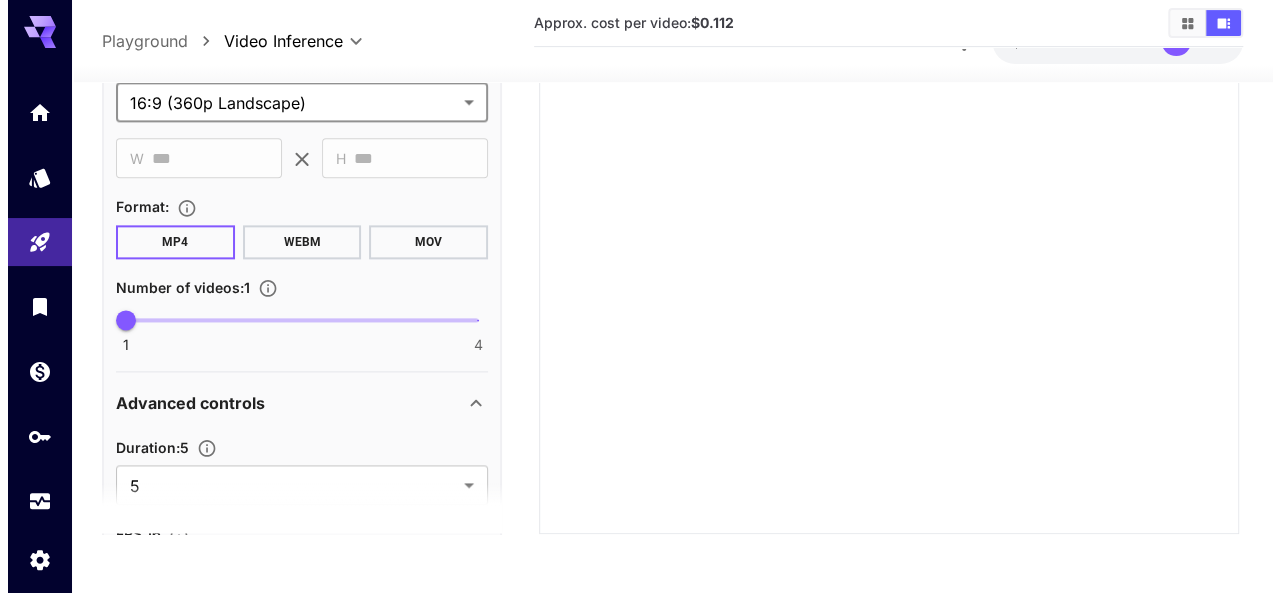 scroll, scrollTop: 1082, scrollLeft: 0, axis: vertical 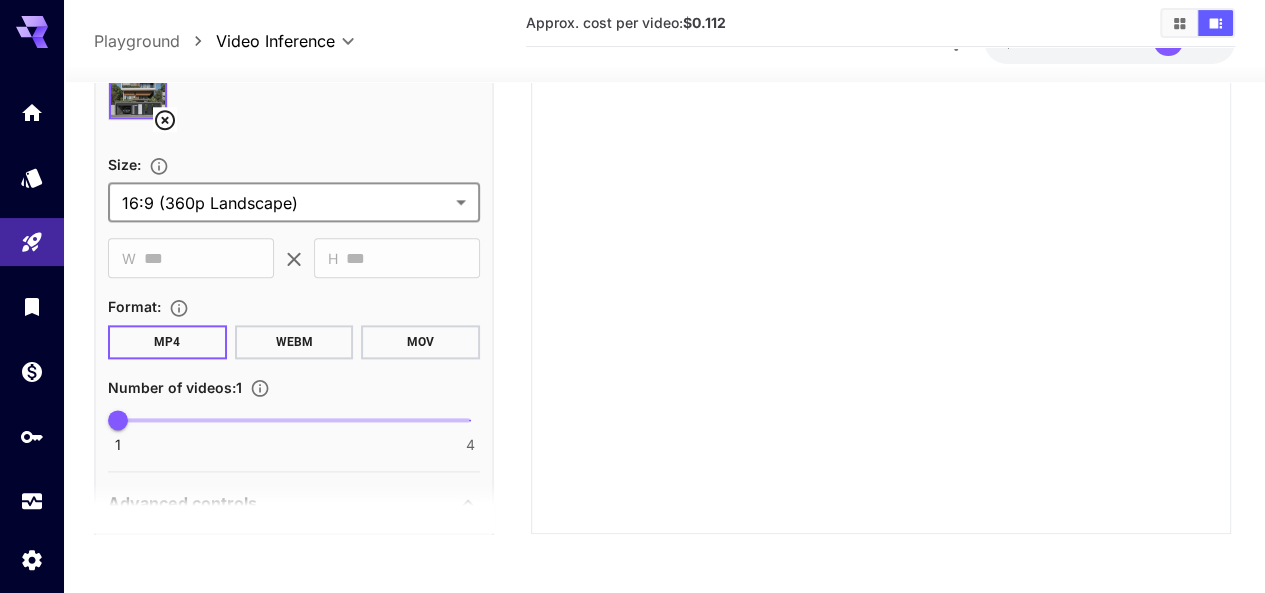 click on "**********" at bounding box center [632, 109] 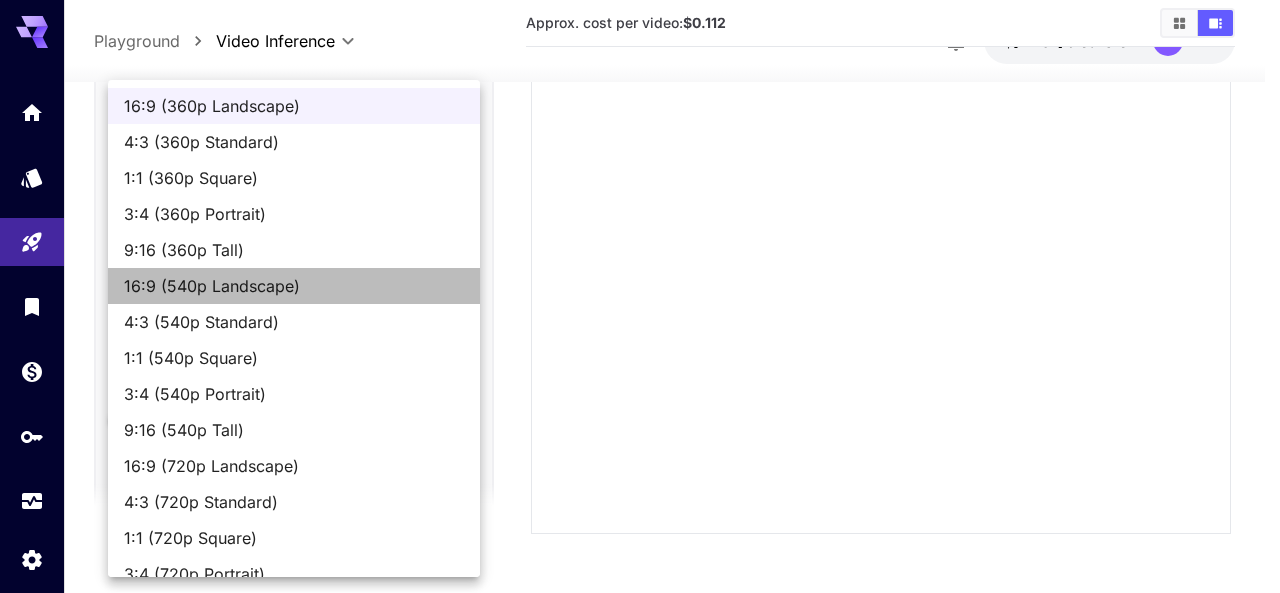 click on "16:9 (540p Landscape)" at bounding box center [294, 286] 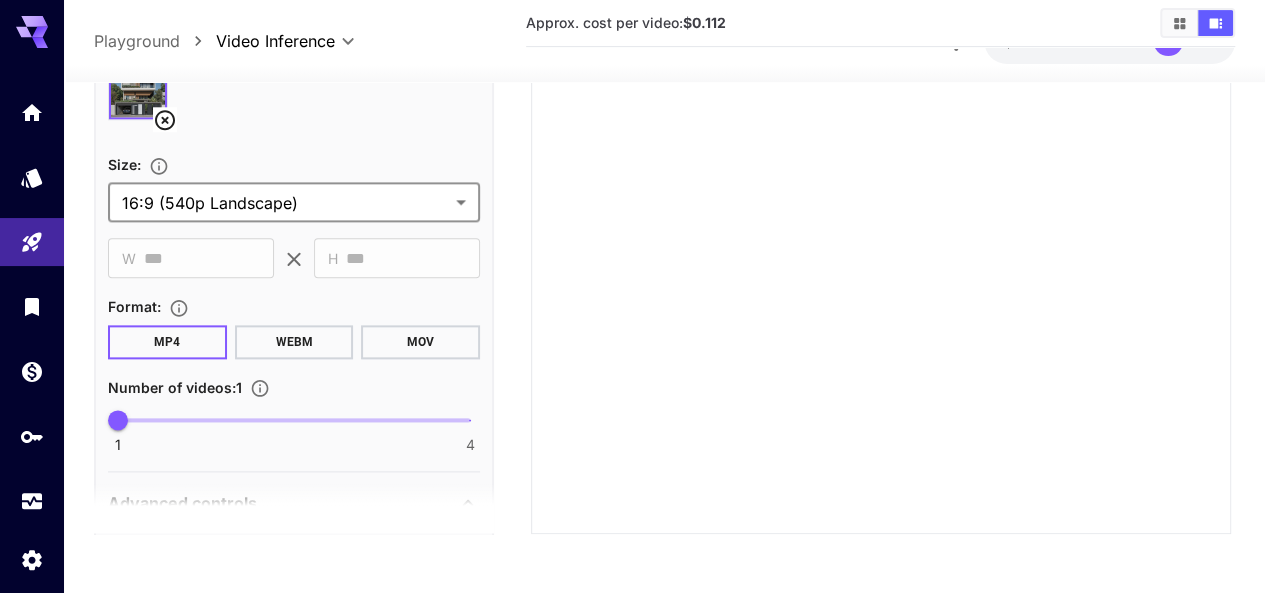 click on "**********" at bounding box center (632, 109) 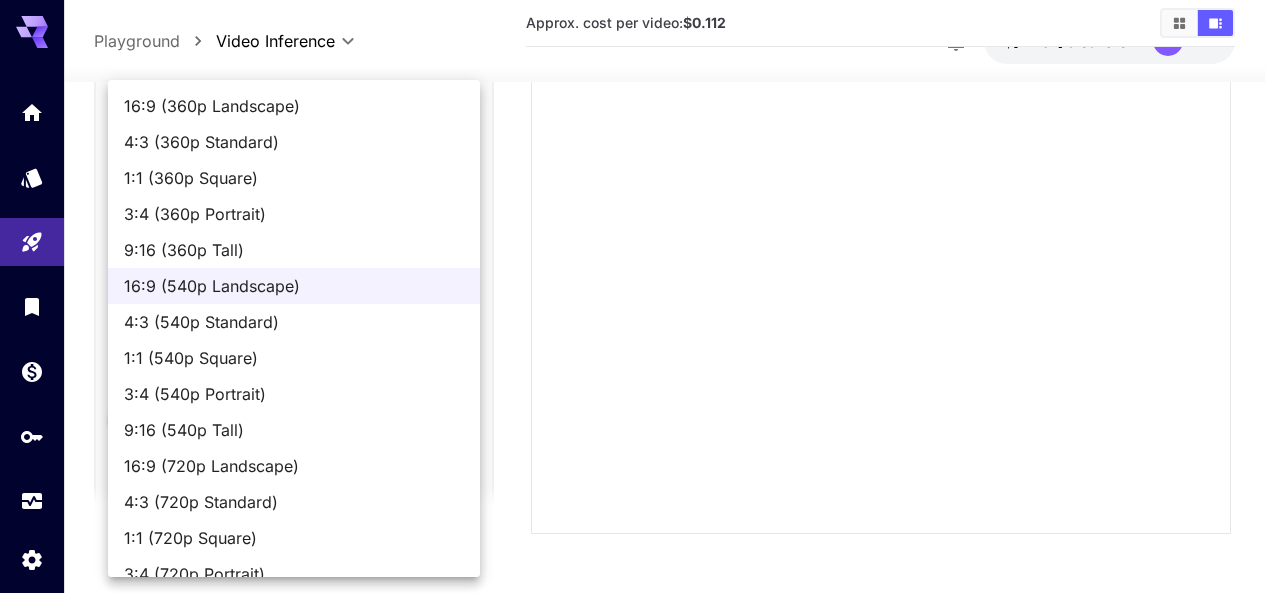 click on "16:9 (720p Landscape)" at bounding box center (294, 466) 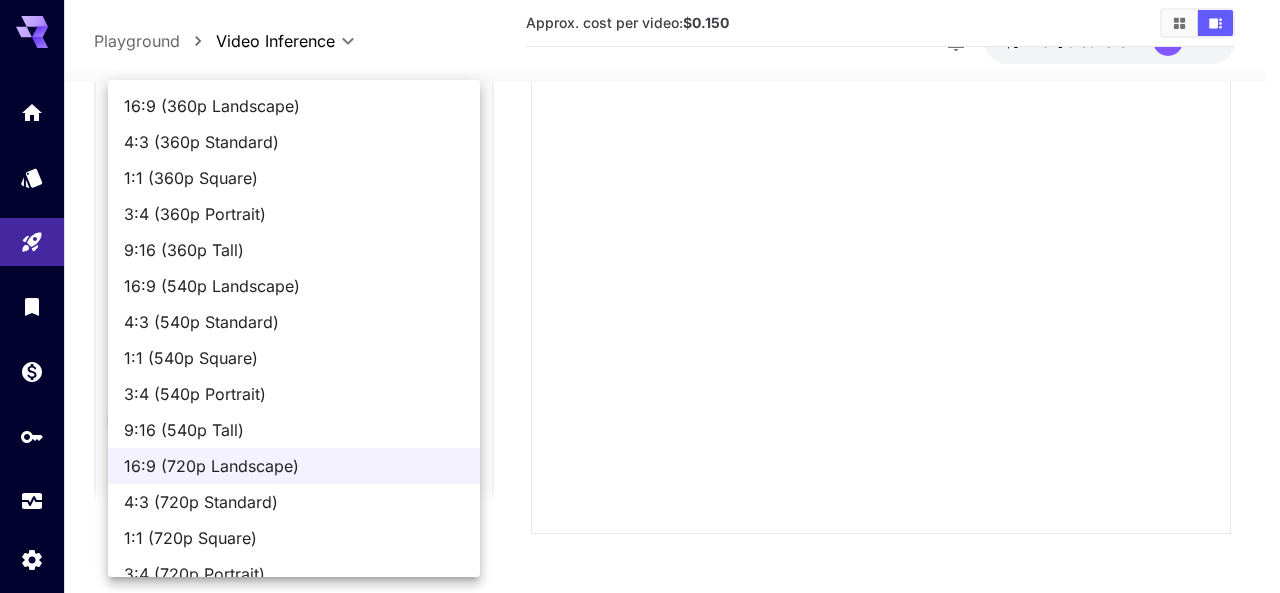 click on "**********" at bounding box center [640, 109] 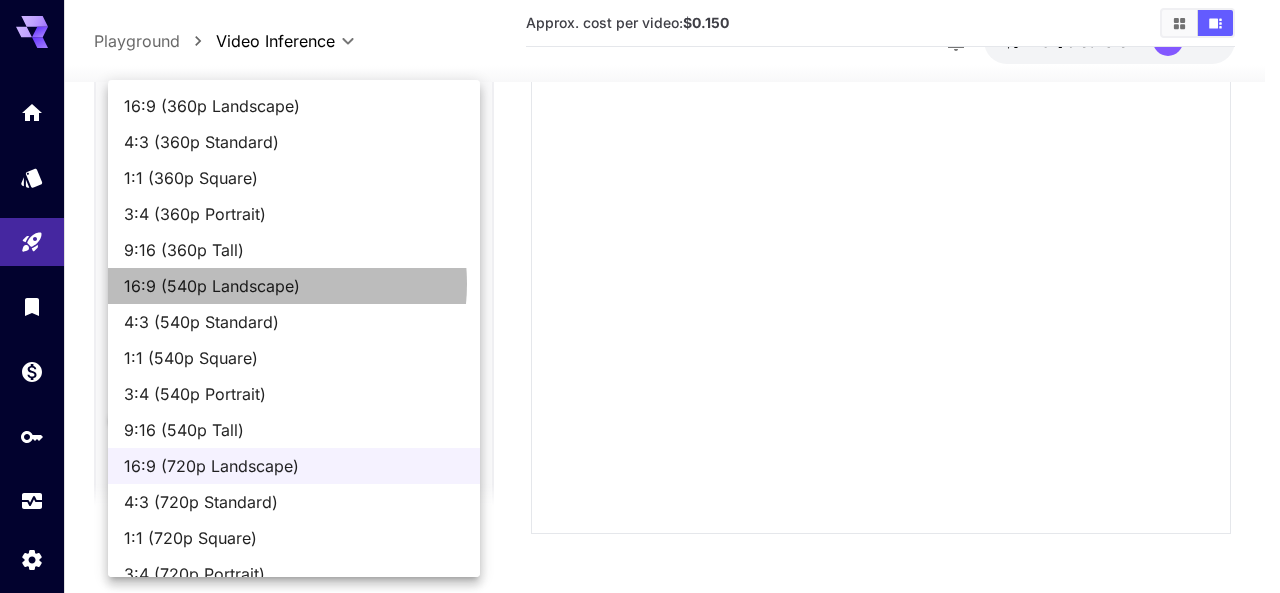 click on "16:9 (540p Landscape)" at bounding box center [294, 286] 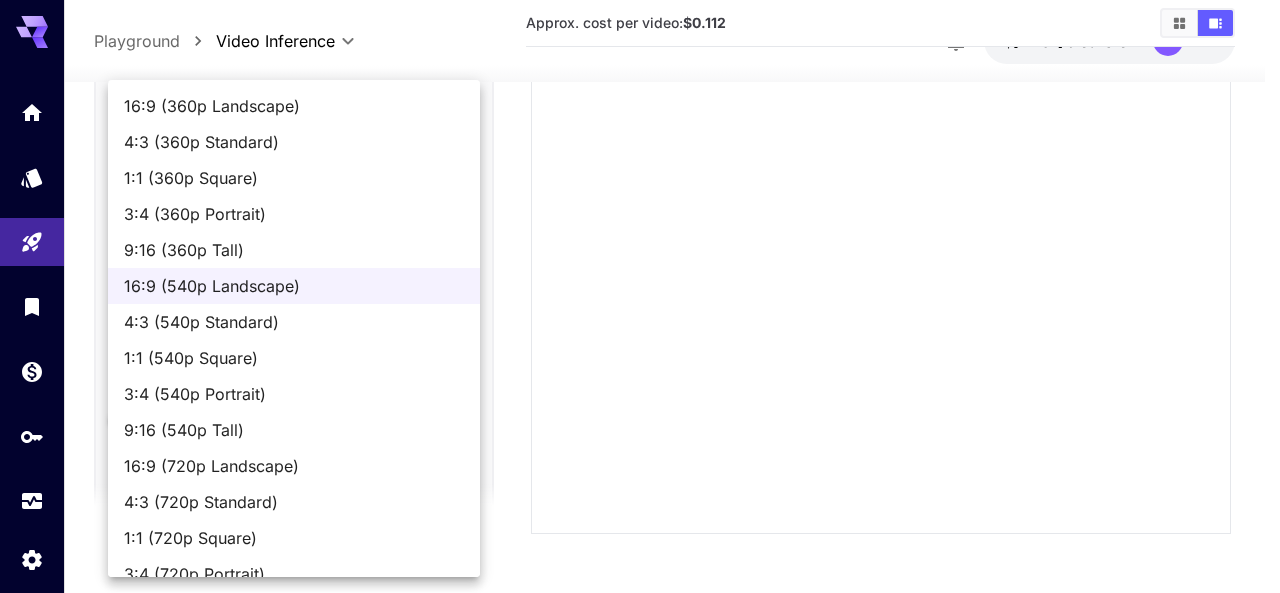 click on "**********" at bounding box center (640, 109) 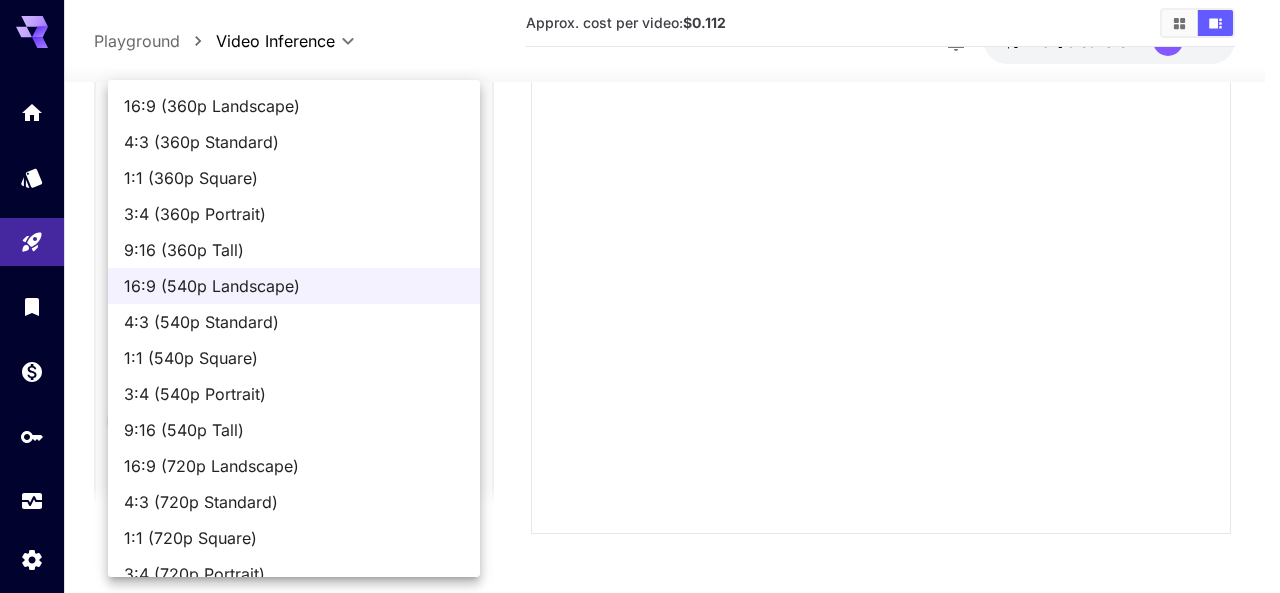 click on "16:9 (720p Landscape)" at bounding box center (294, 466) 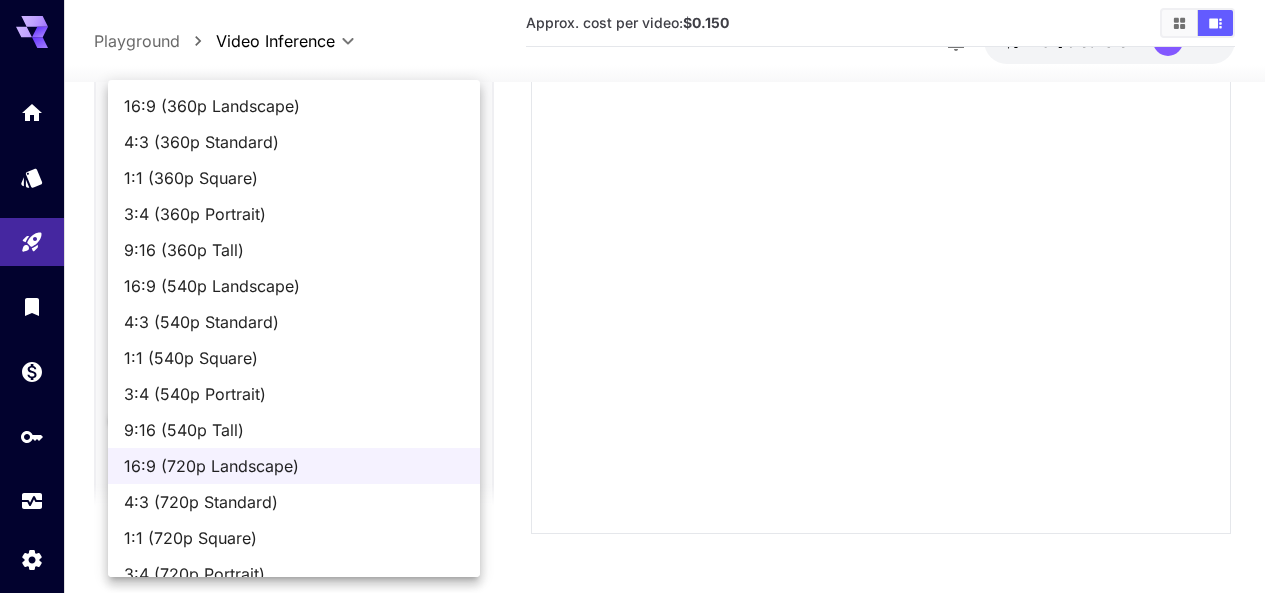click on "**********" at bounding box center [640, 109] 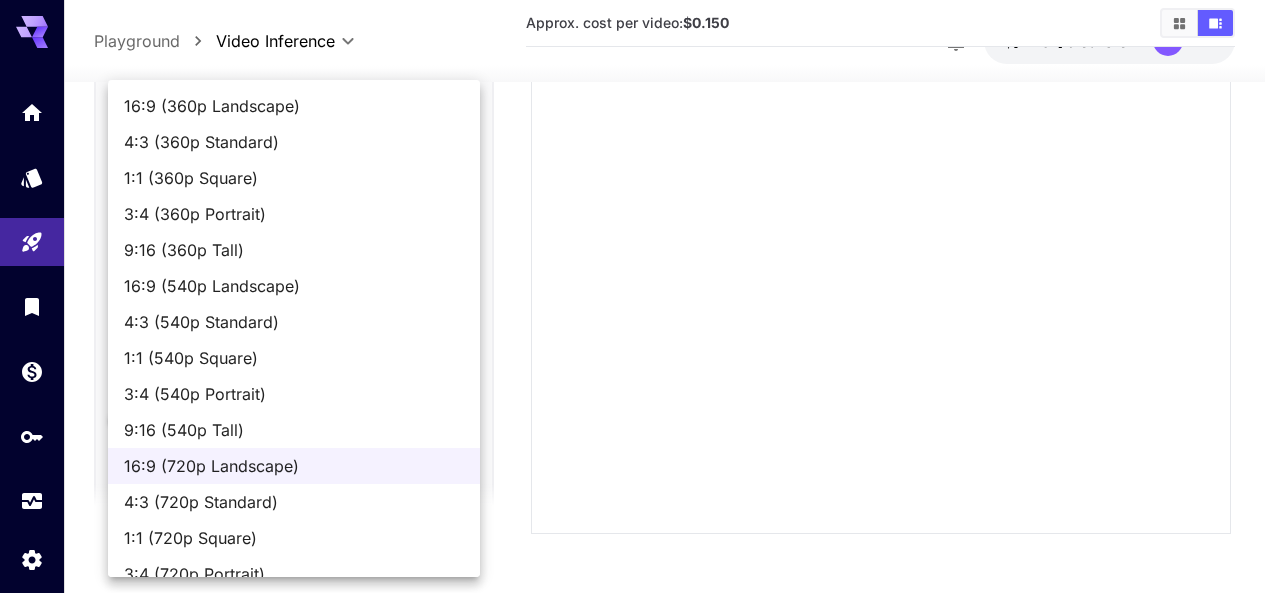 click on "16:9 (360p Landscape)" at bounding box center (294, 106) 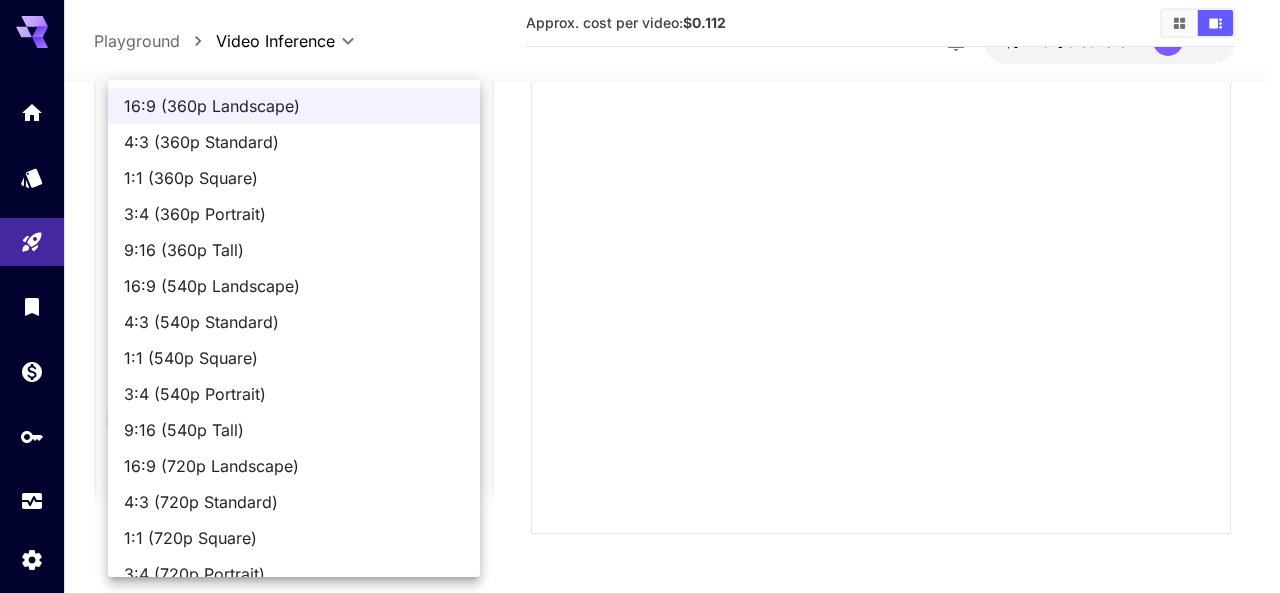 click on "**********" at bounding box center [640, 109] 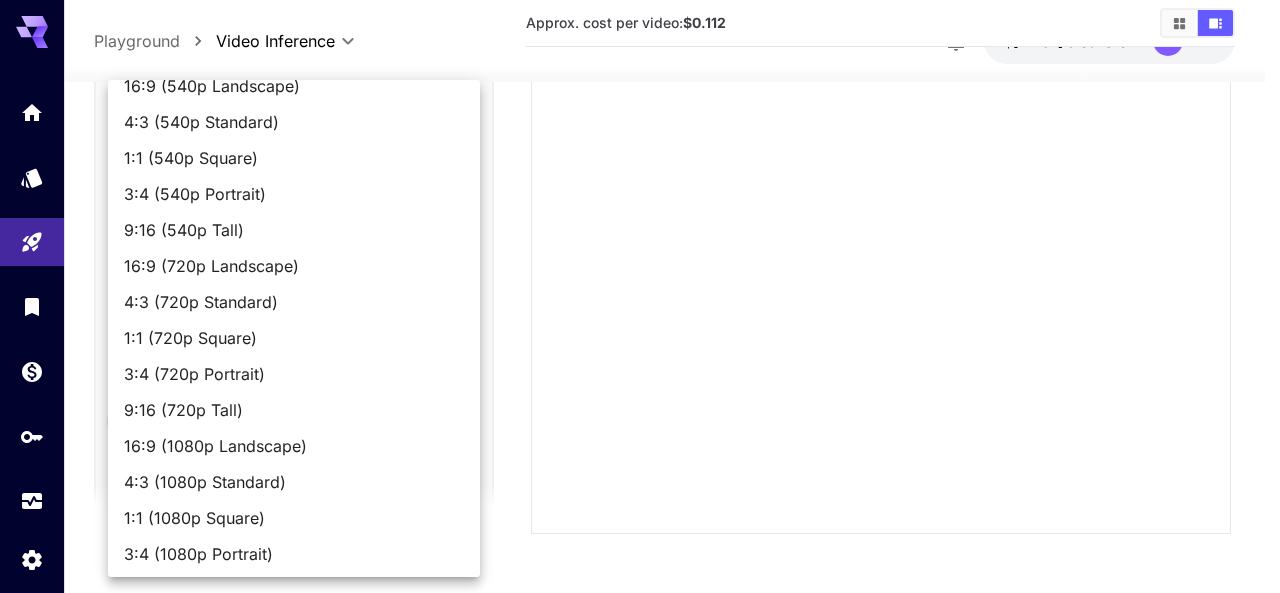 scroll, scrollTop: 238, scrollLeft: 0, axis: vertical 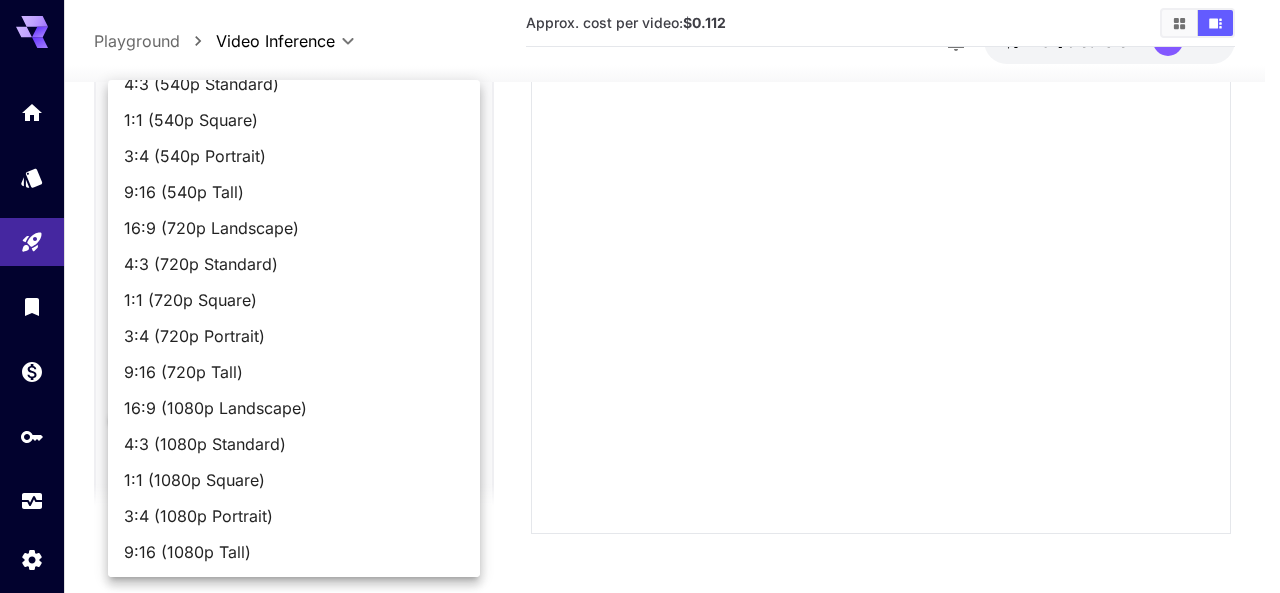 click on "16:9 (1080p Landscape)" at bounding box center (294, 408) 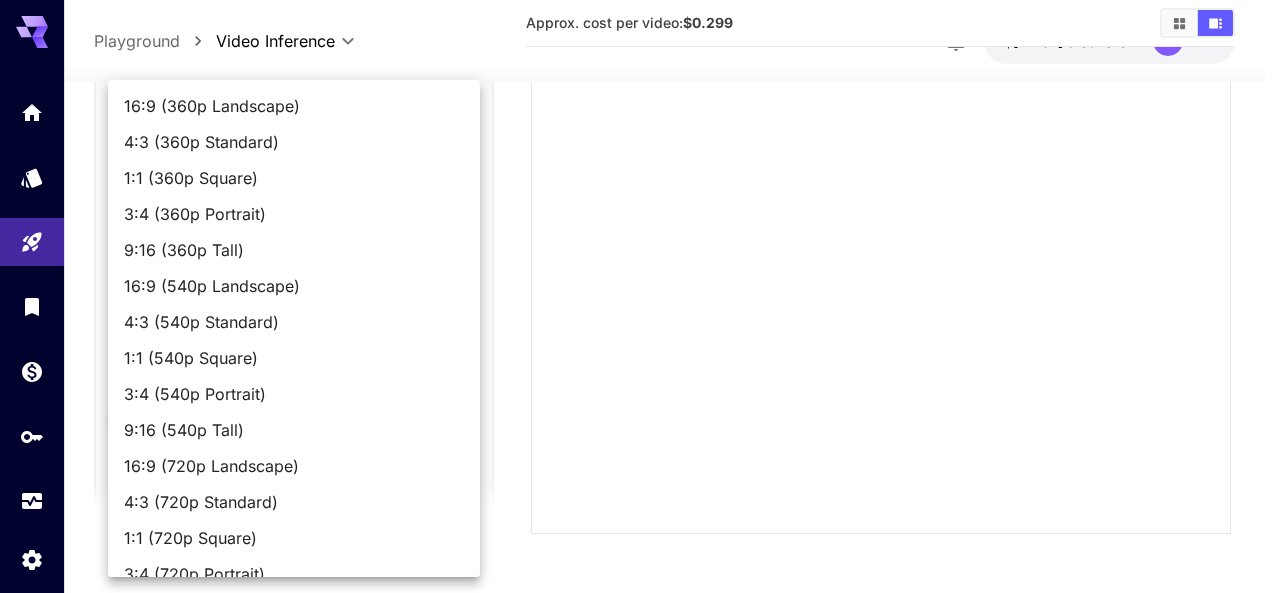 click on "**********" at bounding box center (640, 109) 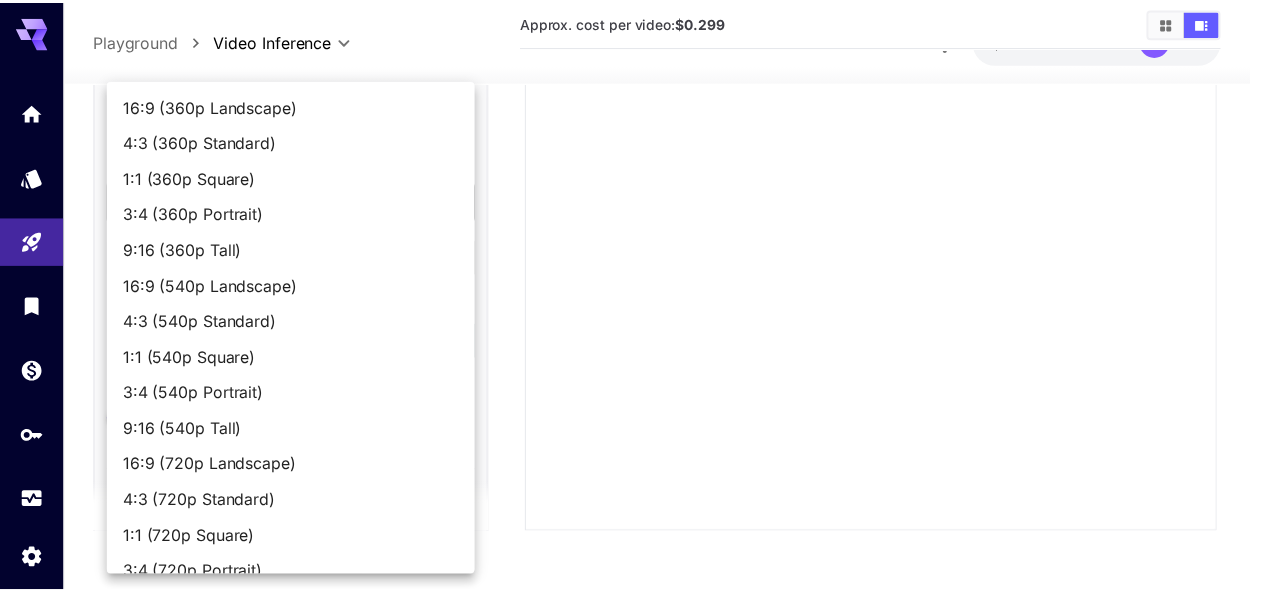 scroll, scrollTop: 238, scrollLeft: 0, axis: vertical 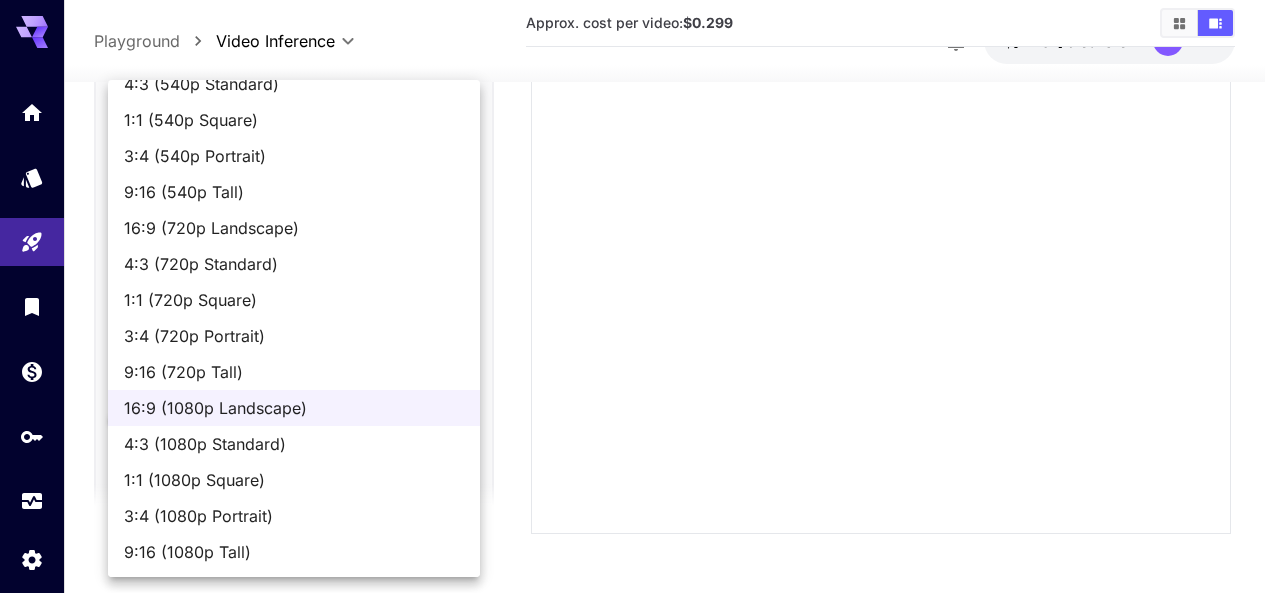 click at bounding box center [640, 296] 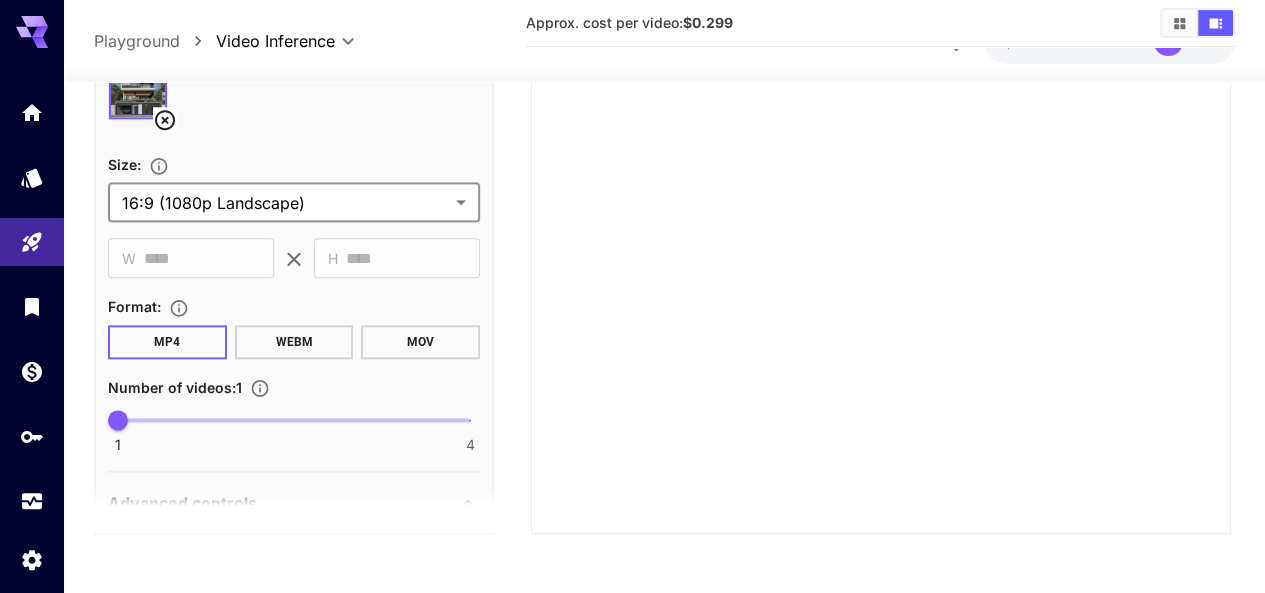 scroll, scrollTop: 0, scrollLeft: 0, axis: both 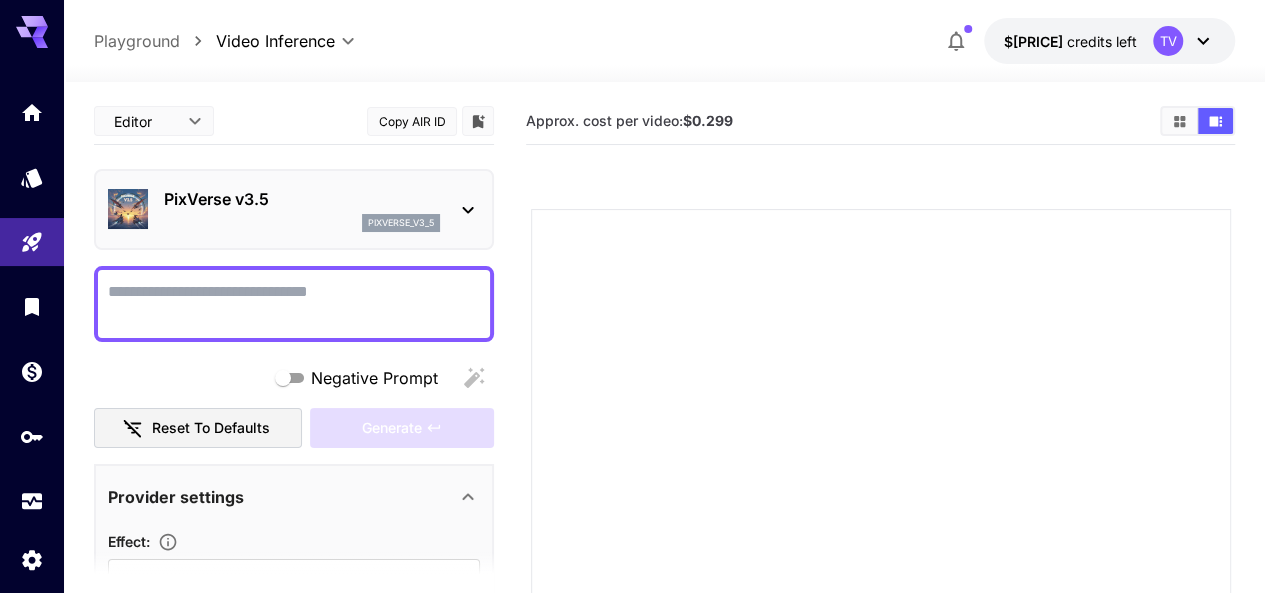 click at bounding box center [468, 209] 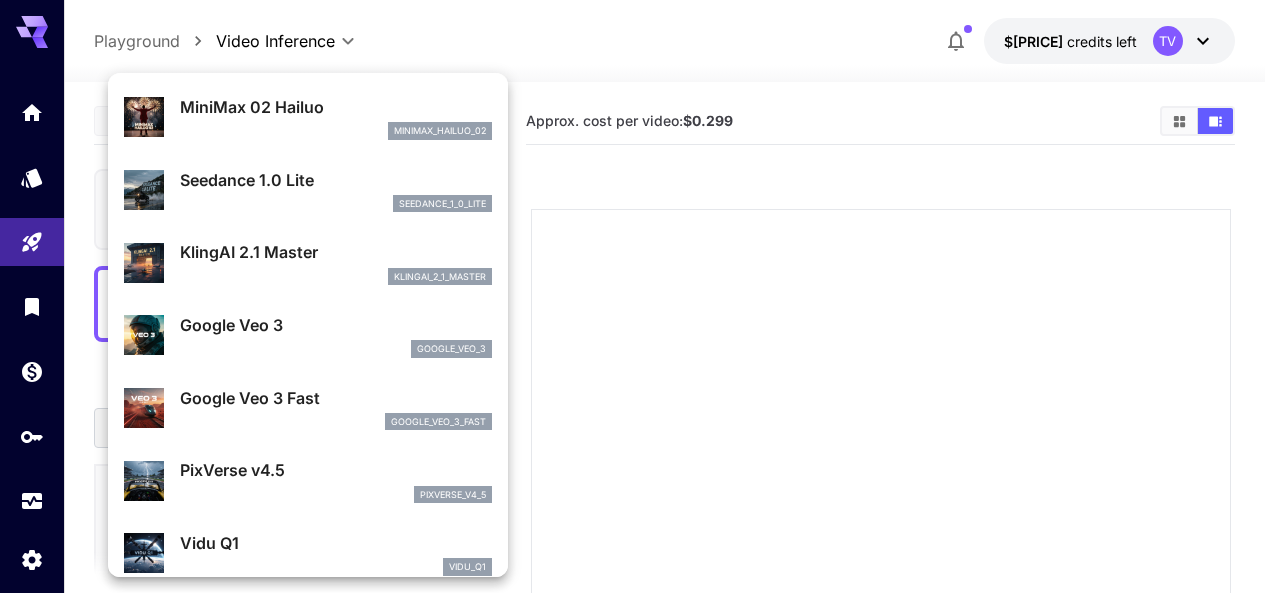 click on "seedance_1_0_lite" at bounding box center [336, 204] 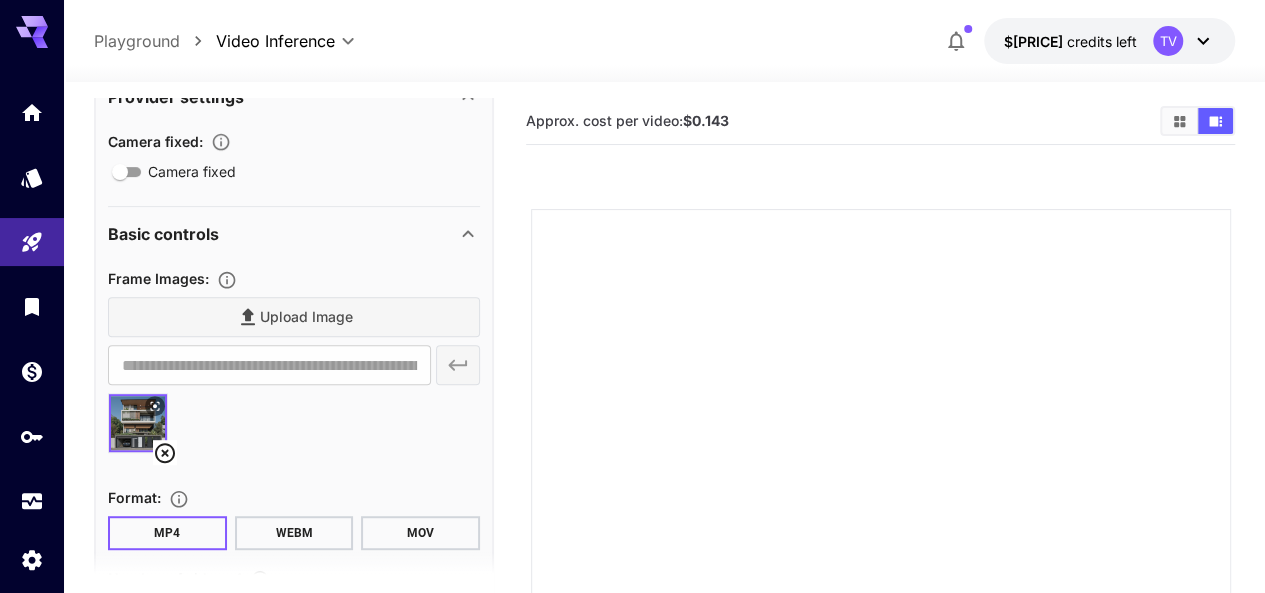 scroll, scrollTop: 600, scrollLeft: 0, axis: vertical 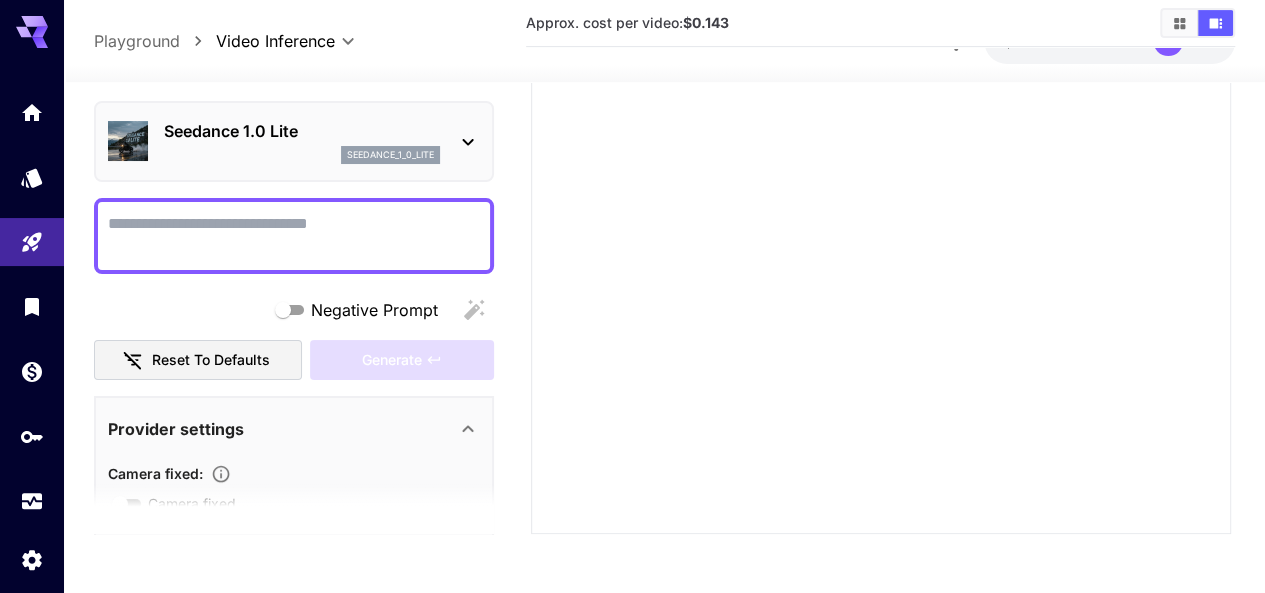 click 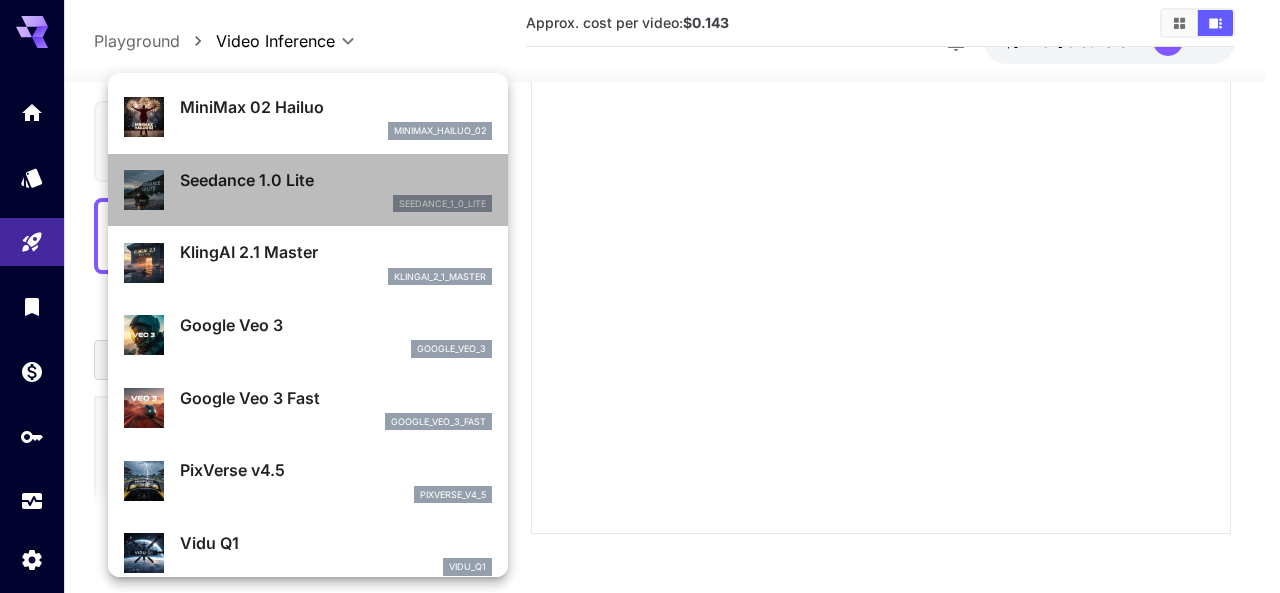 click on "Seedance 1.0 Lite" at bounding box center [336, 180] 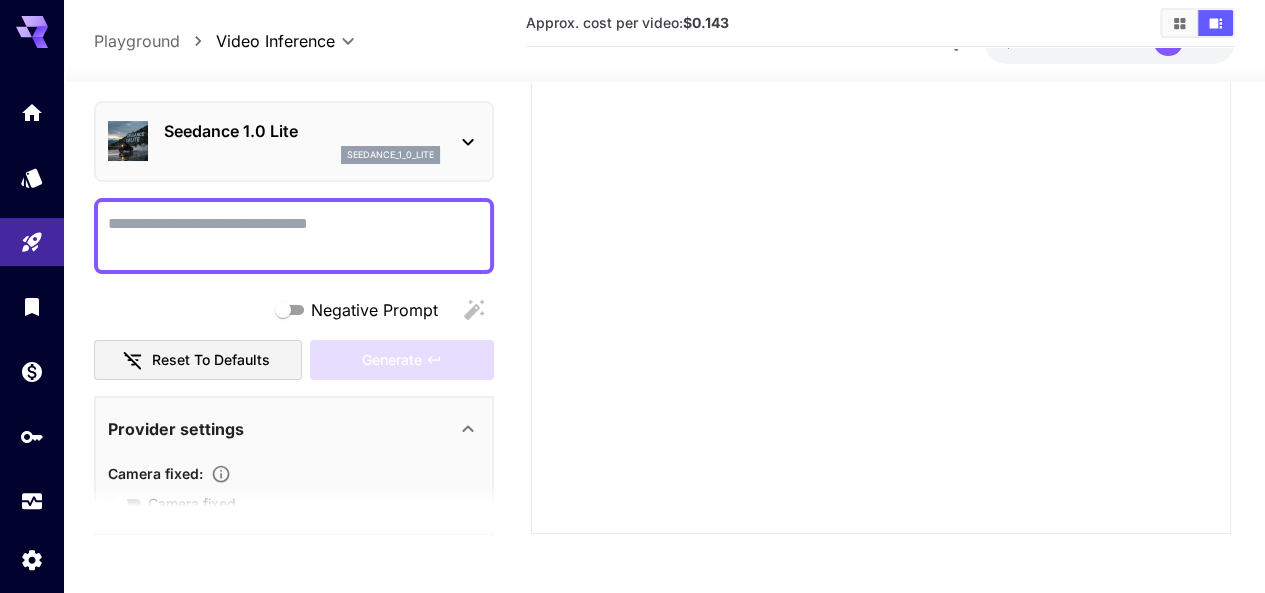 click on "Seedance 1.0 Lite seedance_1_0_lite" at bounding box center [294, 141] 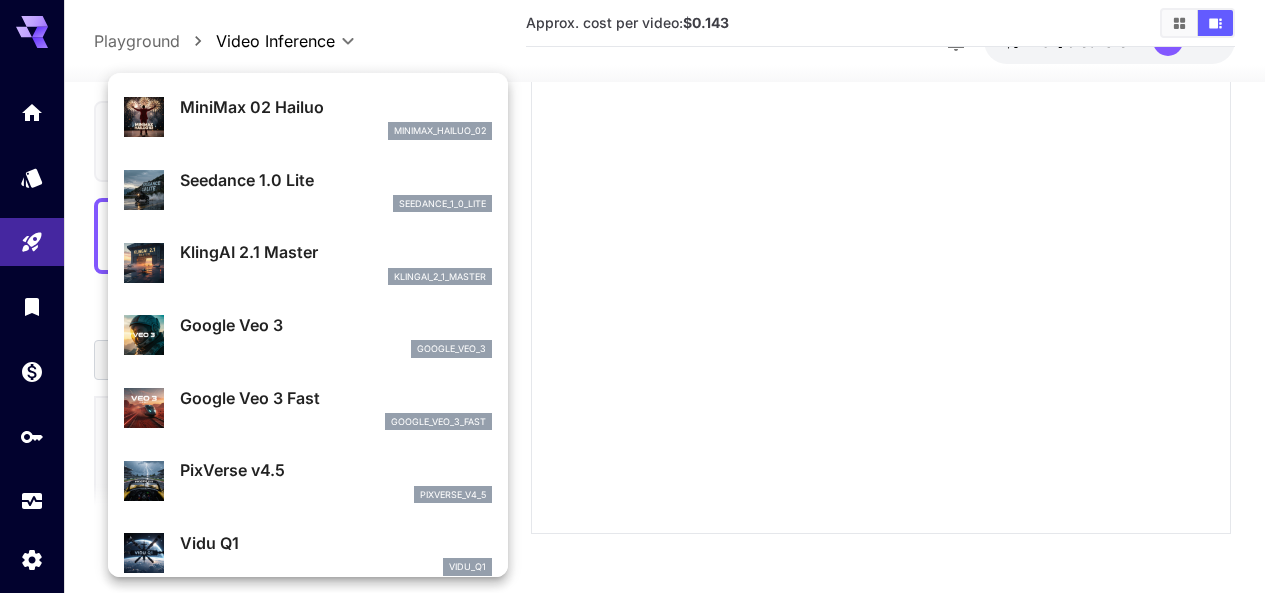 click on "minimax_hailuo_02" at bounding box center (336, 131) 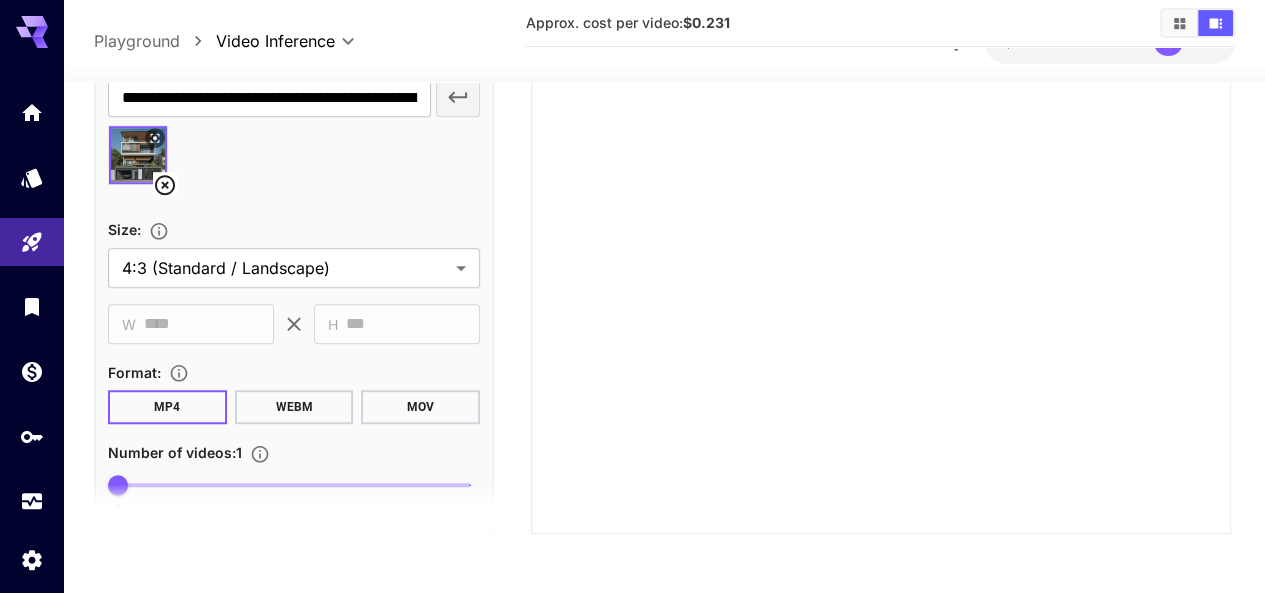 scroll, scrollTop: 700, scrollLeft: 0, axis: vertical 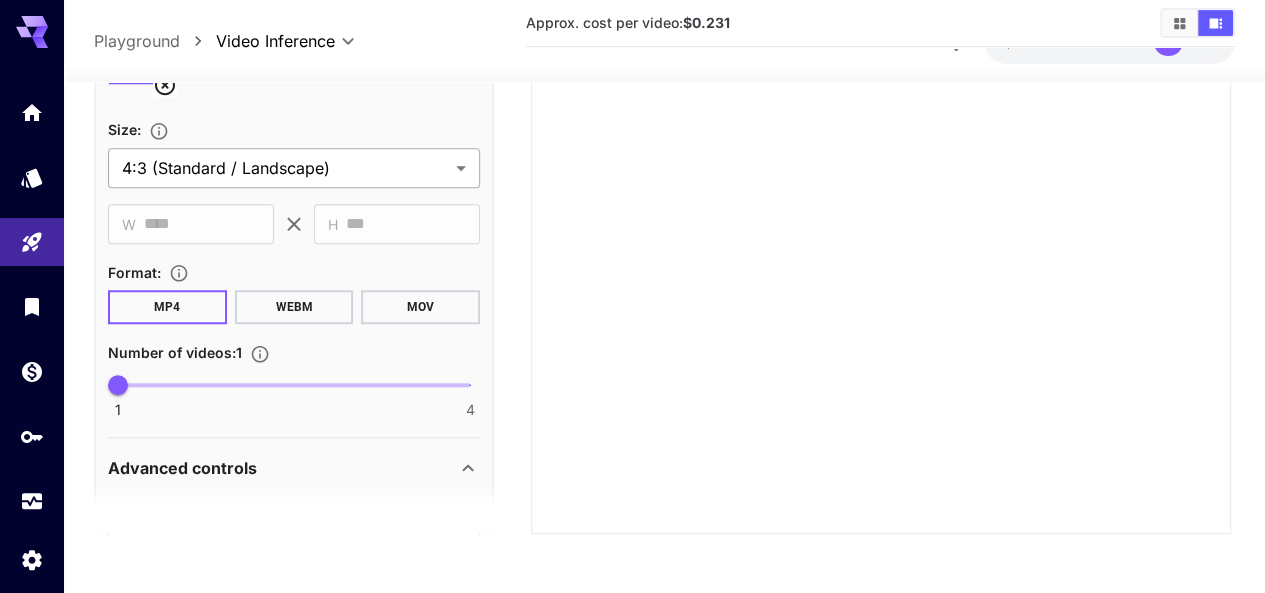click on "**********" at bounding box center (632, 109) 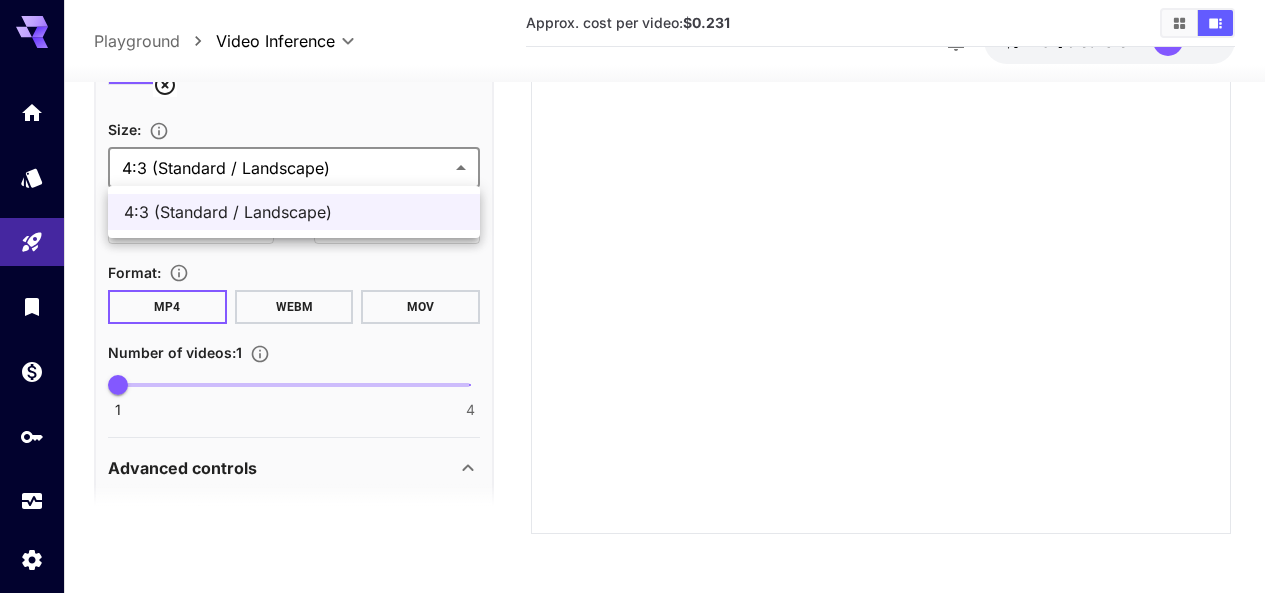 click at bounding box center [640, 296] 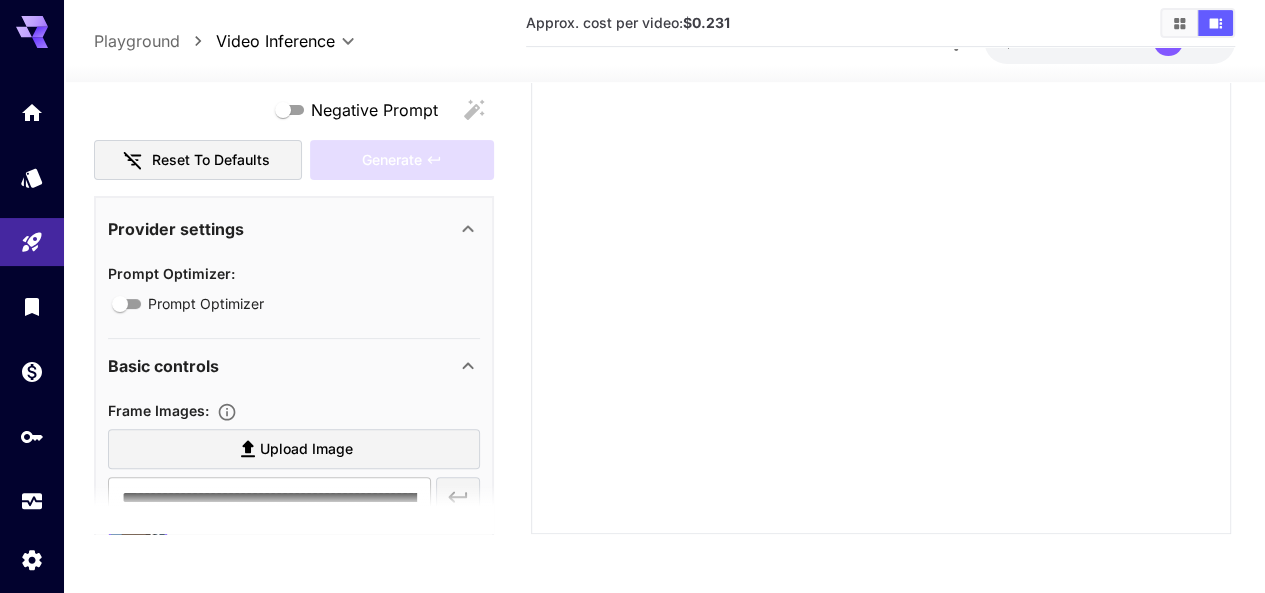 scroll, scrollTop: 0, scrollLeft: 0, axis: both 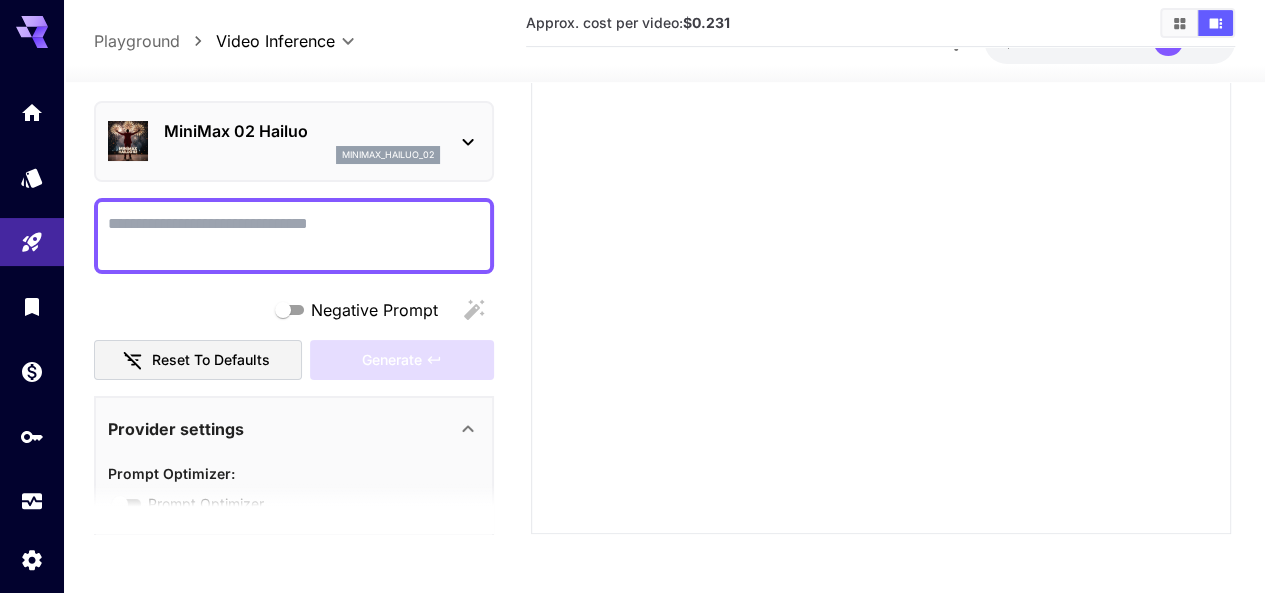 click 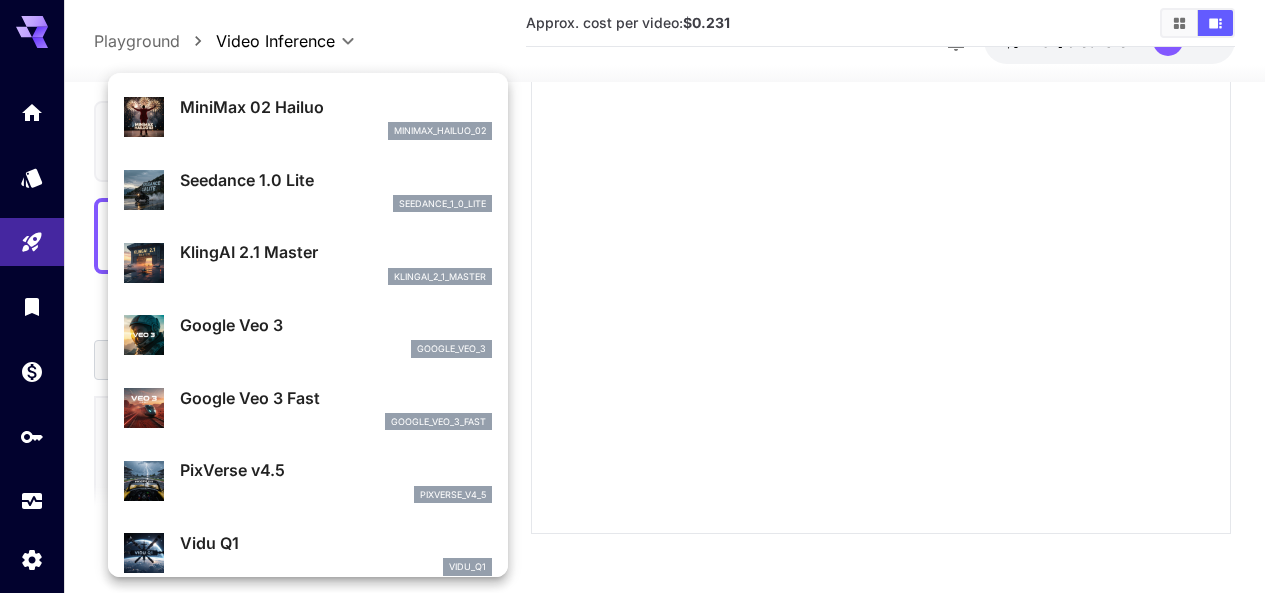 click on "KlingAI 2.1 Master" at bounding box center [336, 252] 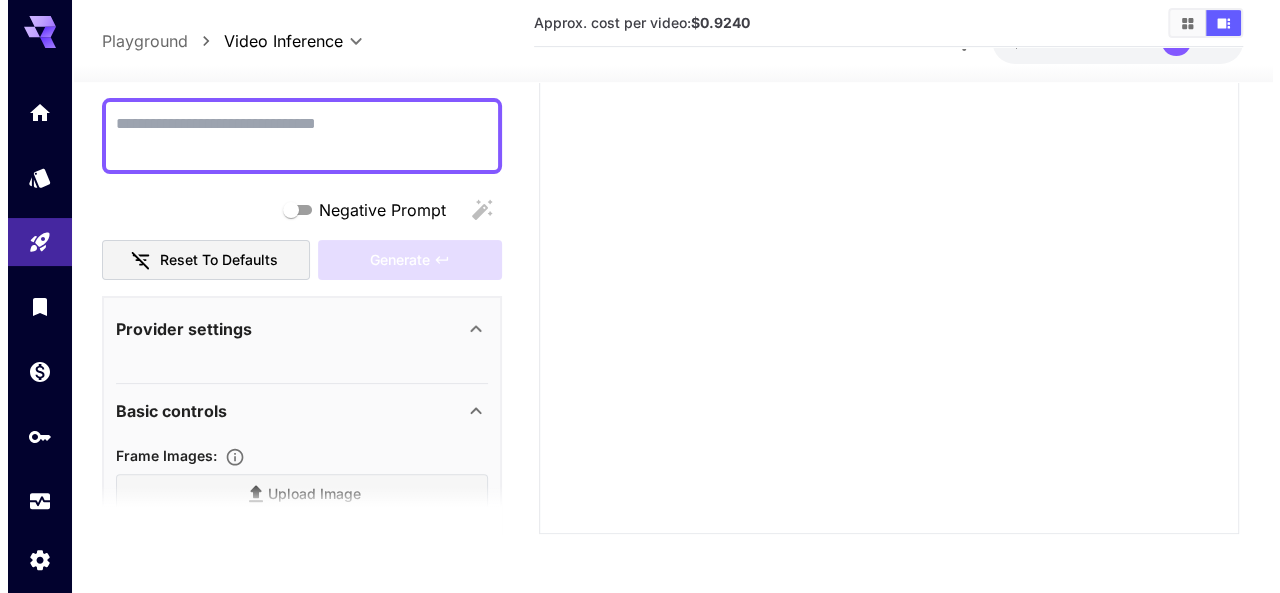 scroll, scrollTop: 0, scrollLeft: 0, axis: both 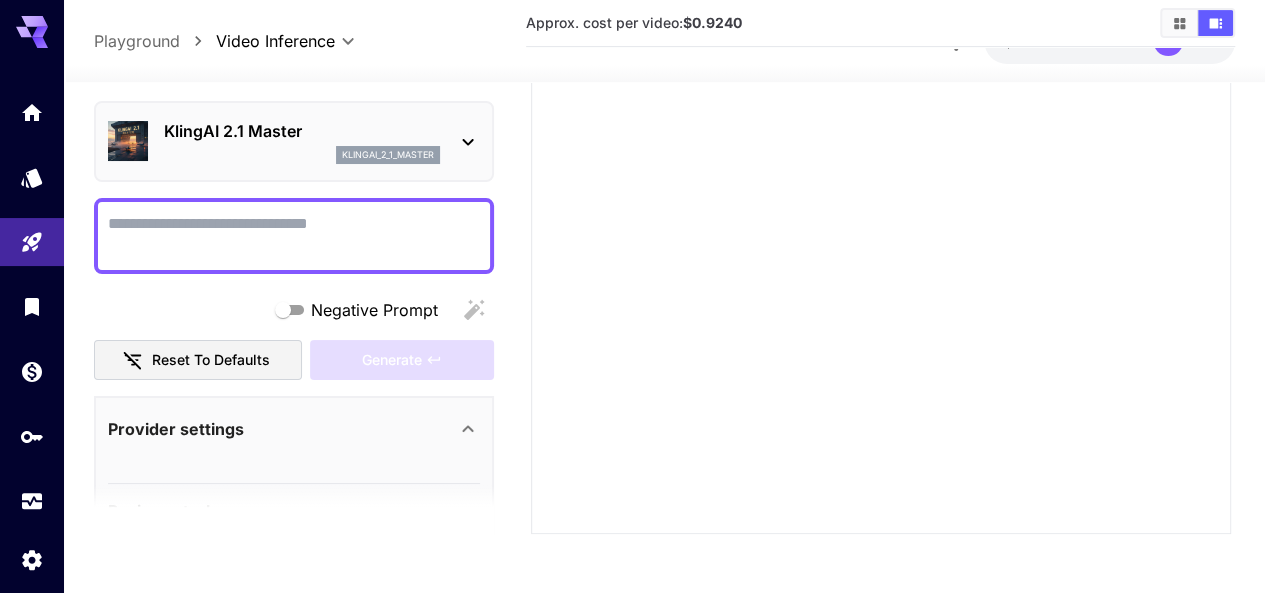 click 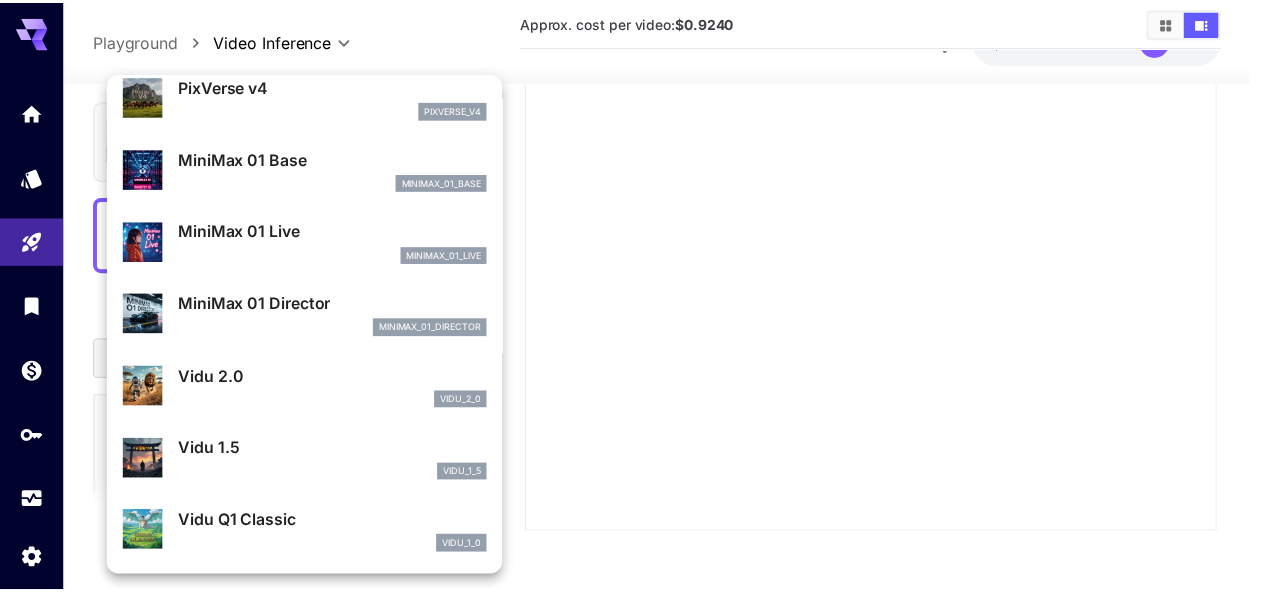 scroll, scrollTop: 1261, scrollLeft: 0, axis: vertical 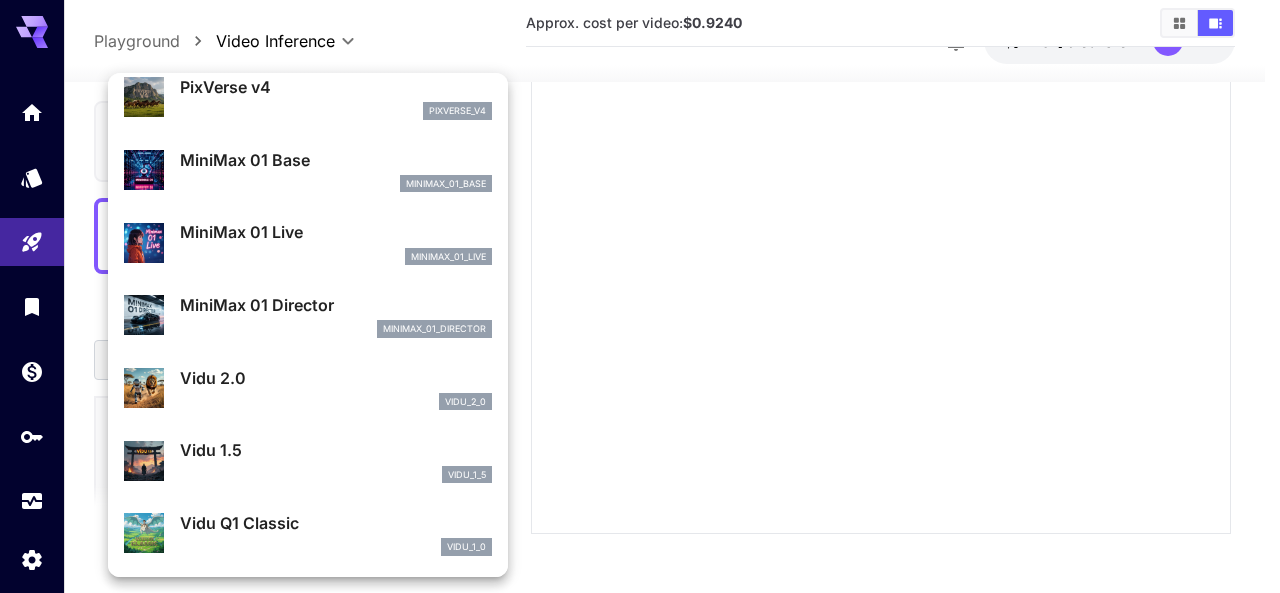 click on "vidu_1_0" at bounding box center [336, 547] 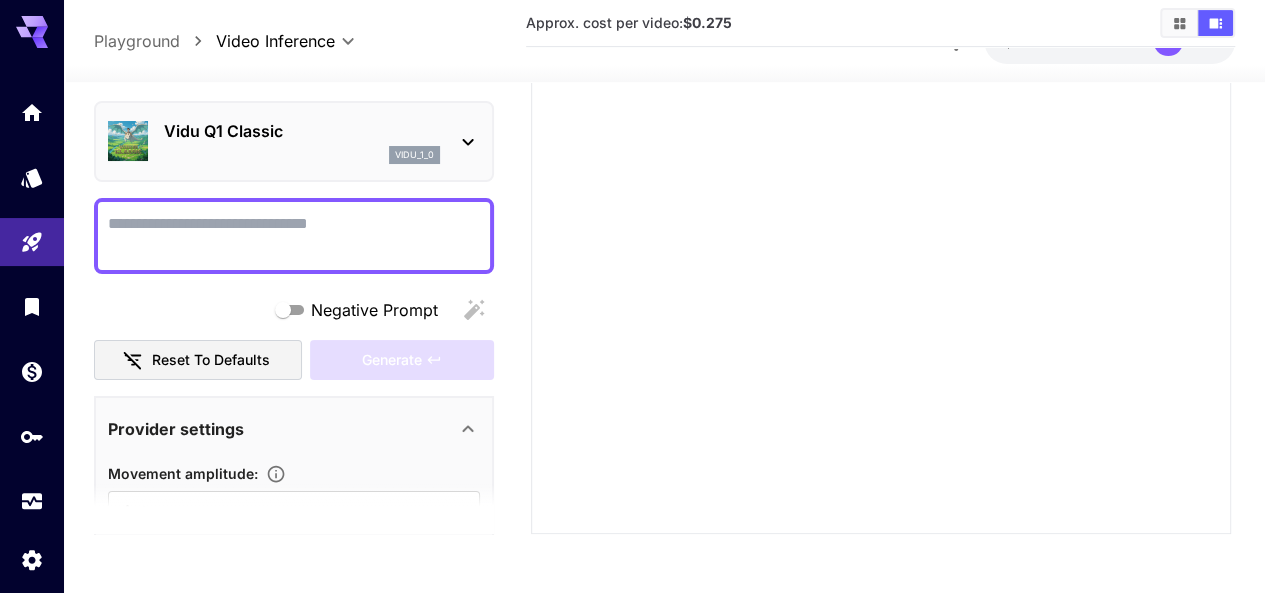 scroll, scrollTop: 600, scrollLeft: 0, axis: vertical 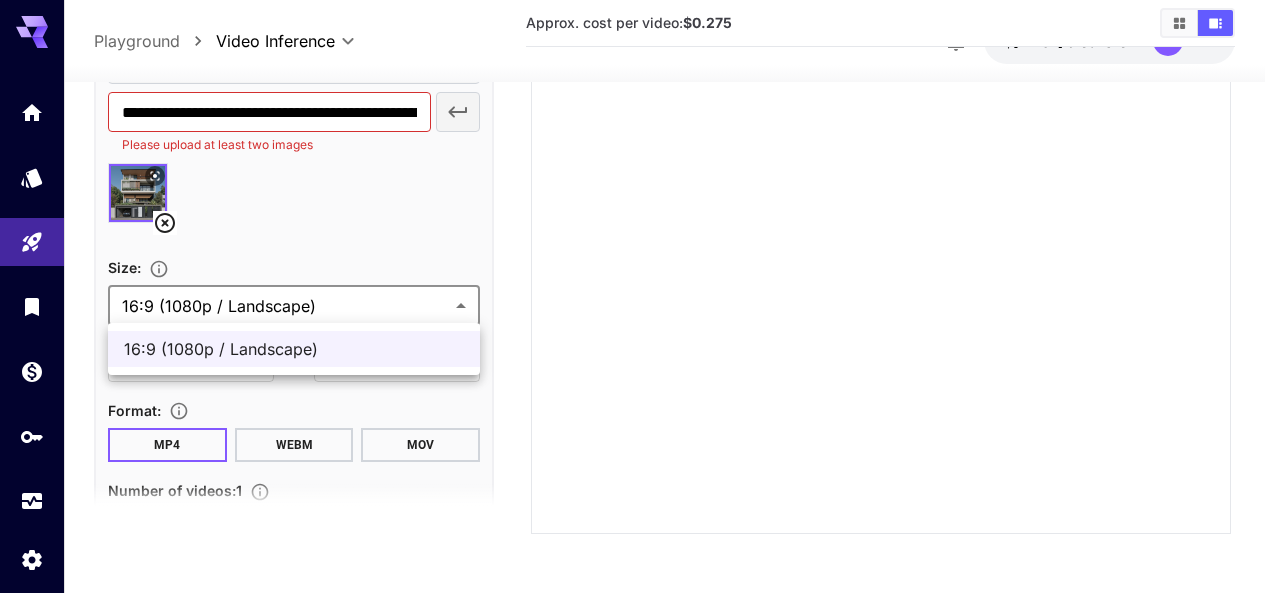 click on "**********" at bounding box center [640, 109] 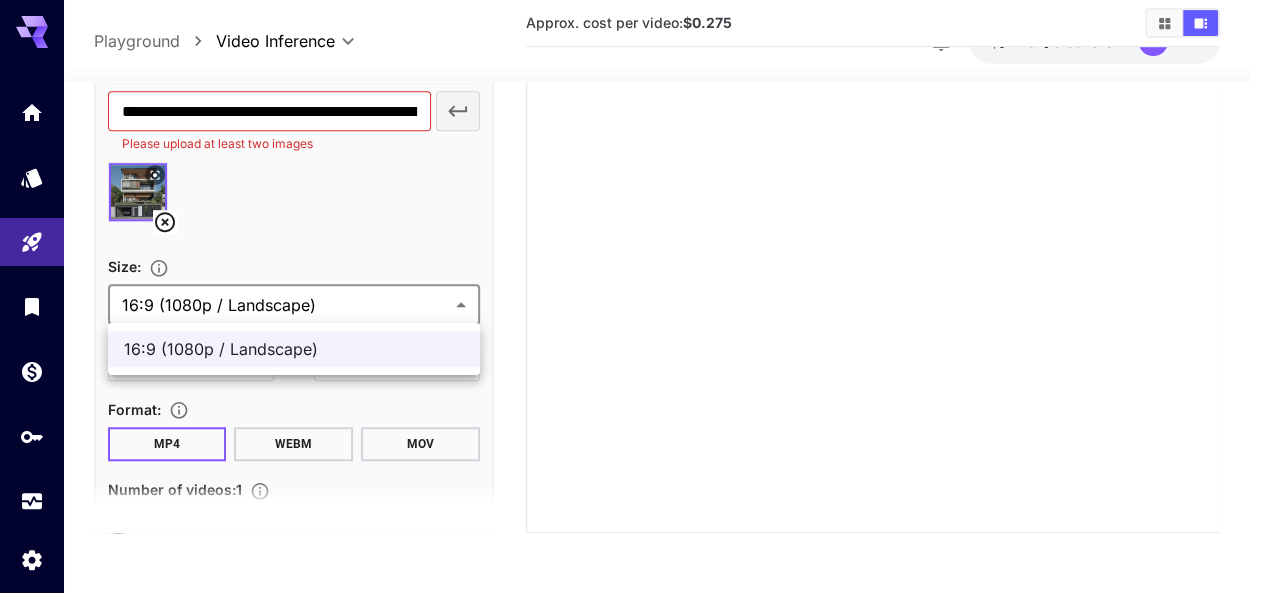 click on "**********" at bounding box center (632, 111) 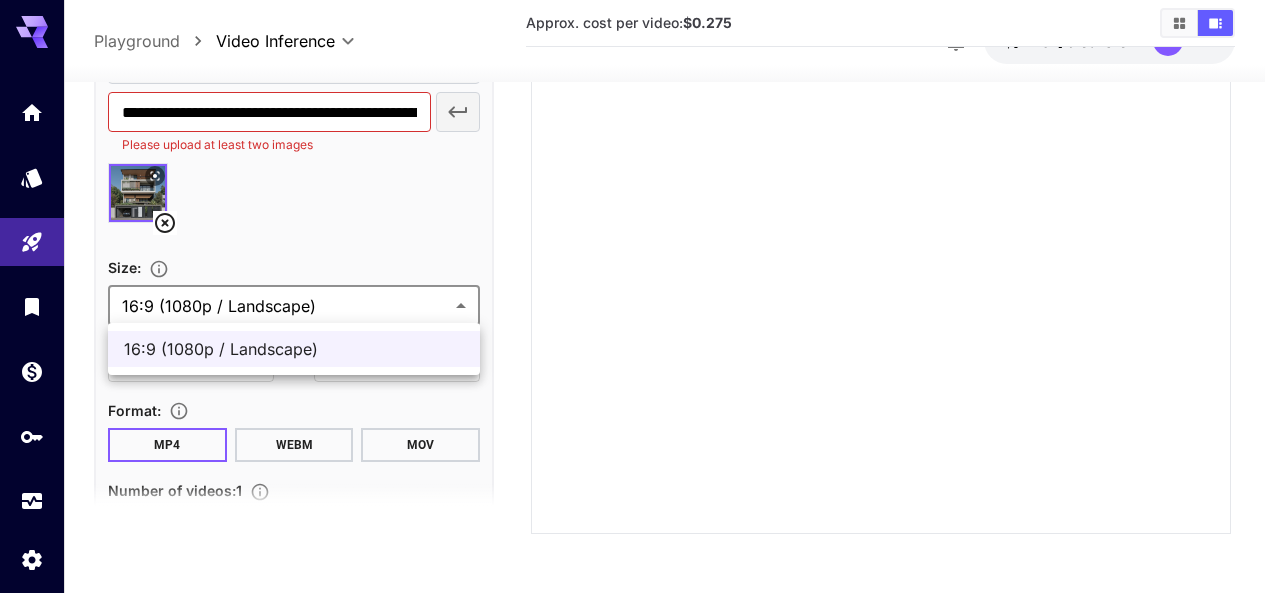 click at bounding box center (640, 296) 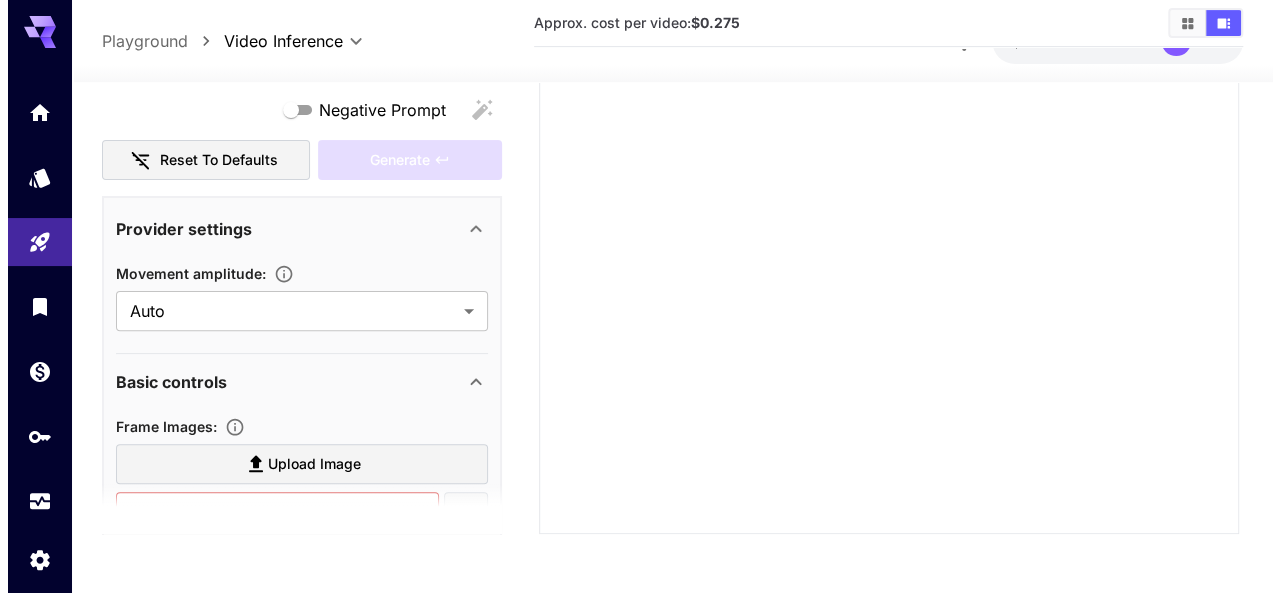 scroll, scrollTop: 0, scrollLeft: 0, axis: both 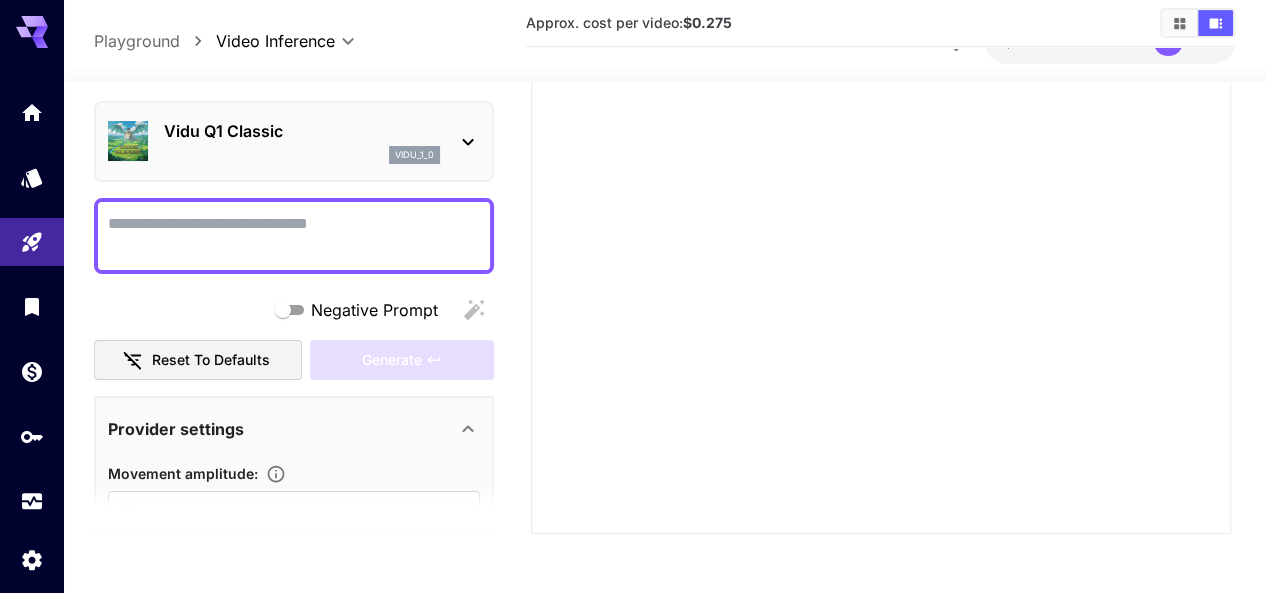 click 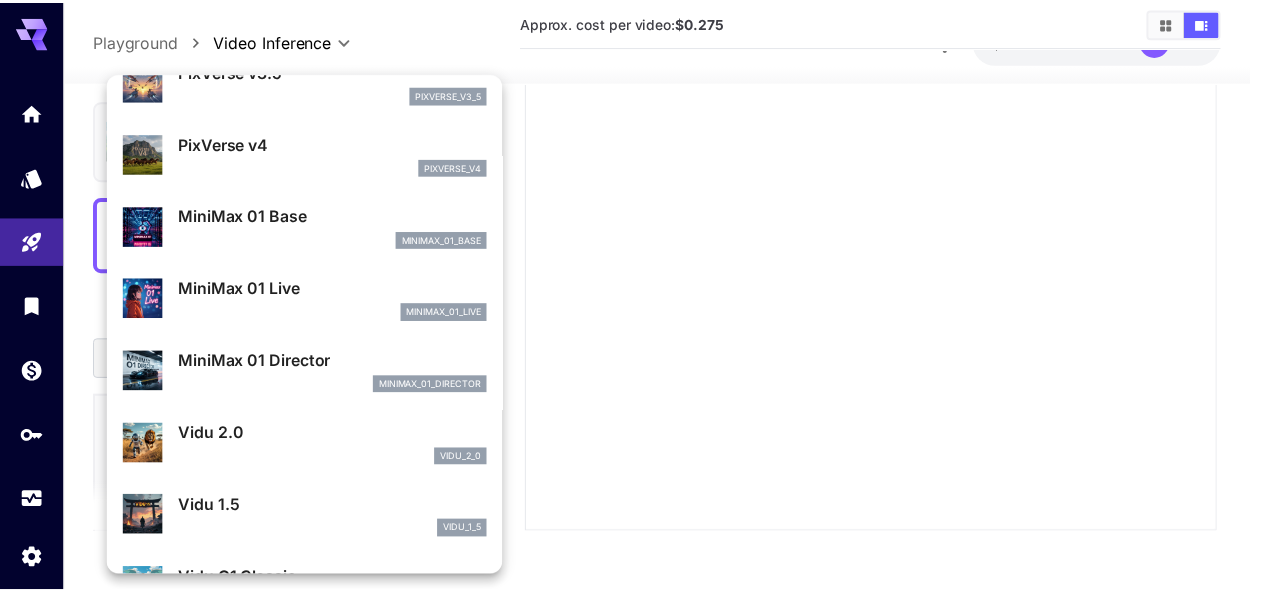 scroll, scrollTop: 1261, scrollLeft: 0, axis: vertical 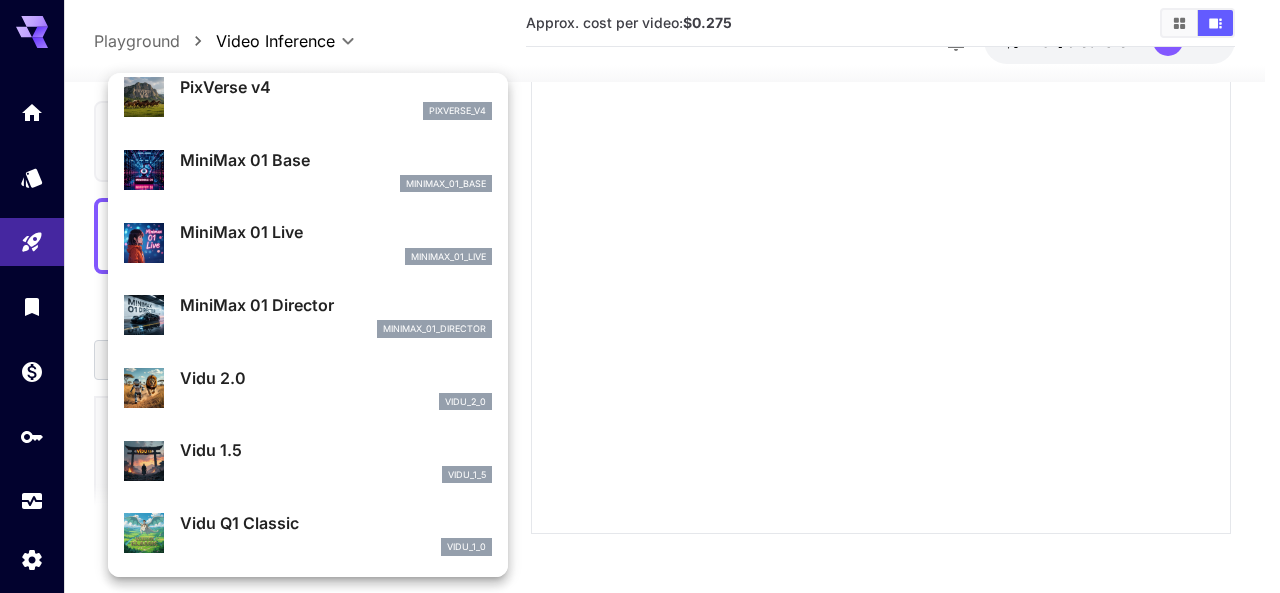 click at bounding box center (640, 296) 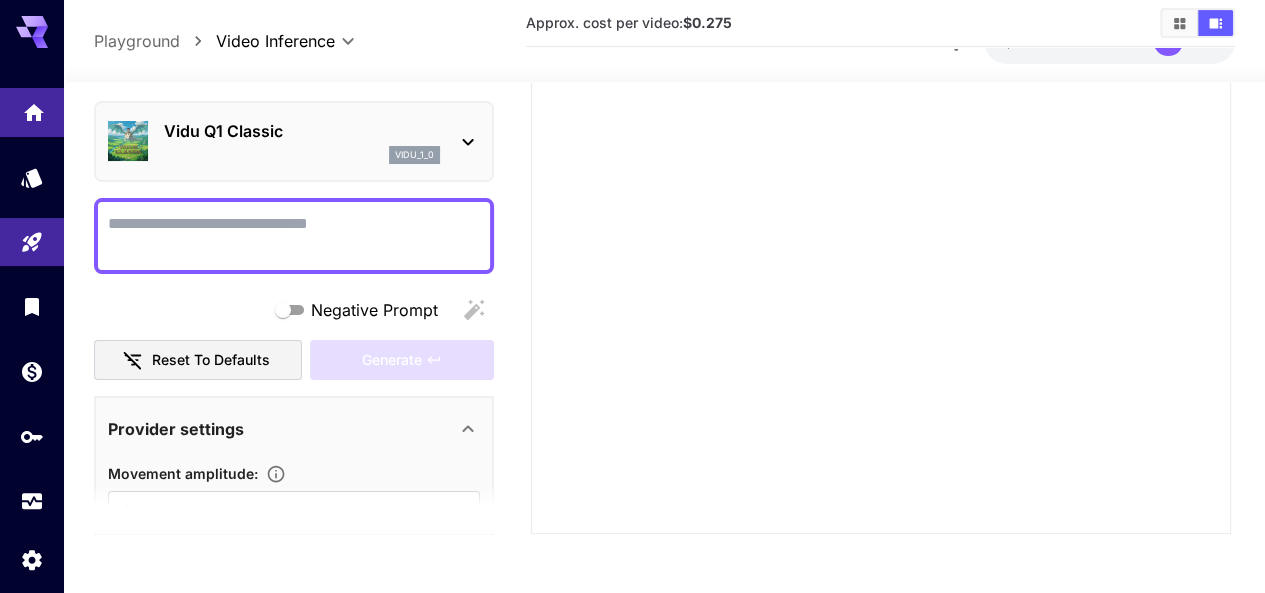 click at bounding box center (32, 112) 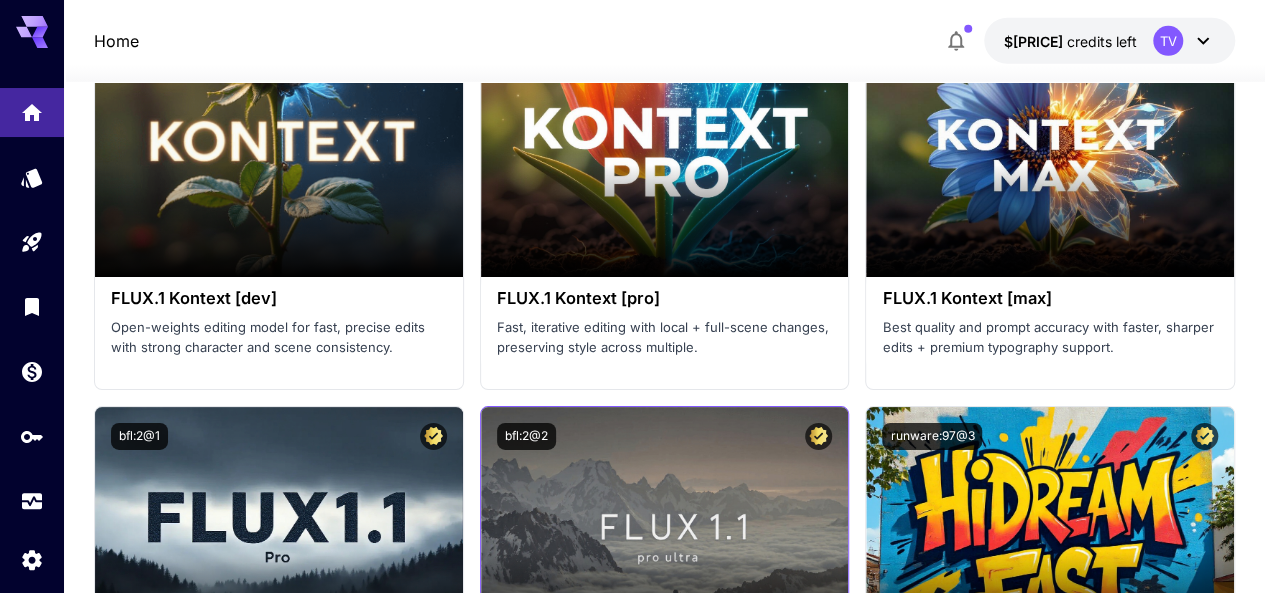 scroll, scrollTop: 2775, scrollLeft: 0, axis: vertical 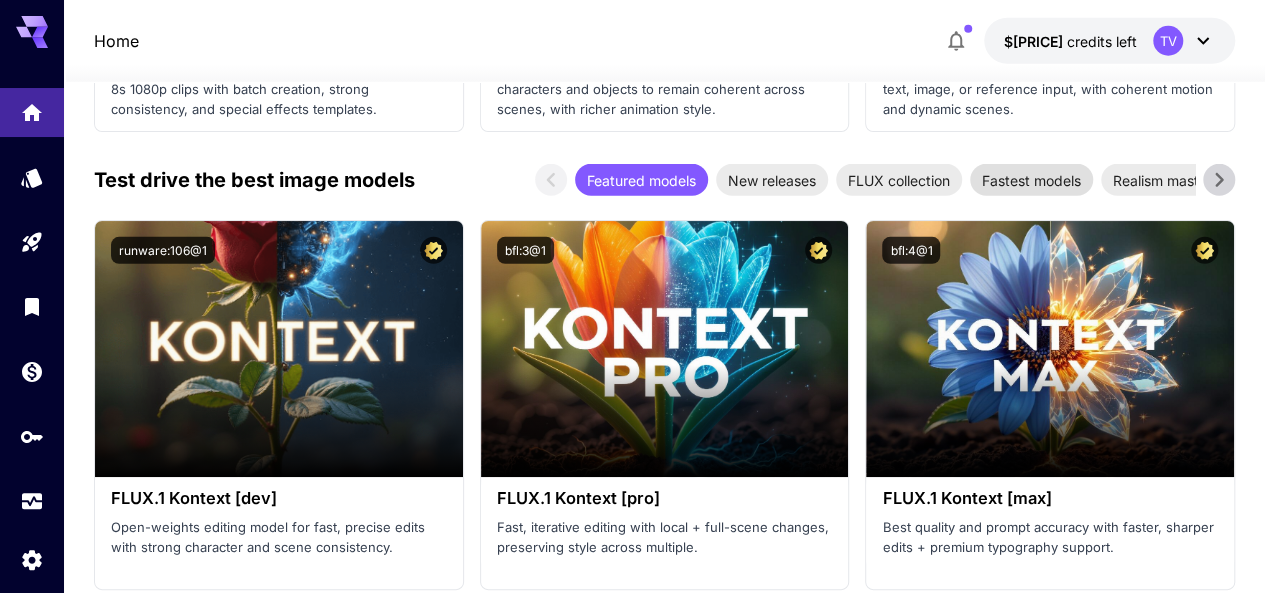 click on "Fastest models" at bounding box center (1031, 180) 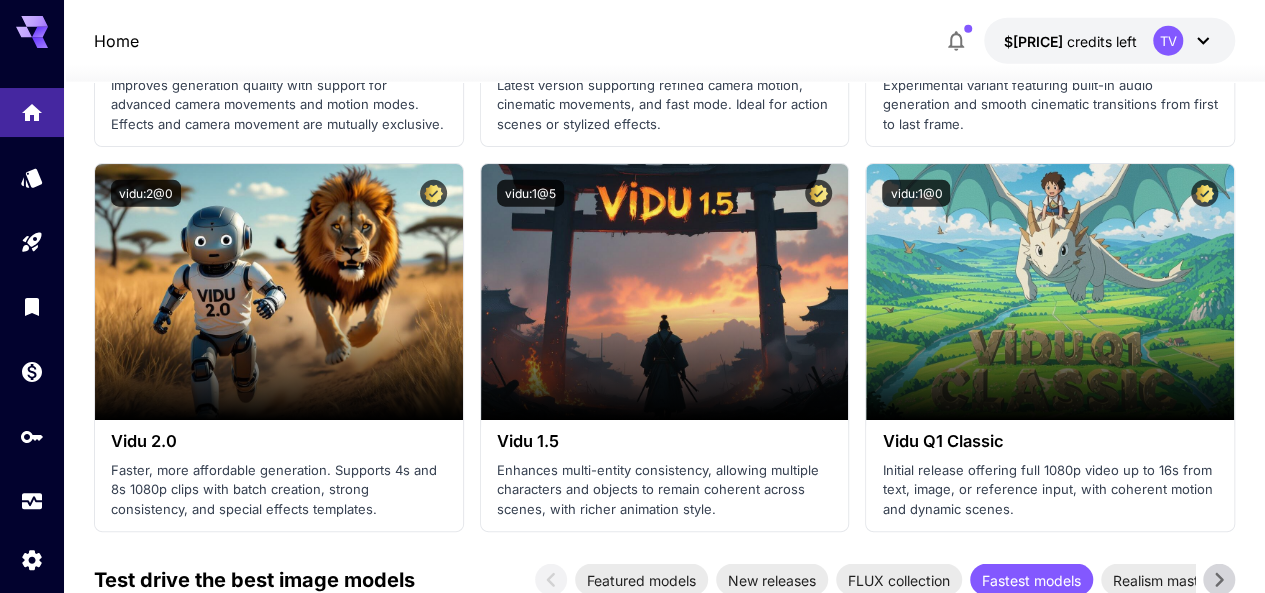 scroll, scrollTop: 2675, scrollLeft: 0, axis: vertical 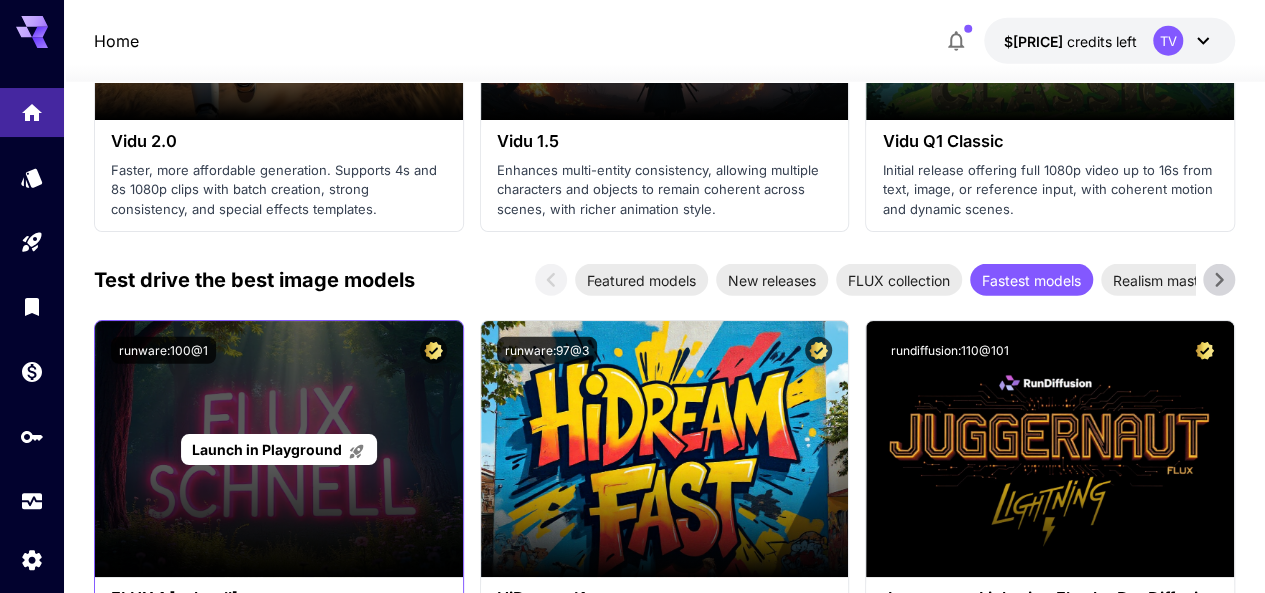 click on "Launch in Playground" at bounding box center (267, 449) 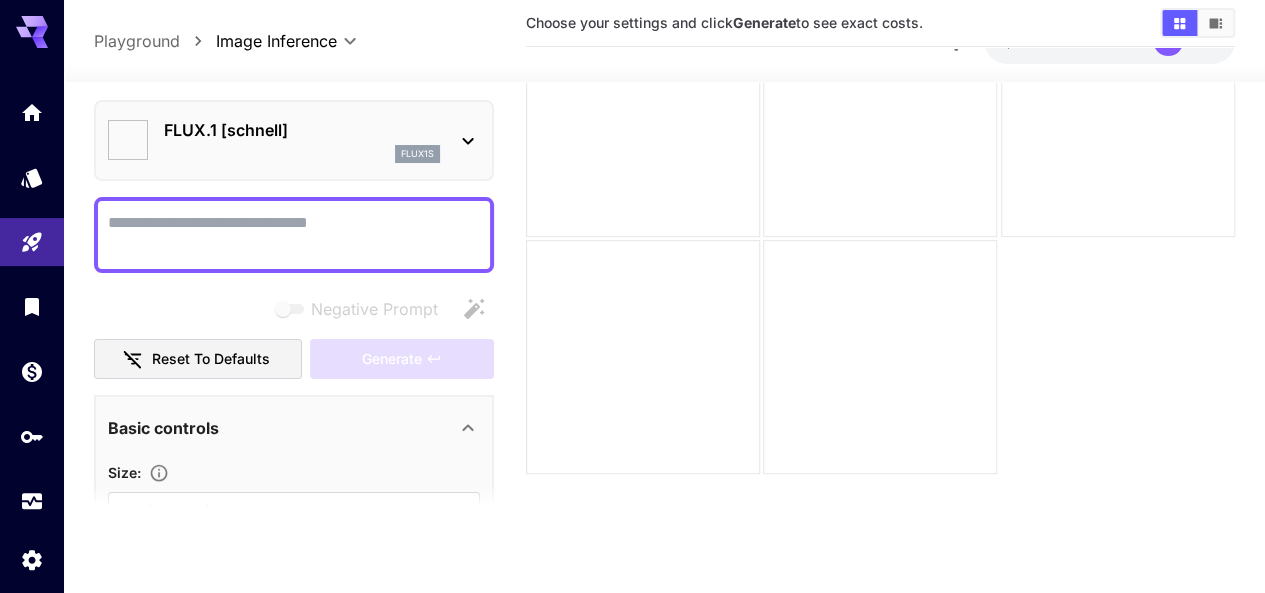 type on "**********" 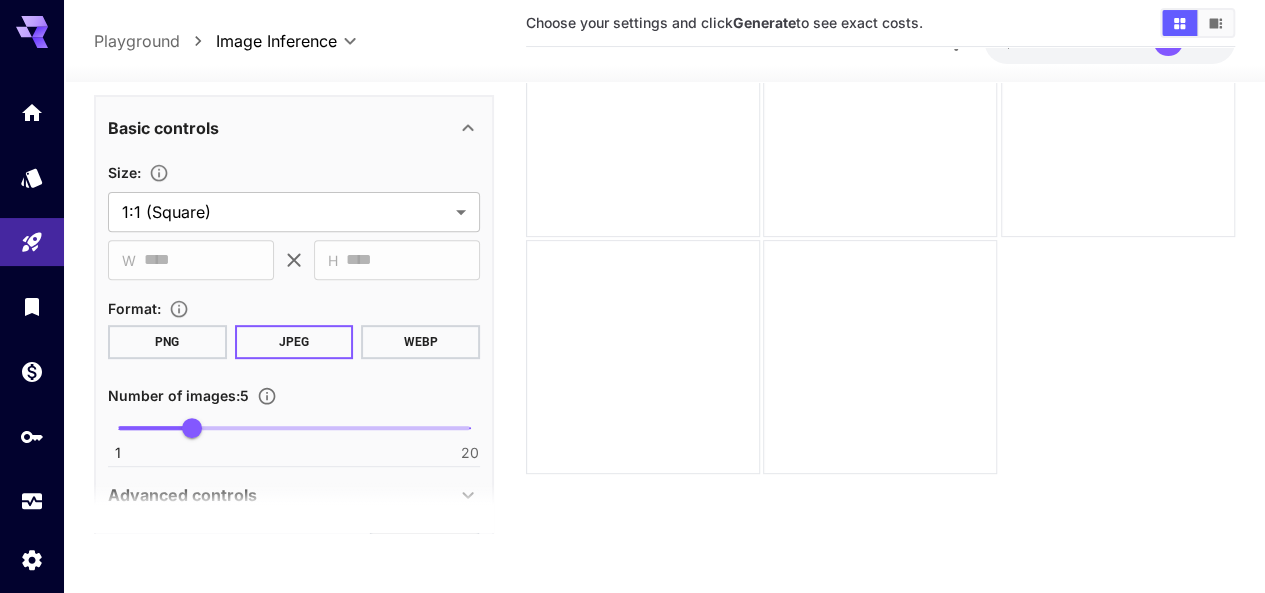 scroll, scrollTop: 604, scrollLeft: 0, axis: vertical 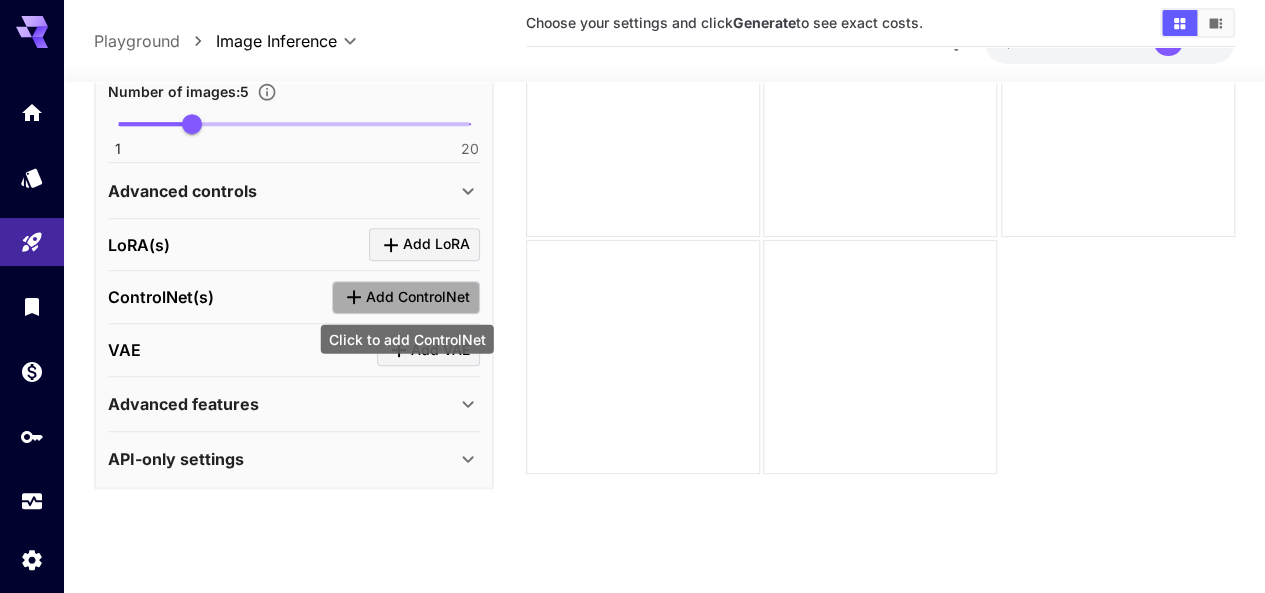 click on "Add ControlNet" at bounding box center (418, 297) 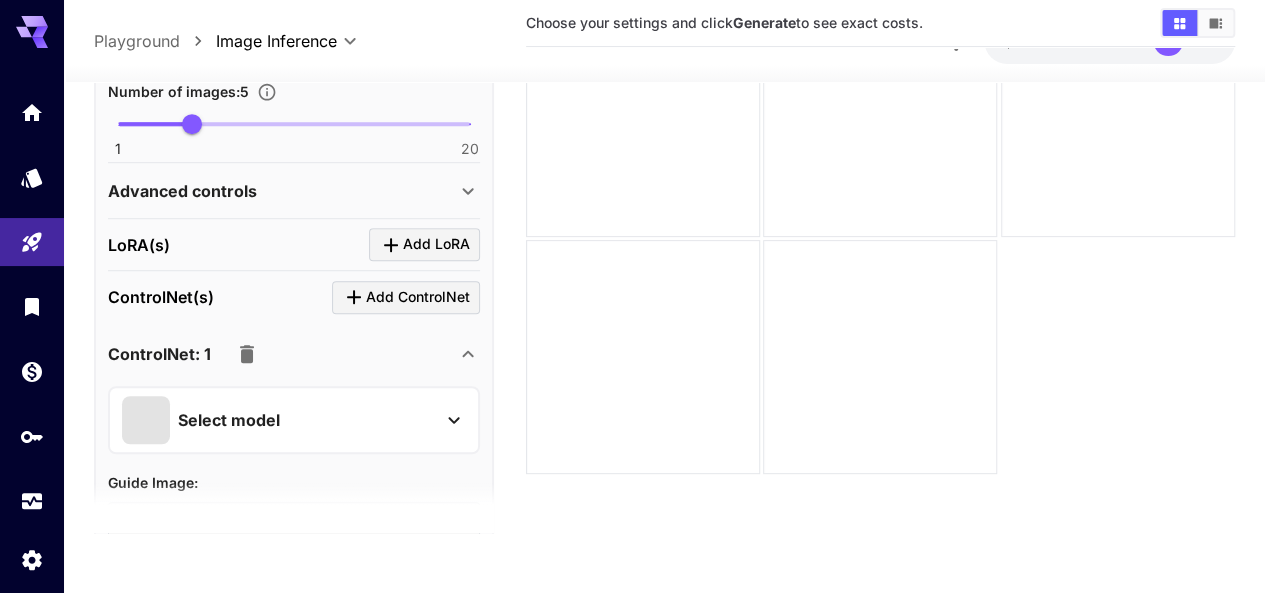 click on "Select model" at bounding box center (294, 419) 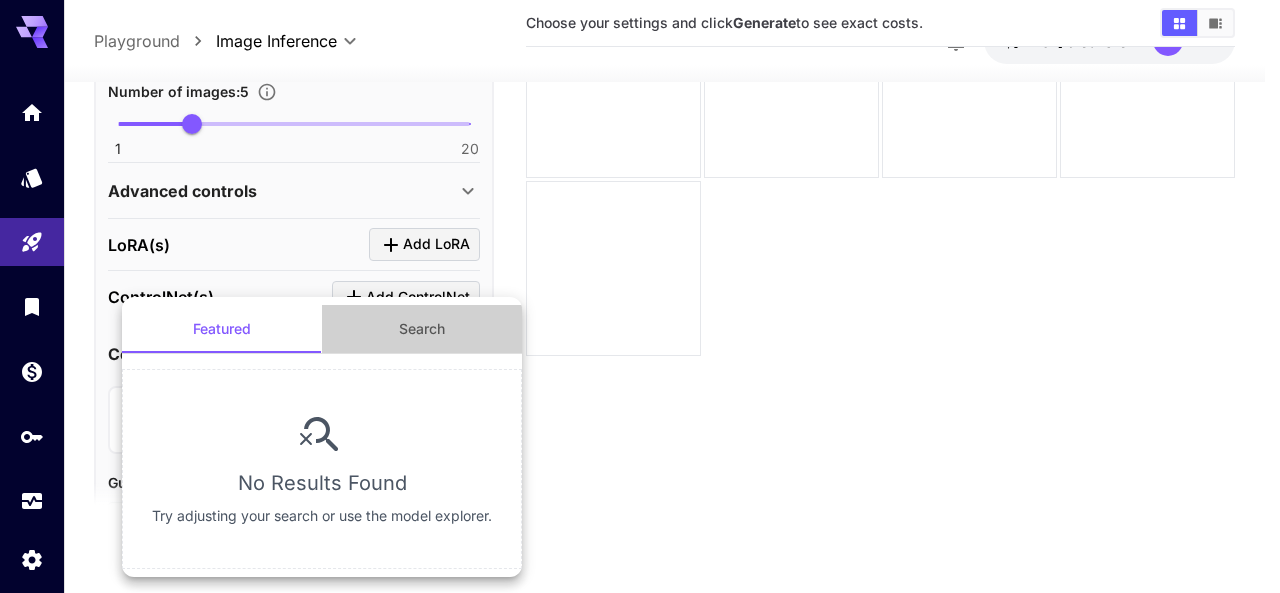 click on "Search" at bounding box center (422, 329) 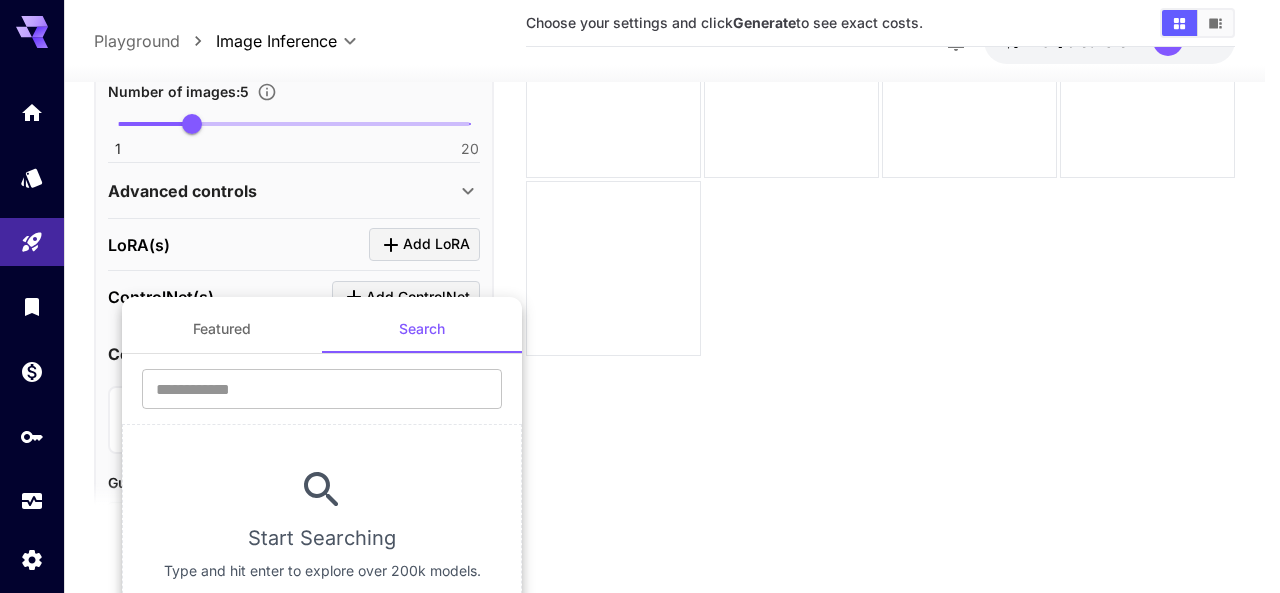 click at bounding box center [640, 296] 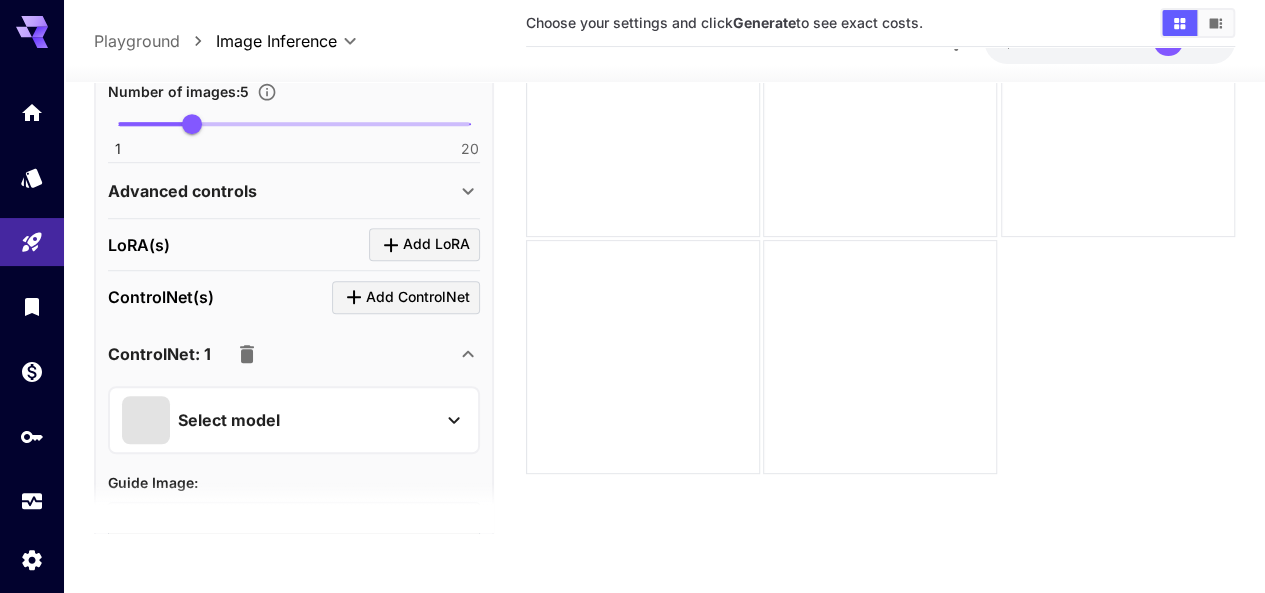 scroll, scrollTop: 0, scrollLeft: 0, axis: both 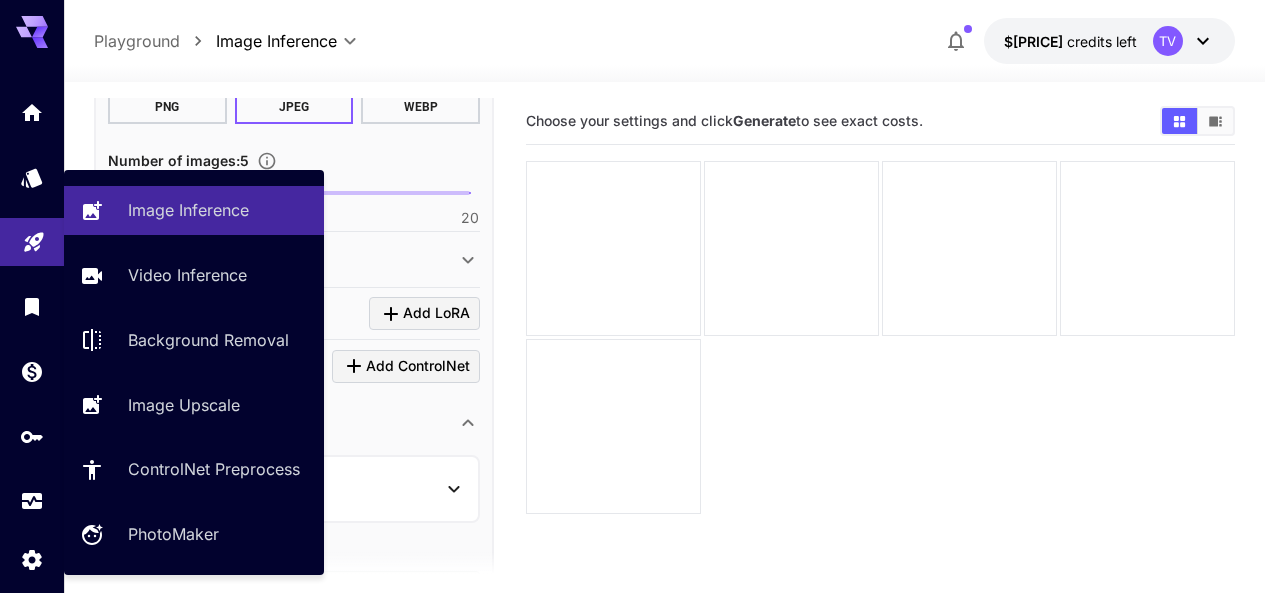 click 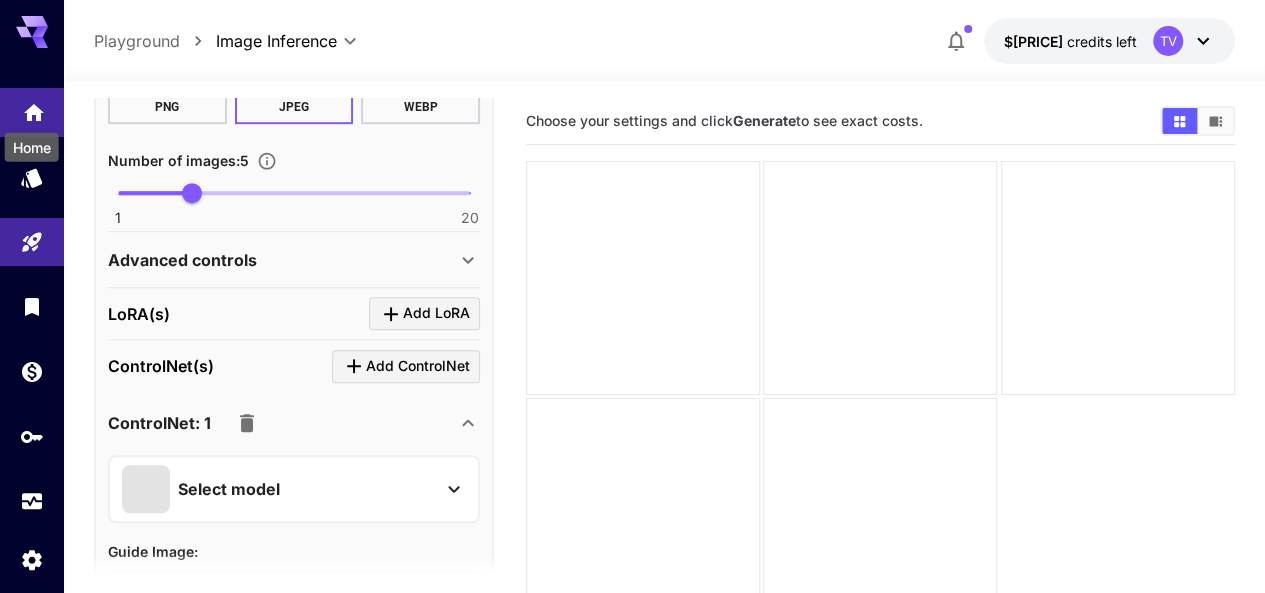 click 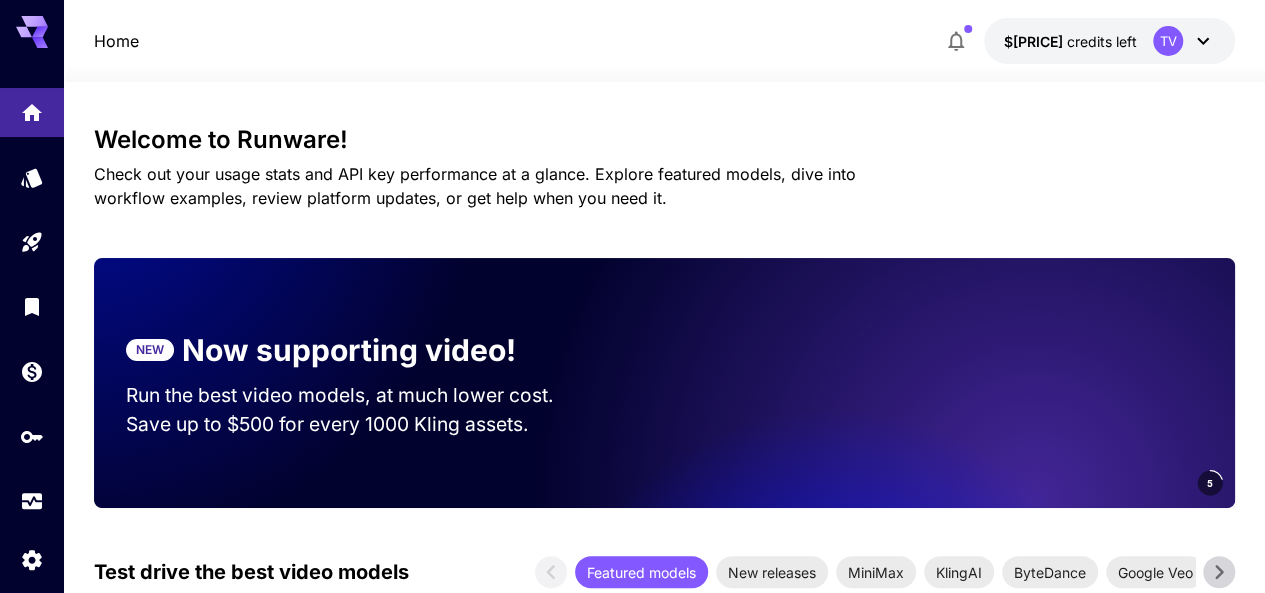 scroll, scrollTop: 300, scrollLeft: 0, axis: vertical 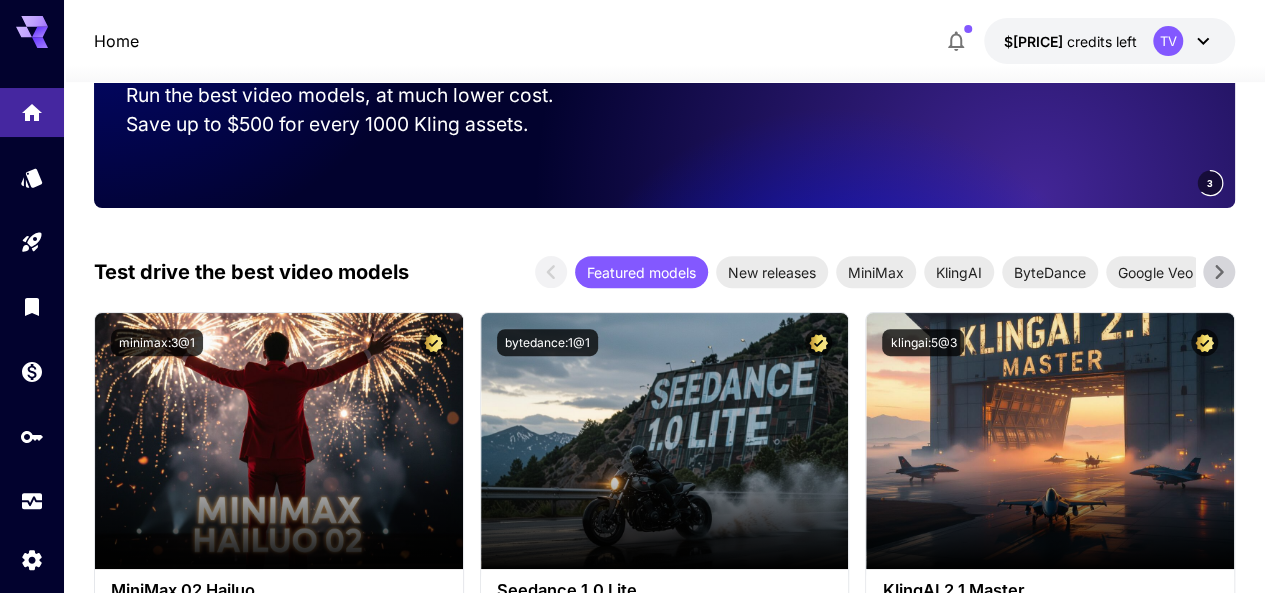click 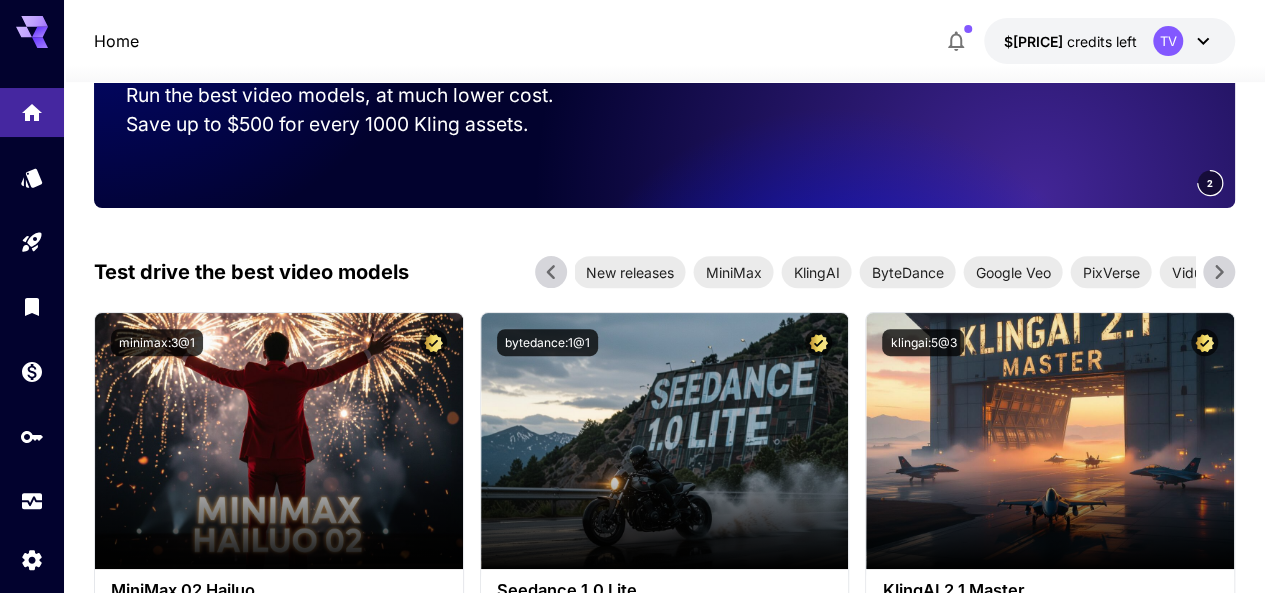 click 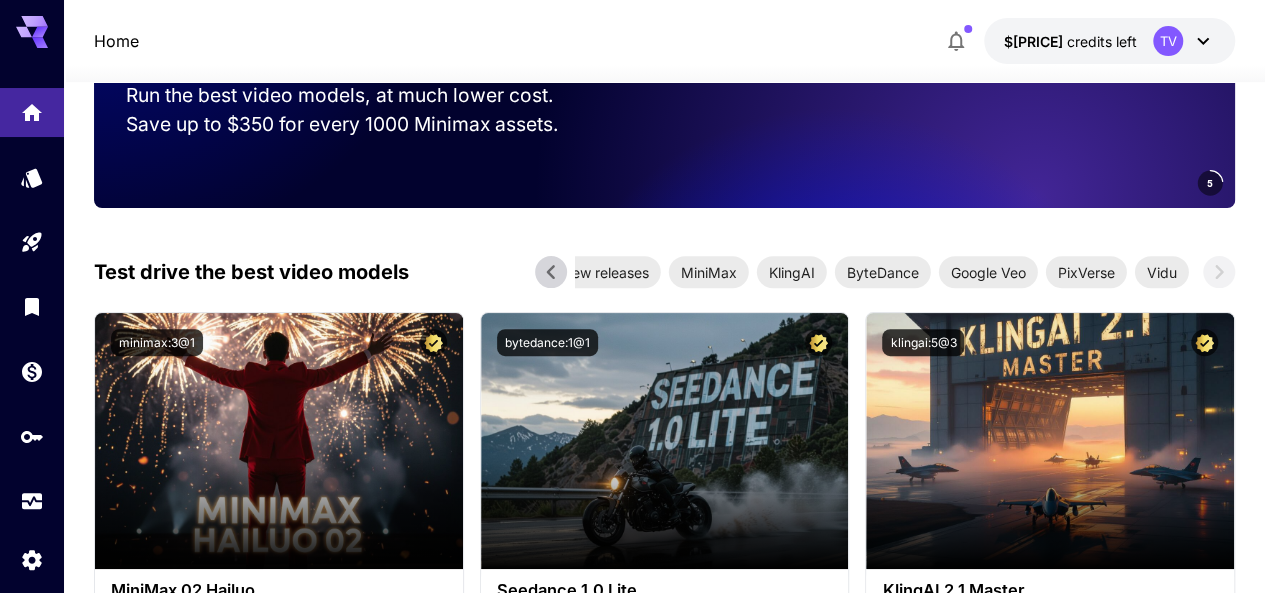 click 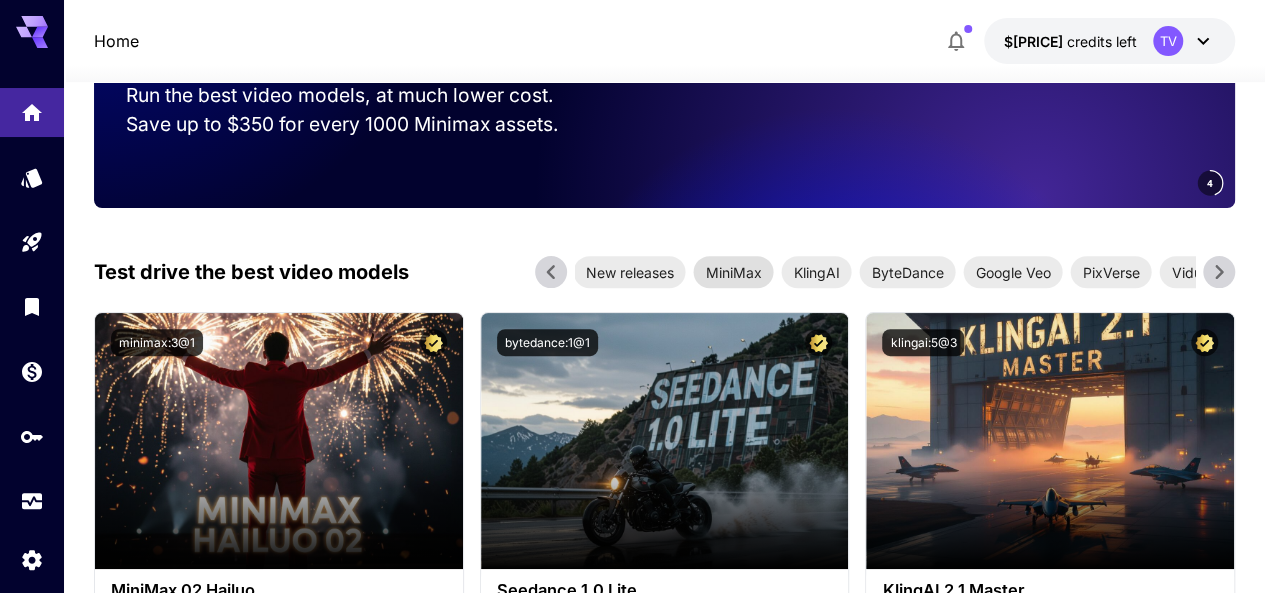 click on "MiniMax" at bounding box center (733, 272) 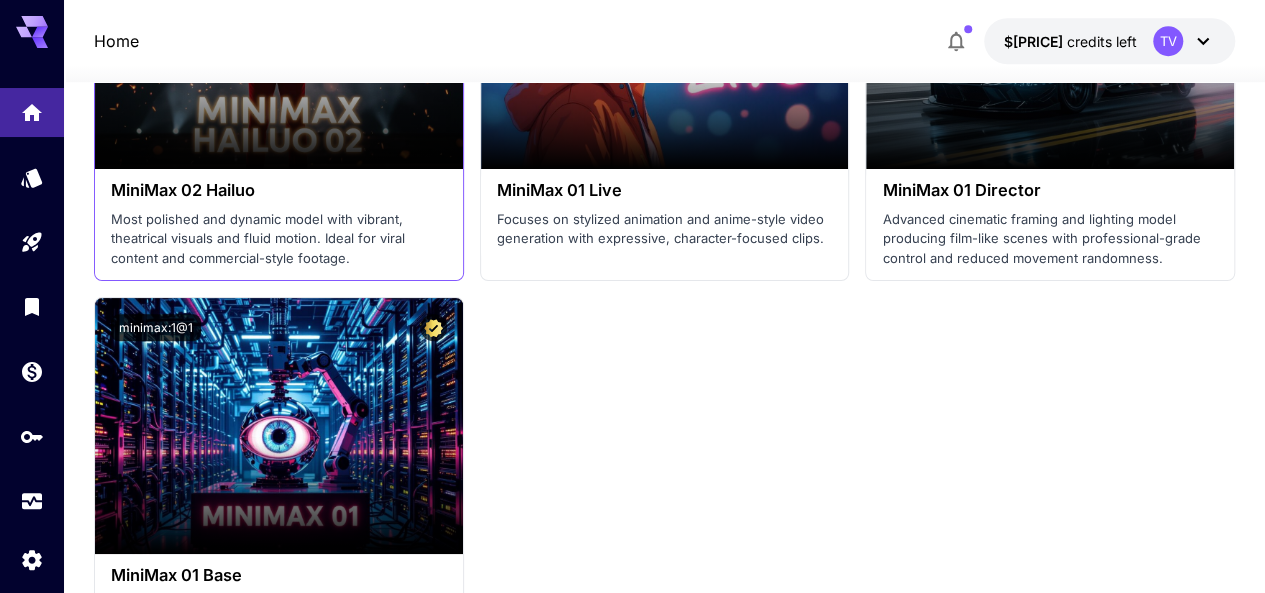 scroll, scrollTop: 800, scrollLeft: 0, axis: vertical 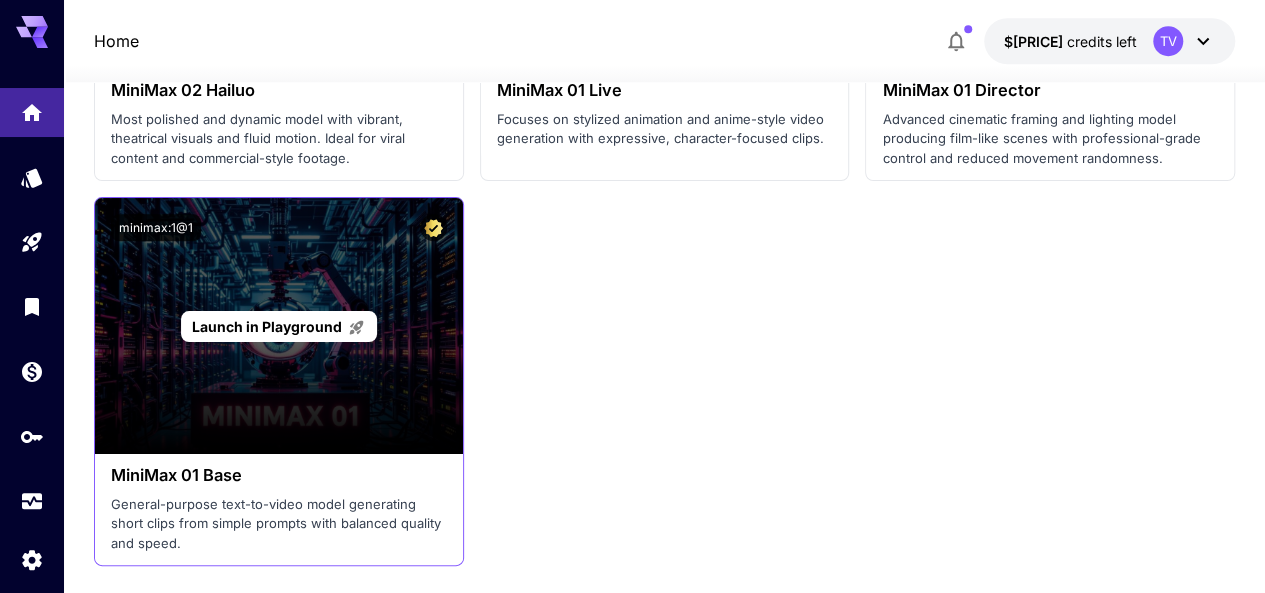 click on "Launch in Playground" at bounding box center (267, 326) 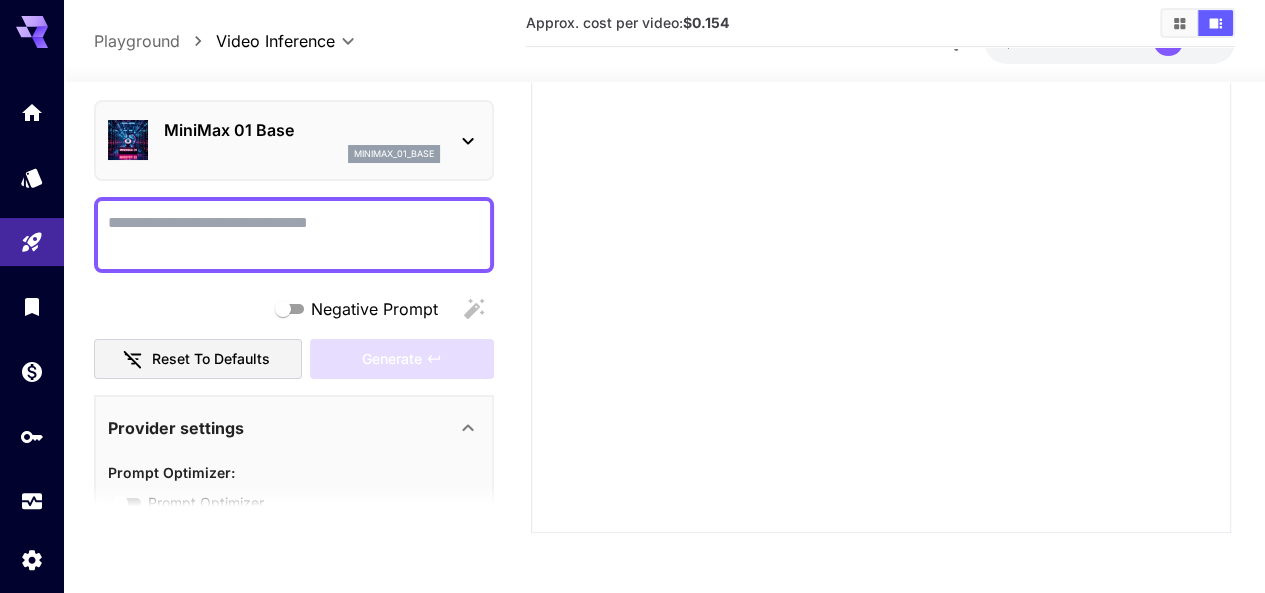 type on "*" 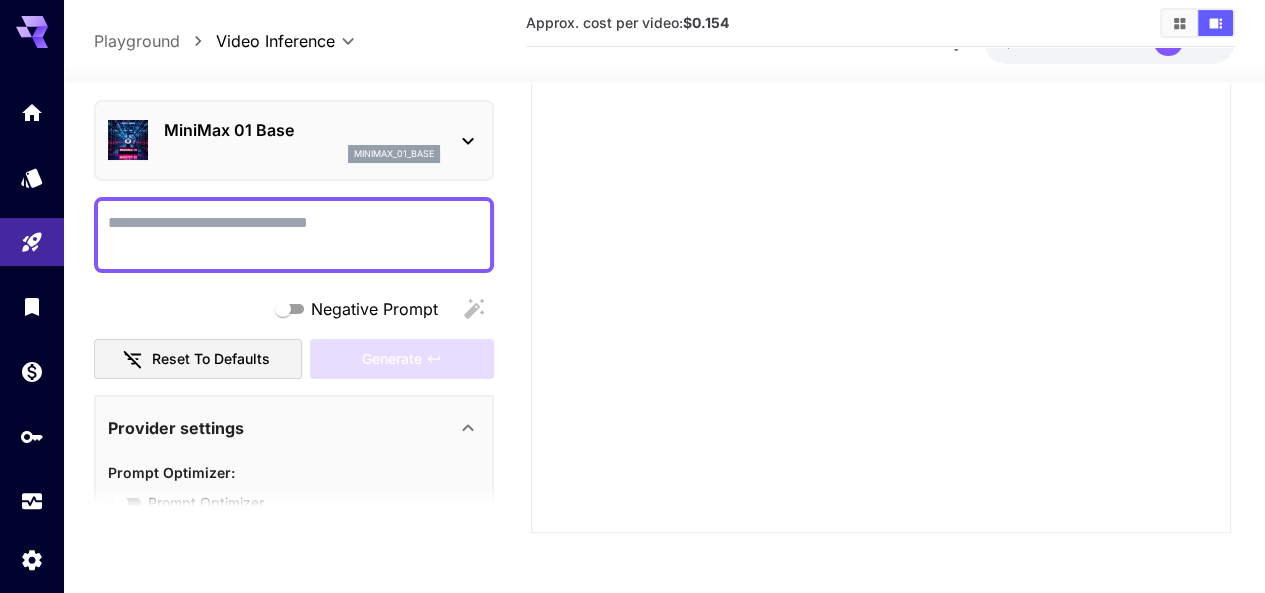 scroll, scrollTop: 375, scrollLeft: 0, axis: vertical 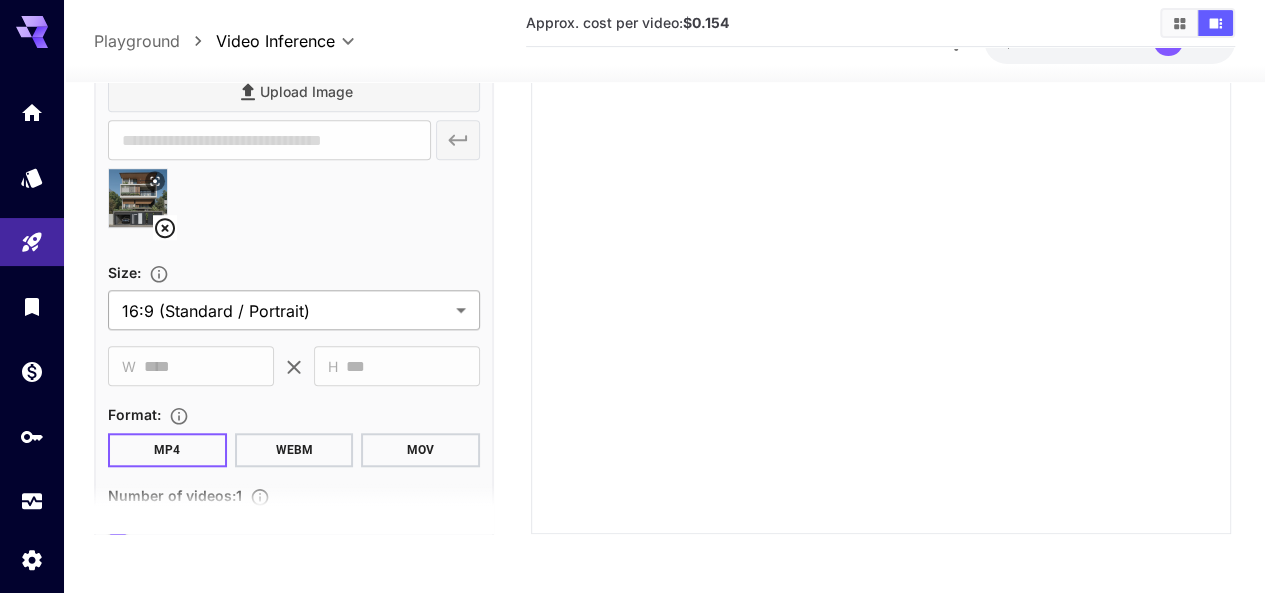 click on "**********" at bounding box center [632, 109] 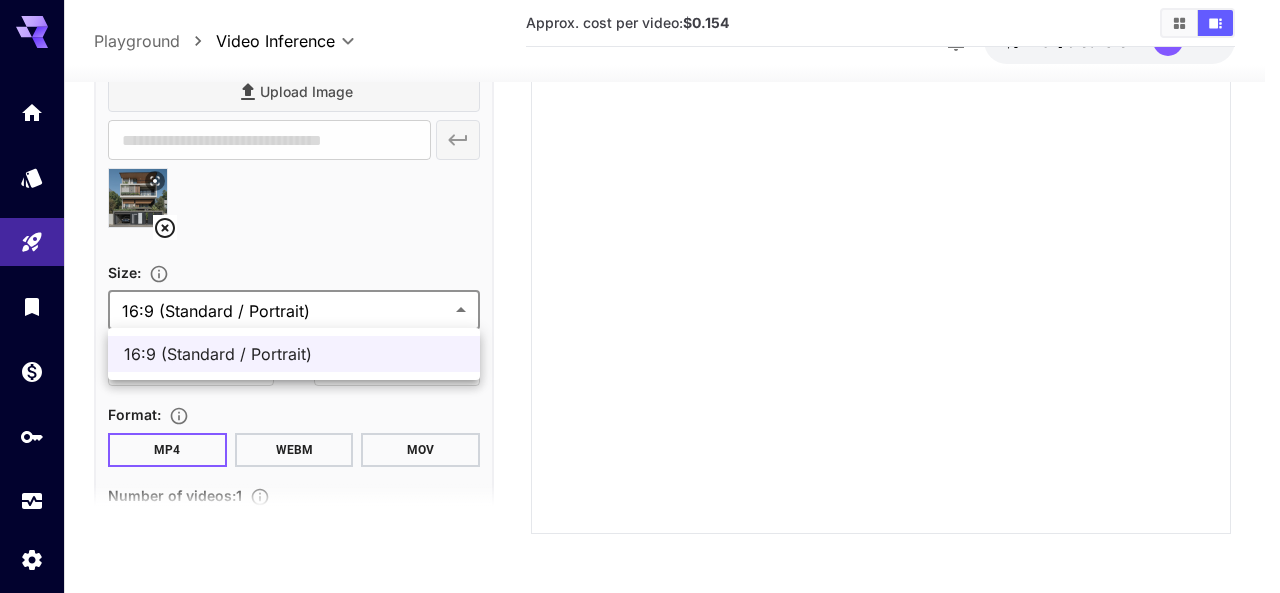 click at bounding box center (640, 296) 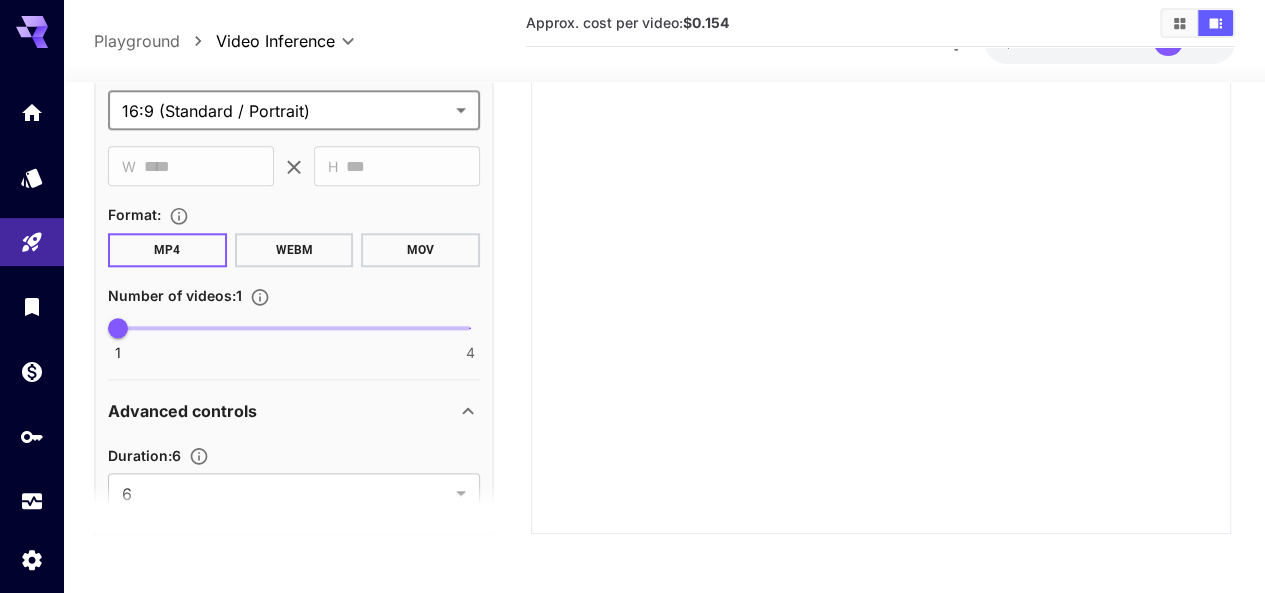 scroll, scrollTop: 200, scrollLeft: 0, axis: vertical 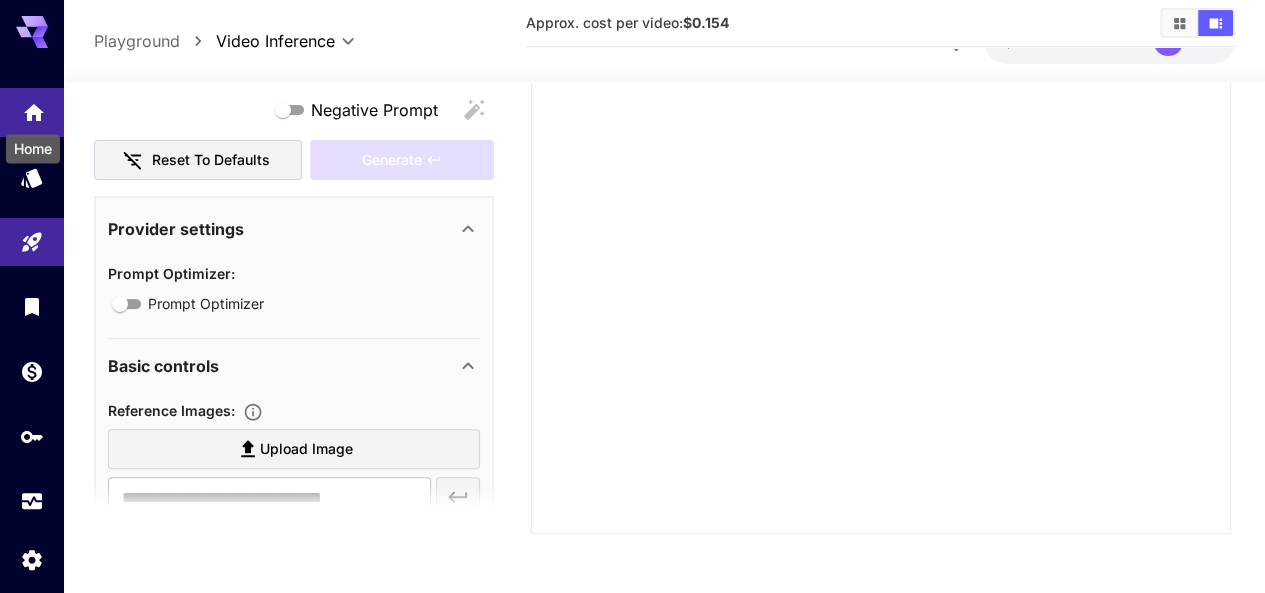 click 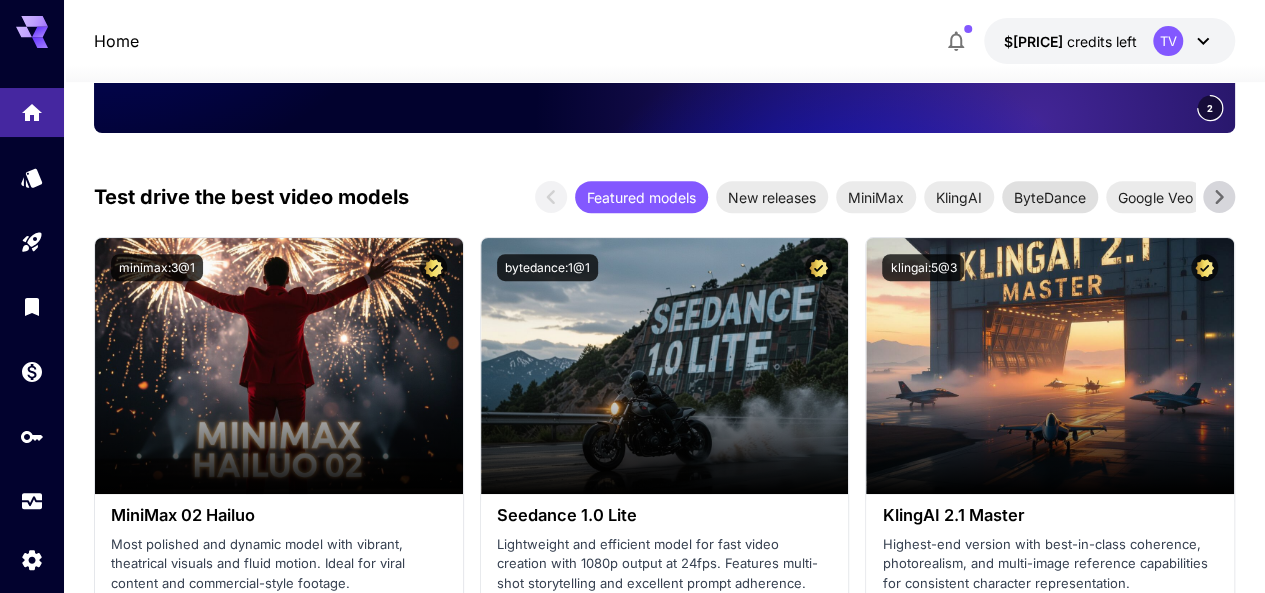 click on "ByteDance" at bounding box center [1050, 197] 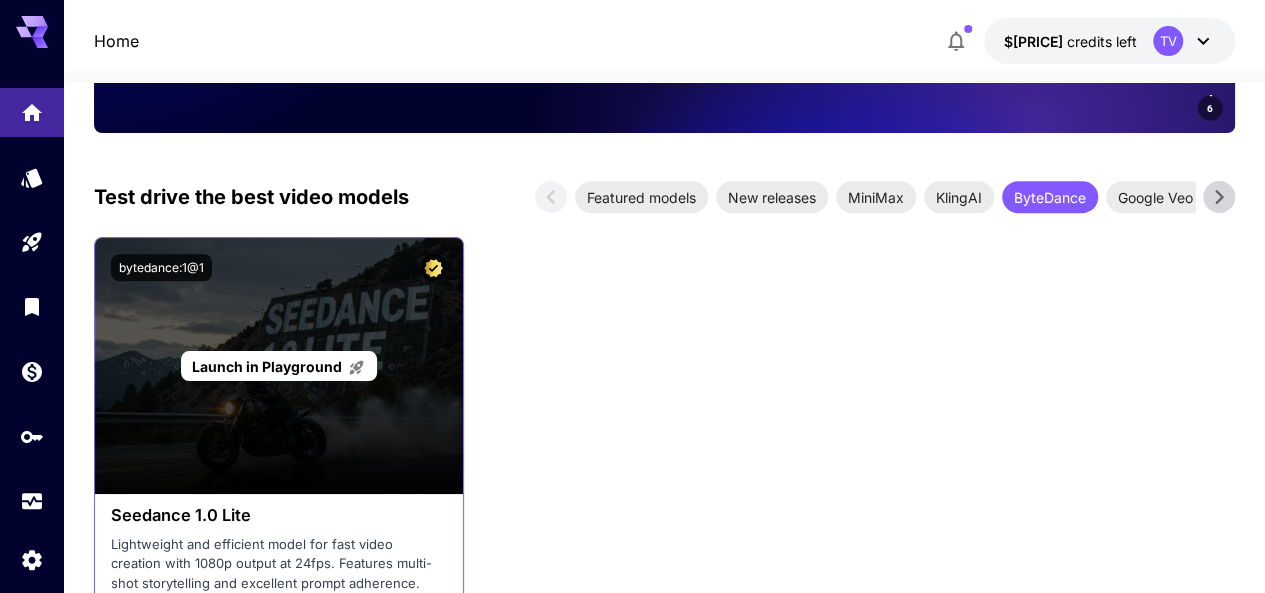 click on "Launch in Playground" at bounding box center [279, 366] 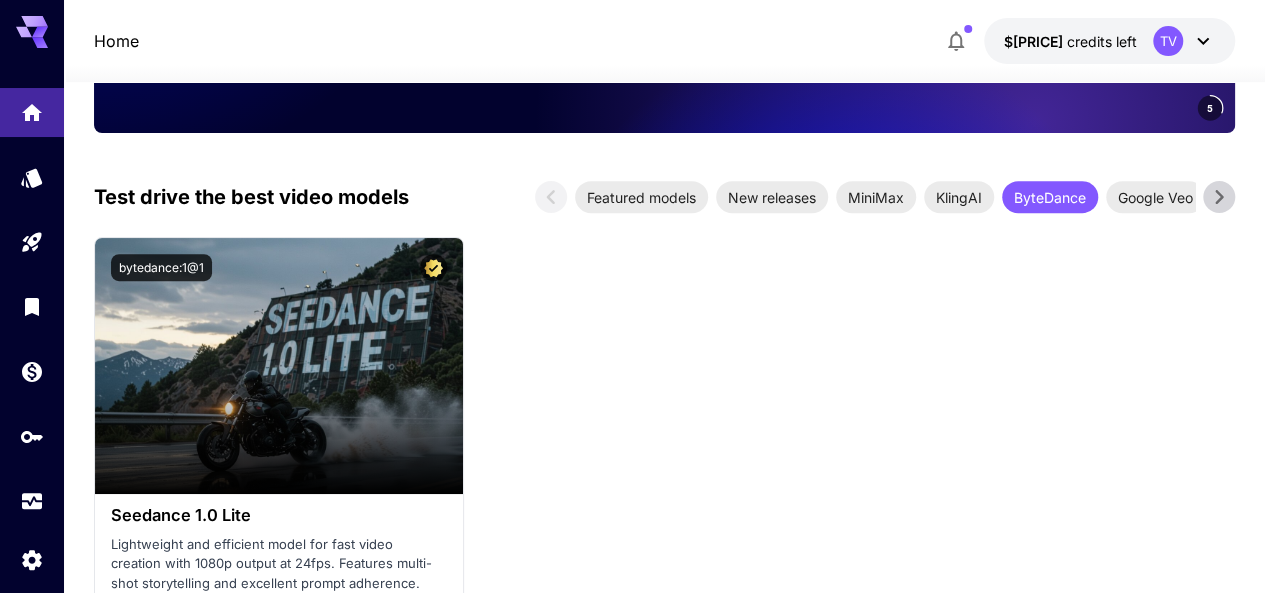 scroll, scrollTop: 575, scrollLeft: 0, axis: vertical 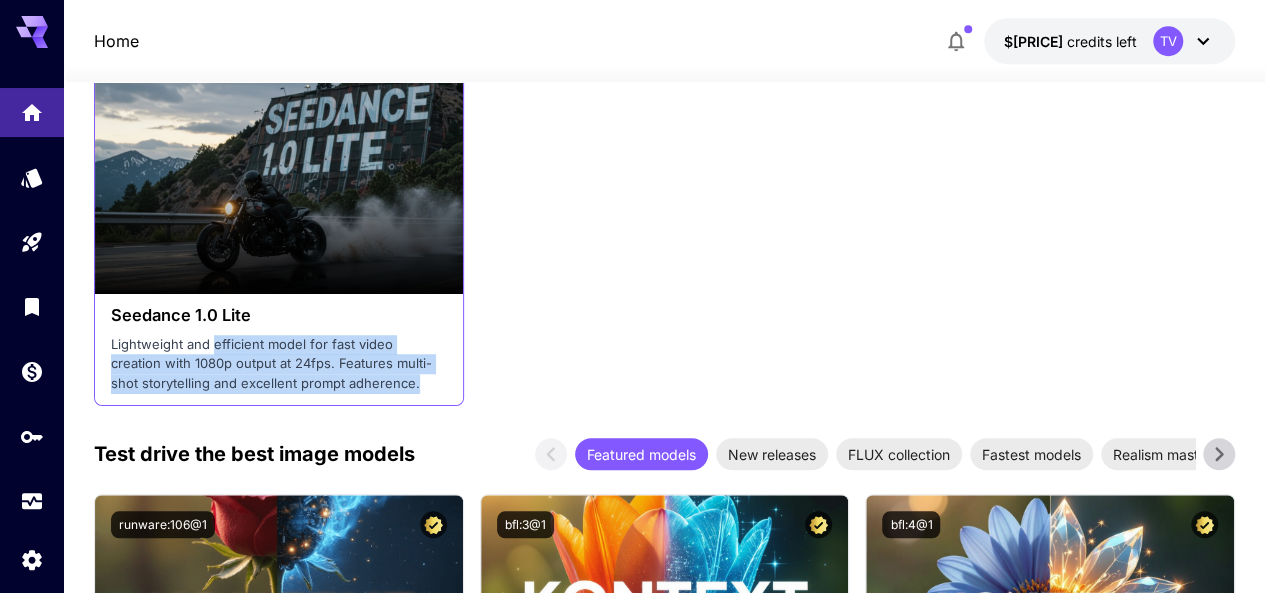 drag, startPoint x: 214, startPoint y: 341, endPoint x: 394, endPoint y: 396, distance: 188.2153 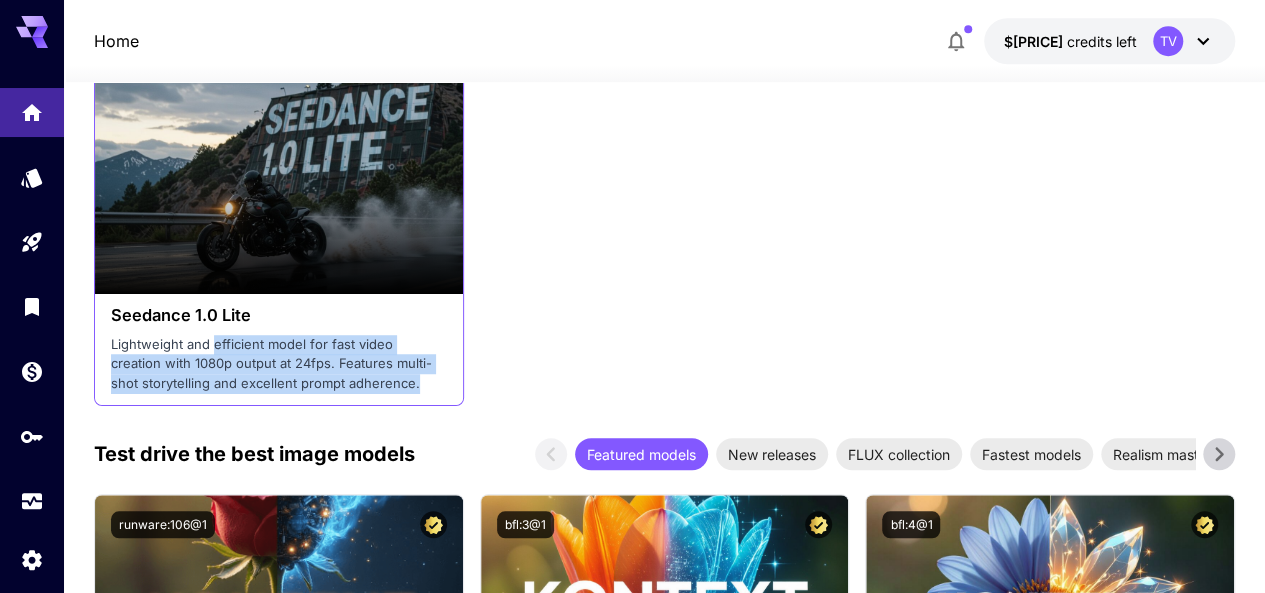 click on "Seedance 1.0 Lite Lightweight and efficient model for fast video creation with 1080p output at 24fps. Features multi-shot storytelling and excellent prompt adherence." at bounding box center (279, 349) 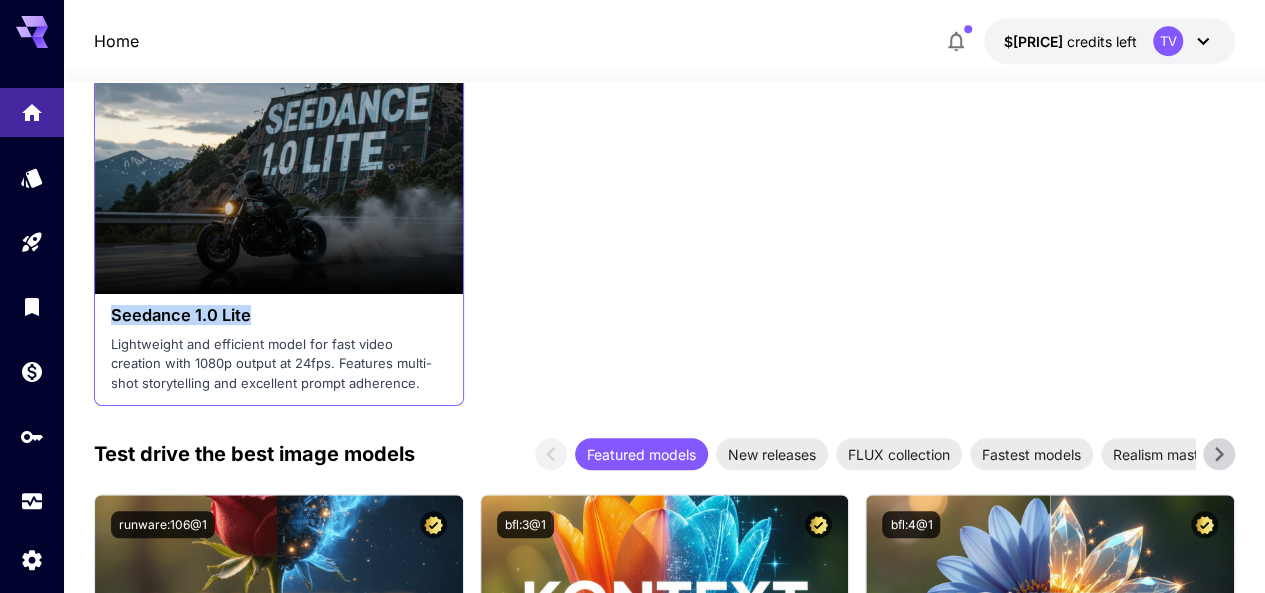 drag, startPoint x: 274, startPoint y: 272, endPoint x: 250, endPoint y: 307, distance: 42.43819 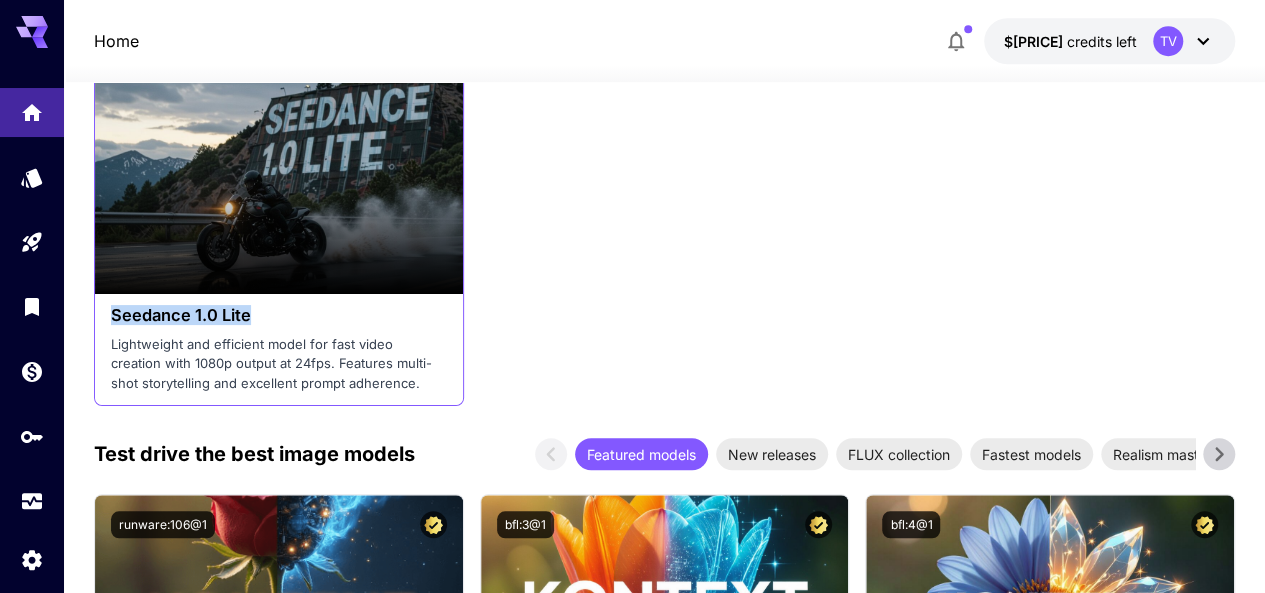 click on "Launch in Playground bytedance:[ID]@[ID]                             Seedance [VERSION] Lite Lightweight and efficient model for fast video creation with 1080p output at 24fps. Features multi-shot storytelling and excellent prompt adherence." at bounding box center [279, 221] 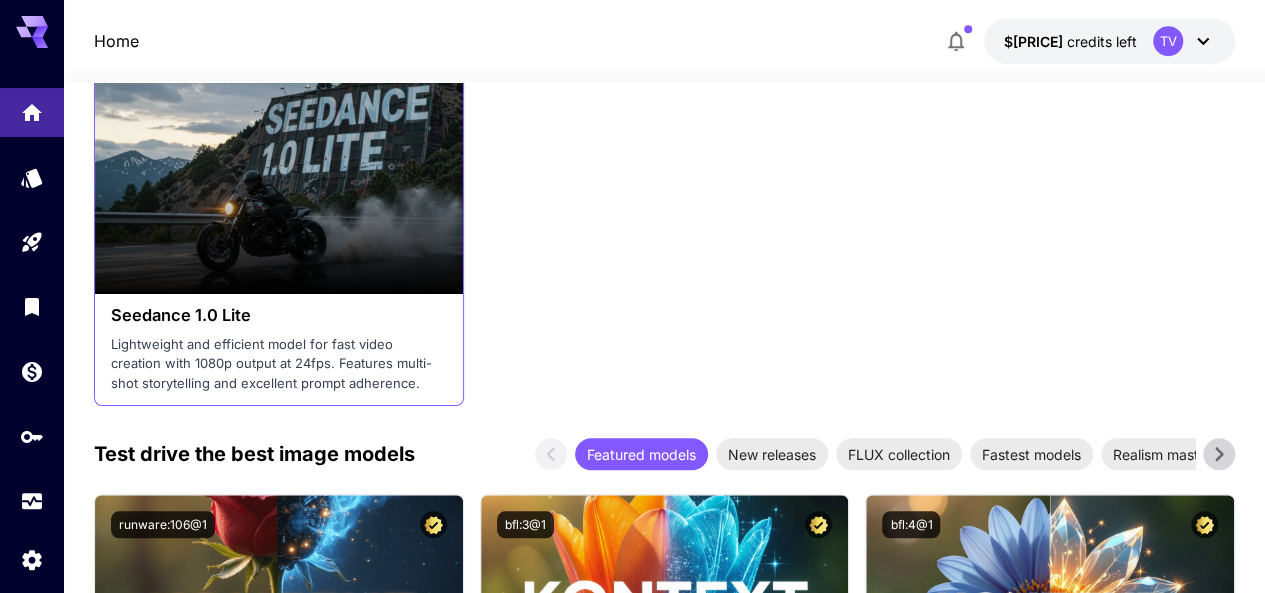 click on "Lightweight and efficient model for fast video creation with 1080p output at 24fps. Features multi-shot storytelling and excellent prompt adherence." at bounding box center (279, 364) 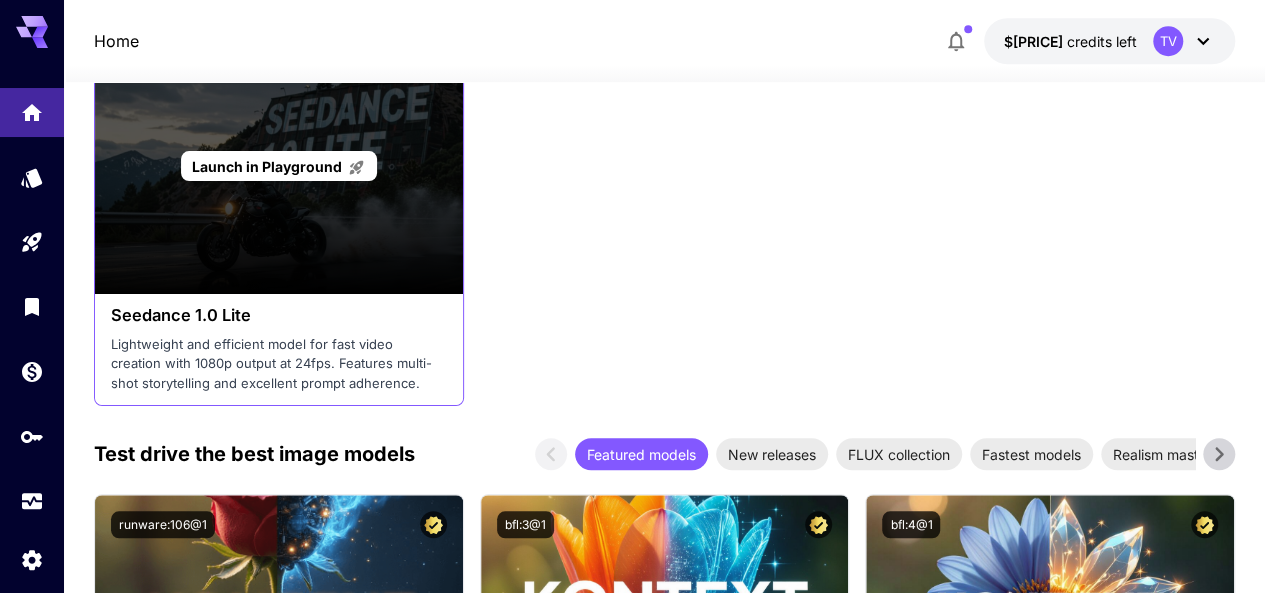 click on "Launch in Playground" at bounding box center (267, 166) 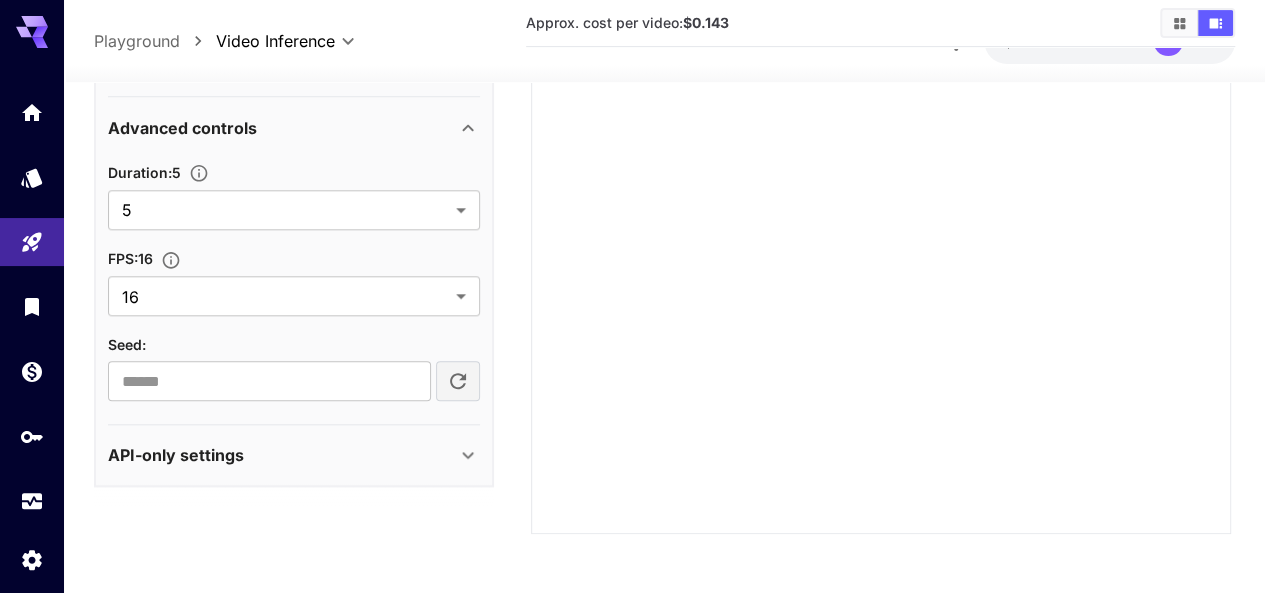 scroll, scrollTop: 399, scrollLeft: 0, axis: vertical 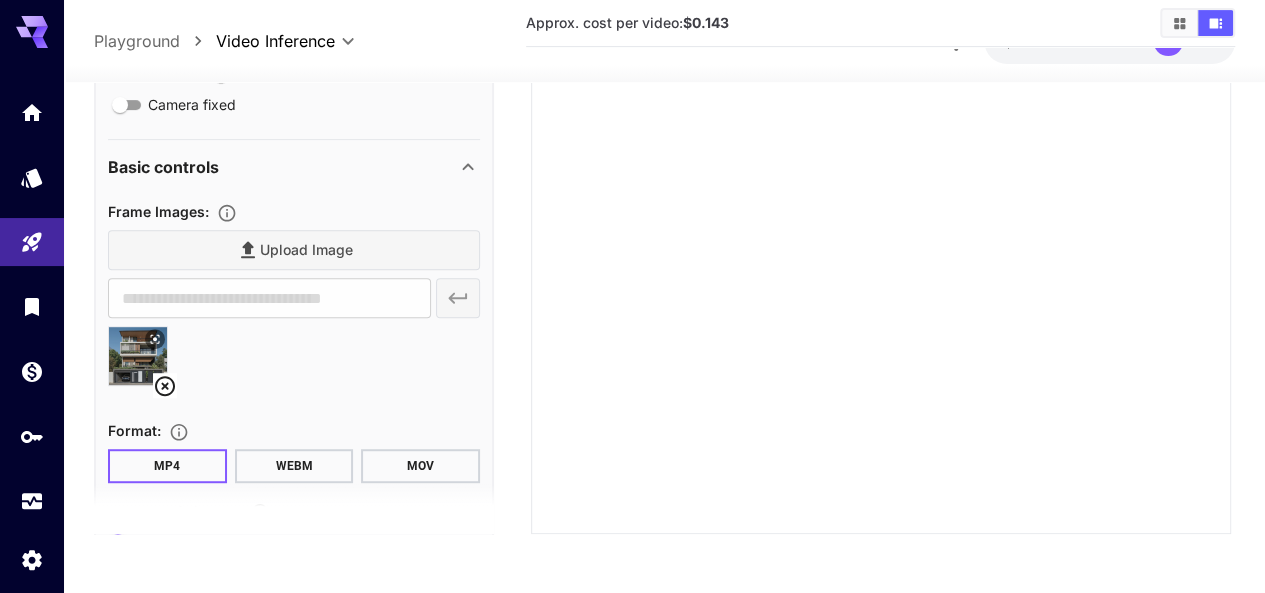 click at bounding box center (294, 364) 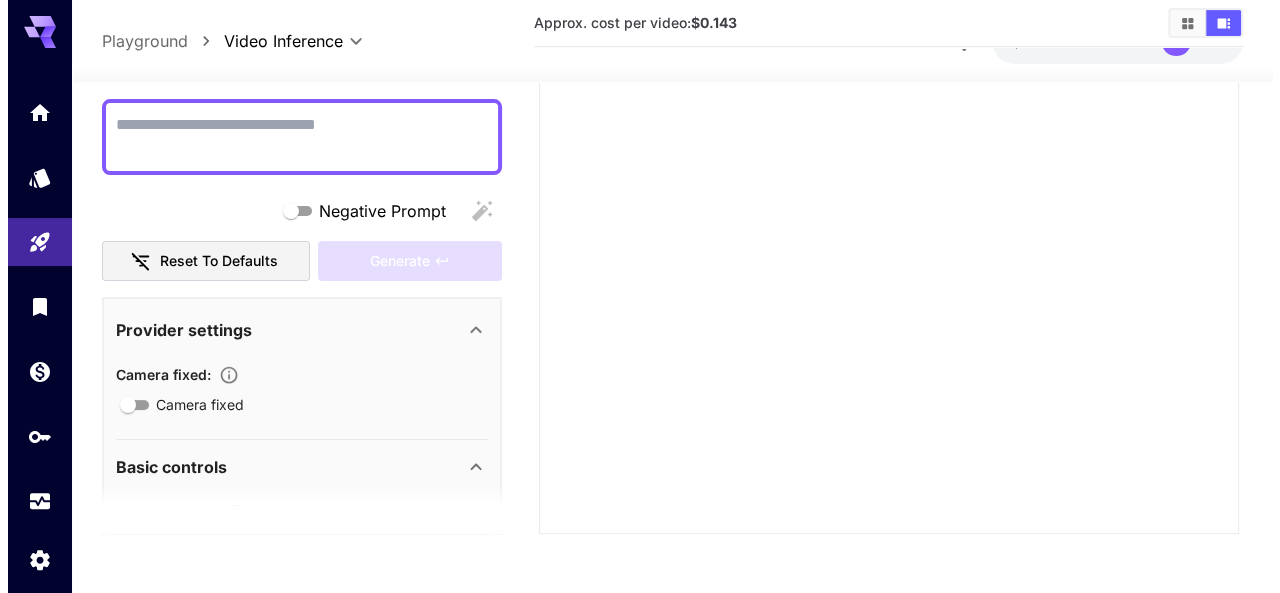 scroll, scrollTop: 0, scrollLeft: 0, axis: both 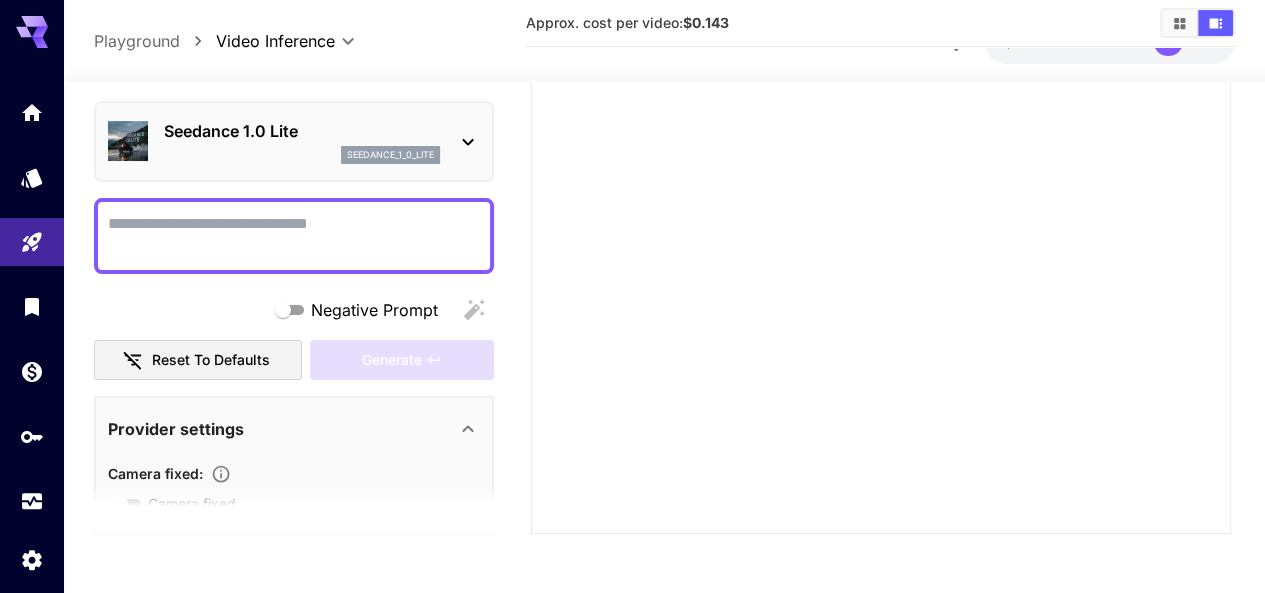 click 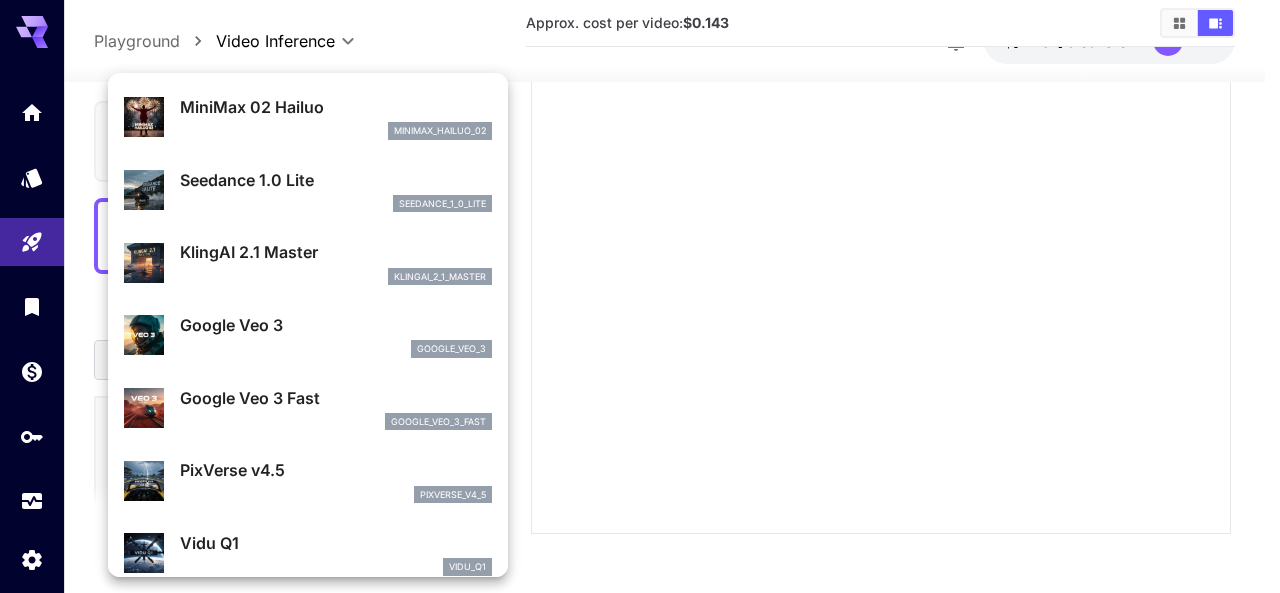 click at bounding box center [640, 296] 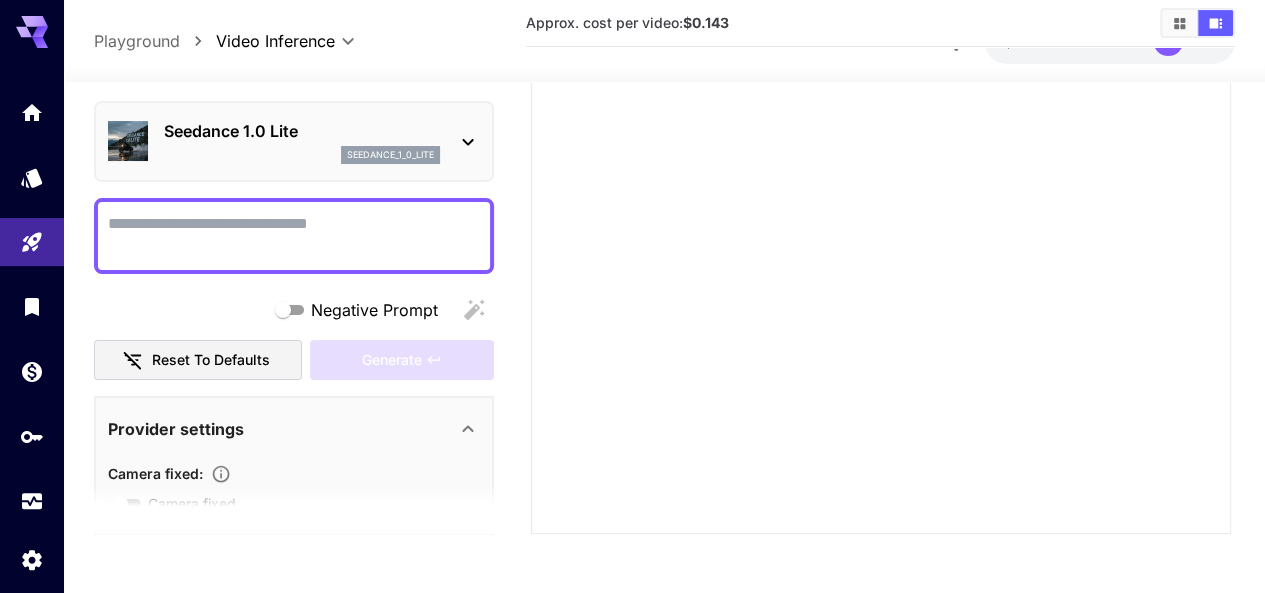 click on "**********" at bounding box center (632, 109) 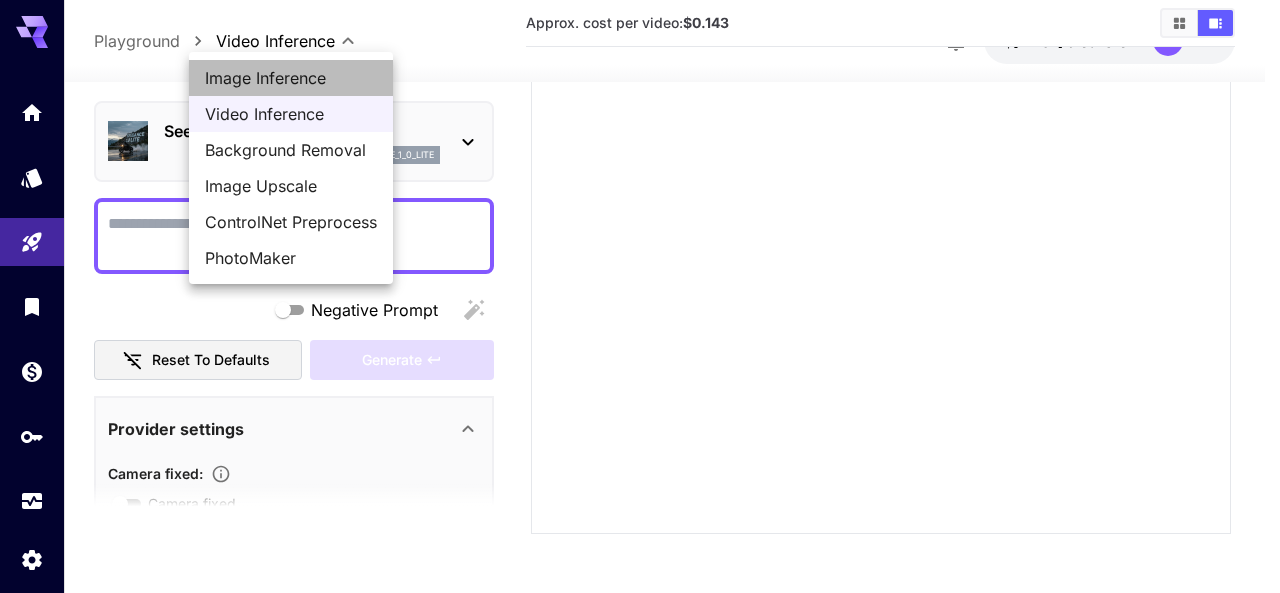 click on "Image Inference" at bounding box center (291, 78) 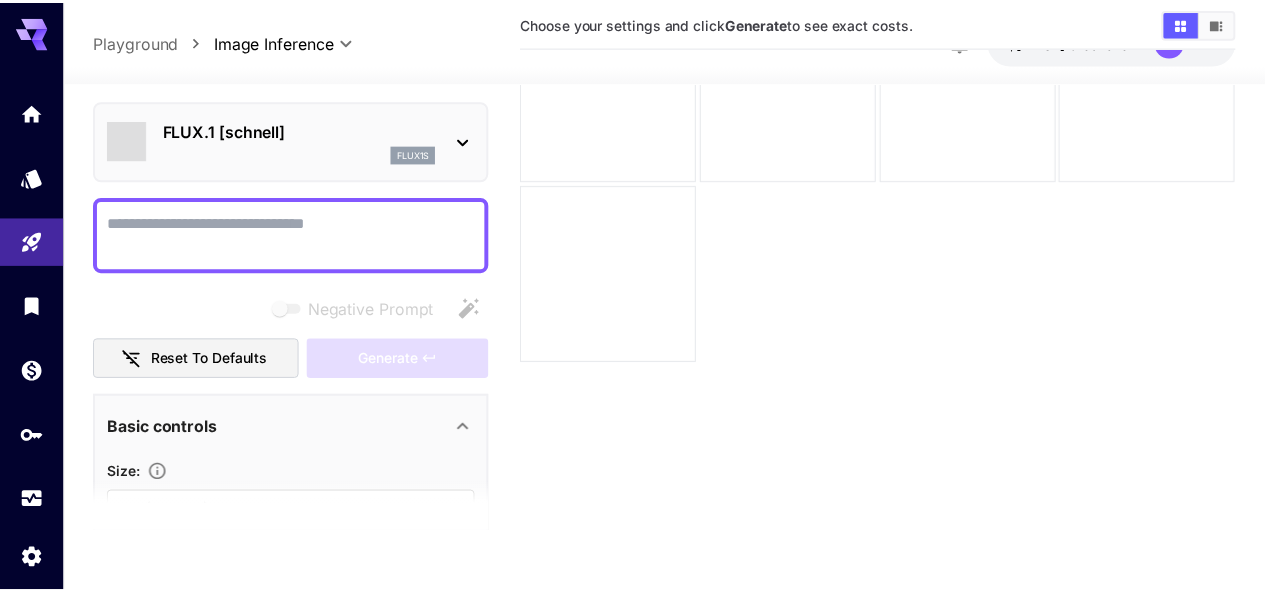 scroll, scrollTop: 158, scrollLeft: 0, axis: vertical 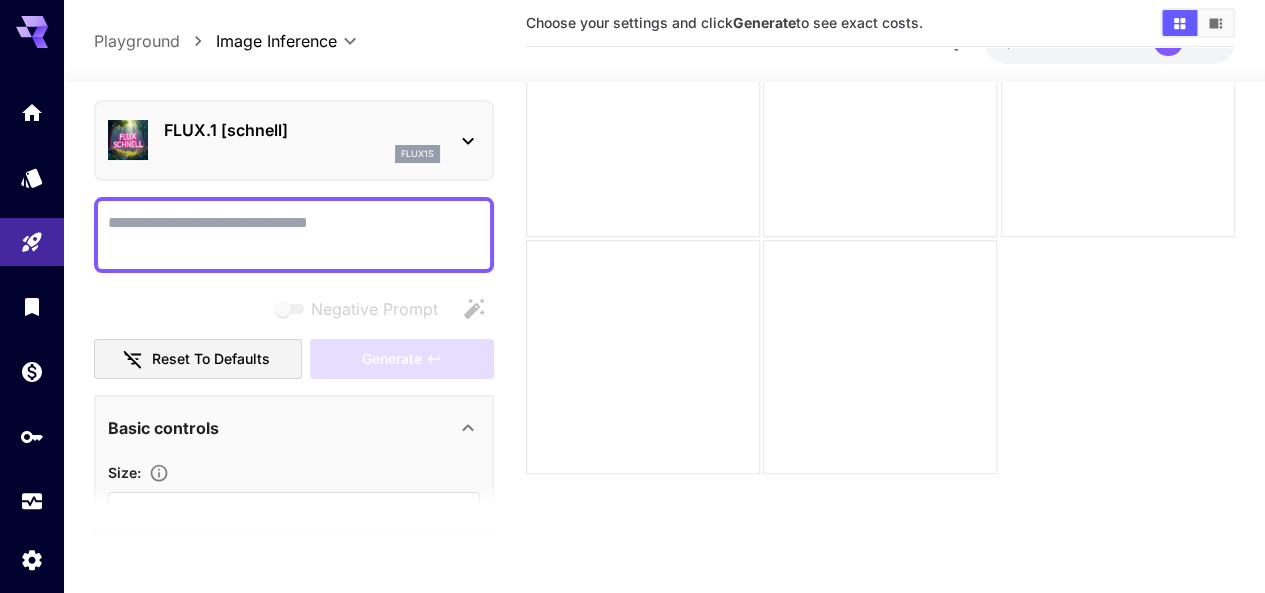 click 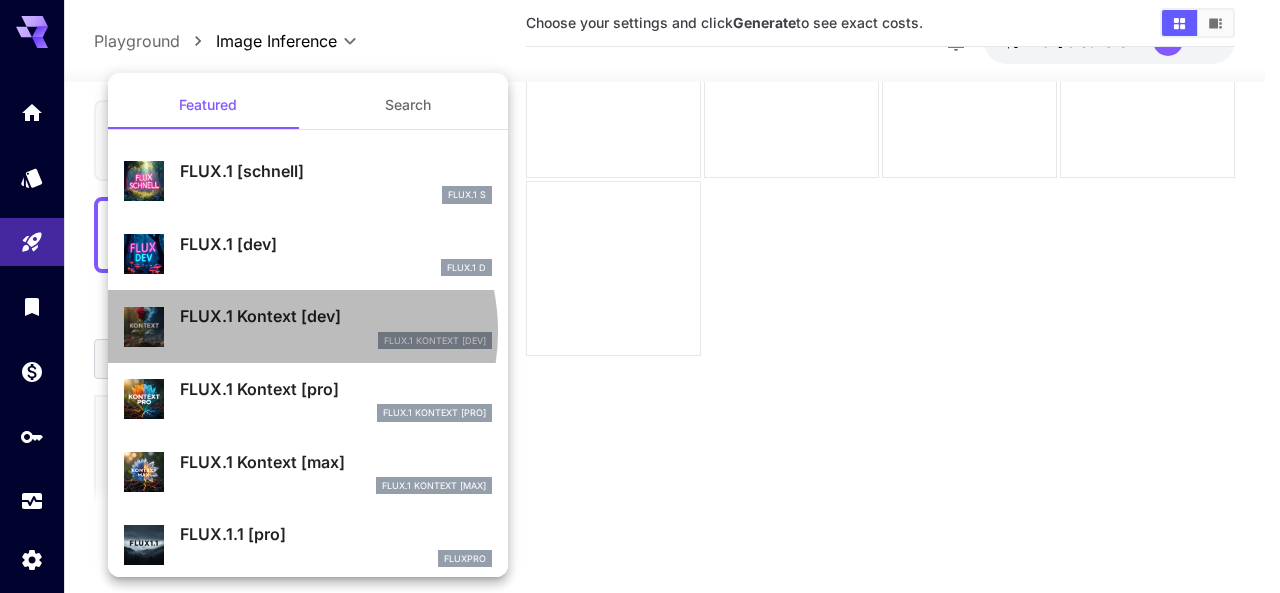 click on "FlUX.1 Kontext [dev]" at bounding box center (336, 341) 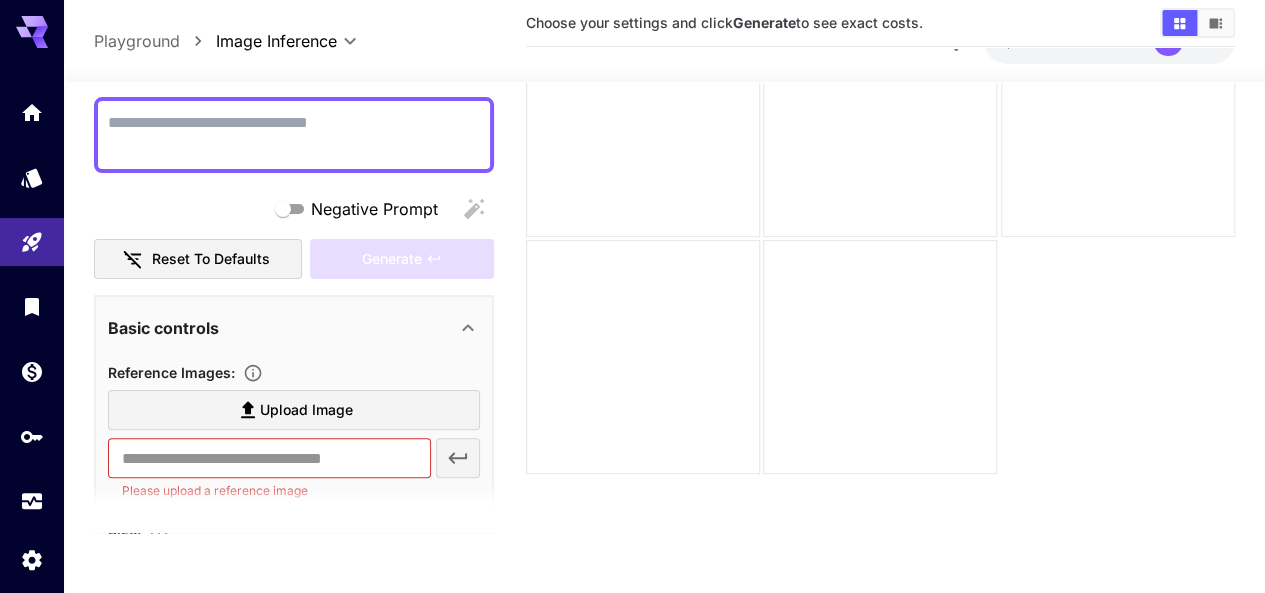 scroll, scrollTop: 400, scrollLeft: 0, axis: vertical 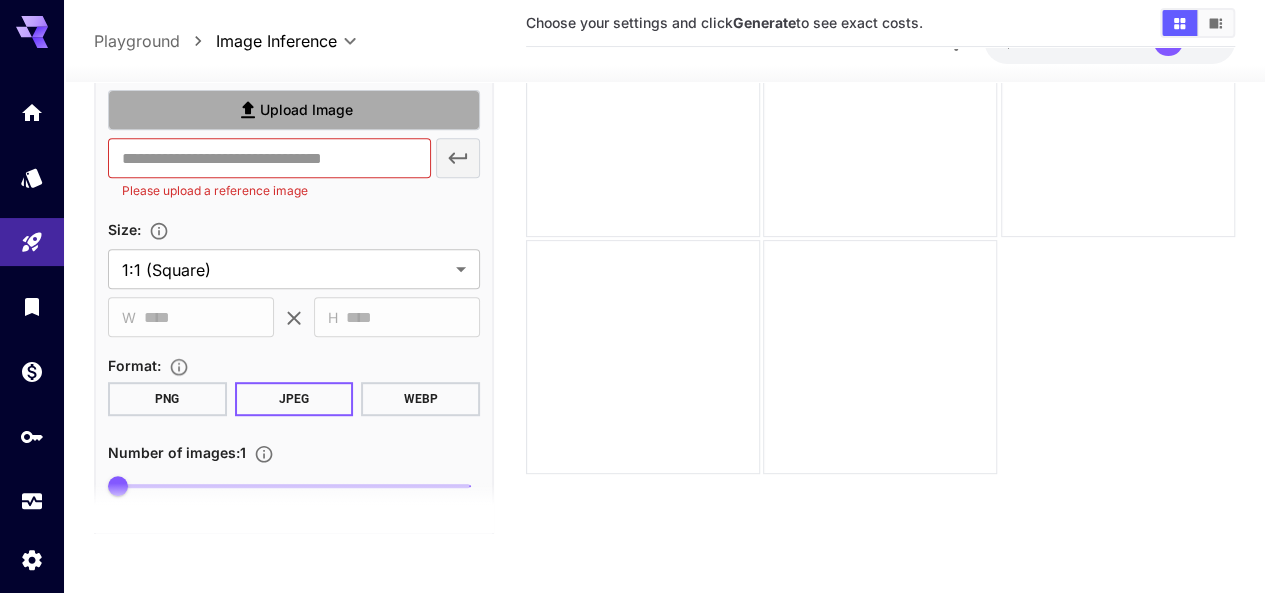 click on "Upload Image" at bounding box center (306, 110) 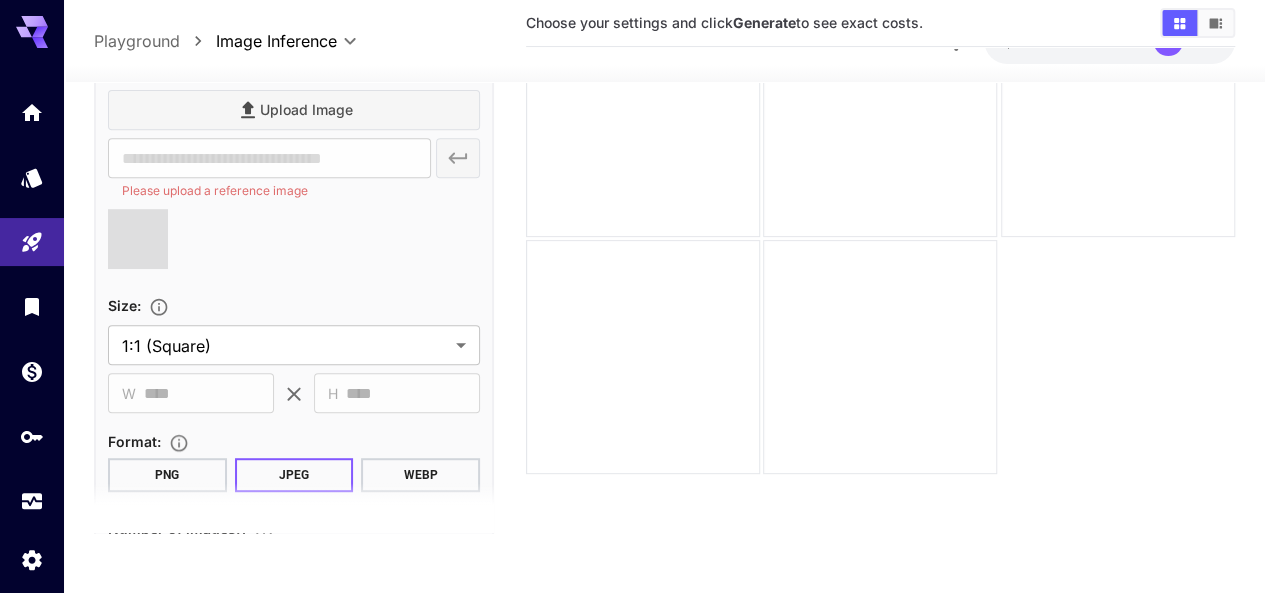 click on "Upload Image" at bounding box center [294, 110] 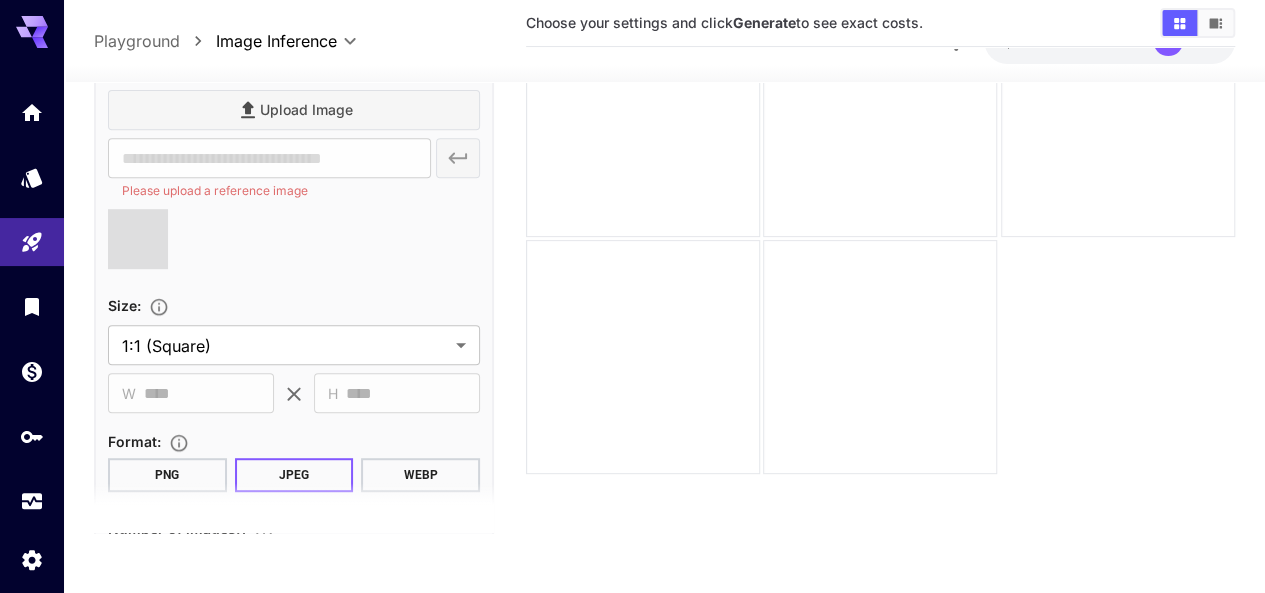 click on "Upload Image" at bounding box center (294, 110) 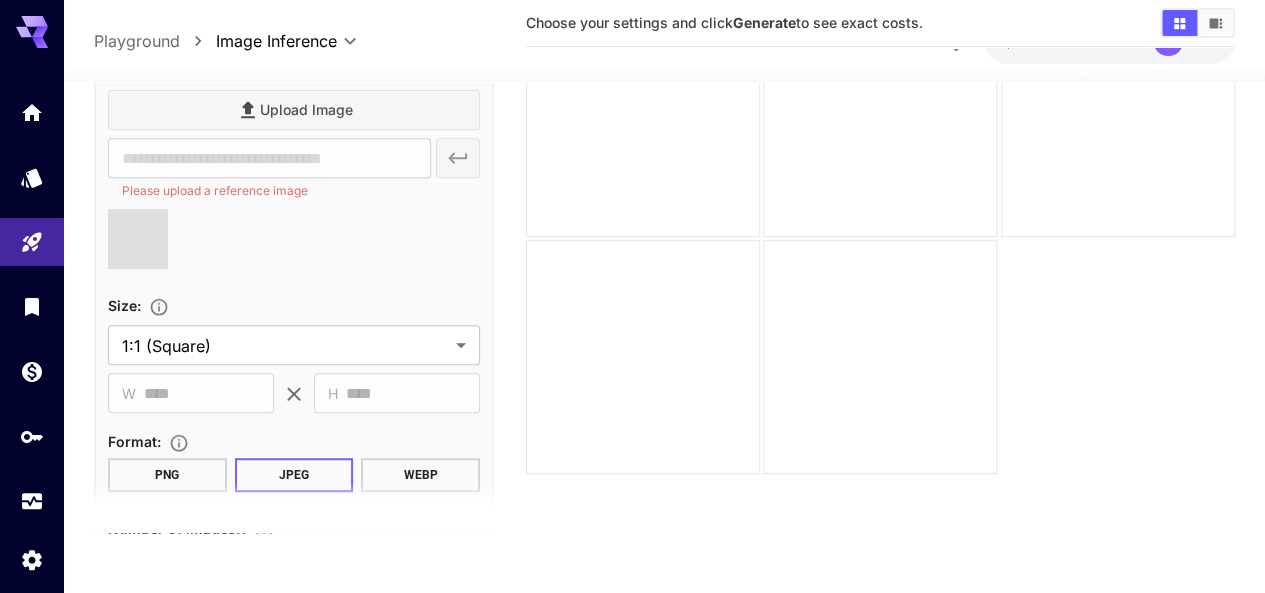 type on "**********" 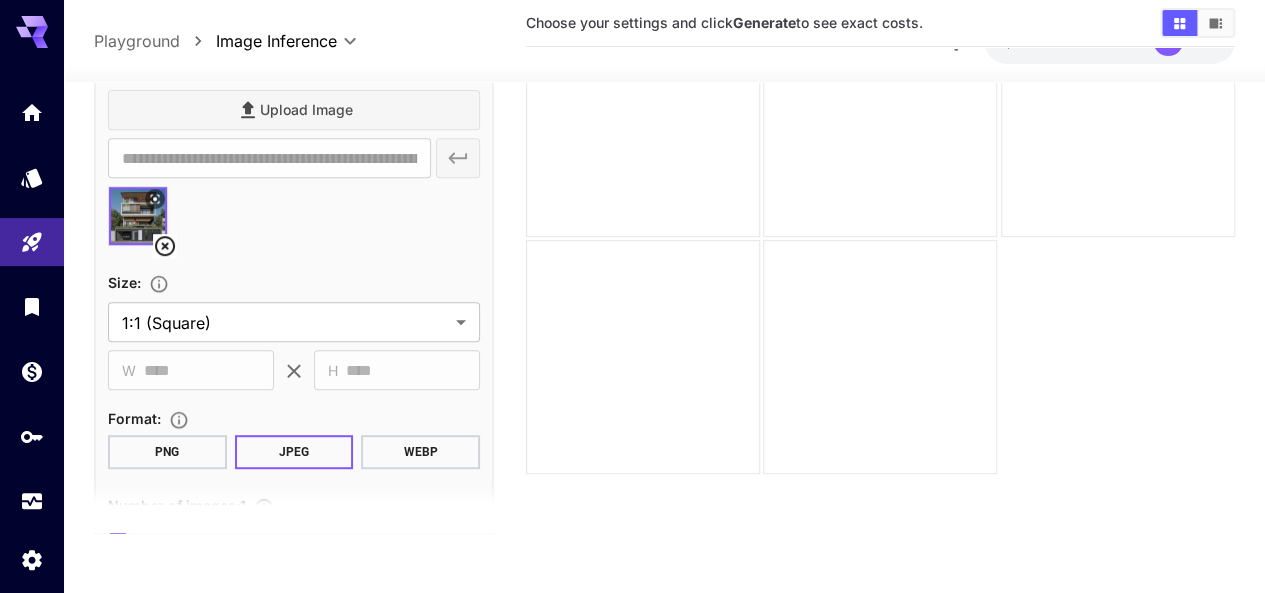 click at bounding box center [294, 224] 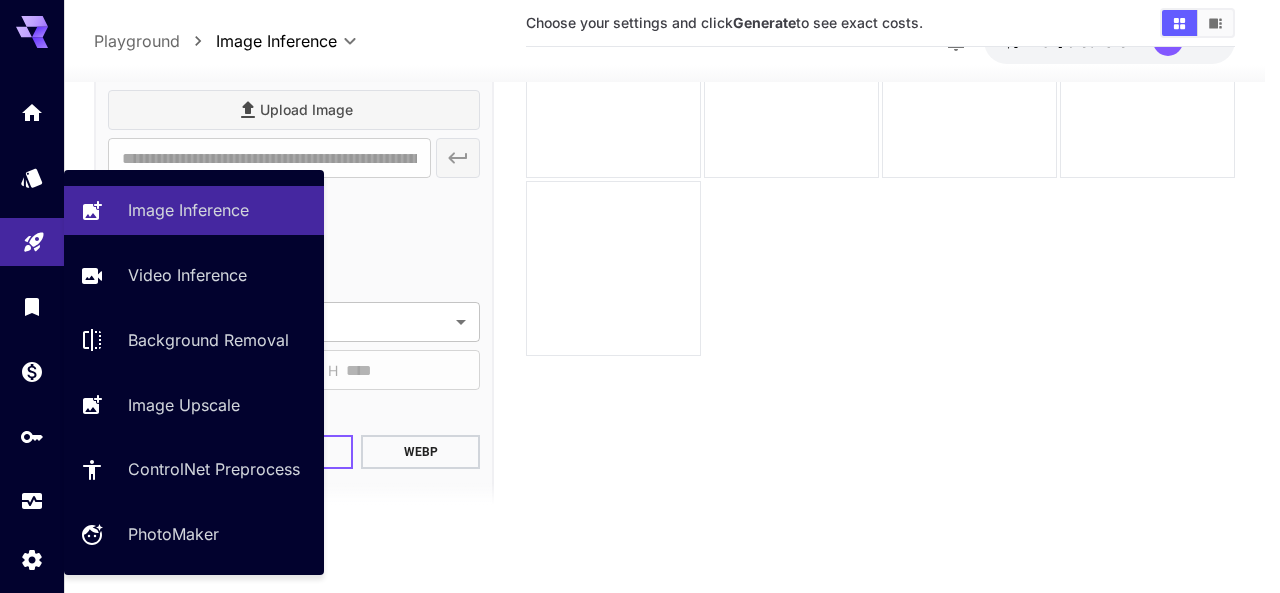 click 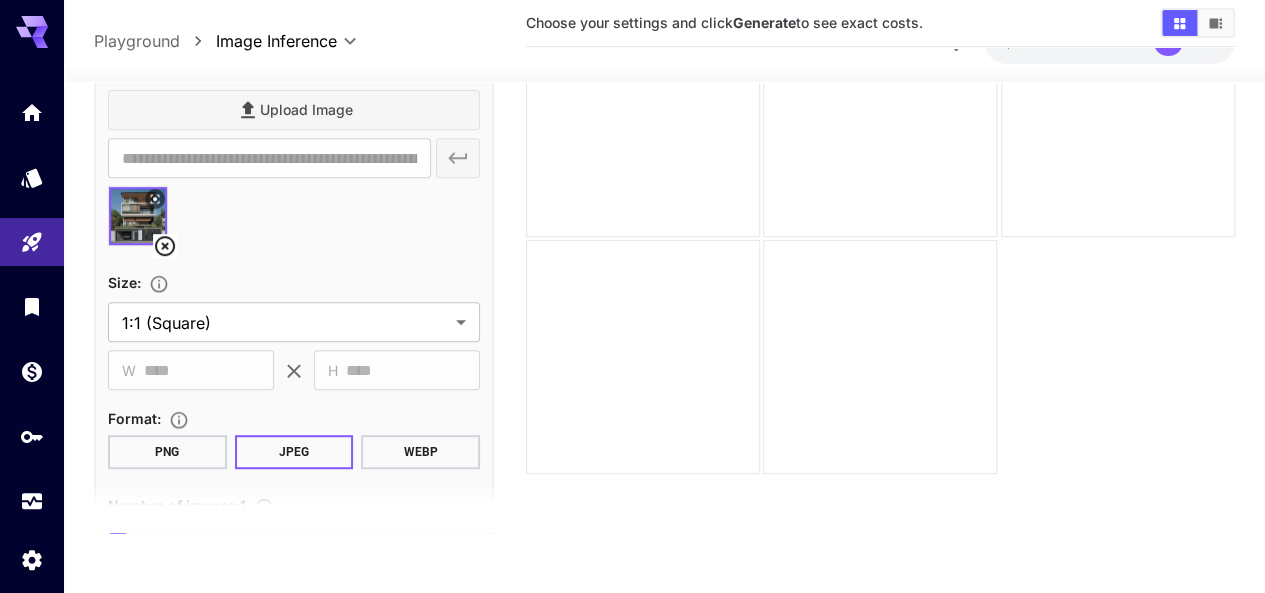 click at bounding box center [294, 224] 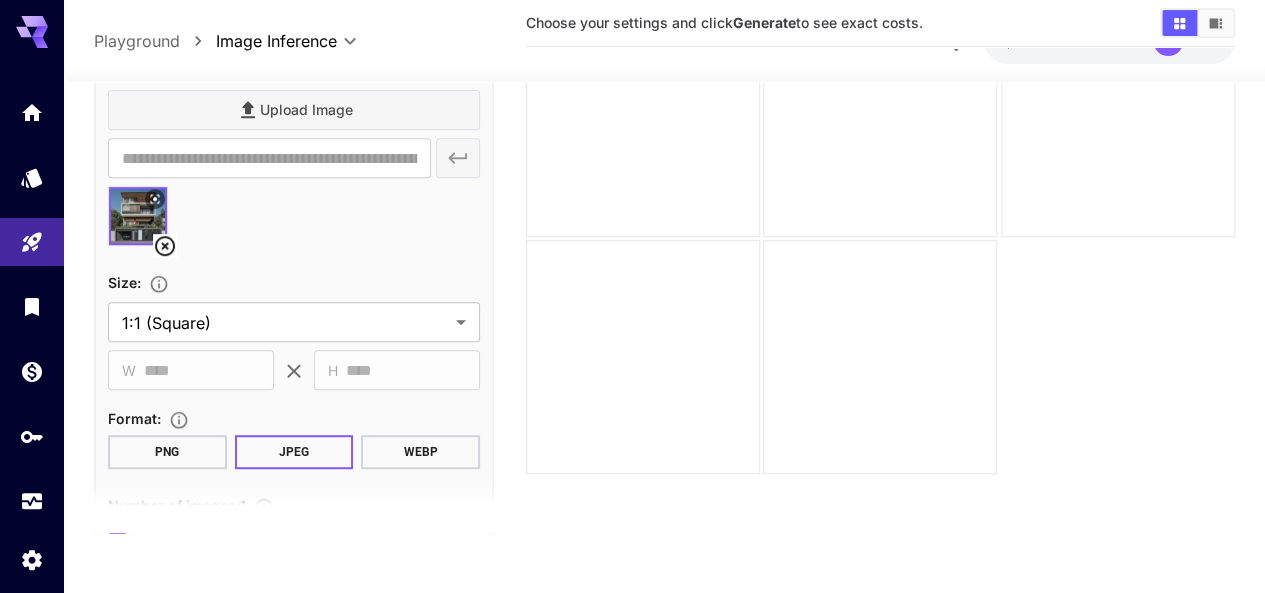 click on "Upload Image" at bounding box center (294, 110) 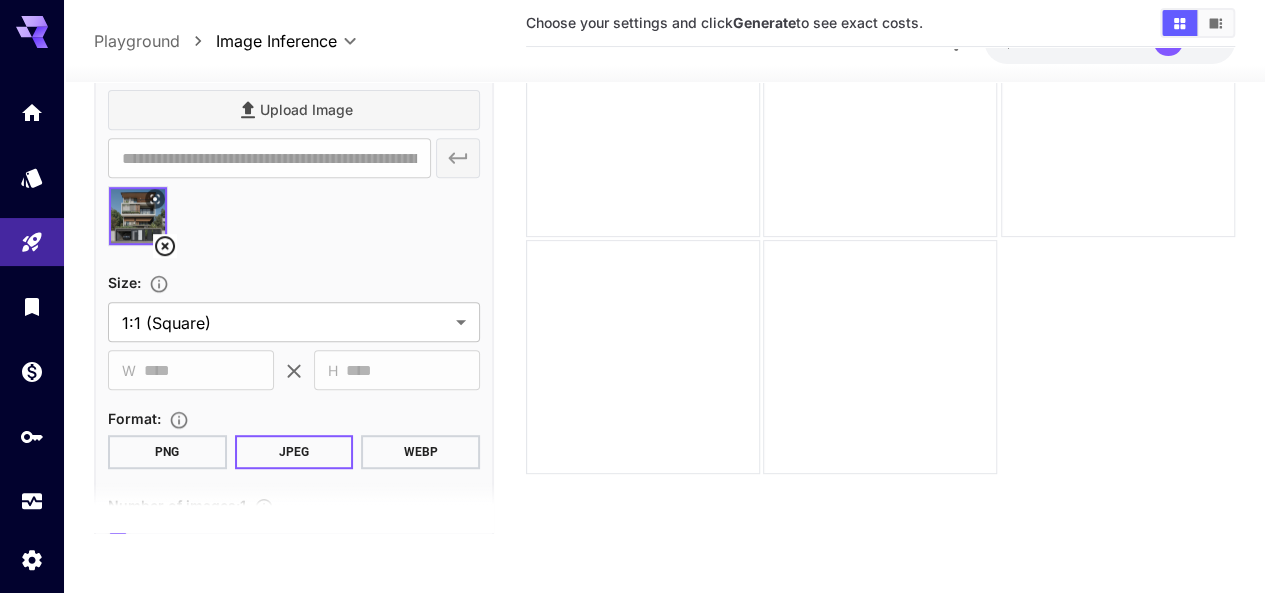 scroll, scrollTop: 0, scrollLeft: 0, axis: both 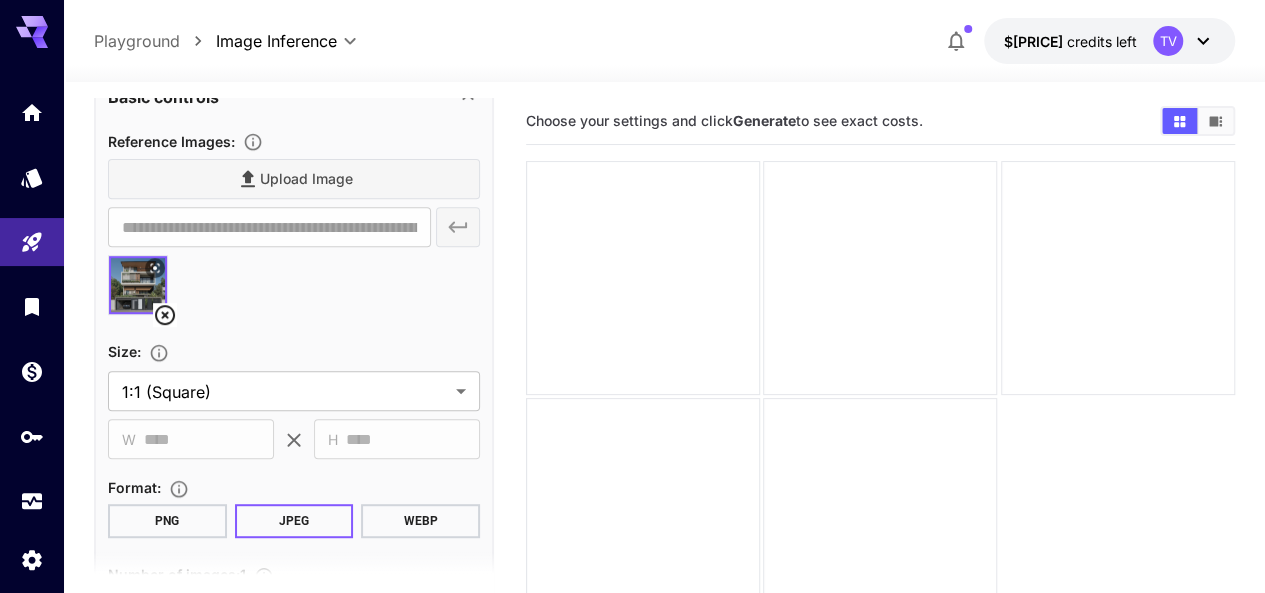 click at bounding box center [880, 397] 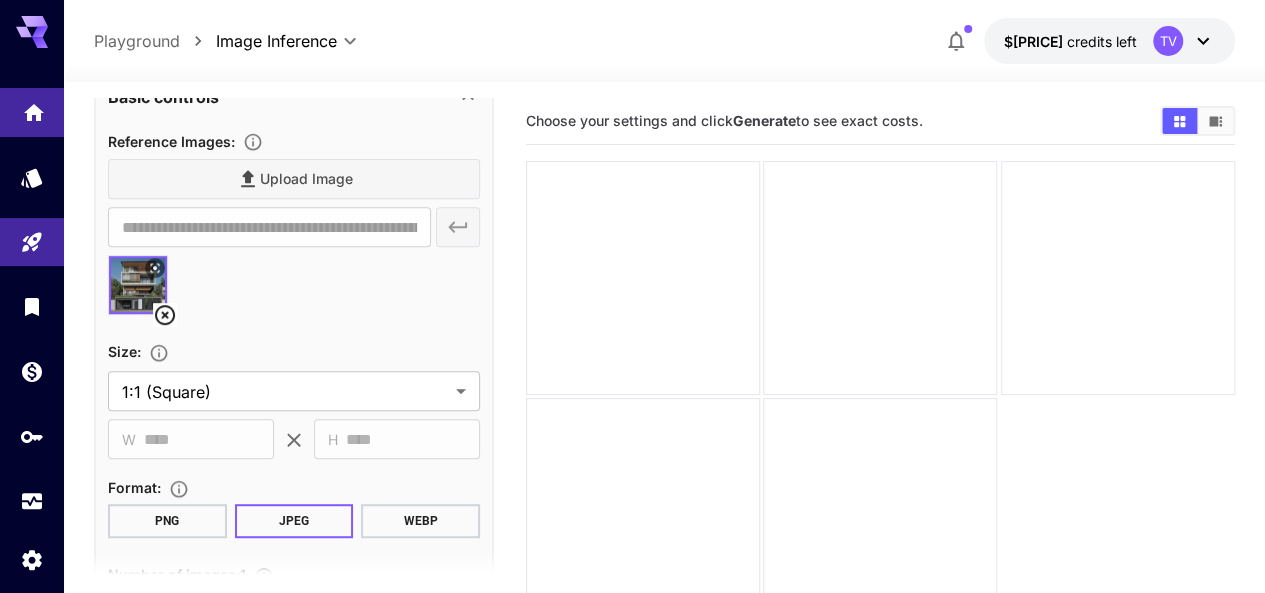 click 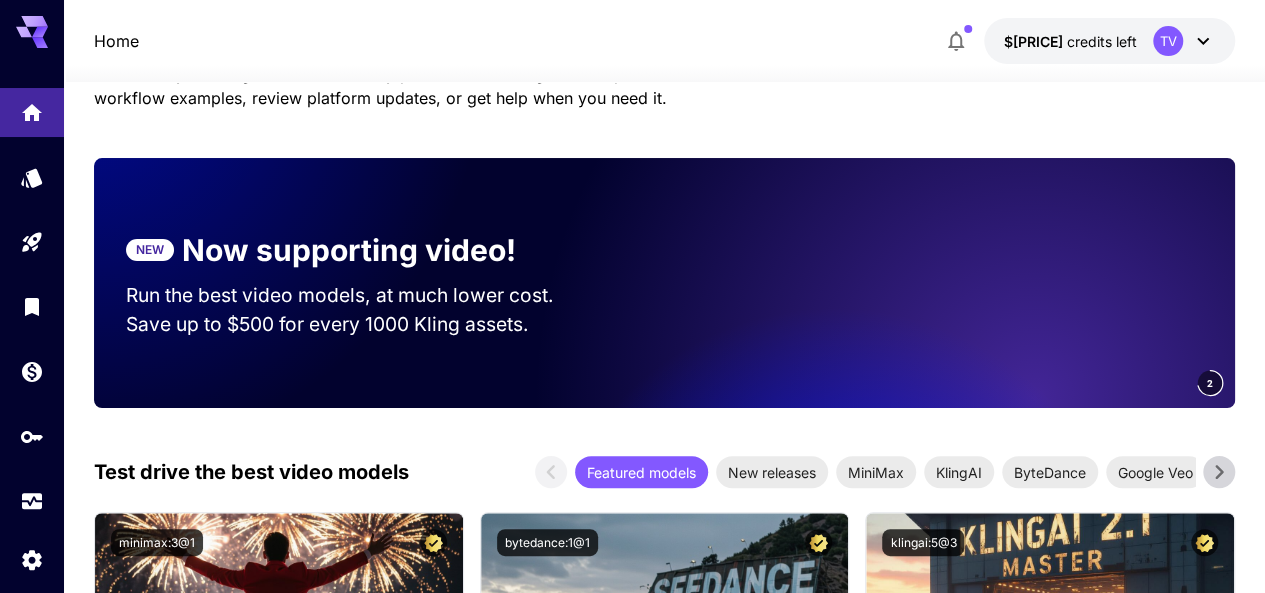 scroll, scrollTop: 0, scrollLeft: 0, axis: both 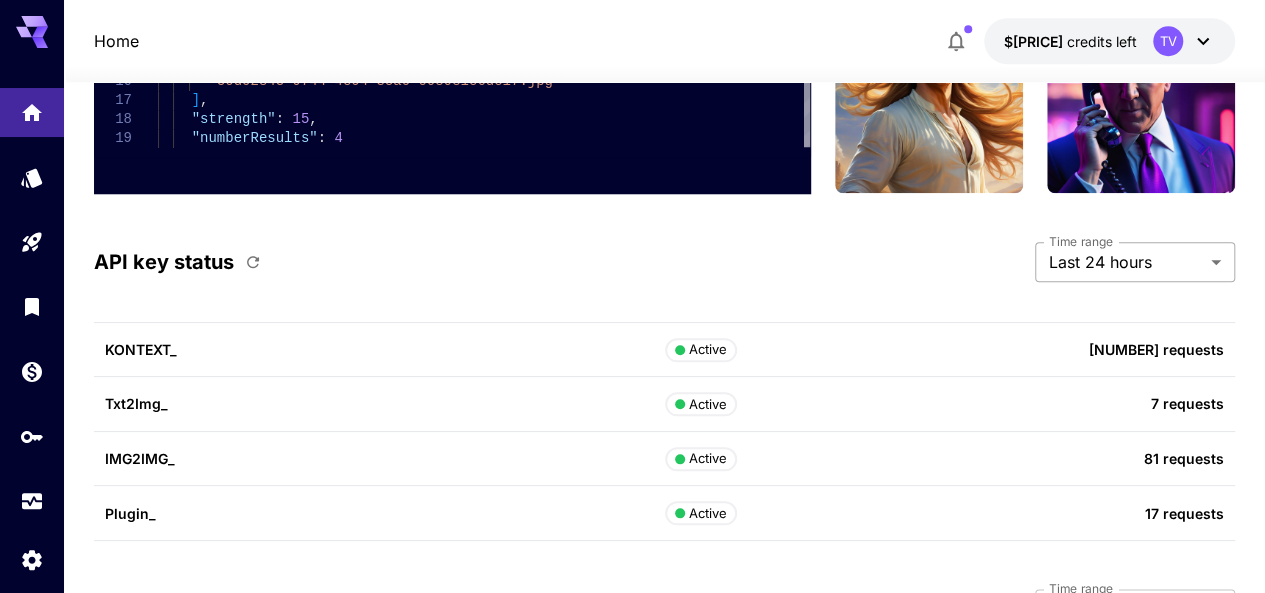 click on "Home $[PRICE]    credits left  TV Welcome to Runware! Check out your usage stats and API key performance at a glance. Explore featured models, dive into workflow examples, review platform updates, or get help when you need it. NEW Now supporting video! Run the best video models, at much lower cost. Reach out for volume discounts. 6 Test drive the best video models Featured models New releases MiniMax KlingAI ByteDance Google Veo PixVerse Vidu Launch in Playground minimax:[ID]@[ID]                             MiniMax 02 Hailuo Most polished and dynamic model with vibrant, theatrical visuals and fluid motion. Ideal for viral content and commercial-style footage. Launch in Playground bytedance:[ID]@[ID]                             Seedance [VERSION] Lite Lightweight and efficient model for fast video creation with 1080p output at 24fps. Features multi-shot storytelling and excellent prompt adherence. Launch in Playground klingai:[ID]@[ID]                             KlingAI [VERSION] Master Launch in Playground klingai:[ID]@[ID]" at bounding box center (632, -1807) 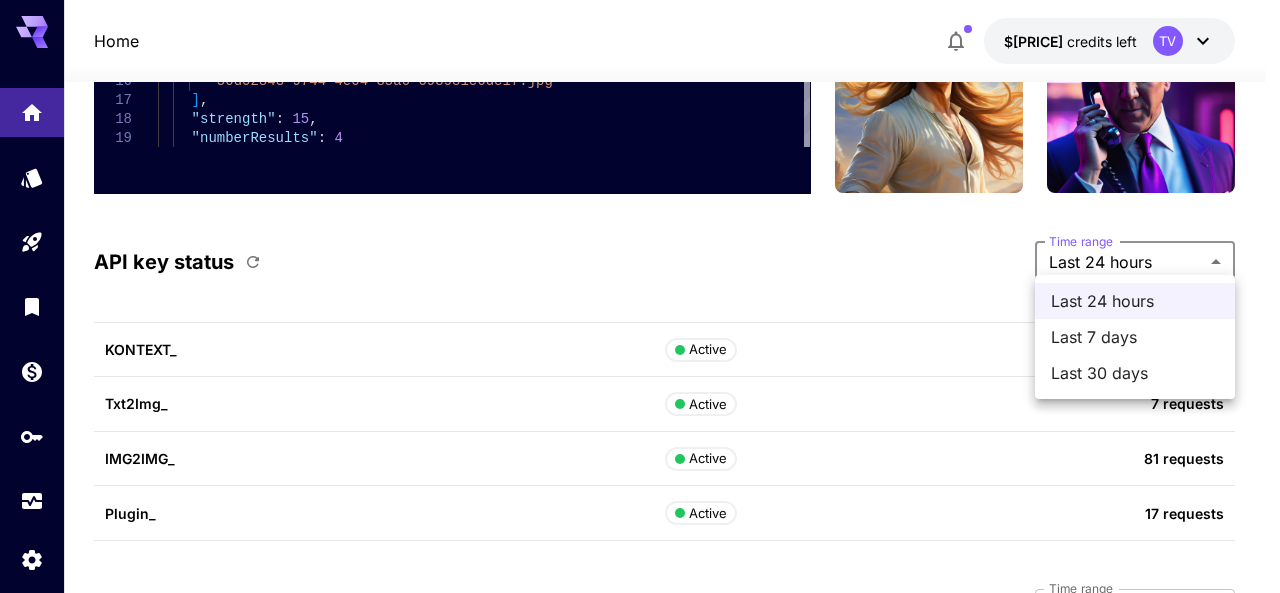click at bounding box center [640, 296] 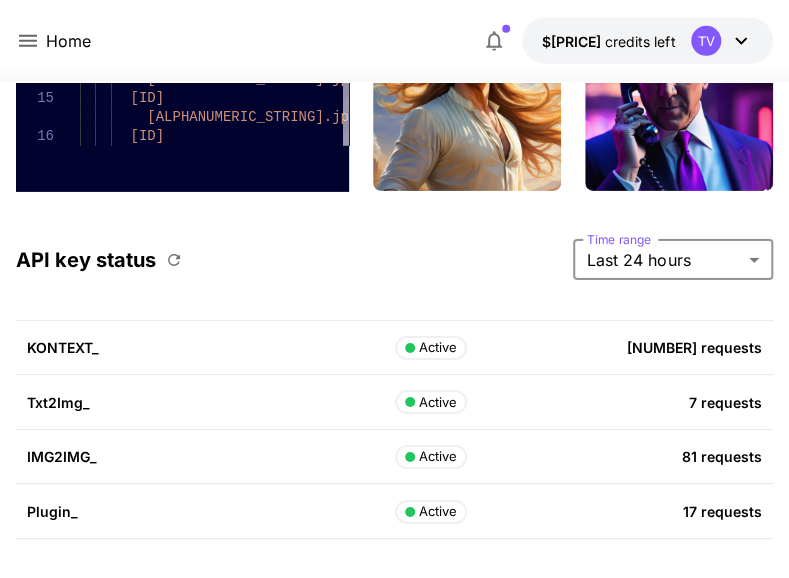 scroll, scrollTop: 6770, scrollLeft: 0, axis: vertical 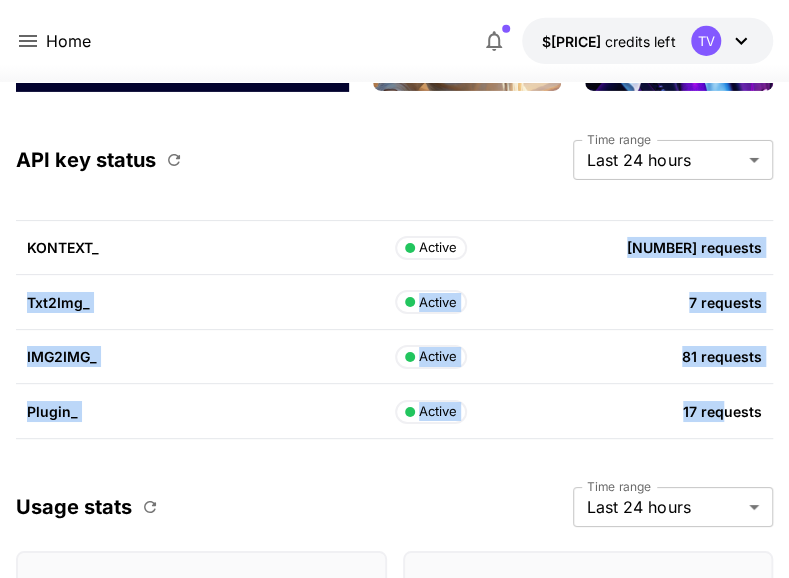 drag, startPoint x: 676, startPoint y: 235, endPoint x: 723, endPoint y: 407, distance: 178.30592 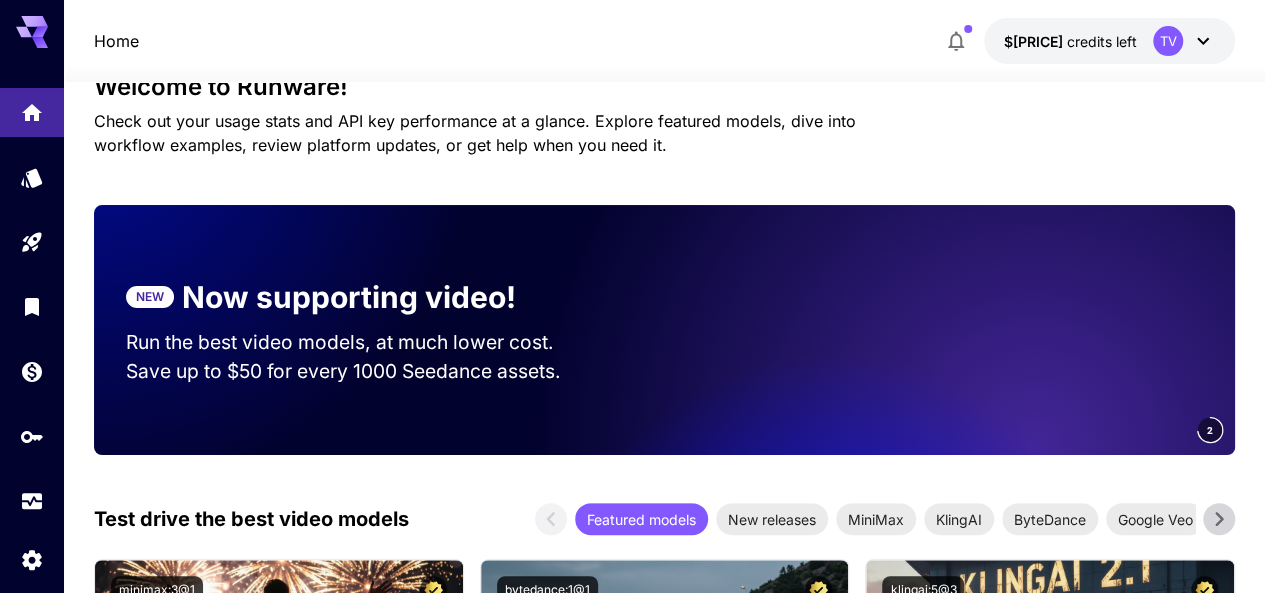 scroll, scrollTop: 0, scrollLeft: 0, axis: both 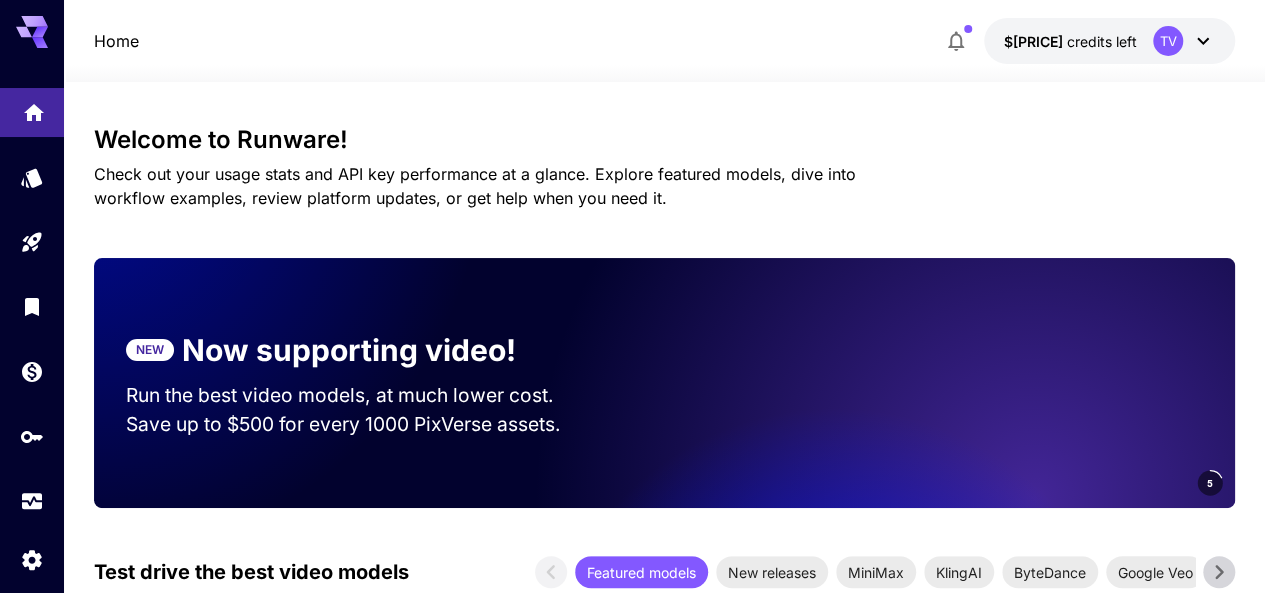 click 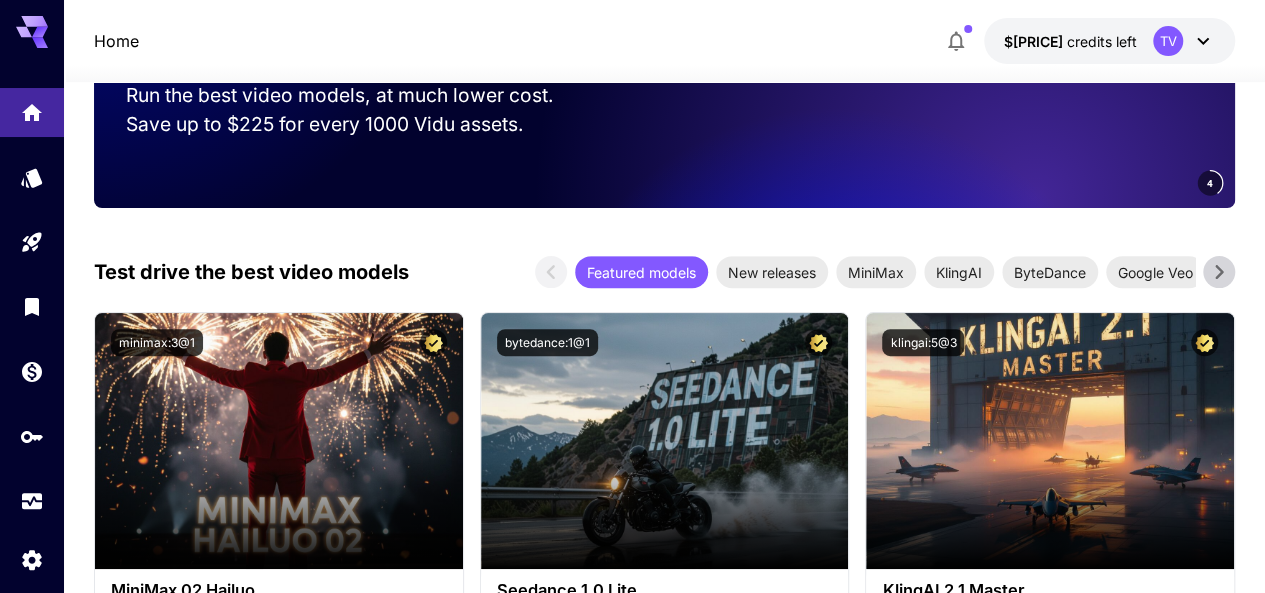 scroll, scrollTop: 600, scrollLeft: 0, axis: vertical 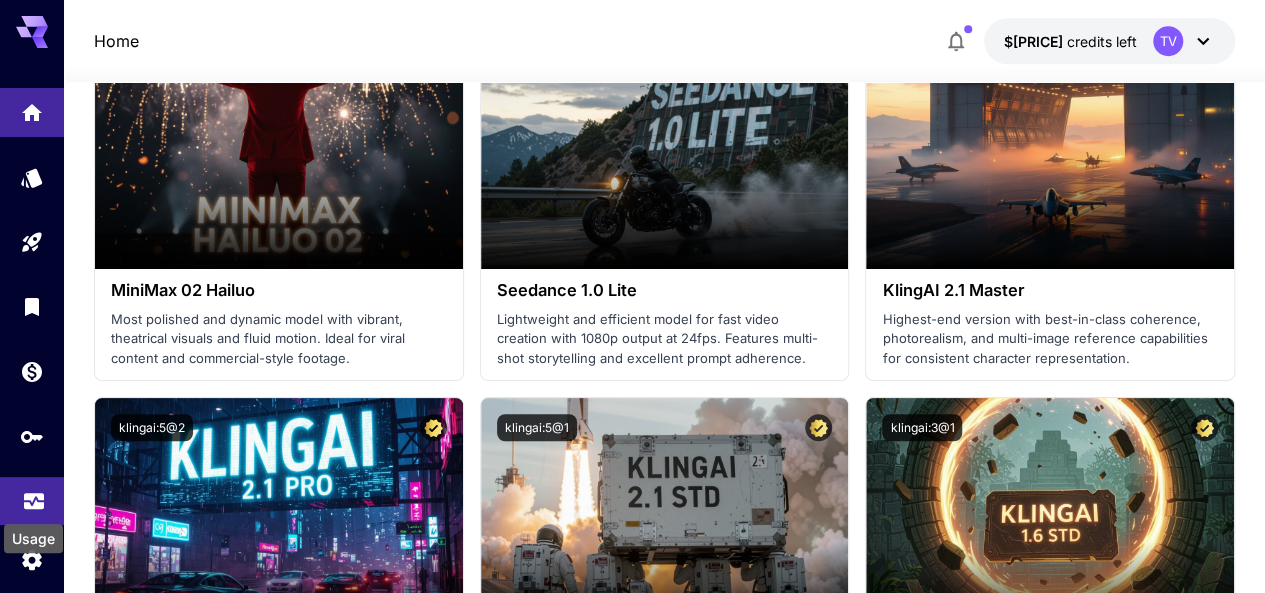 click 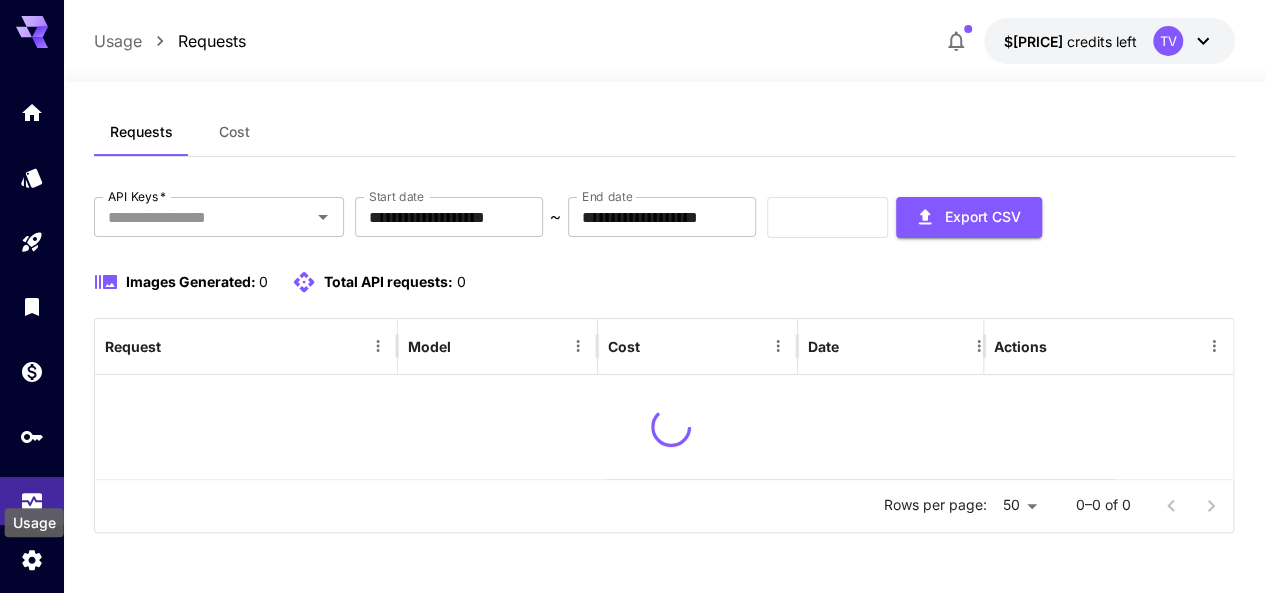 scroll, scrollTop: 0, scrollLeft: 0, axis: both 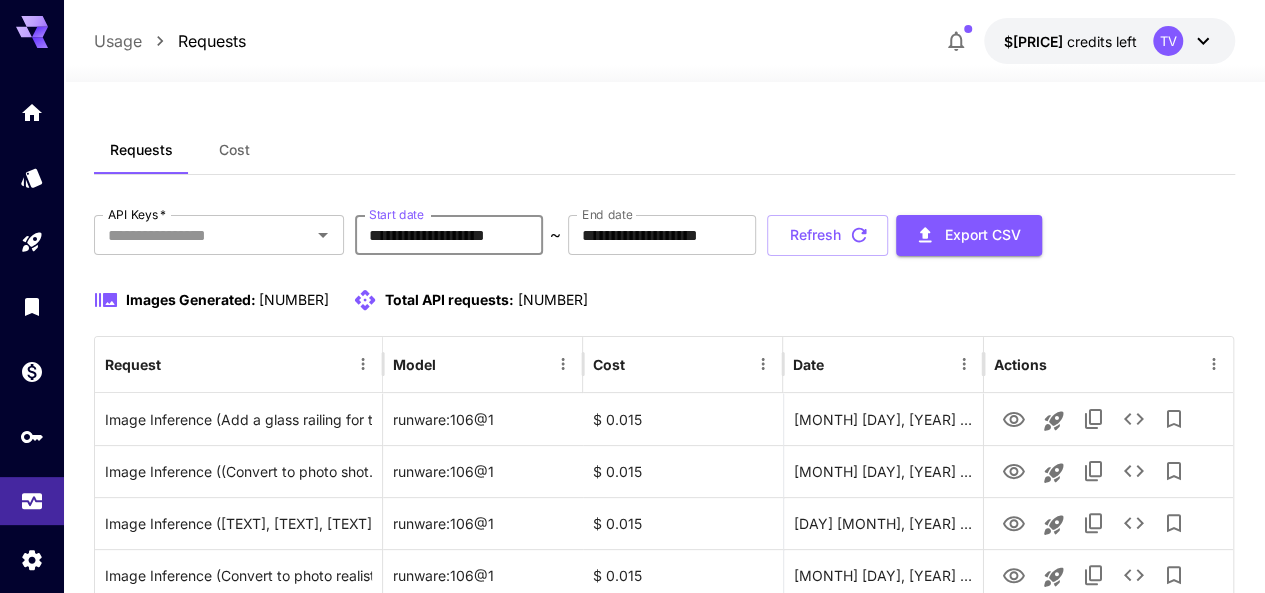 click on "**********" at bounding box center [449, 235] 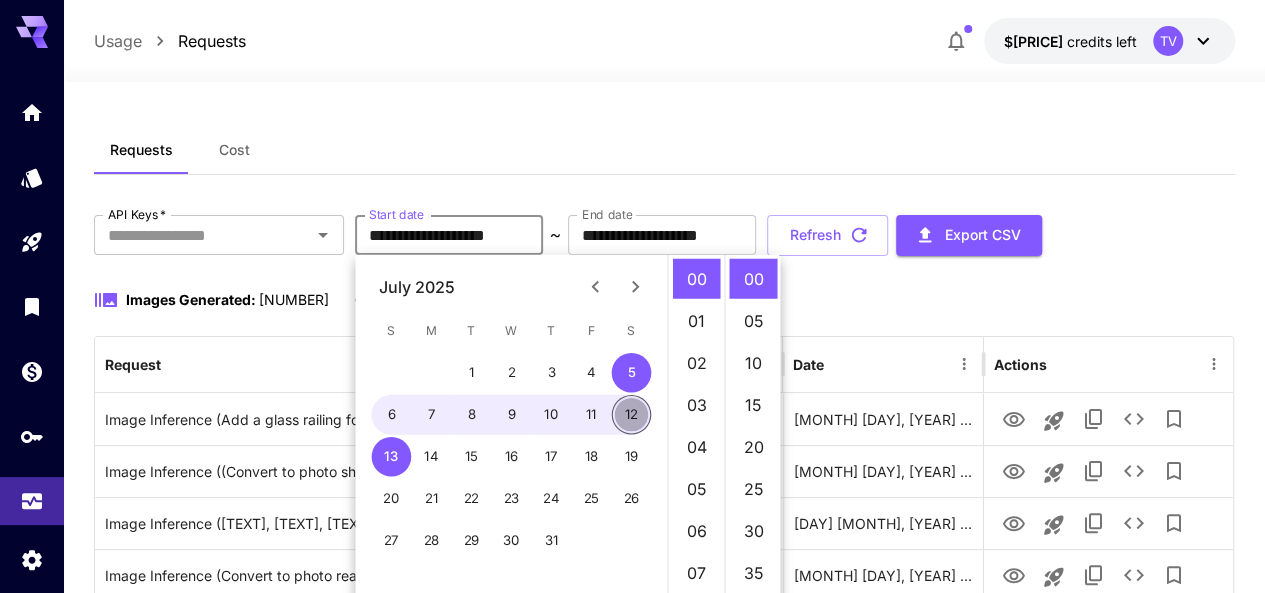 click on "12" at bounding box center (632, 415) 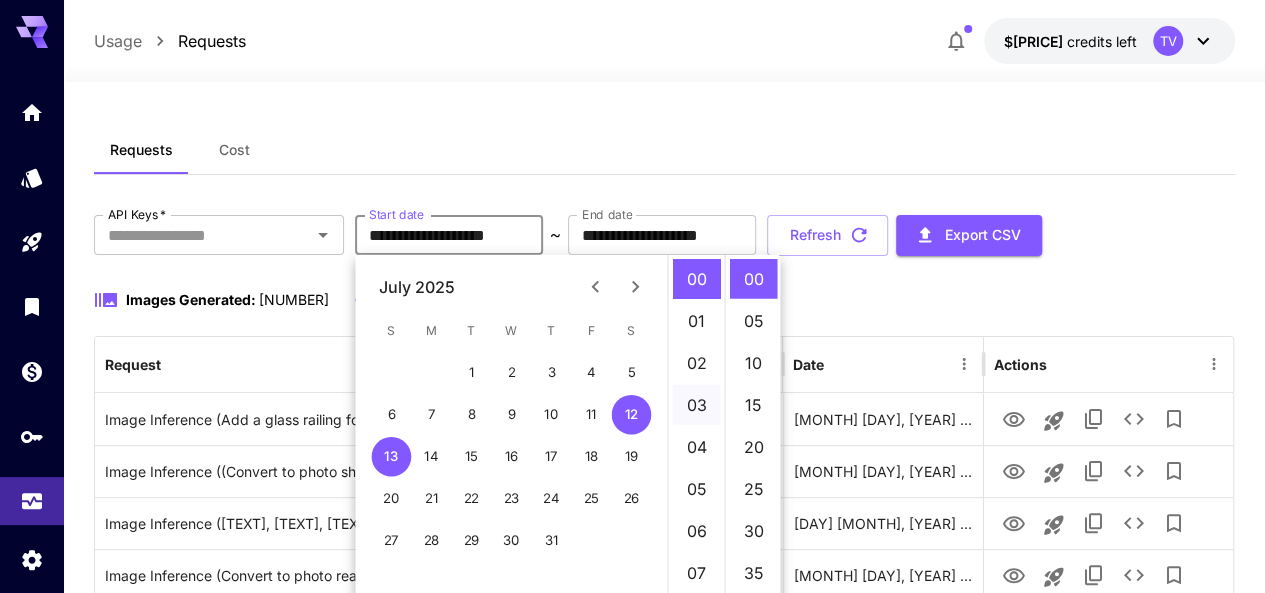 scroll, scrollTop: 500, scrollLeft: 0, axis: vertical 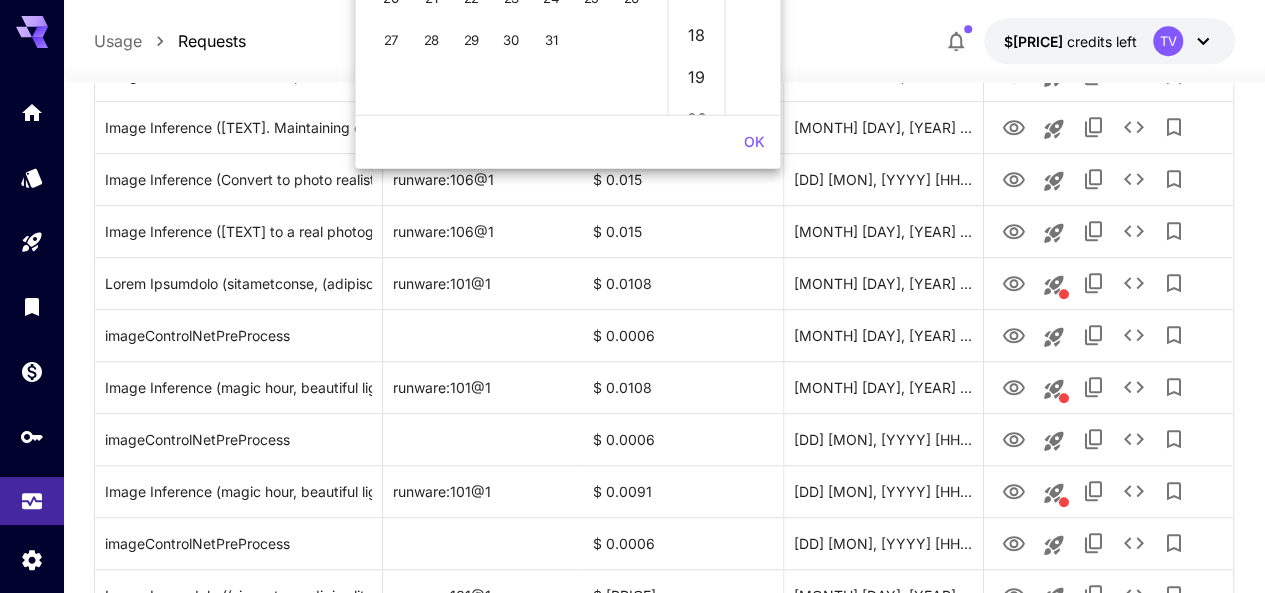 click on "OK" at bounding box center (753, 142) 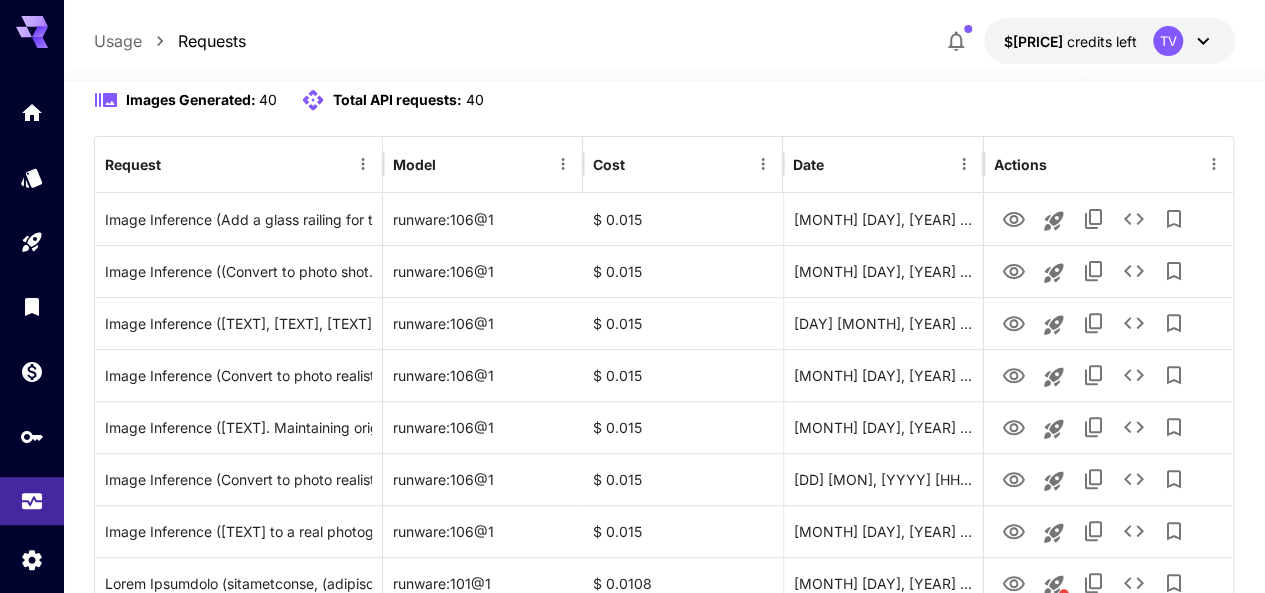scroll, scrollTop: 100, scrollLeft: 0, axis: vertical 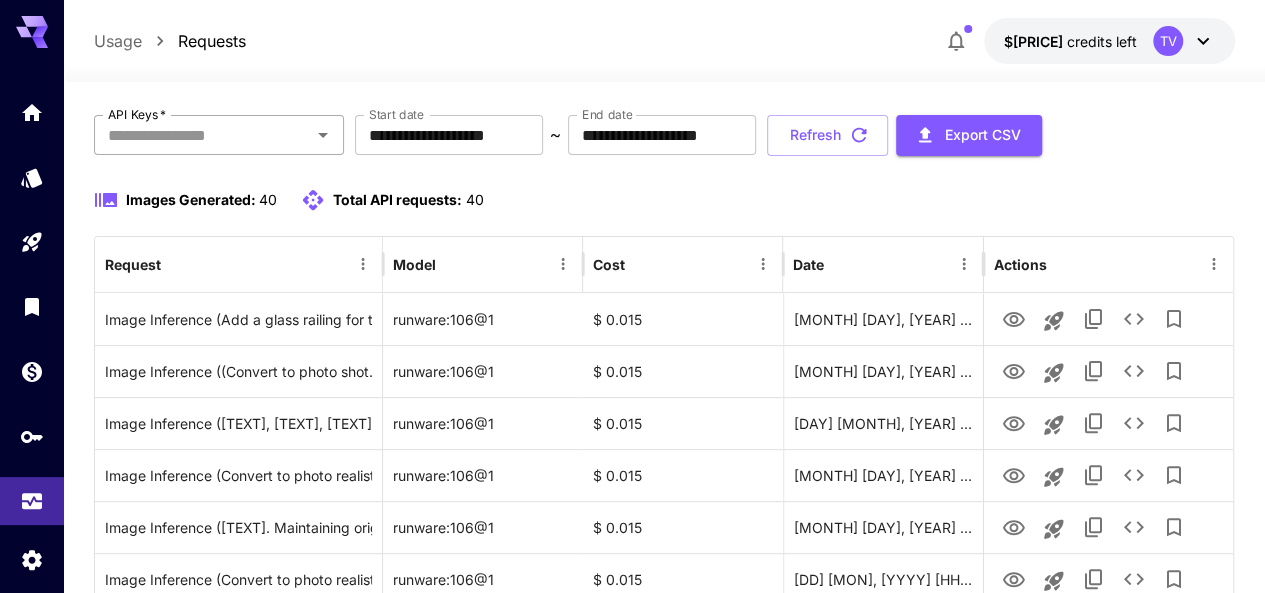click 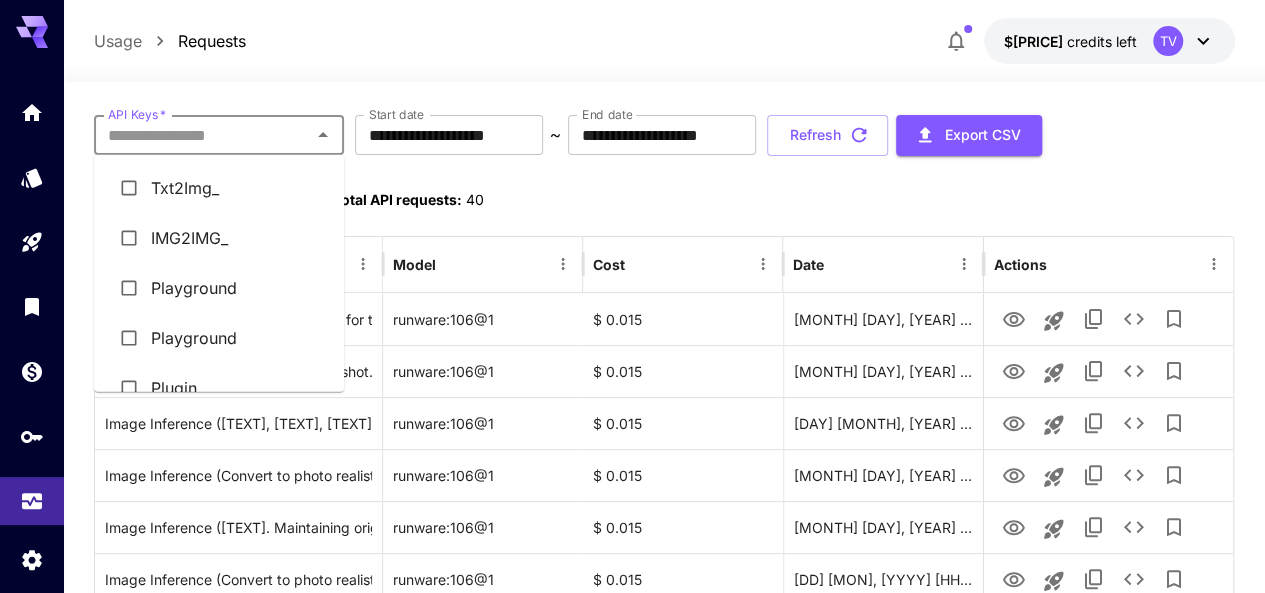 scroll, scrollTop: 128, scrollLeft: 0, axis: vertical 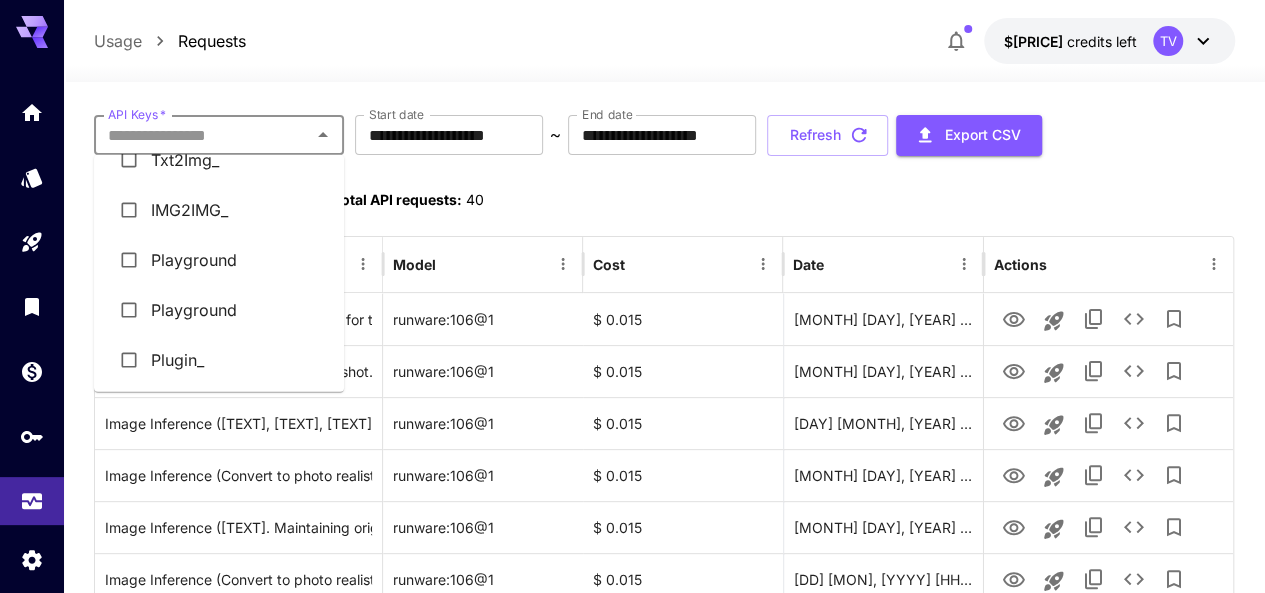 click on "Plugin_" at bounding box center (219, 360) 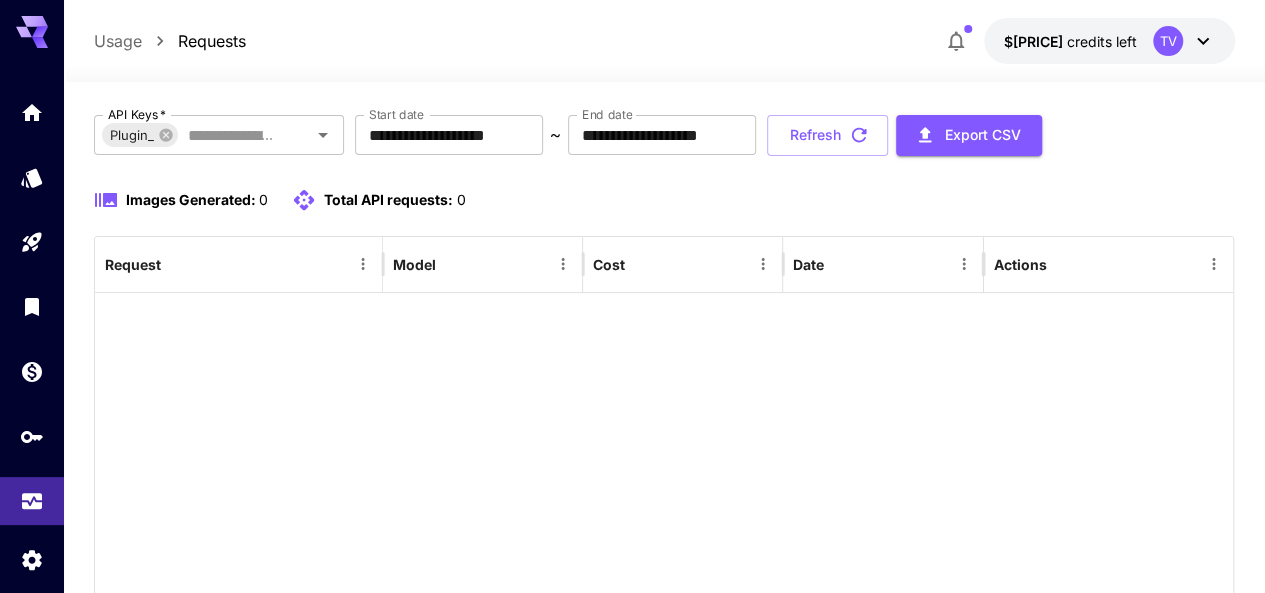 scroll, scrollTop: 16, scrollLeft: 0, axis: vertical 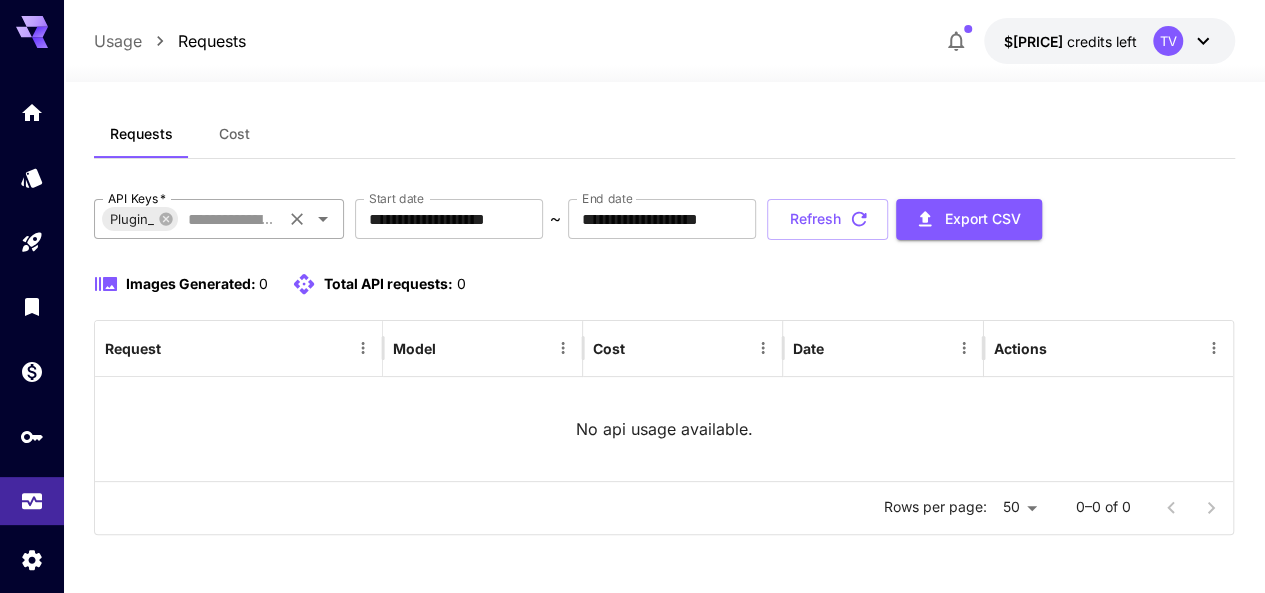 click 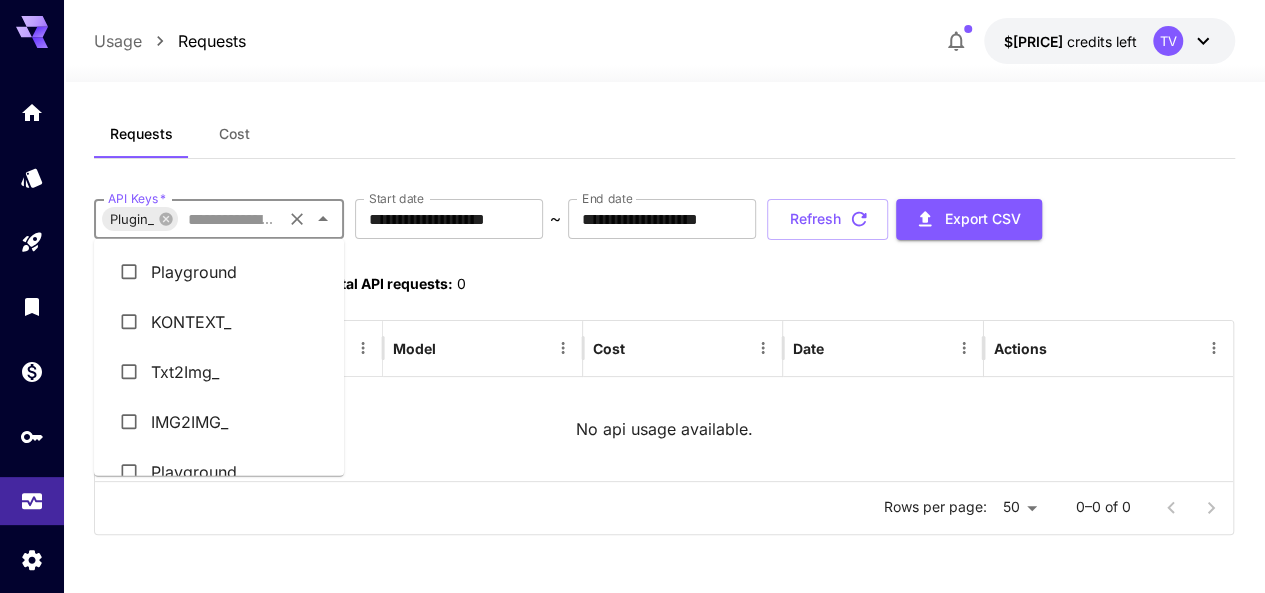 scroll, scrollTop: 121, scrollLeft: 0, axis: vertical 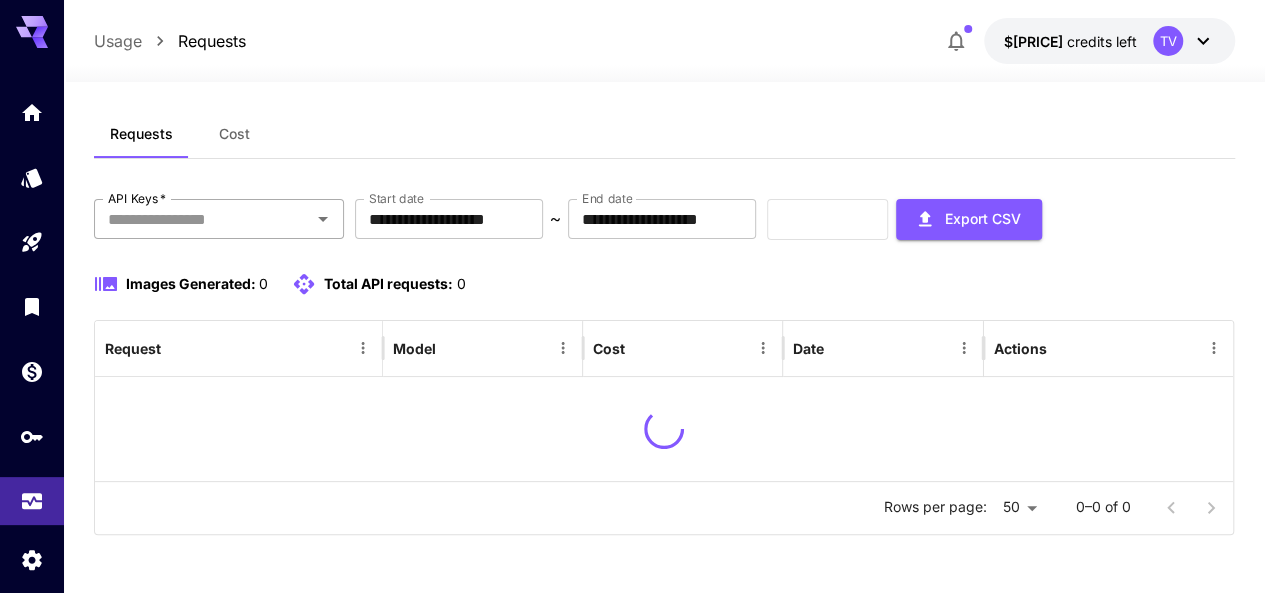 click on "API Keys   *" at bounding box center (202, 219) 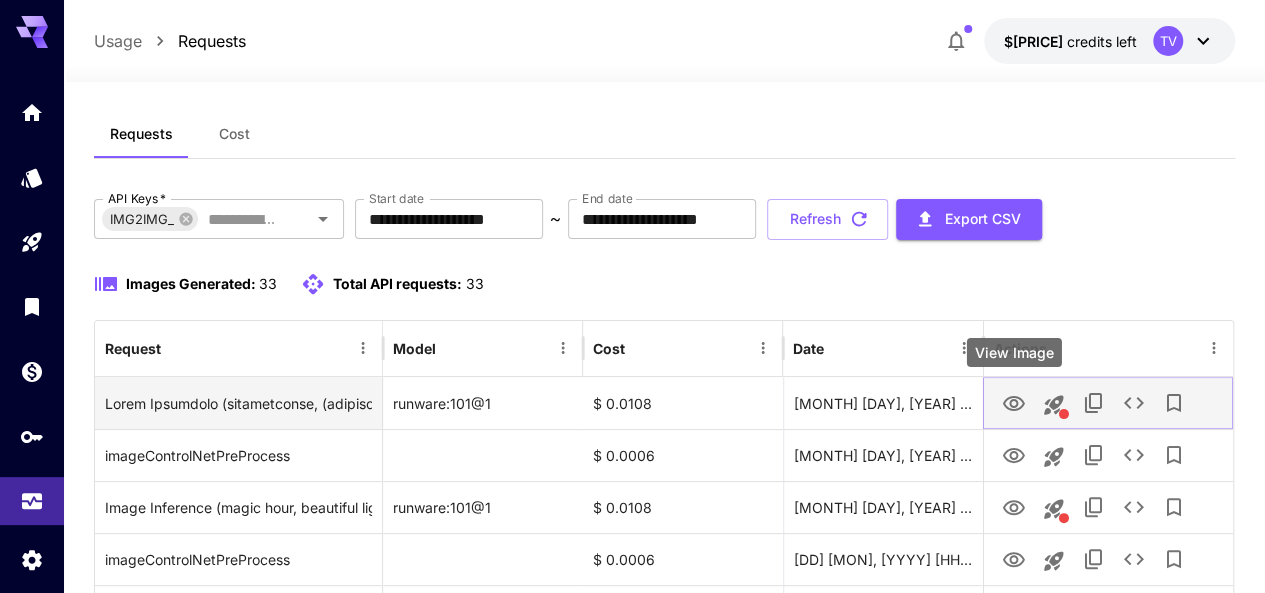 click 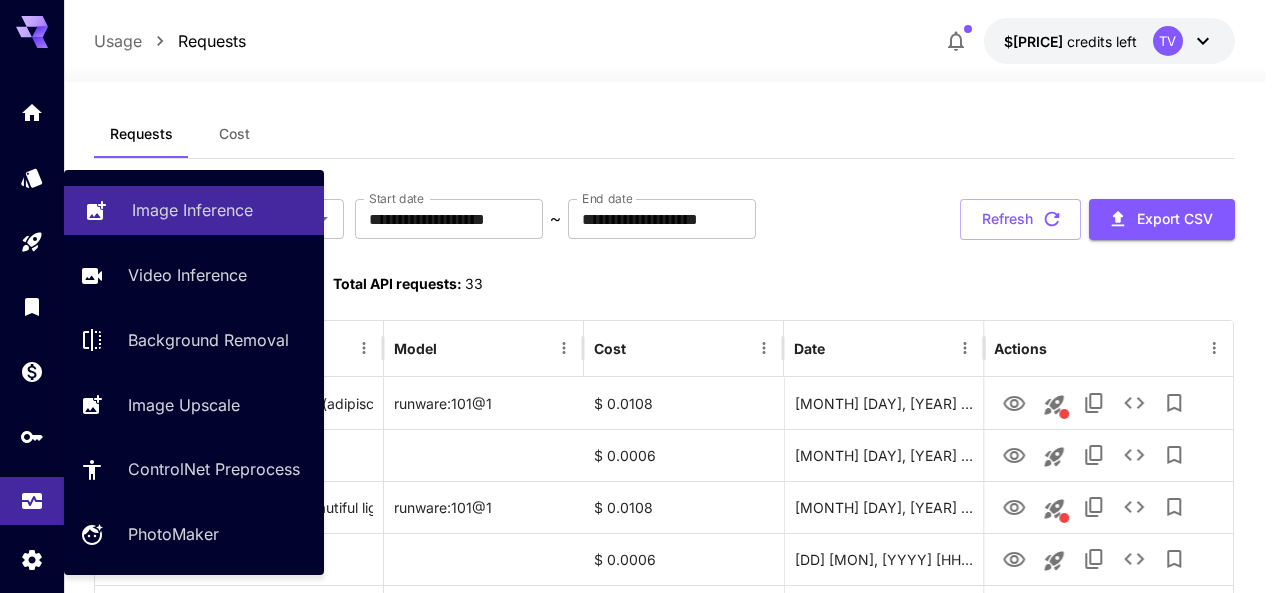 click on "Image Inference" at bounding box center [192, 210] 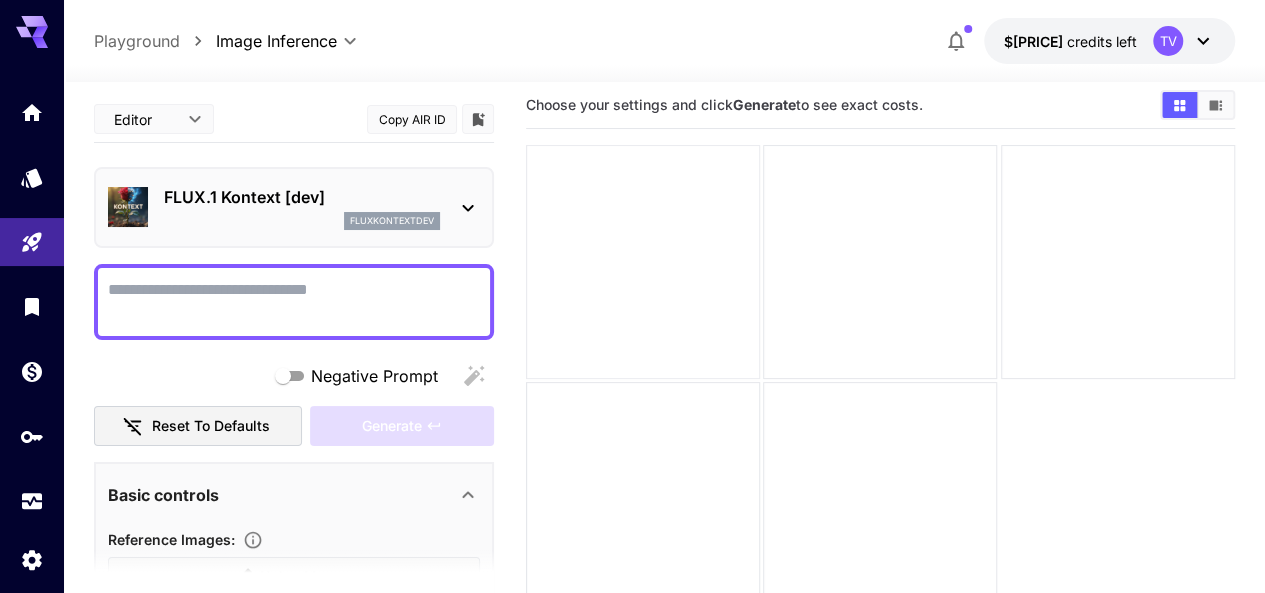 scroll, scrollTop: 158, scrollLeft: 0, axis: vertical 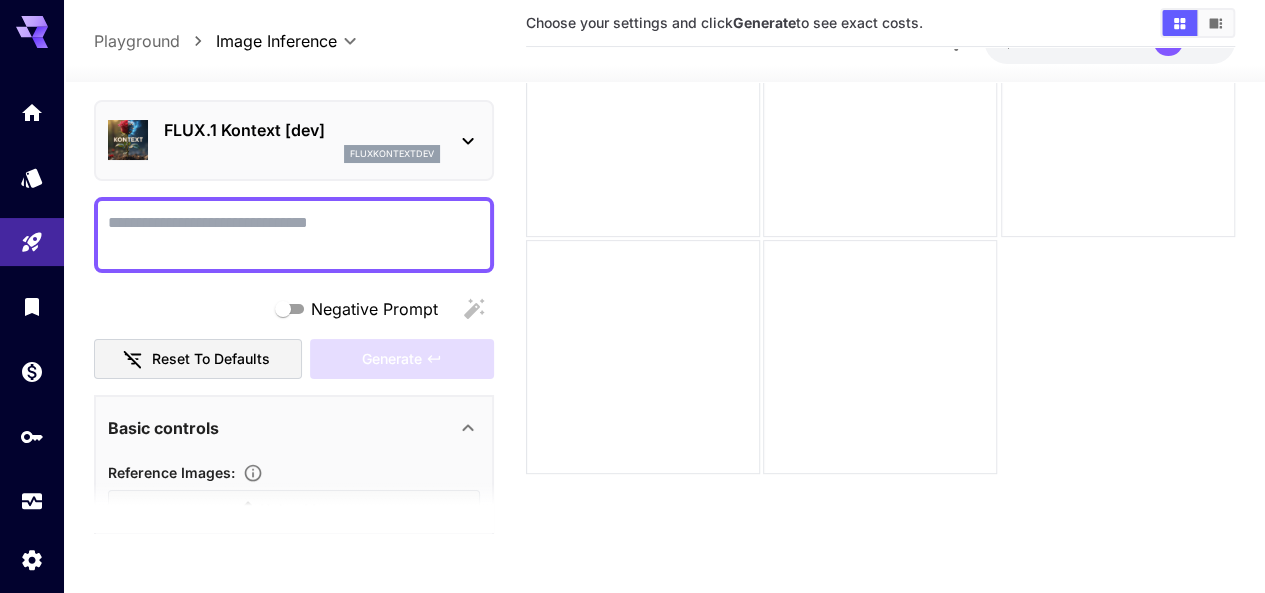 click 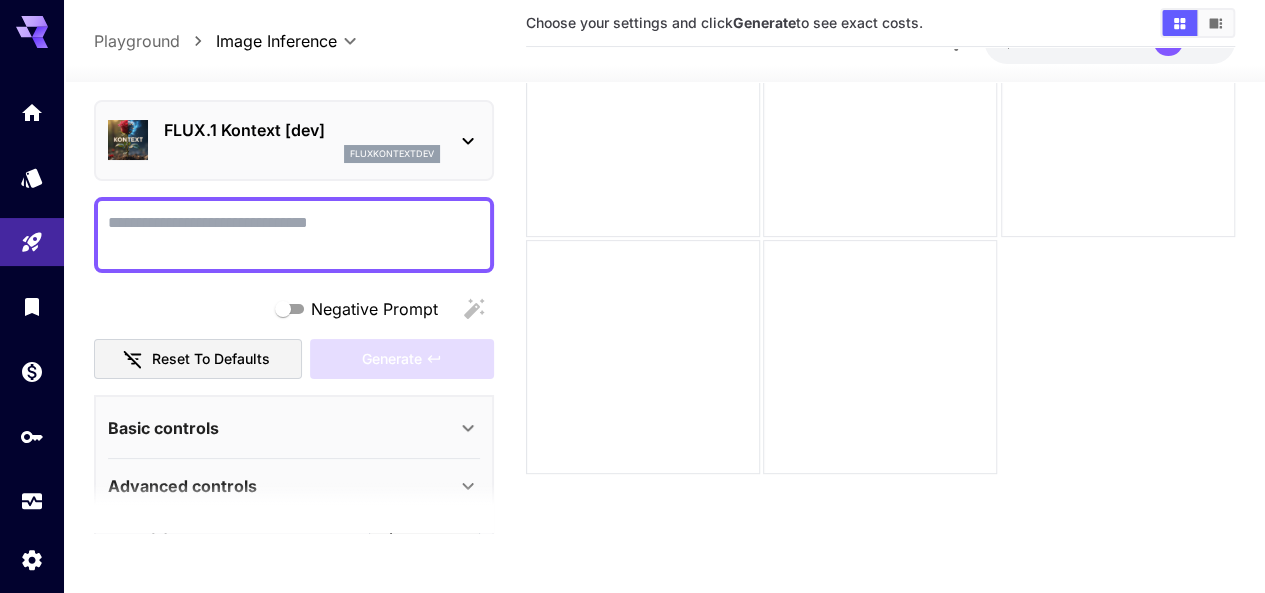 click 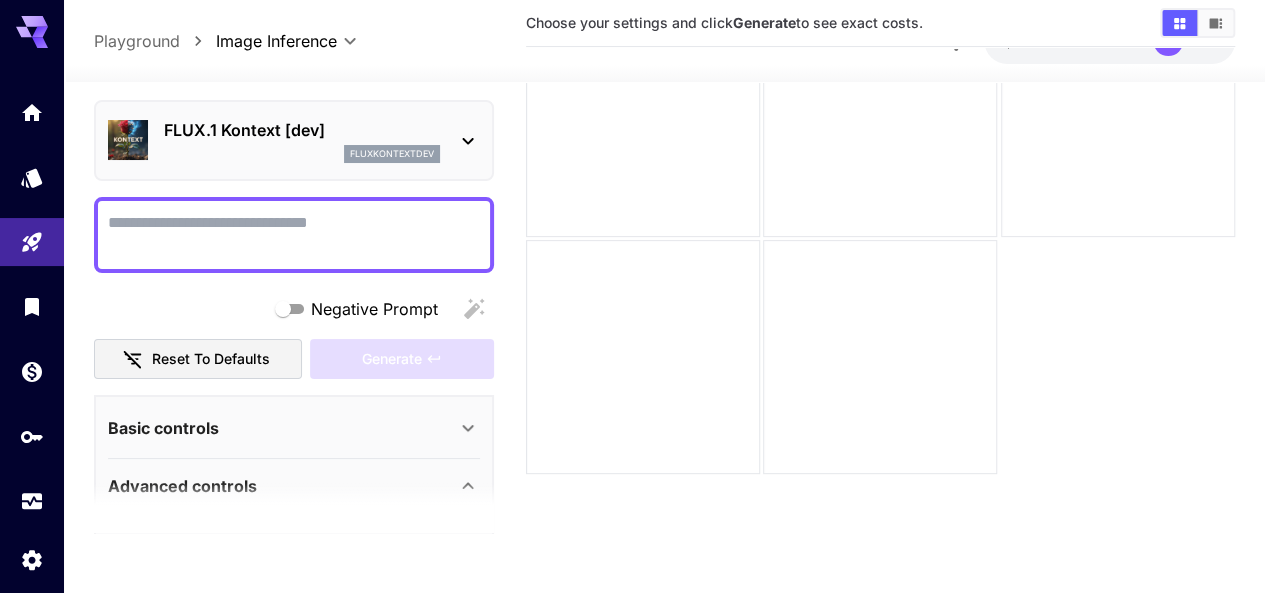 click at bounding box center (294, 508) 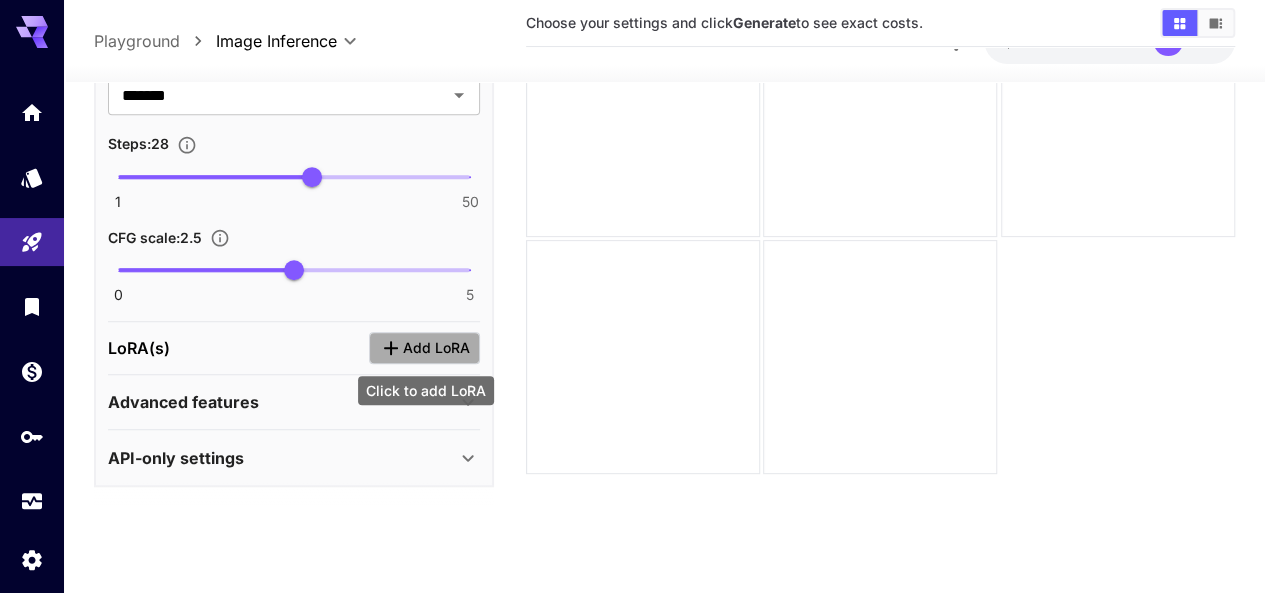click on "Add LoRA" at bounding box center (436, 348) 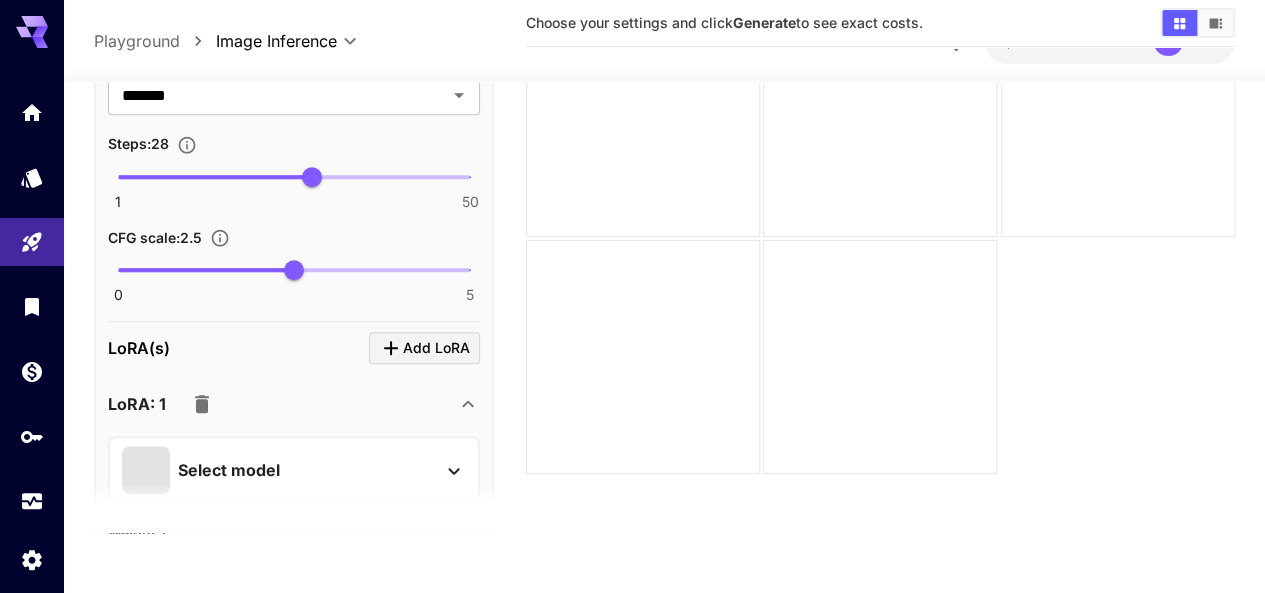 scroll, scrollTop: 800, scrollLeft: 0, axis: vertical 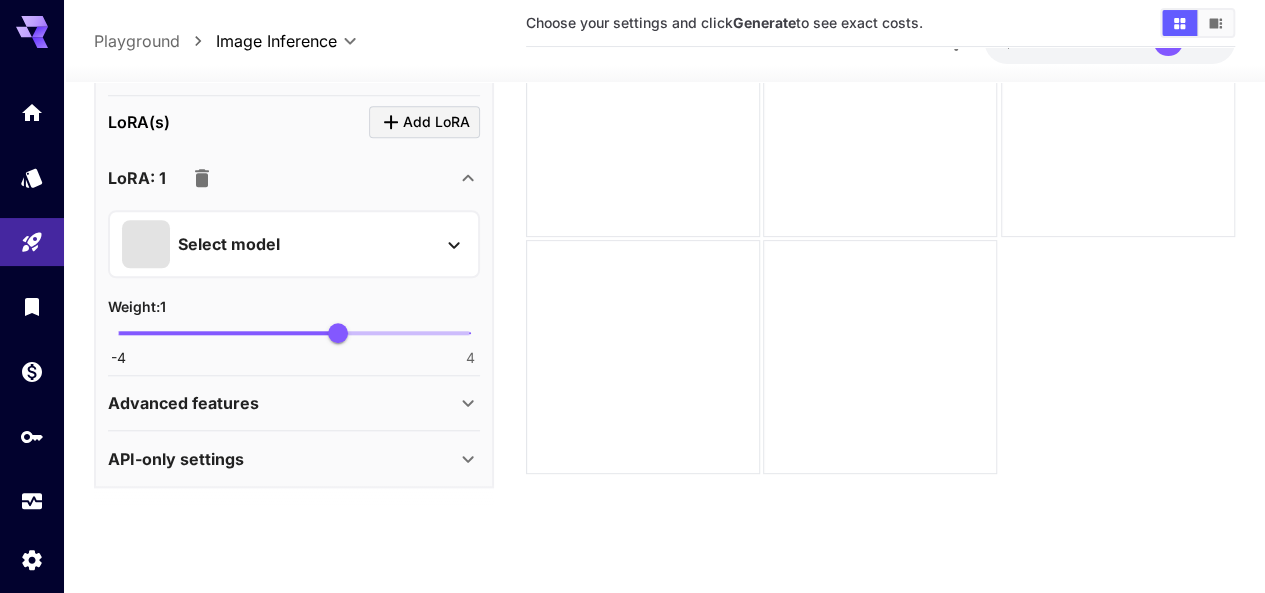 click on "Select model" at bounding box center (294, 244) 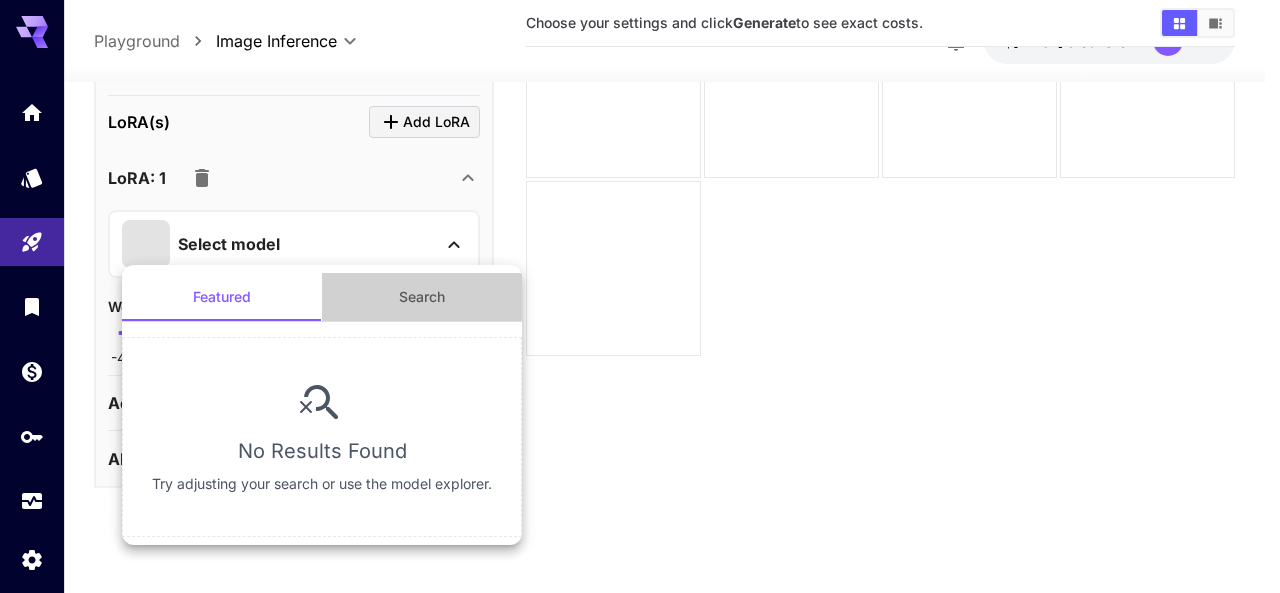 click on "Search" at bounding box center (422, 297) 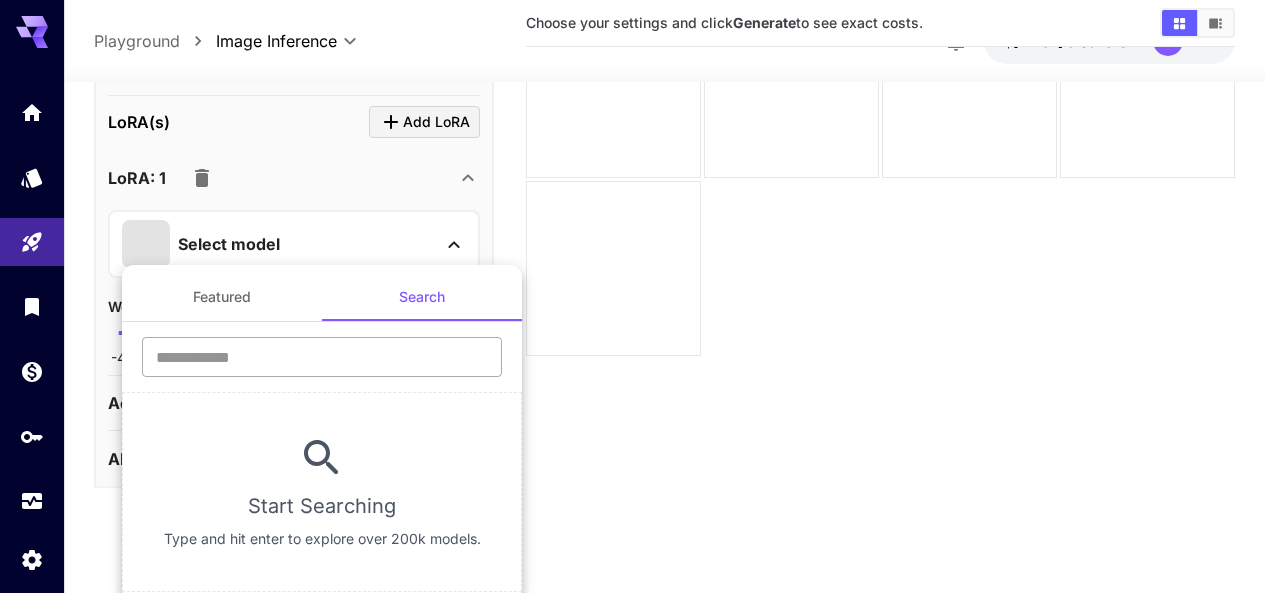 click at bounding box center (322, 357) 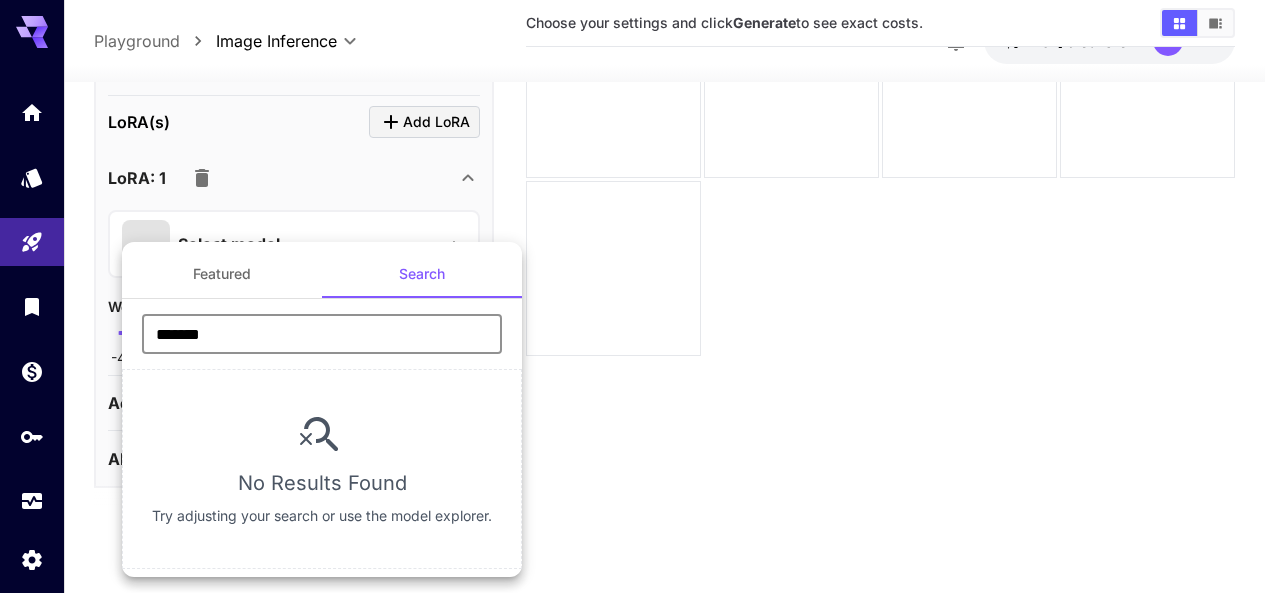 type on "*******" 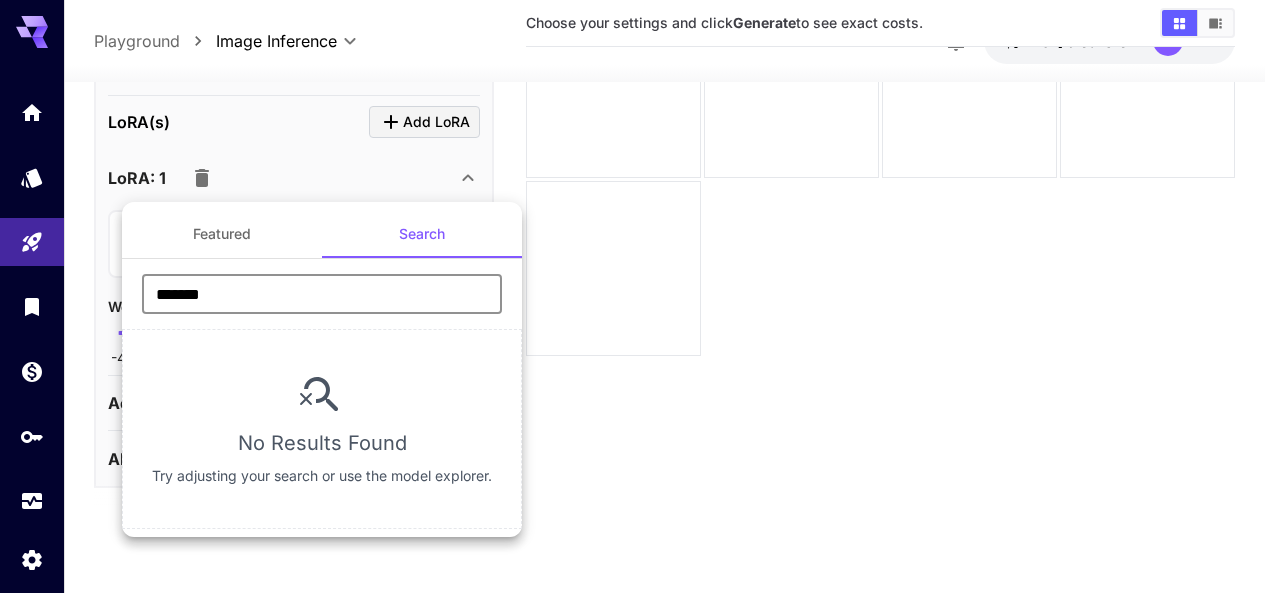 drag, startPoint x: 278, startPoint y: 300, endPoint x: 95, endPoint y: 303, distance: 183.02458 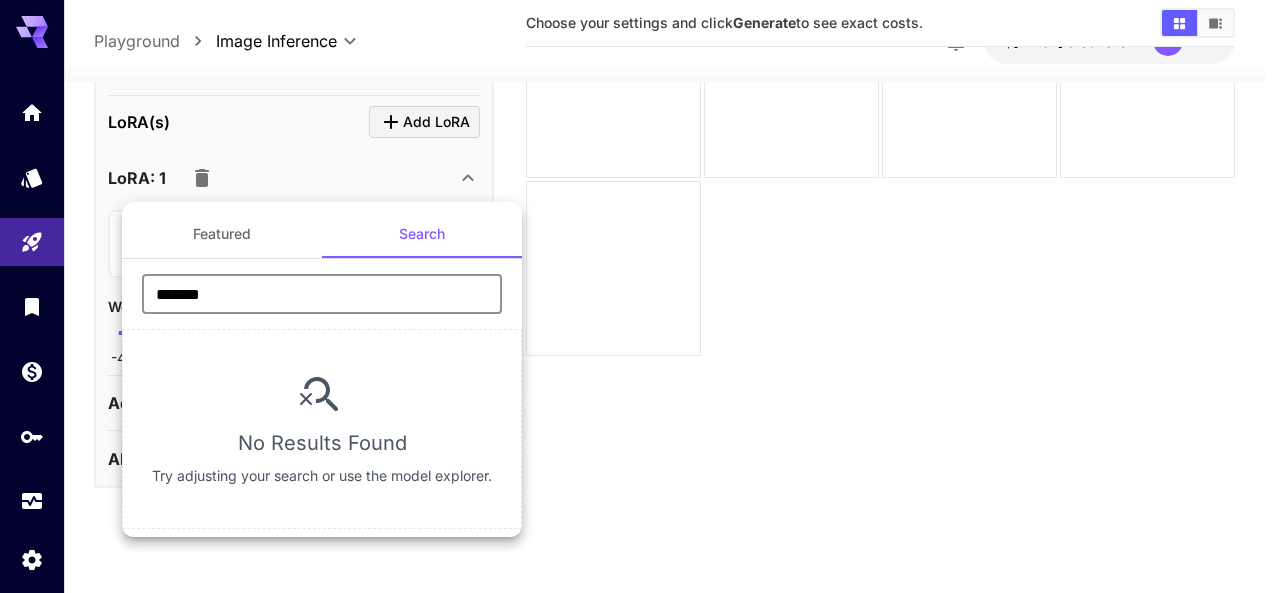 click on "Featured Search ******* ​ No Results Found Try adjusting your search or use the model explorer." at bounding box center [200, 300] 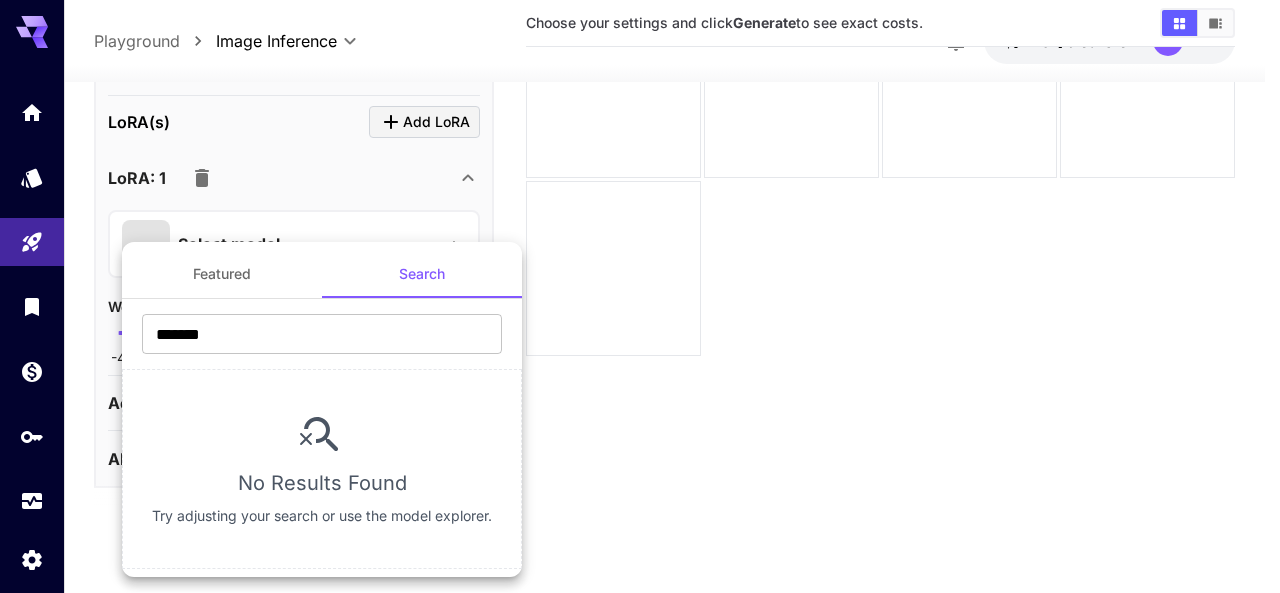 click at bounding box center (640, 296) 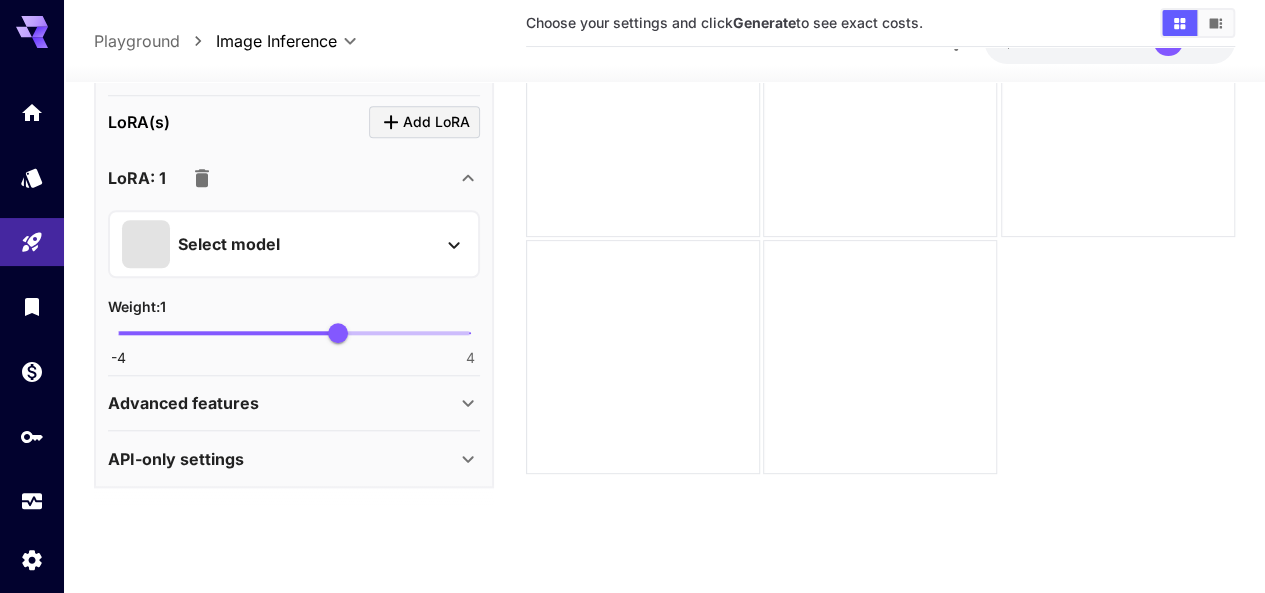 click on "Select model" at bounding box center [278, 244] 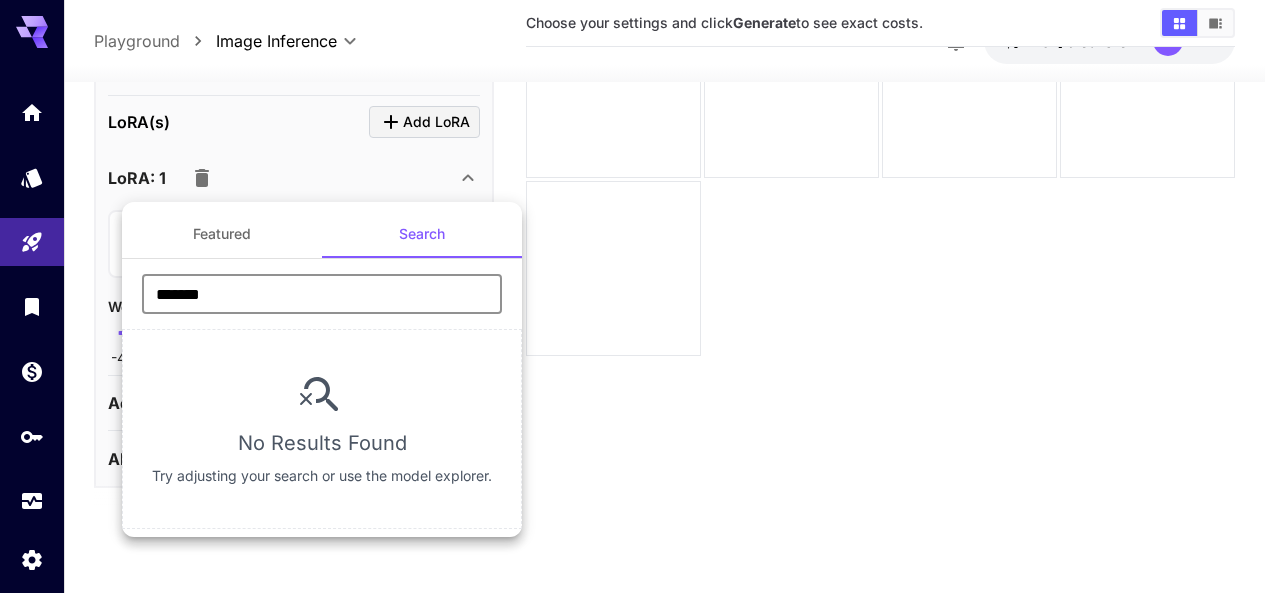 drag, startPoint x: 358, startPoint y: 275, endPoint x: 137, endPoint y: 277, distance: 221.00905 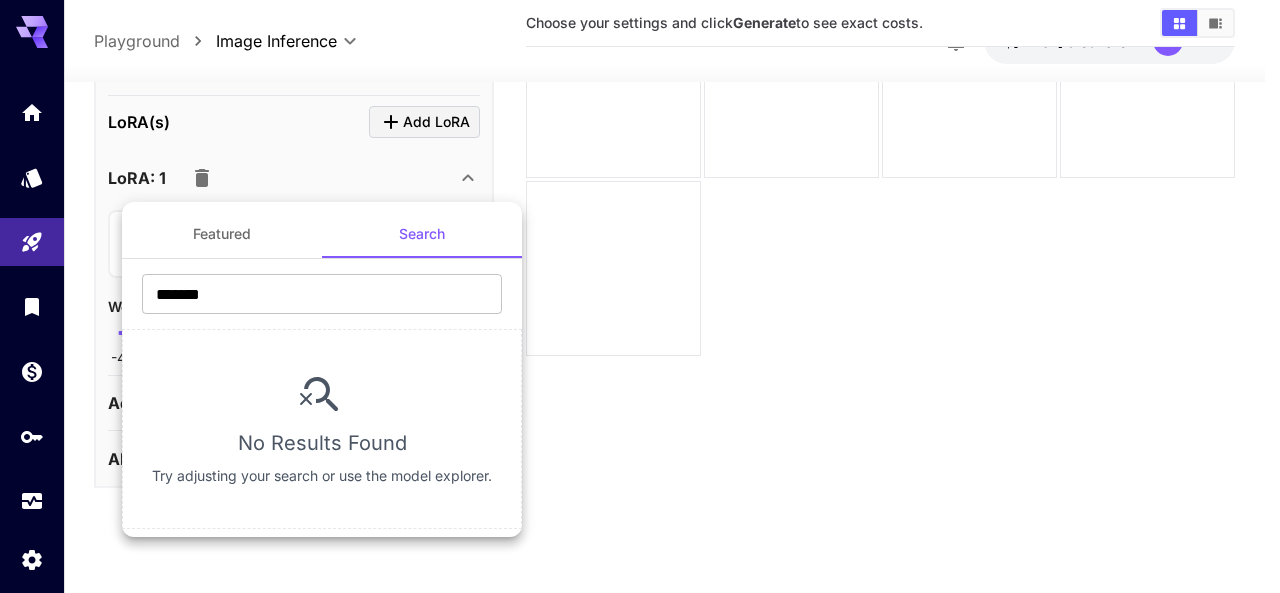 click at bounding box center (640, 296) 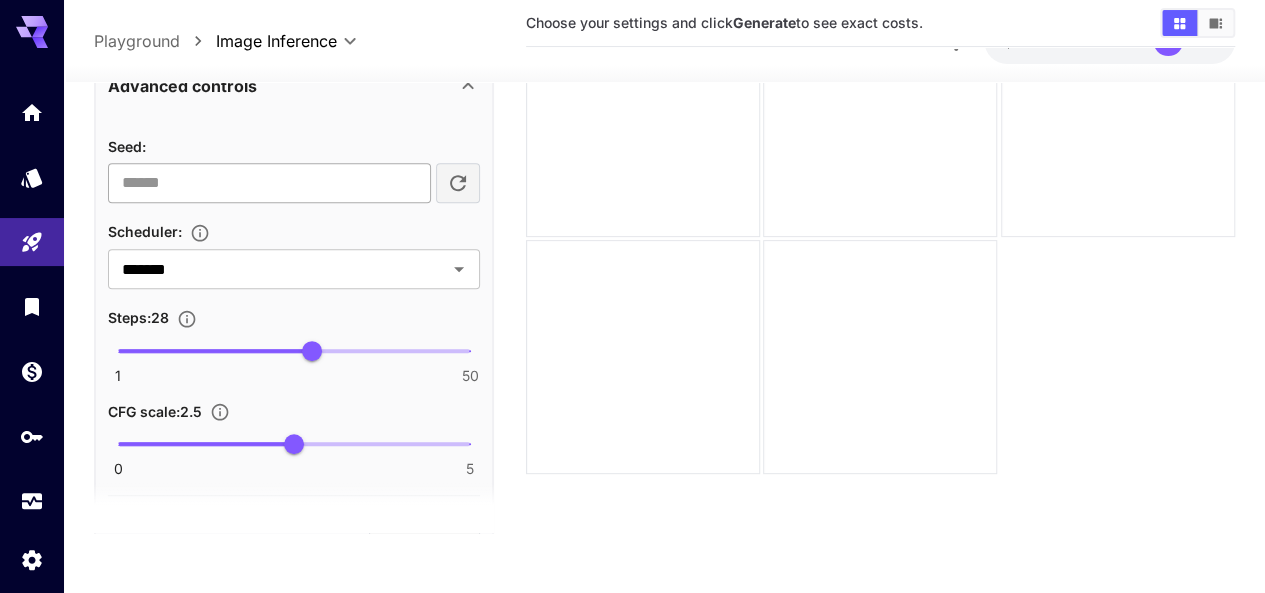 scroll, scrollTop: 0, scrollLeft: 0, axis: both 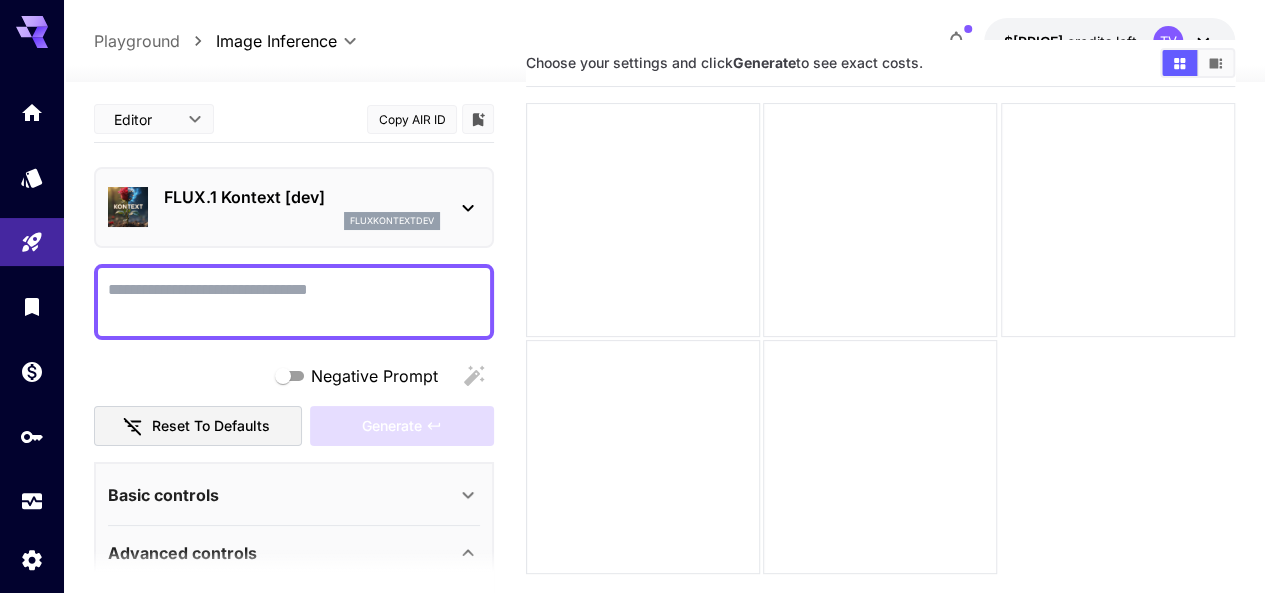 click 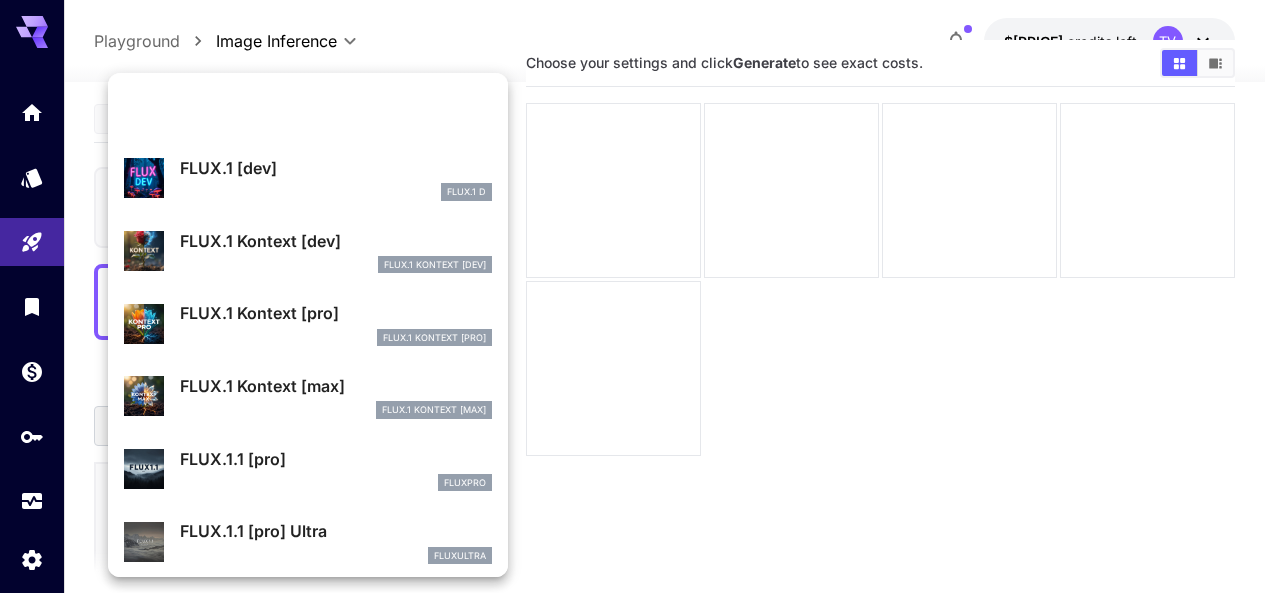 scroll, scrollTop: 0, scrollLeft: 0, axis: both 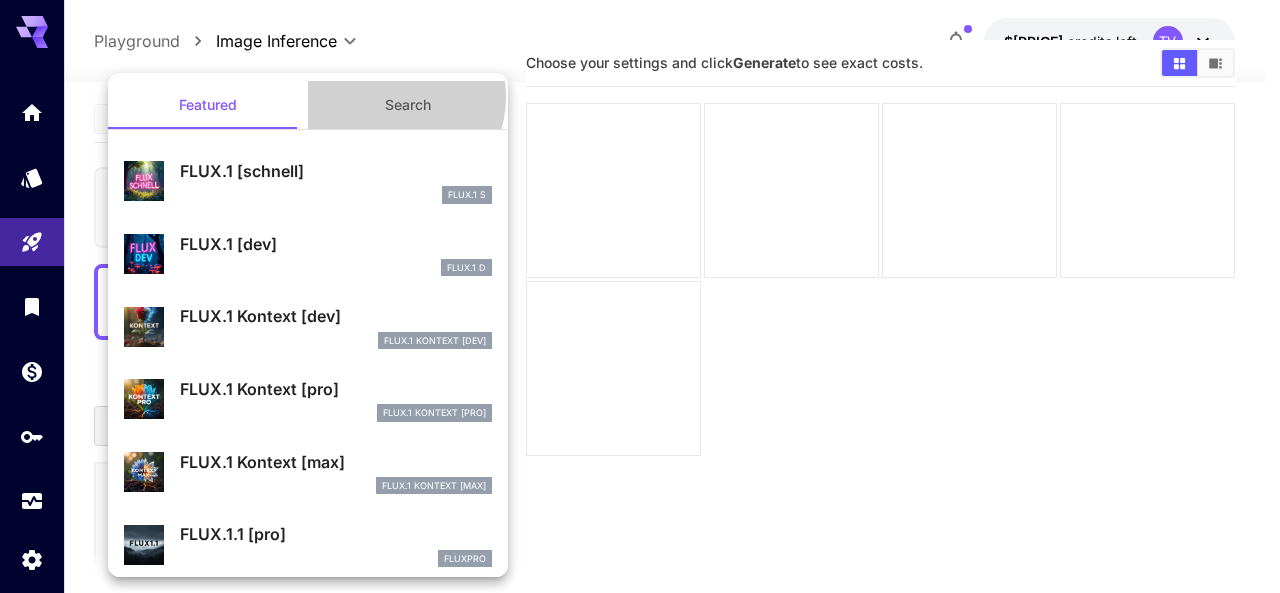 click on "Search" at bounding box center (408, 105) 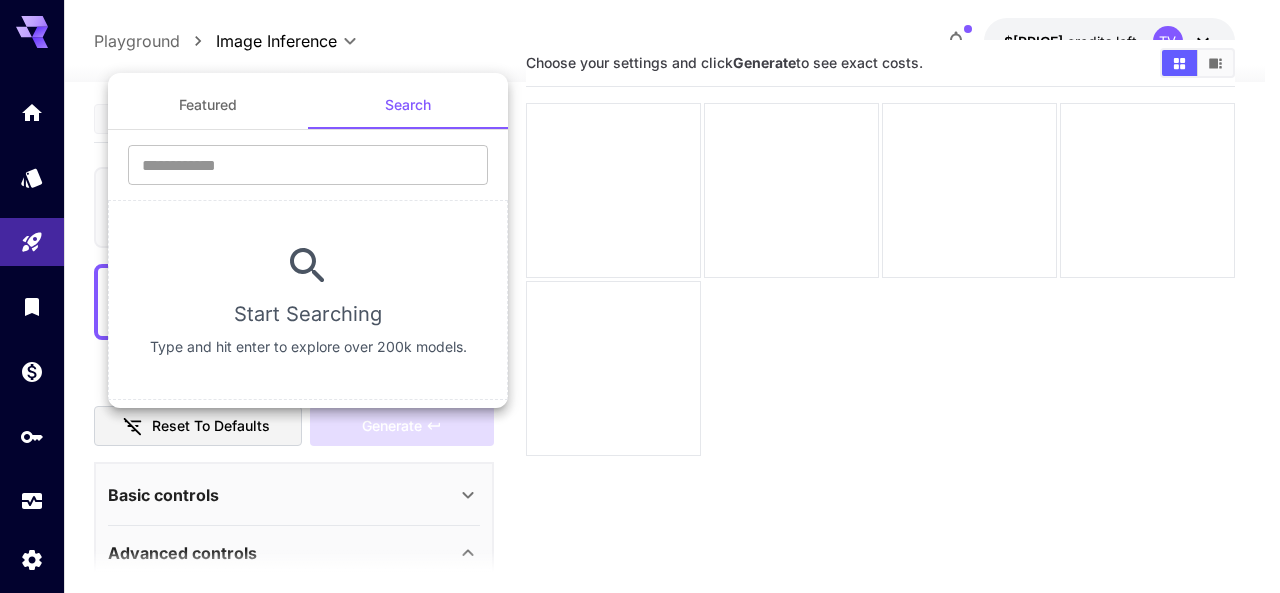 click on "Featured" at bounding box center (208, 105) 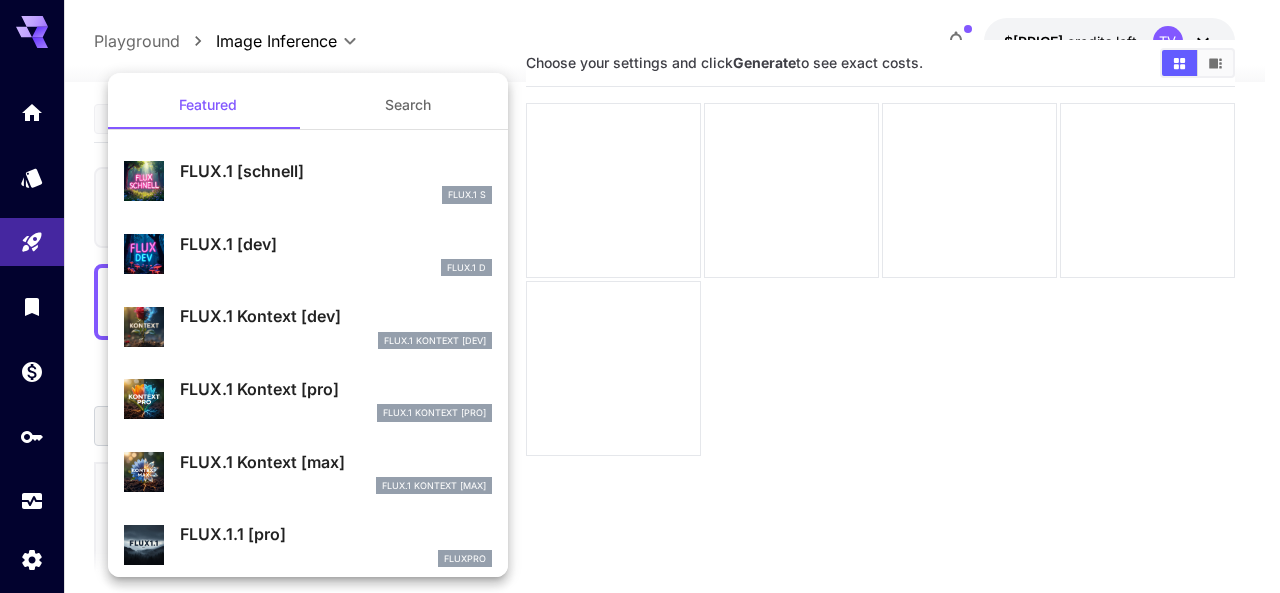 click at bounding box center [640, 296] 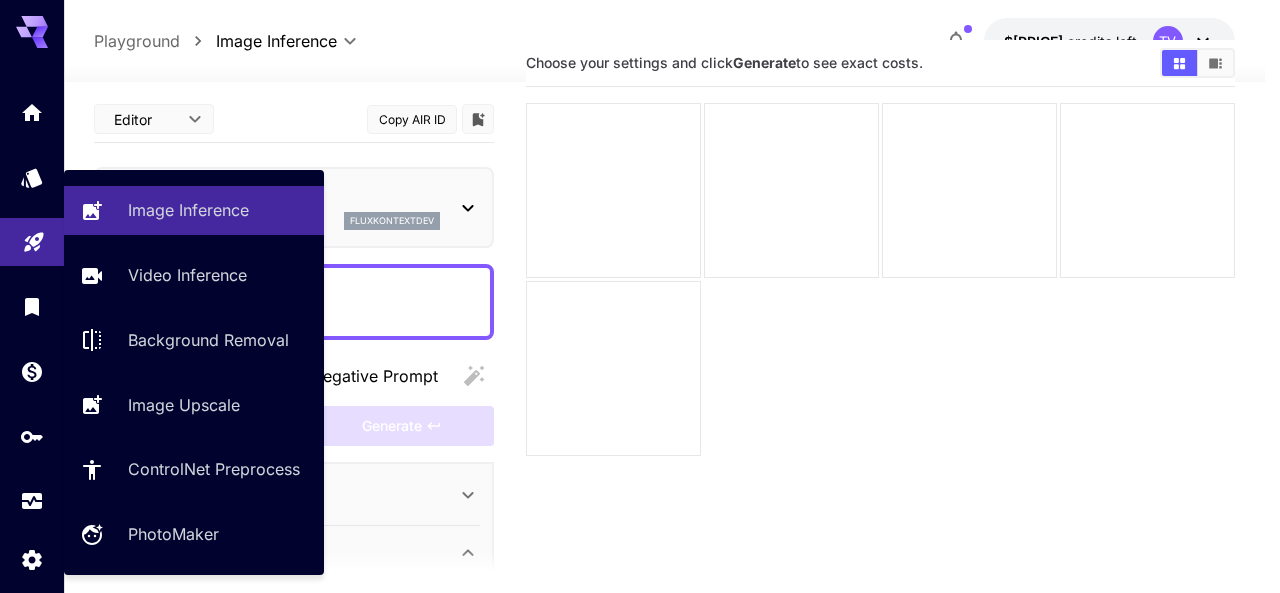 click 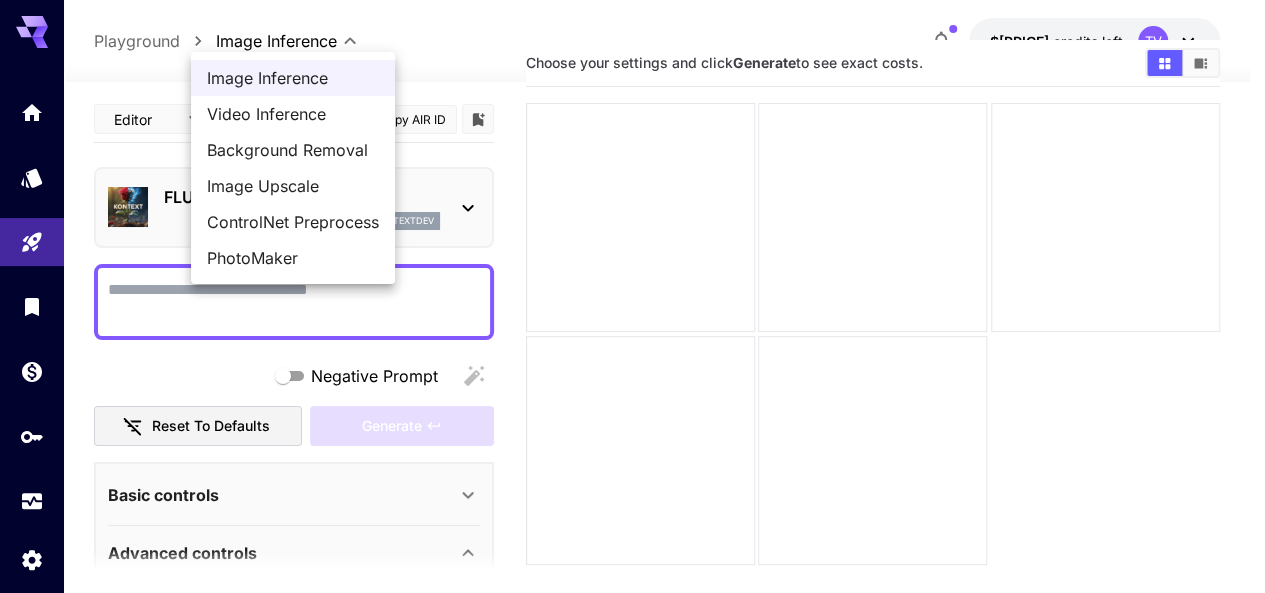 click on "**********" at bounding box center [632, 317] 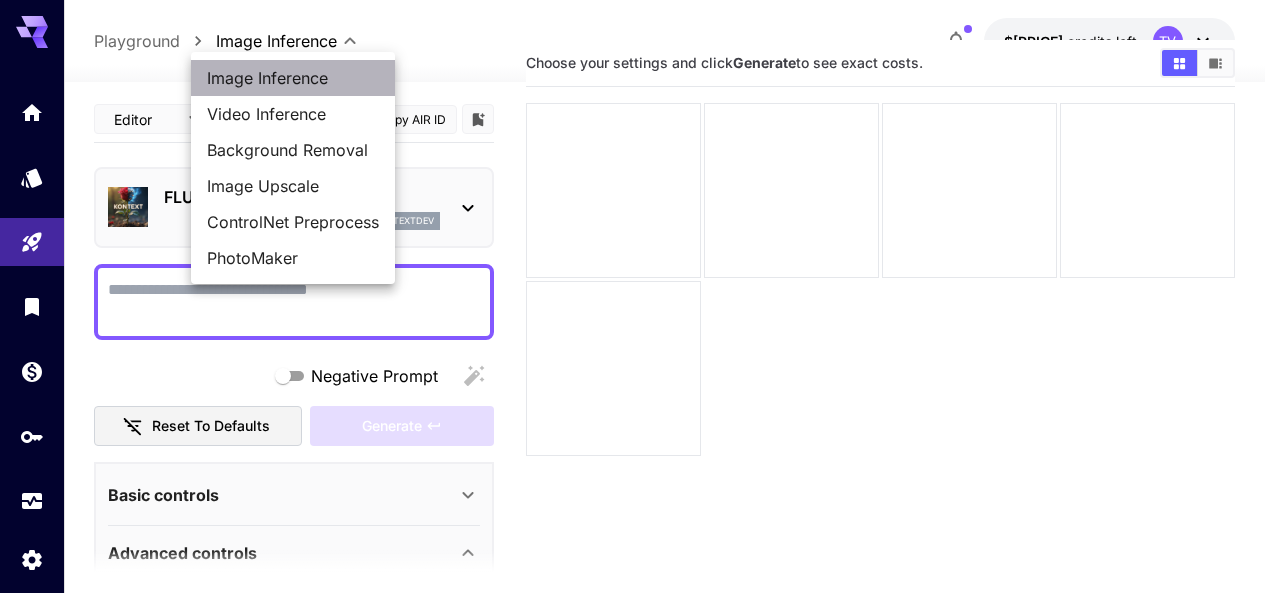 click on "Image Inference" at bounding box center [293, 78] 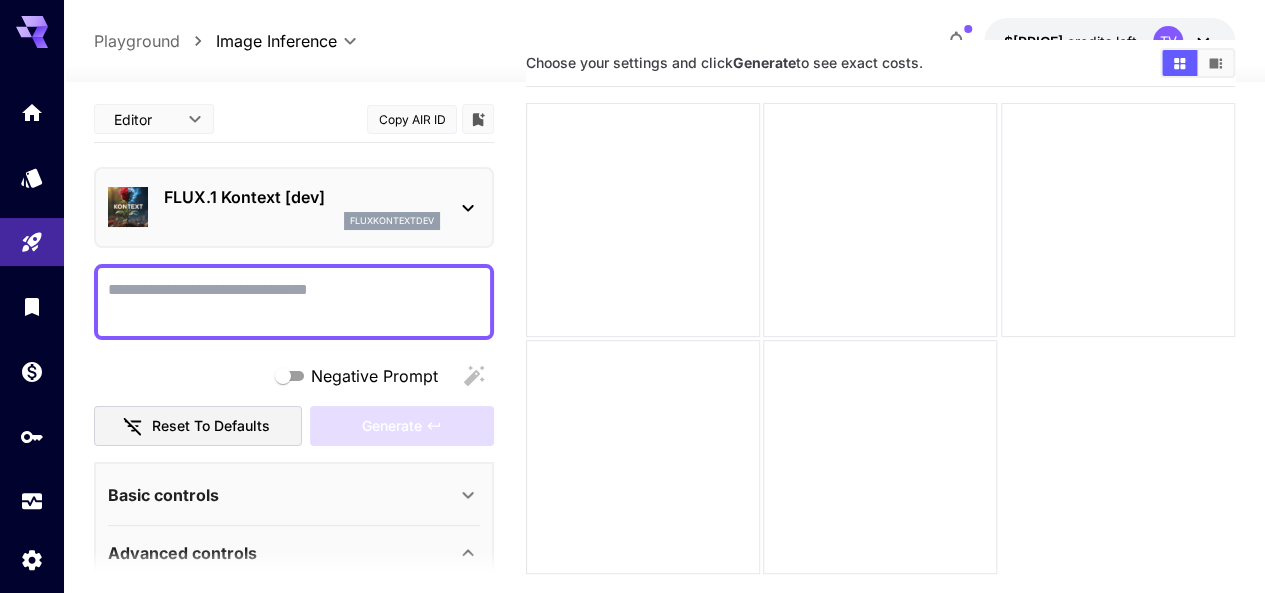 click 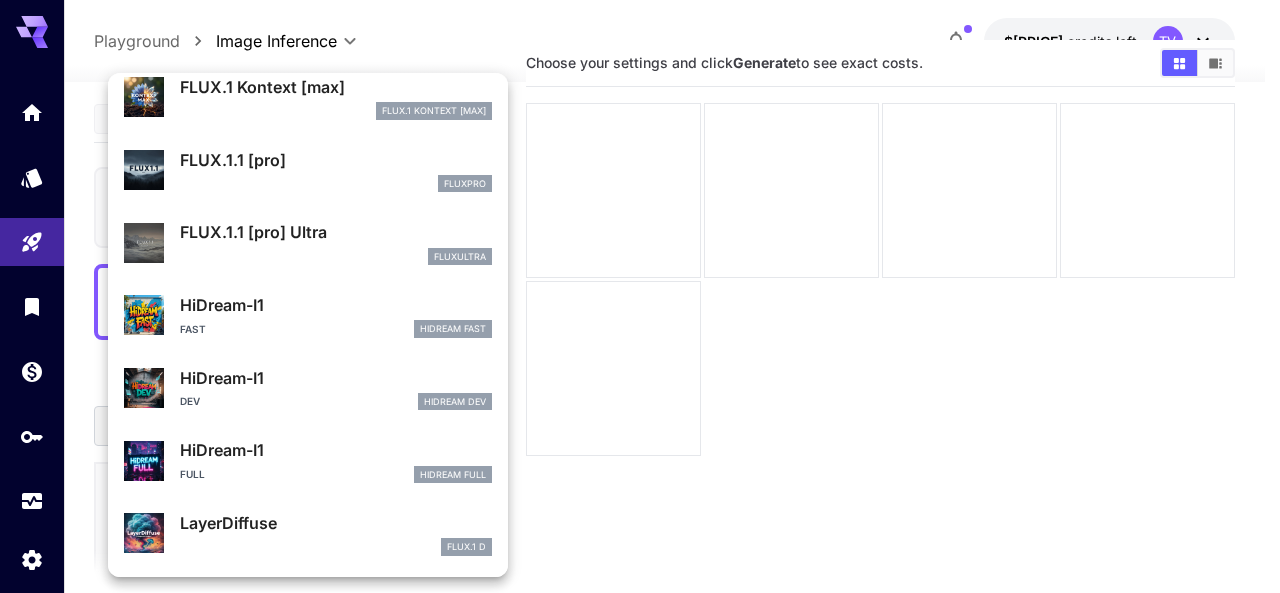 scroll, scrollTop: 0, scrollLeft: 0, axis: both 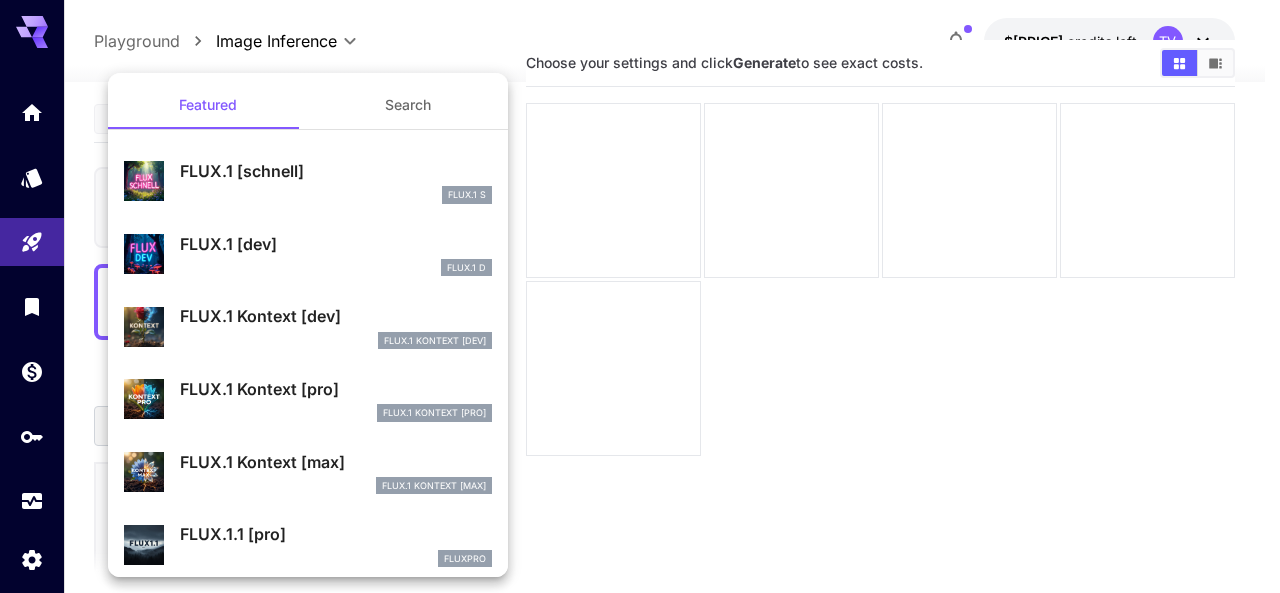 click on "Search" at bounding box center [408, 105] 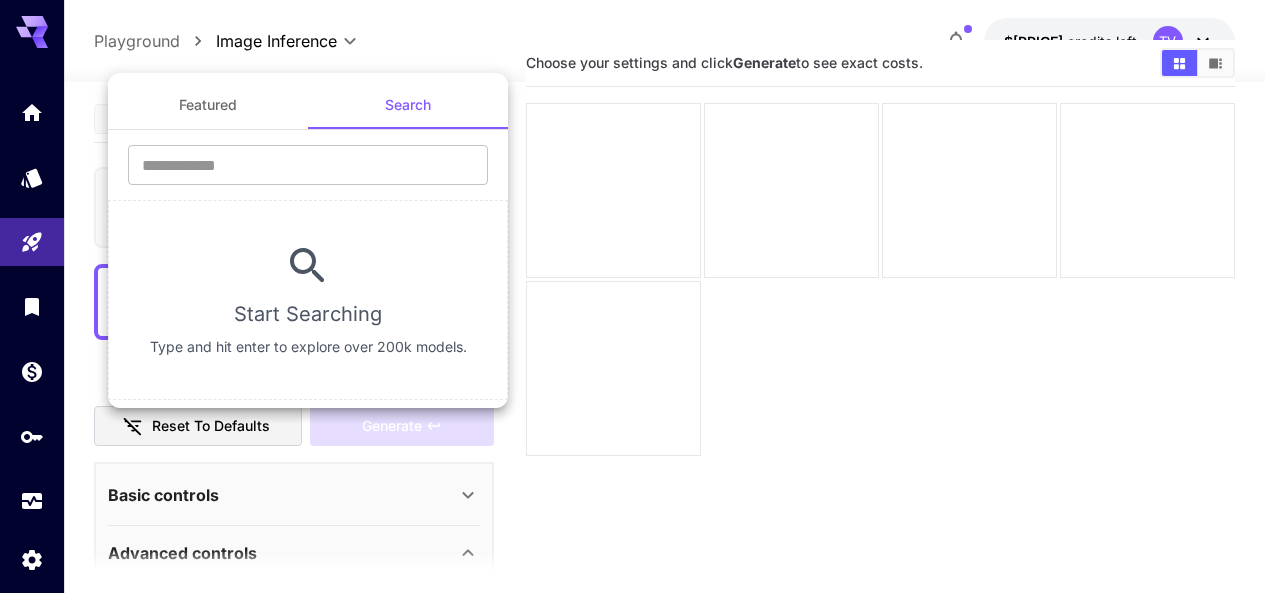 click at bounding box center [640, 296] 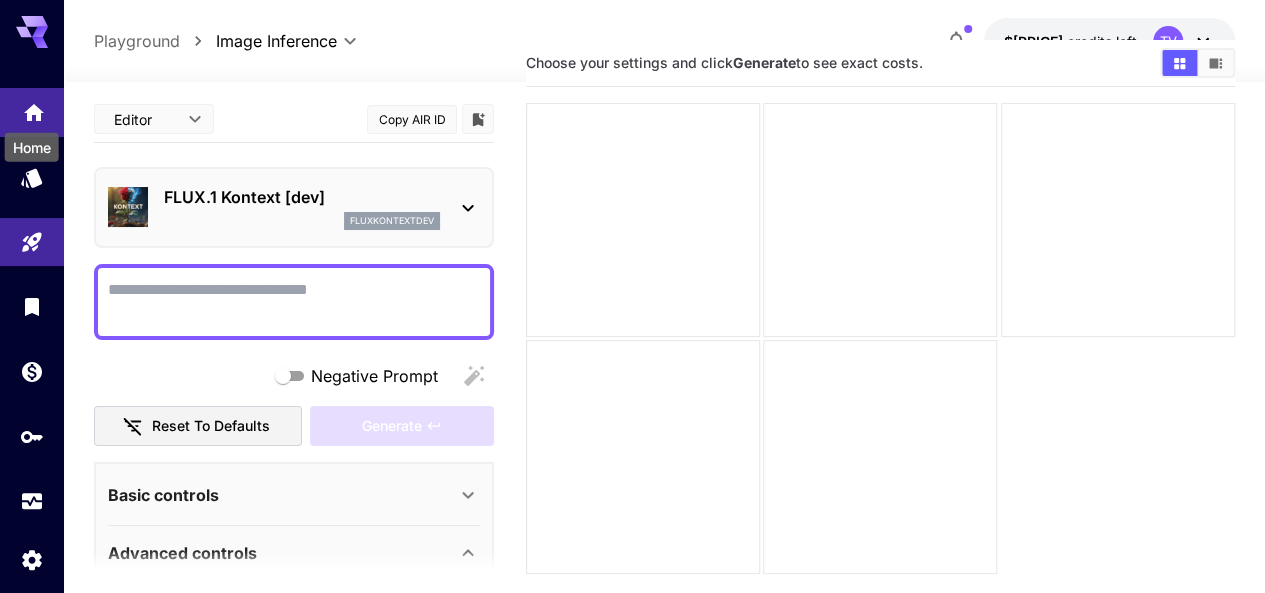 click 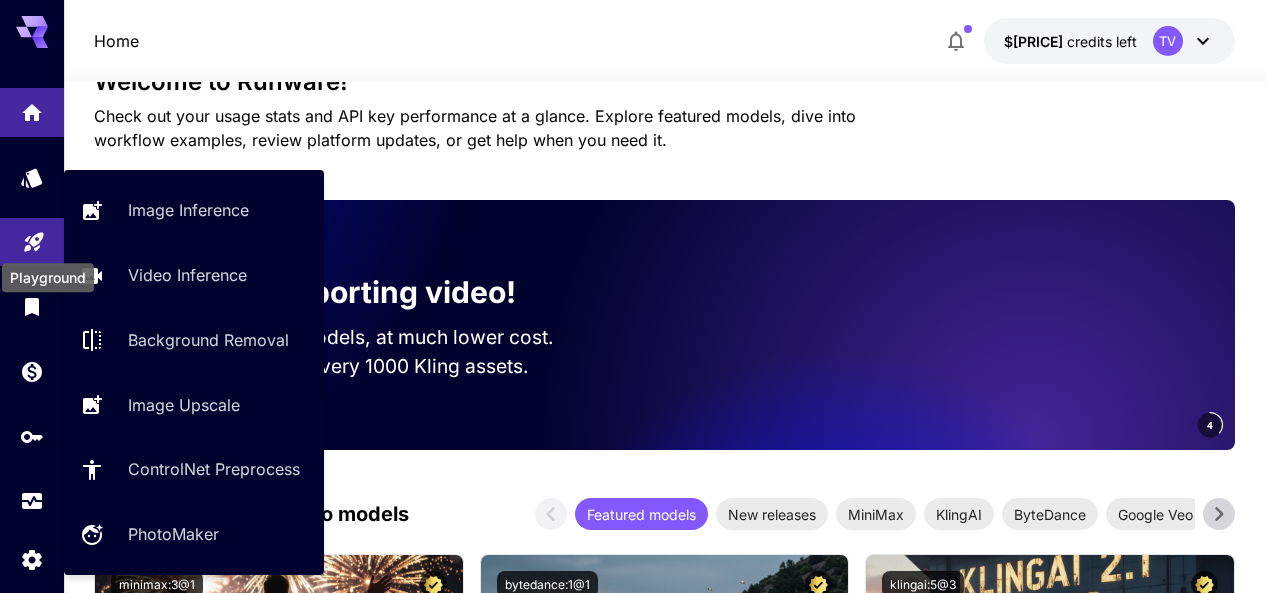 click 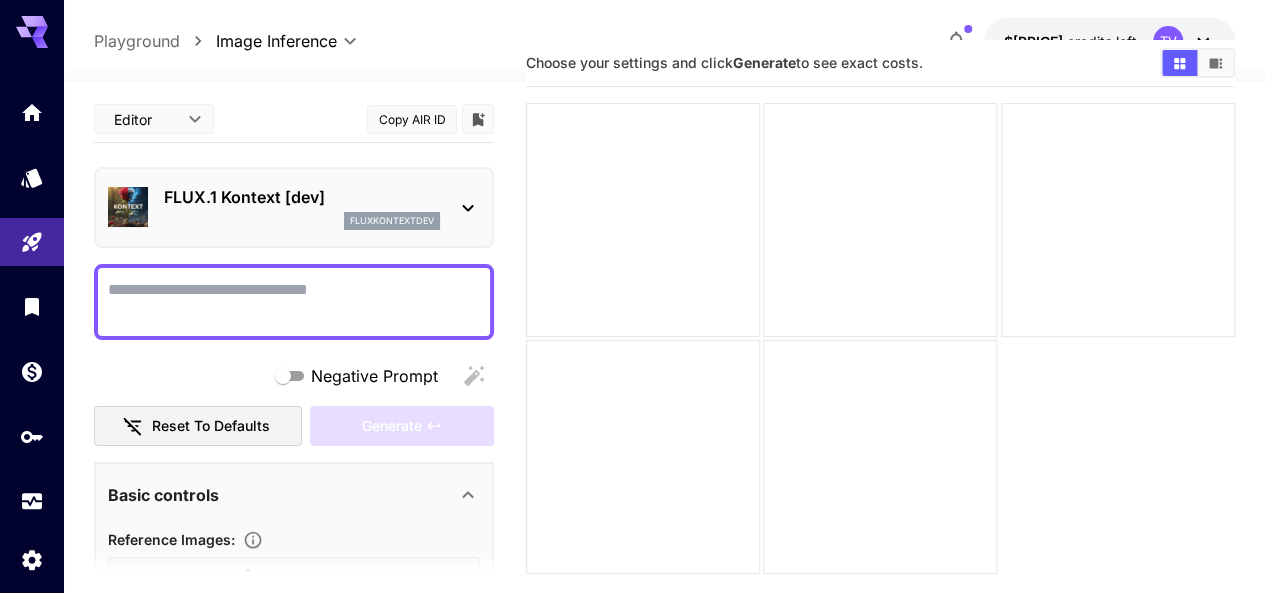 click on "FLUX.1 Kontext [dev] fluxkontextdev" at bounding box center (294, 207) 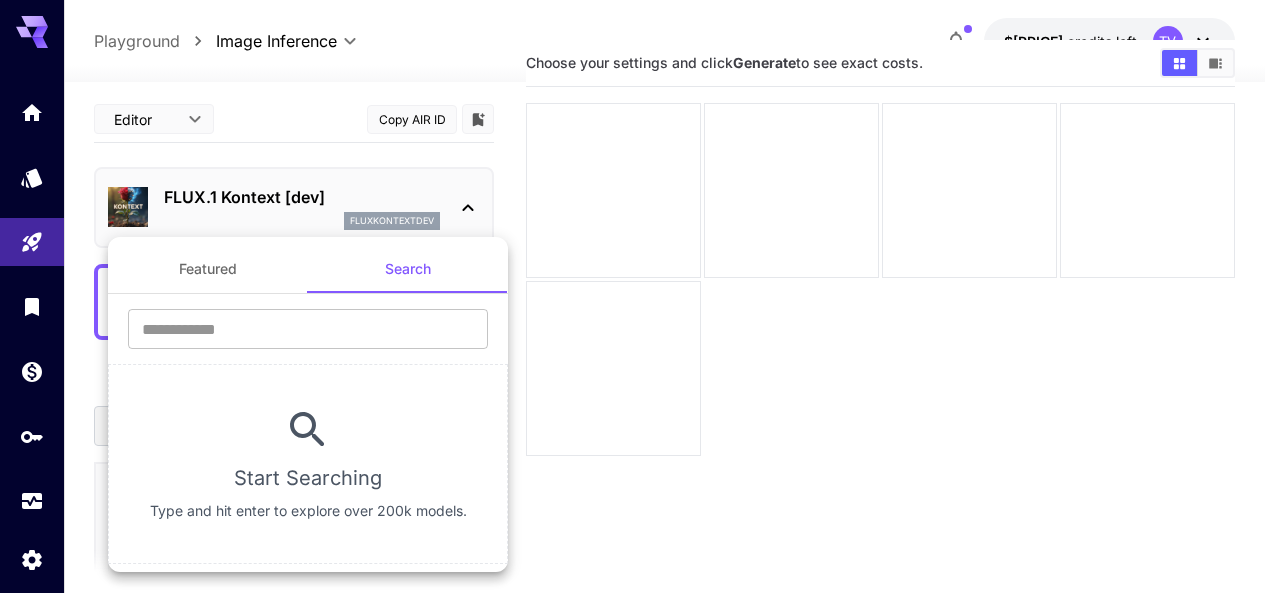 click on "Featured" at bounding box center [208, 269] 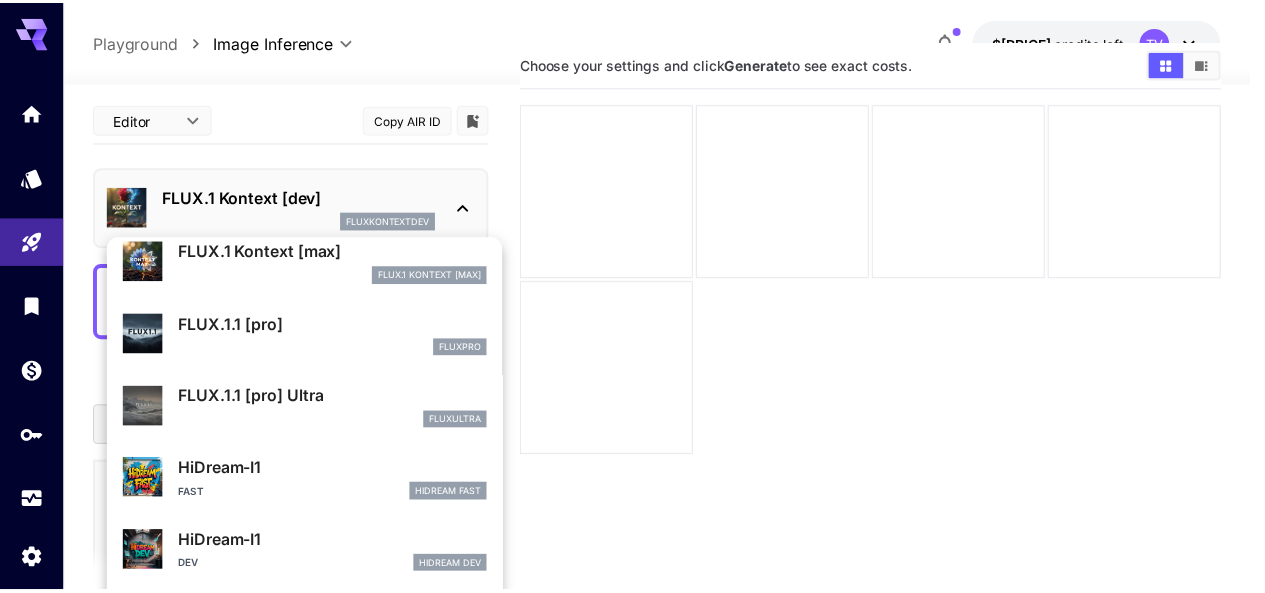 scroll, scrollTop: 376, scrollLeft: 0, axis: vertical 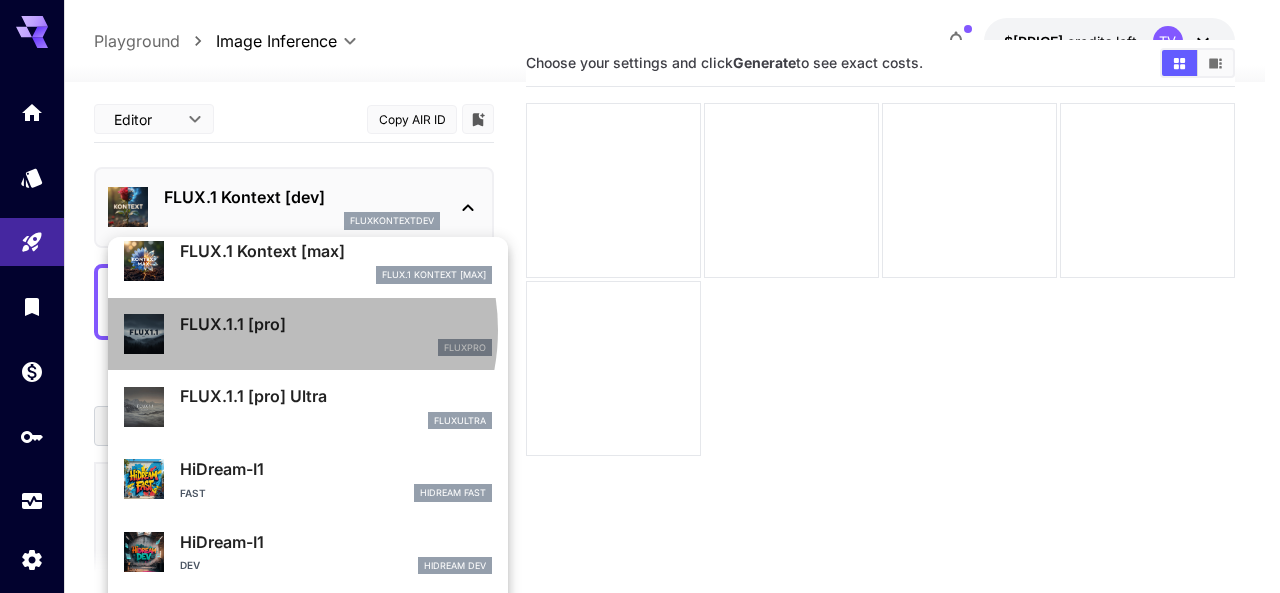 click on "FLUX.1.1 [pro]" at bounding box center [336, 324] 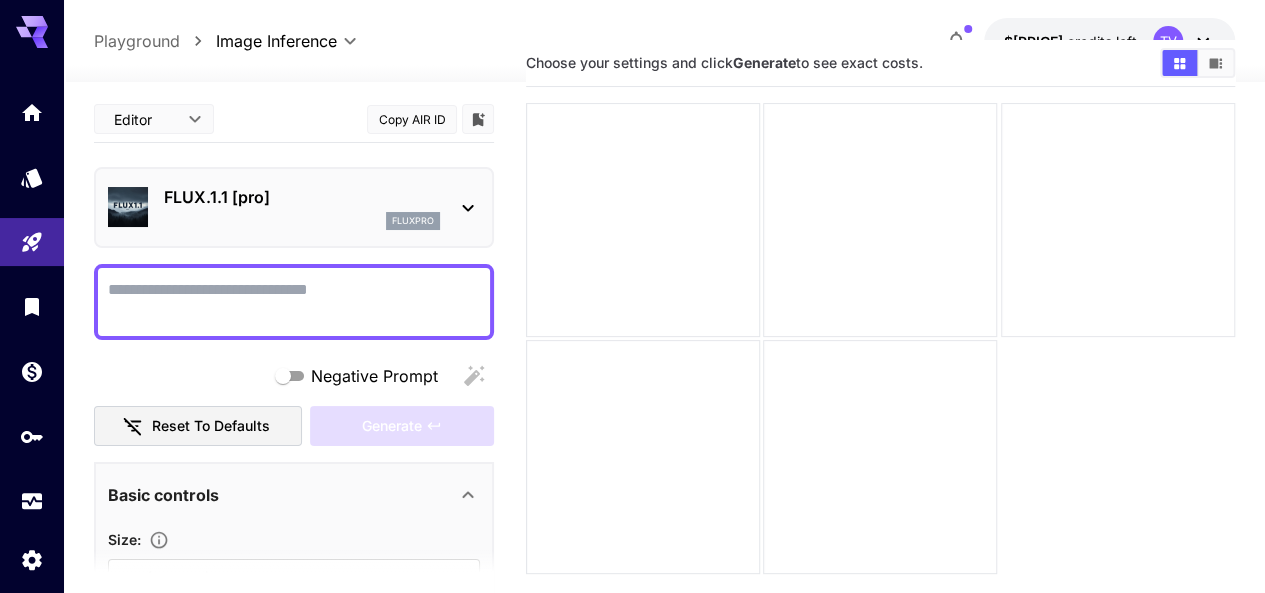 scroll, scrollTop: 449, scrollLeft: 0, axis: vertical 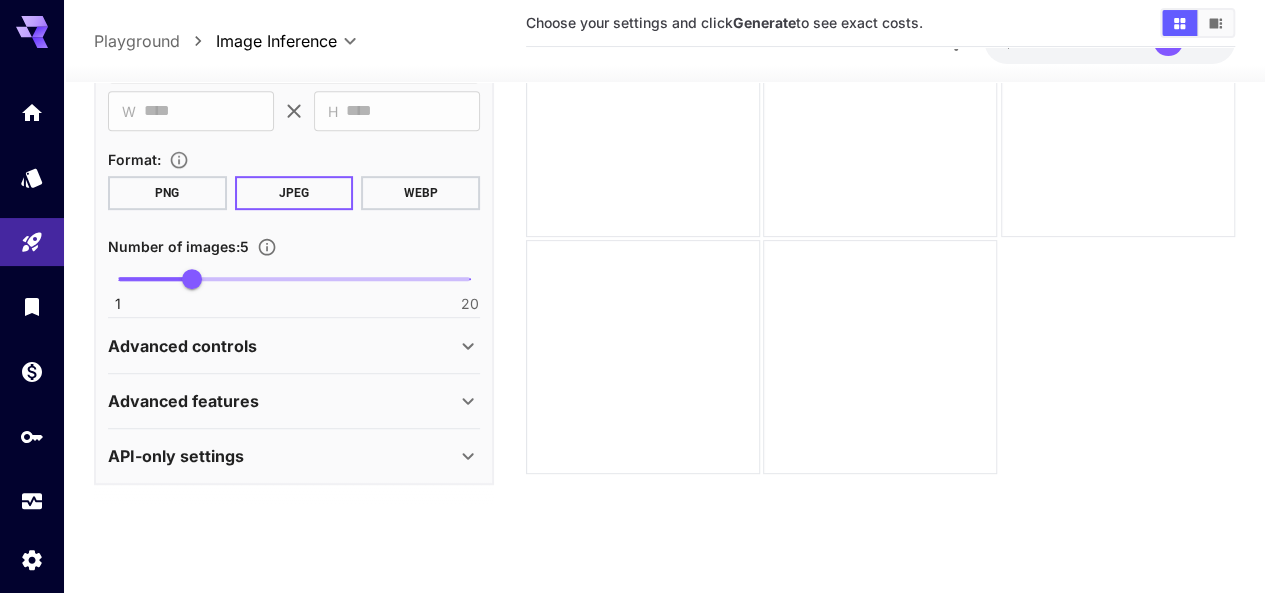 click 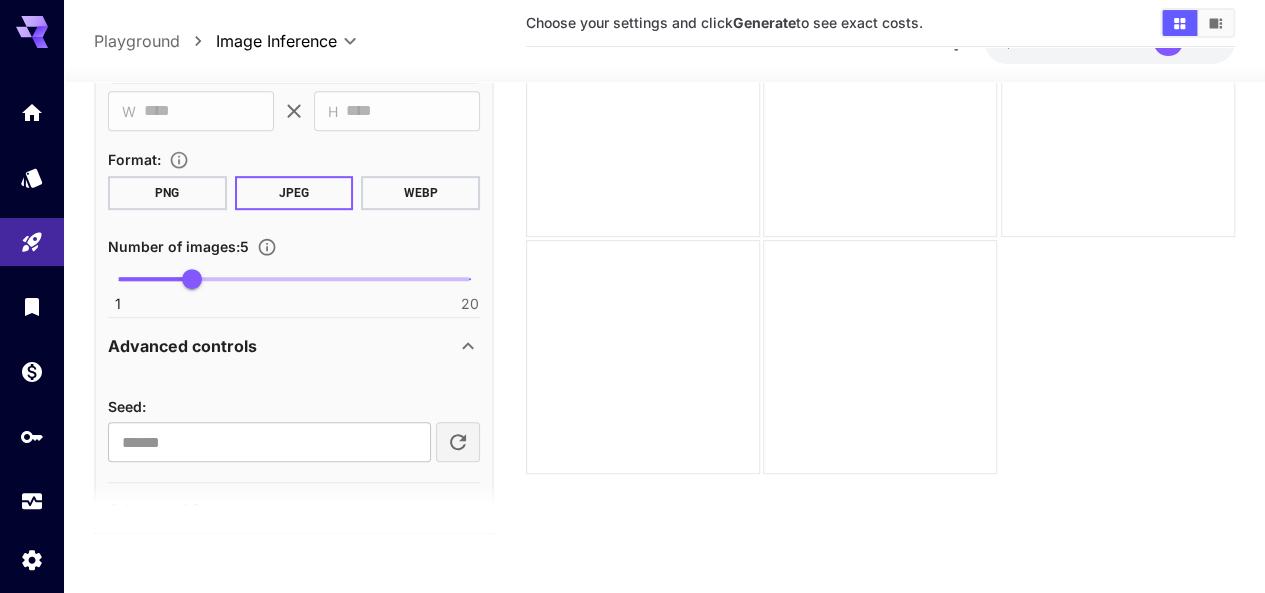 click 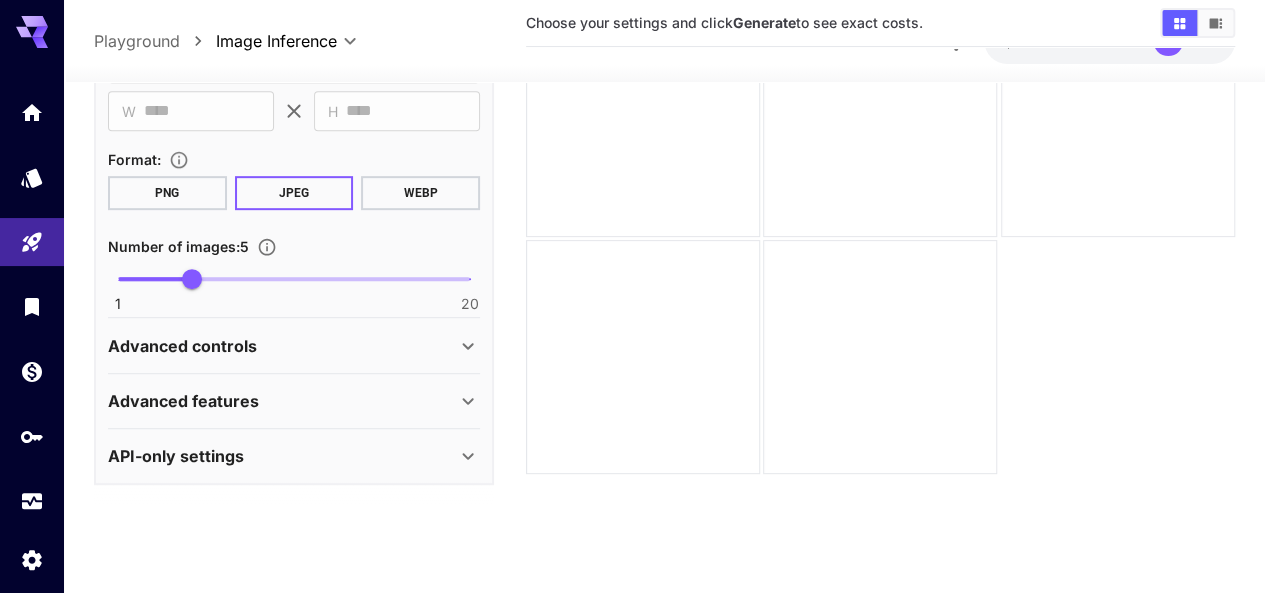 click on "Advanced features" at bounding box center (282, 401) 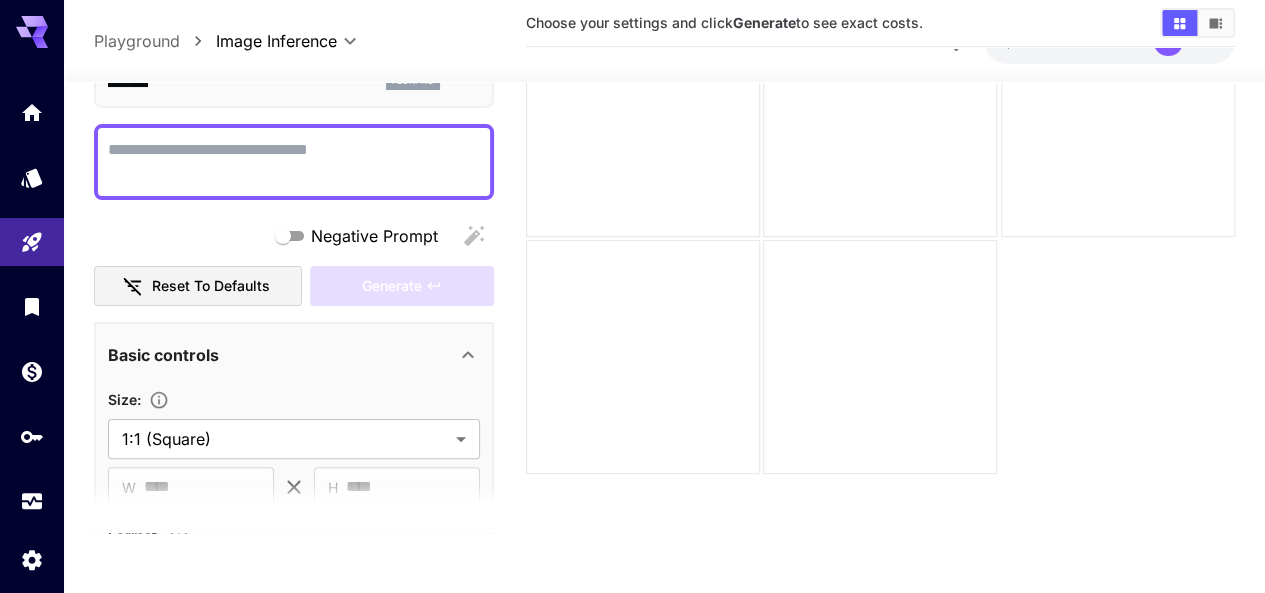 scroll, scrollTop: 0, scrollLeft: 0, axis: both 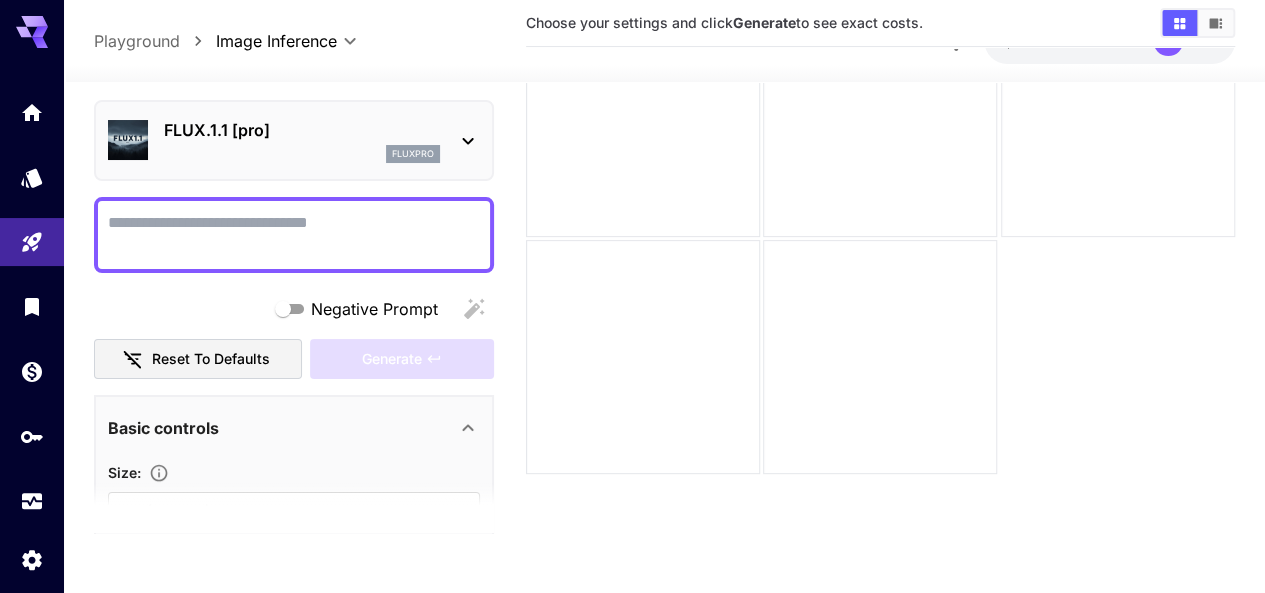 click 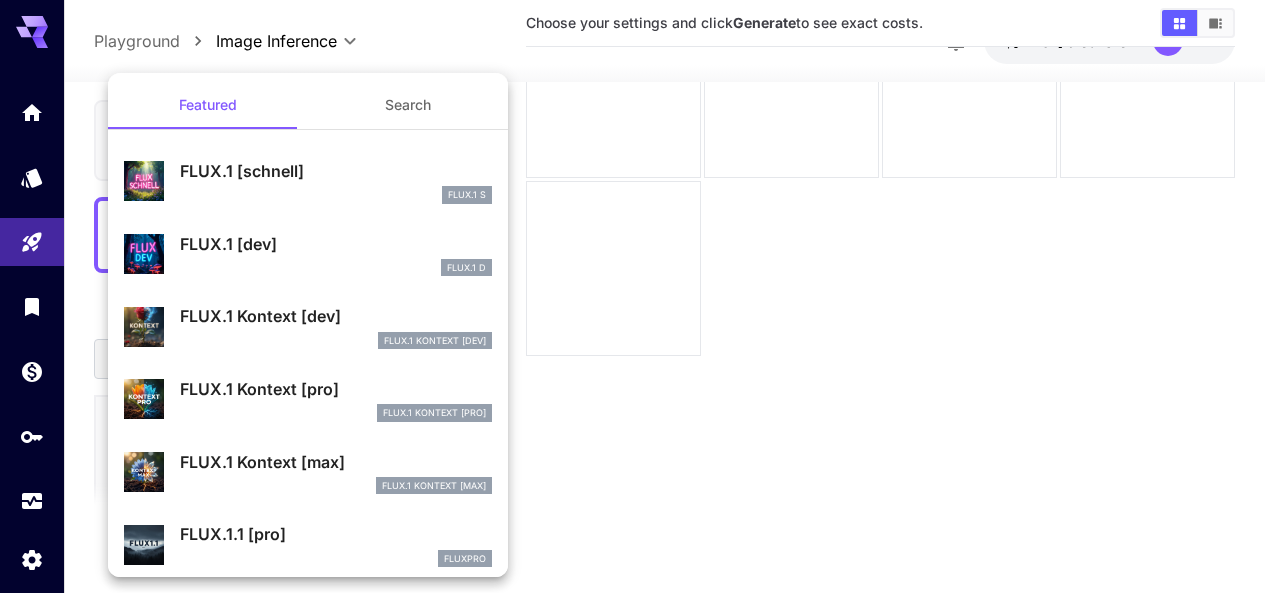 click at bounding box center [640, 296] 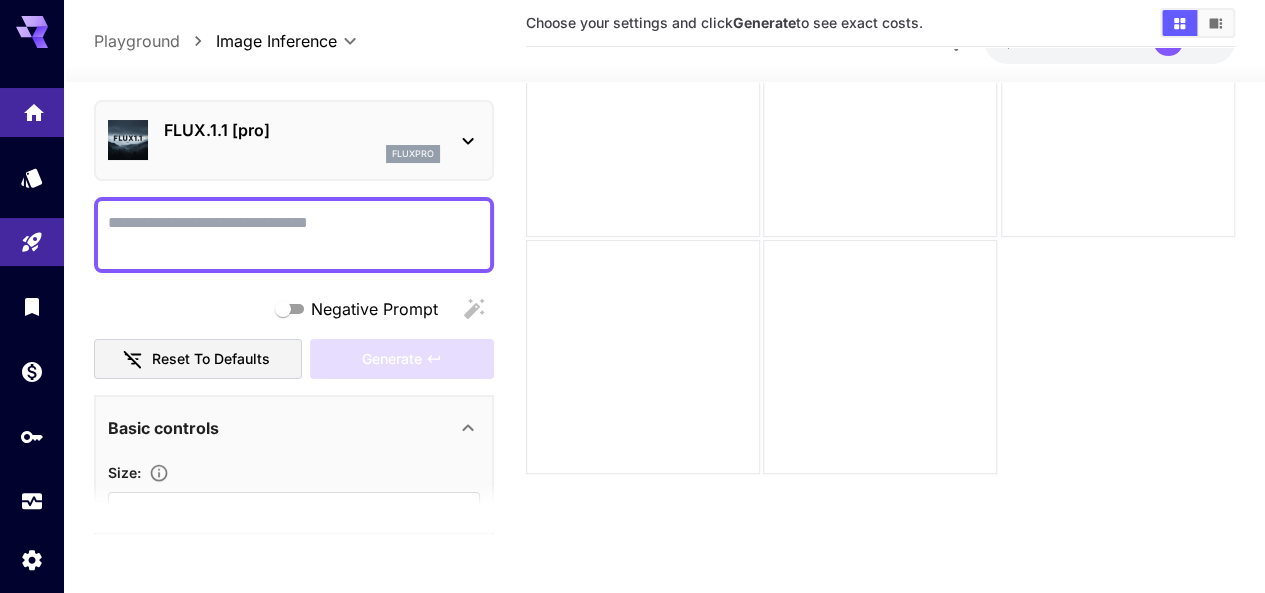 click 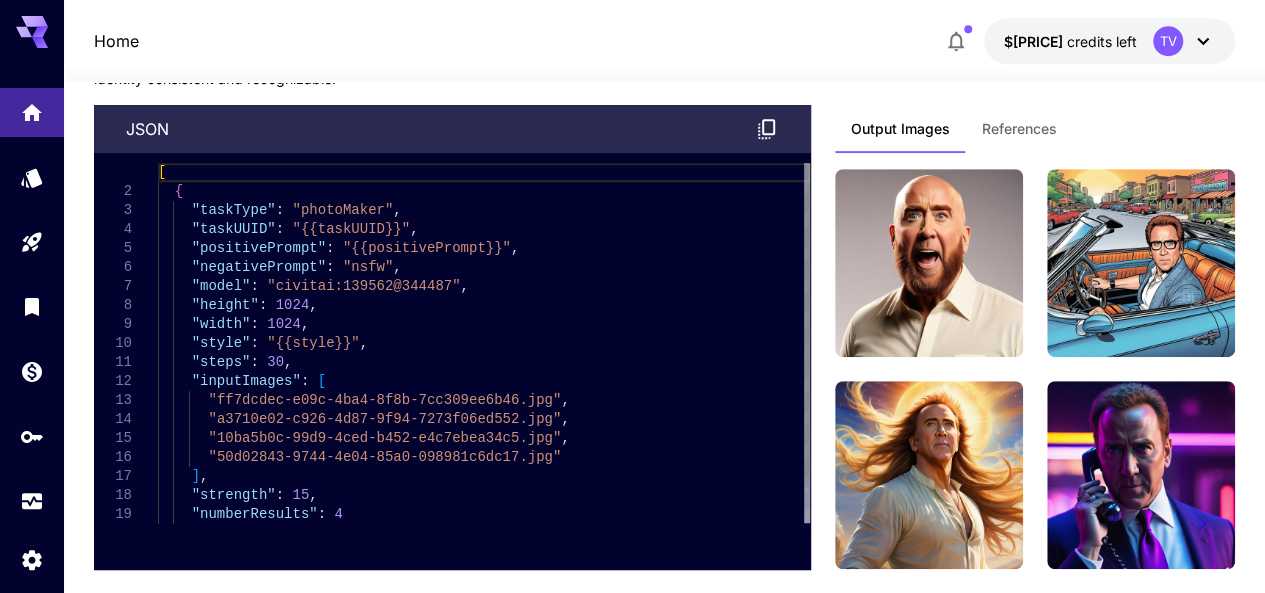 scroll, scrollTop: 4058, scrollLeft: 0, axis: vertical 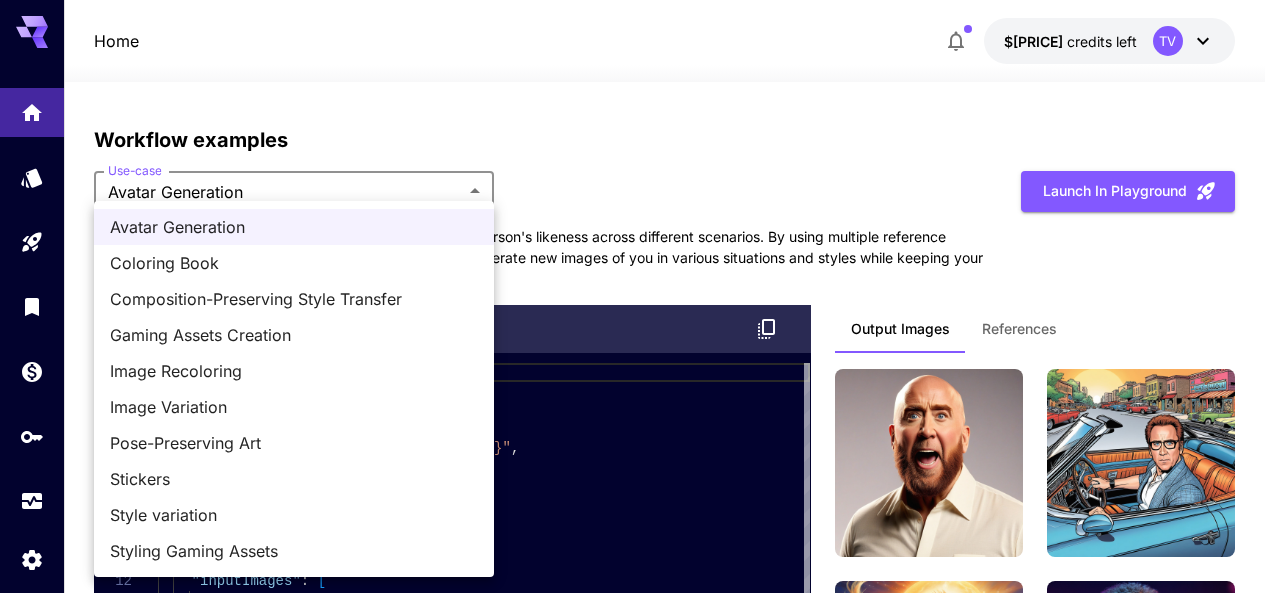 click on "Home $[PRICE]    credits left  TV Welcome to Runware! Check out your usage stats and API key performance at a glance. Explore featured models, dive into workflow examples, review platform updates, or get help when you need it. NEW Now supporting video! Run the best video models, at much lower cost. Save up to $[PRICE] for every [NUMBER] Minimax assets. 4 Test drive the best video models Featured models New releases MiniMax KlingAI ByteDance Google Veo PixVerse Vidu Launch in Playground minimax:[ID]@[ID]                             MiniMax 02 Hailuo Most polished and dynamic model with vibrant, theatrical visuals and fluid motion. Ideal for viral content and commercial-style footage. Launch in Playground bytedance:[ID]@[ID]                             Seedance [VERSION] Lite Lightweight and efficient model for fast video creation with 1080p output at 24fps. Features multi-shot storytelling and excellent prompt adherence. Launch in Playground klingai:[ID]@[ID]                             KlingAI [VERSION] Master Launch in Playground klingai:[ID]@[ID]" at bounding box center [640, -1231] 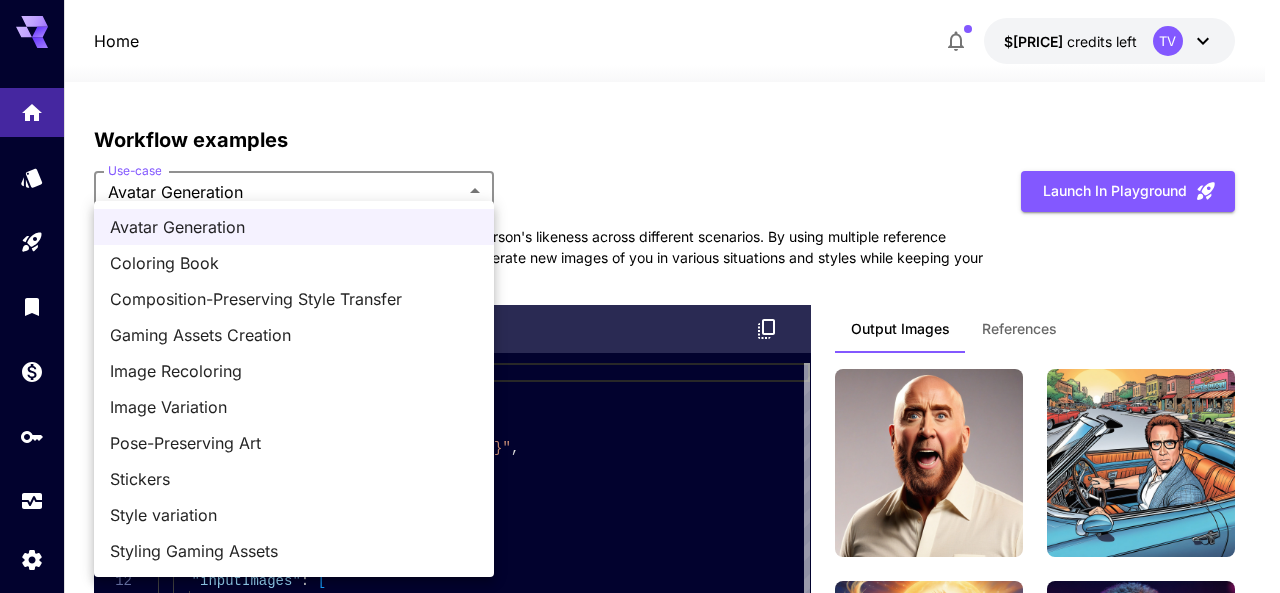 click on "Style variation" at bounding box center [294, 515] 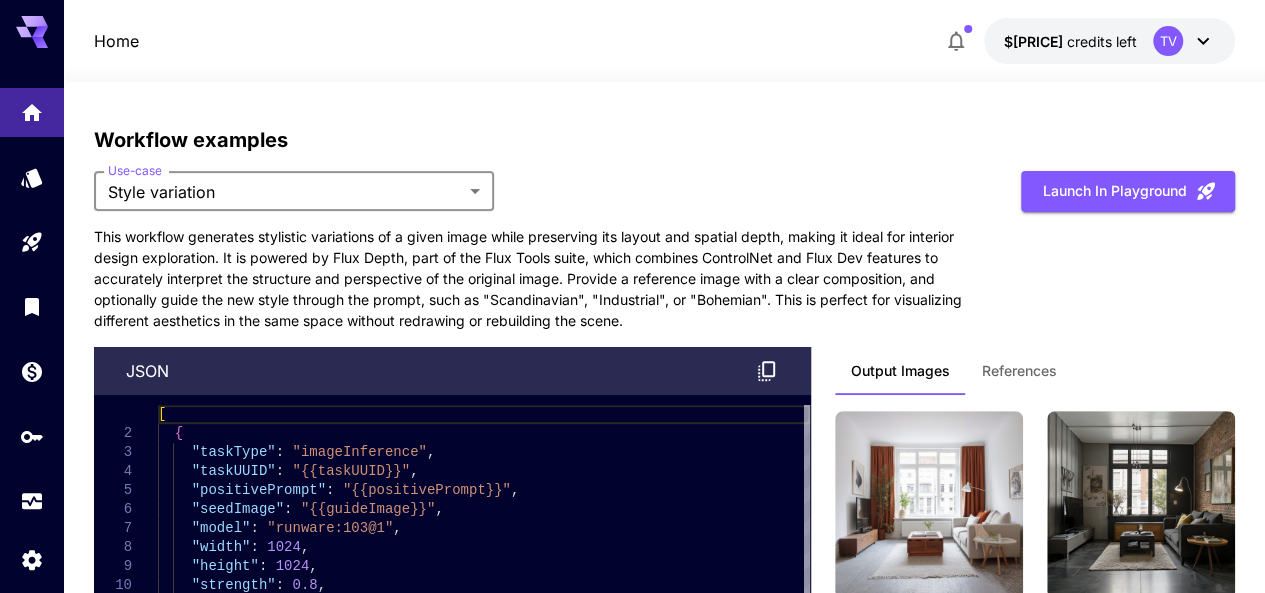 scroll, scrollTop: 3958, scrollLeft: 0, axis: vertical 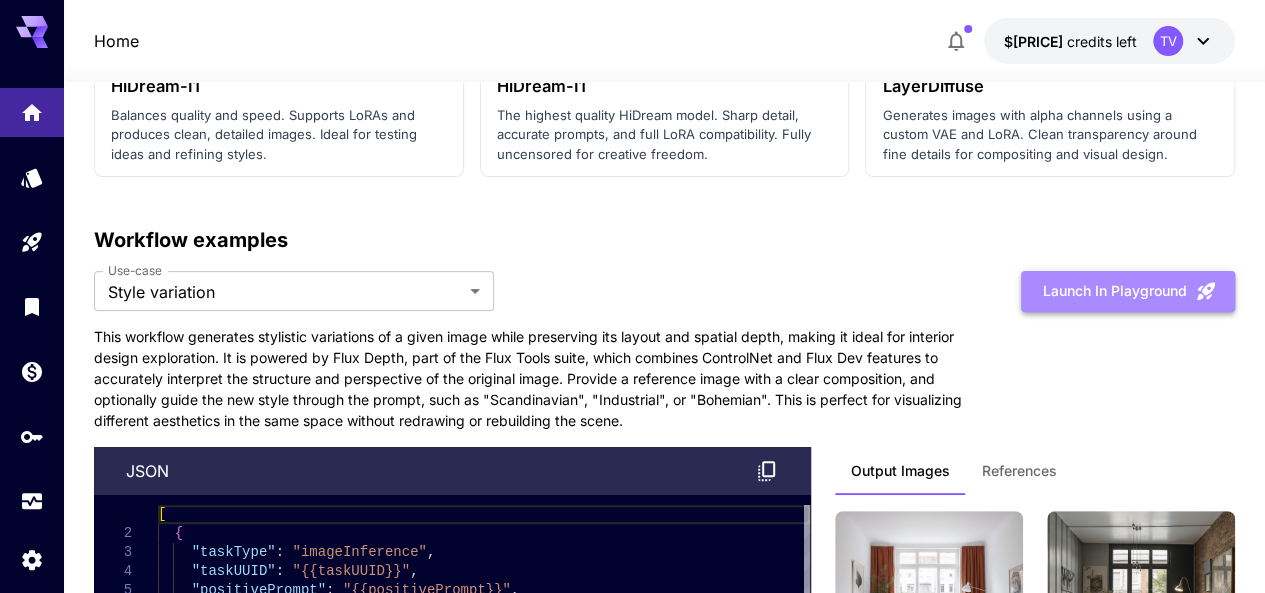 click on "Launch in Playground" at bounding box center (1128, 291) 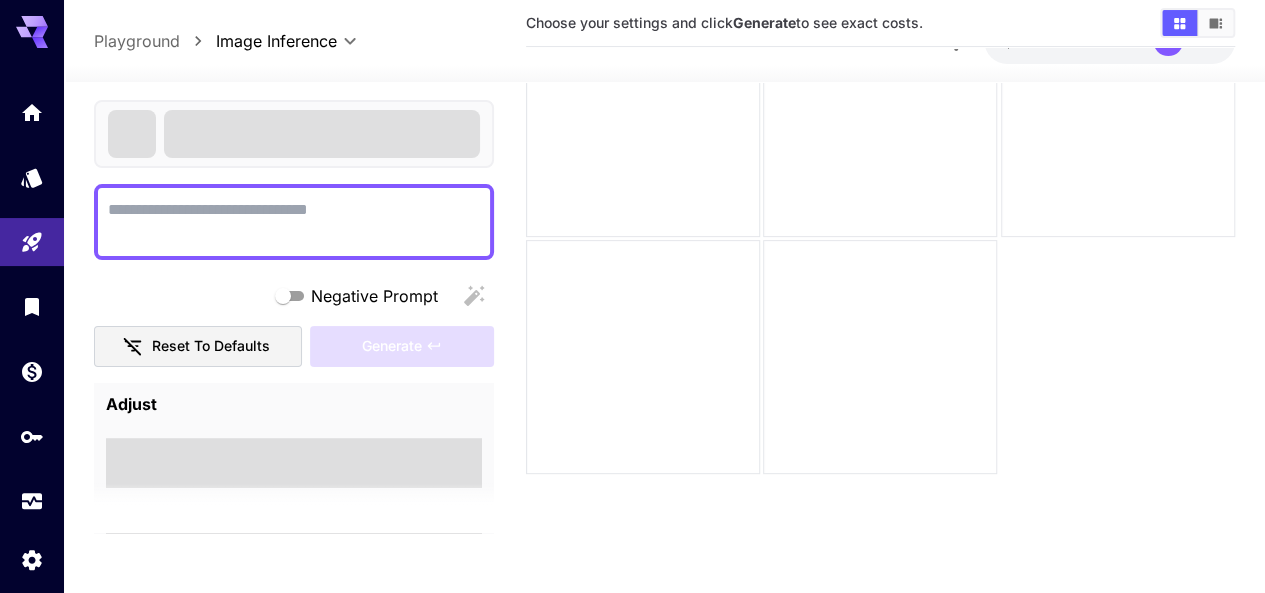 scroll, scrollTop: 158, scrollLeft: 0, axis: vertical 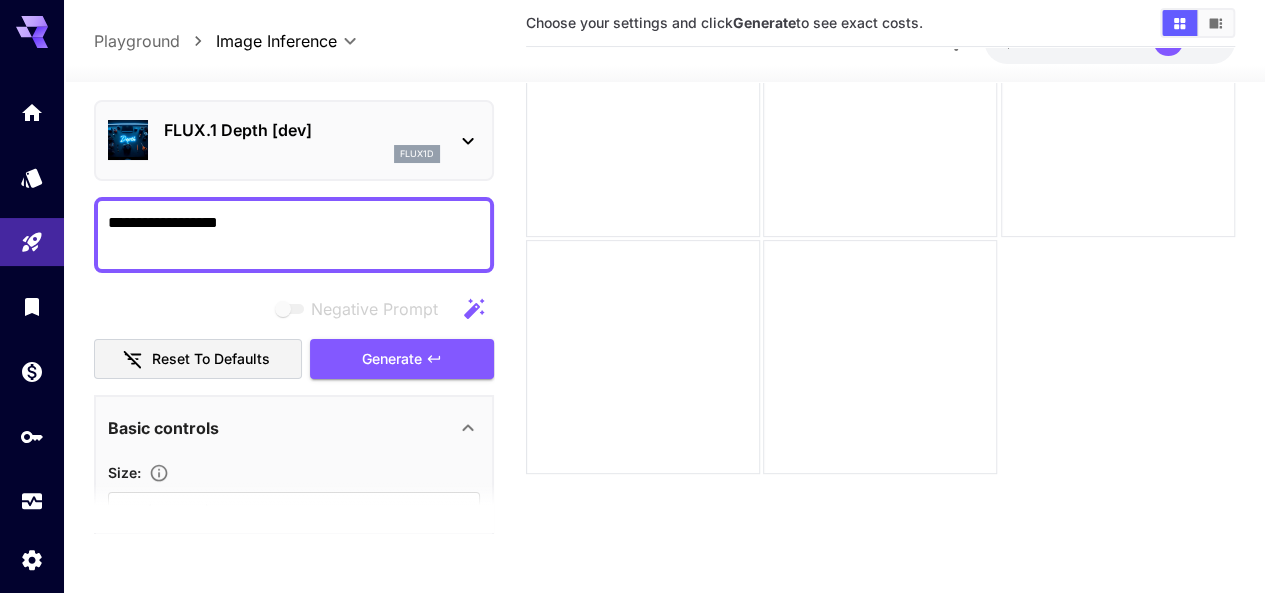 click 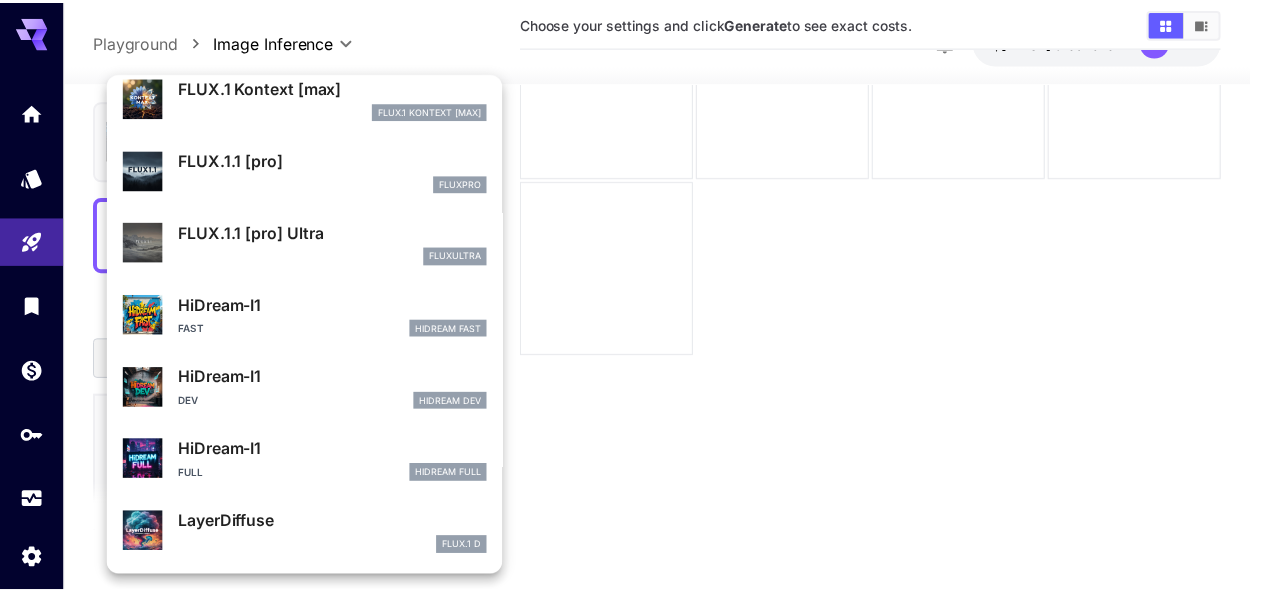 scroll, scrollTop: 0, scrollLeft: 0, axis: both 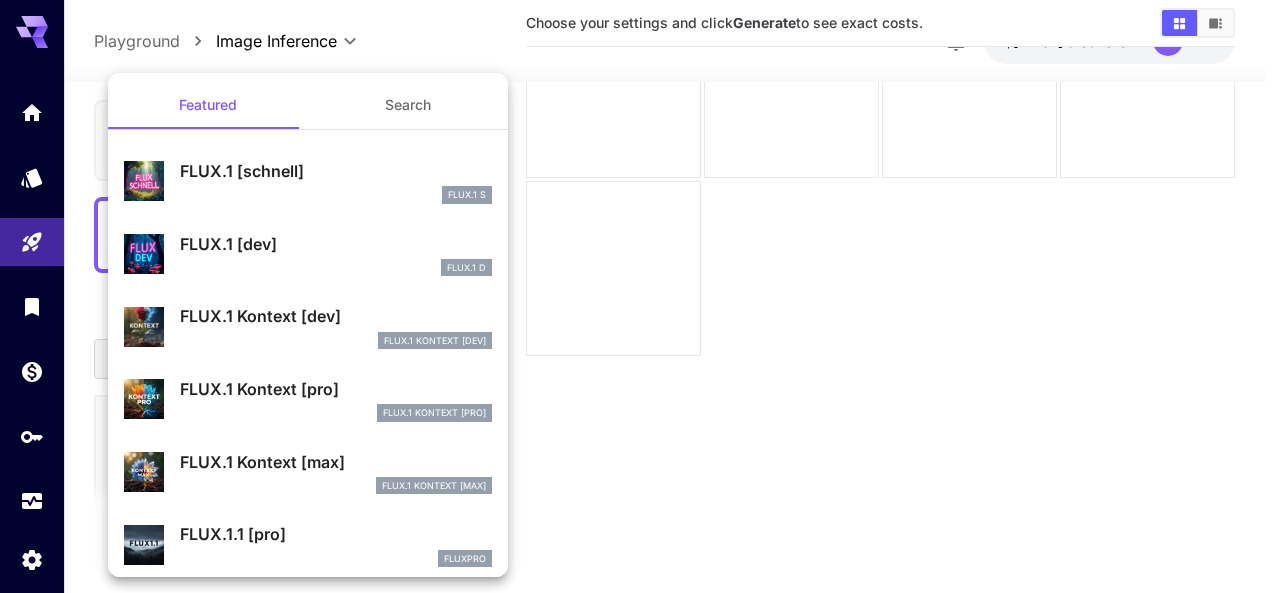 click at bounding box center (640, 296) 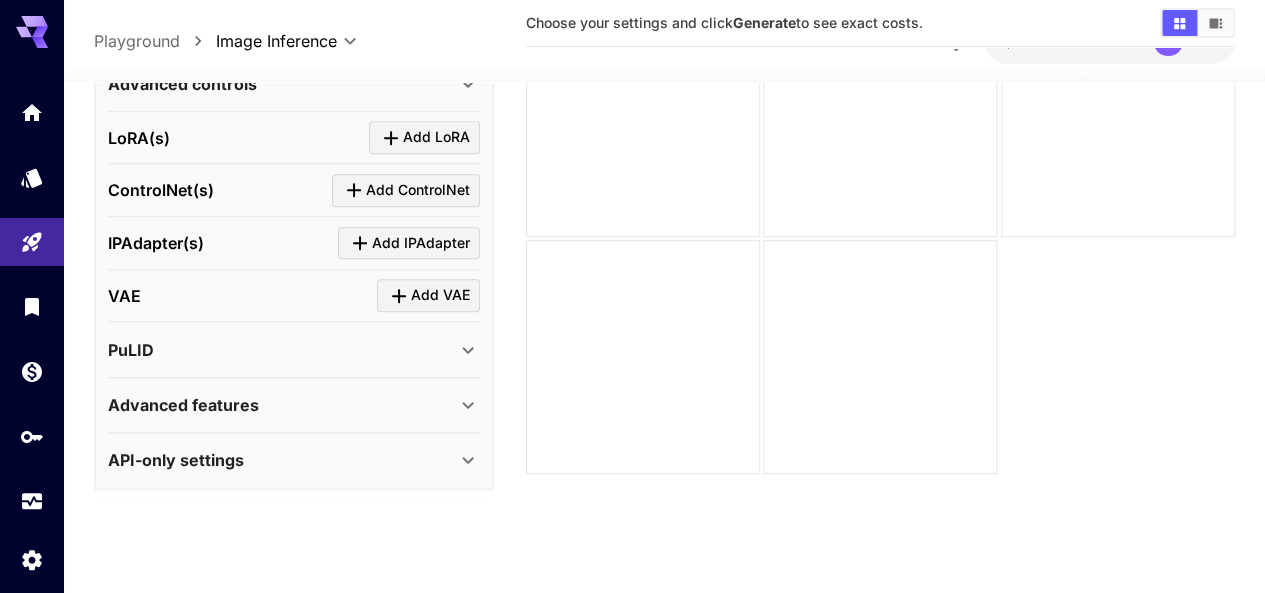 scroll, scrollTop: 611, scrollLeft: 0, axis: vertical 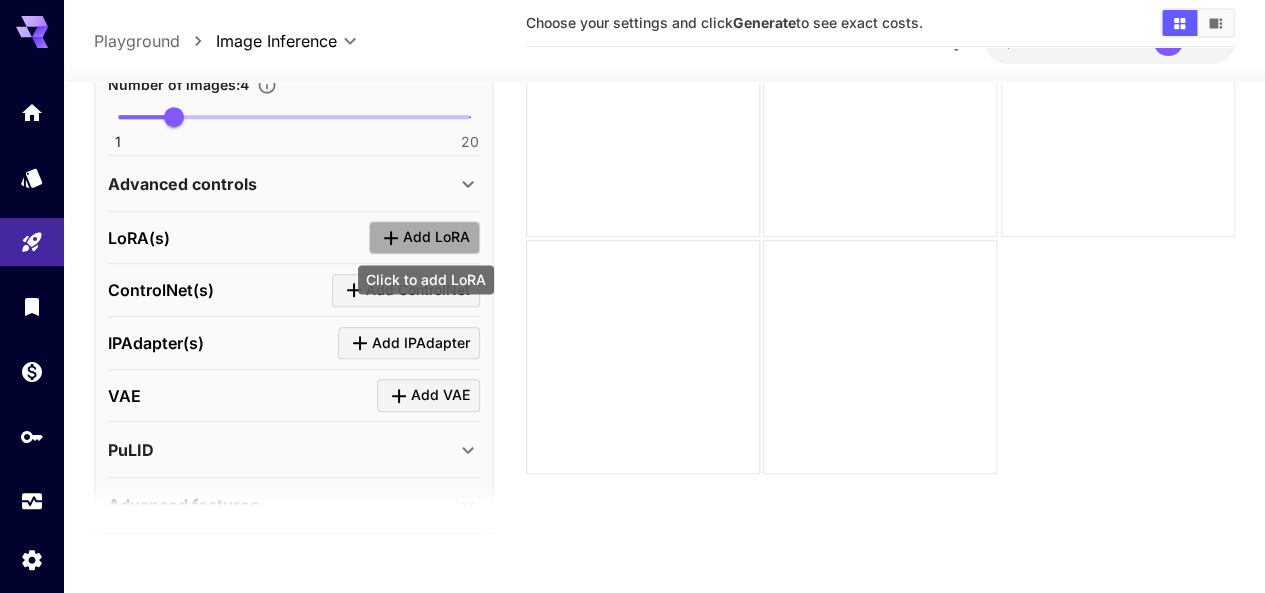 click 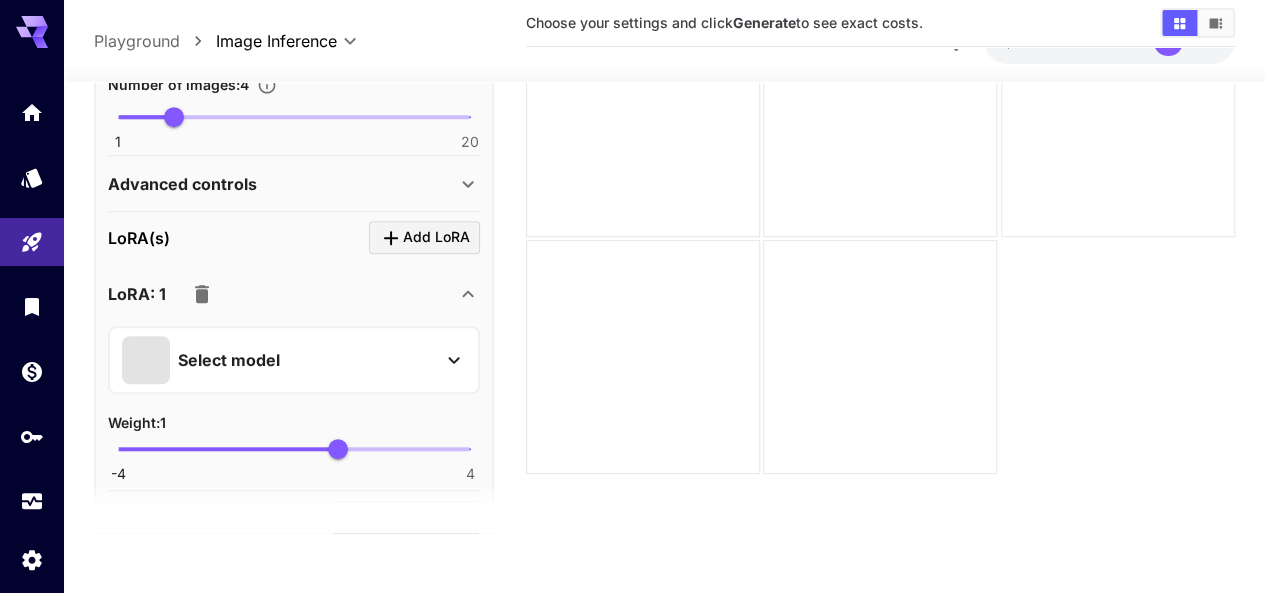click on "Select model" at bounding box center [294, 360] 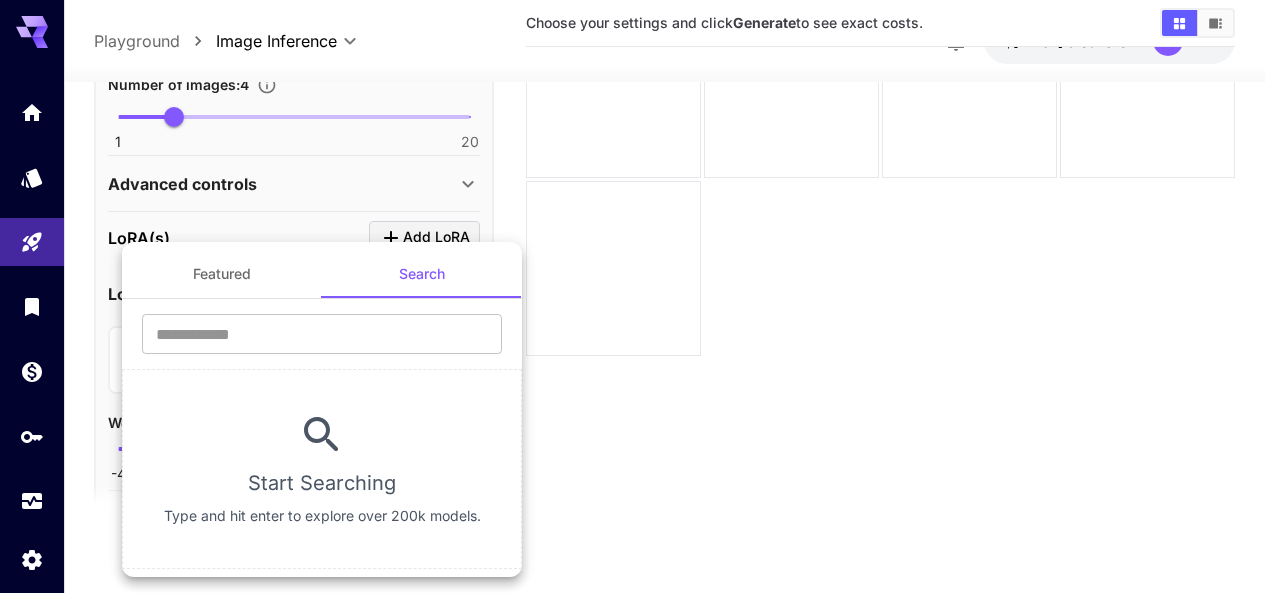 click on "Featured" at bounding box center [222, 274] 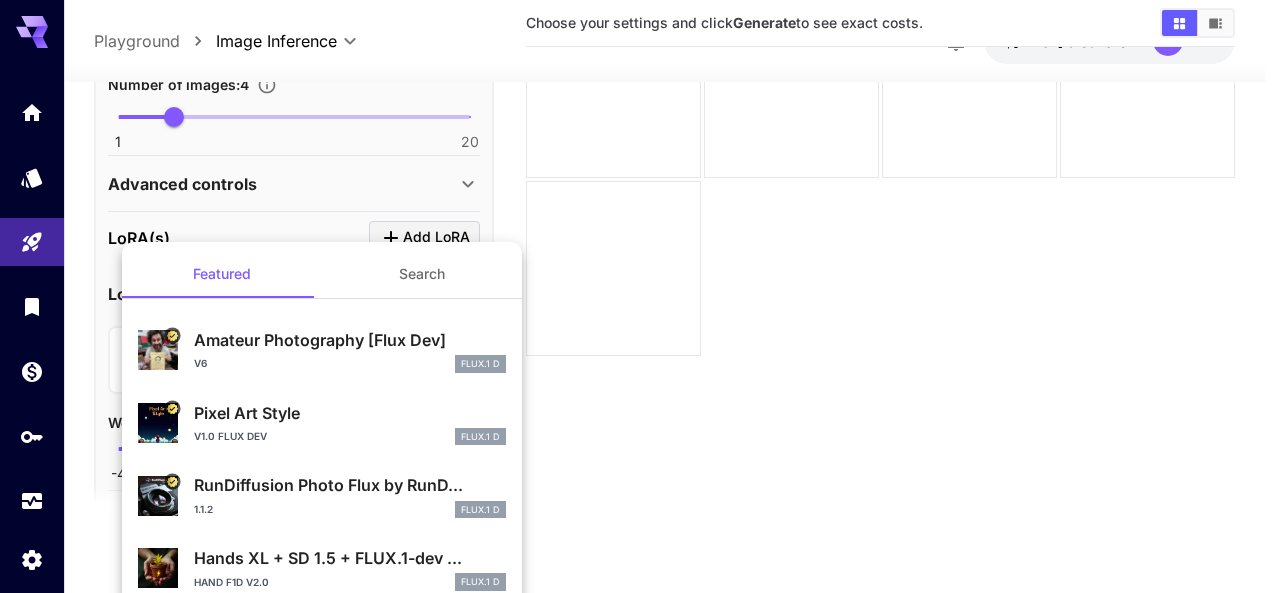 click at bounding box center (640, 296) 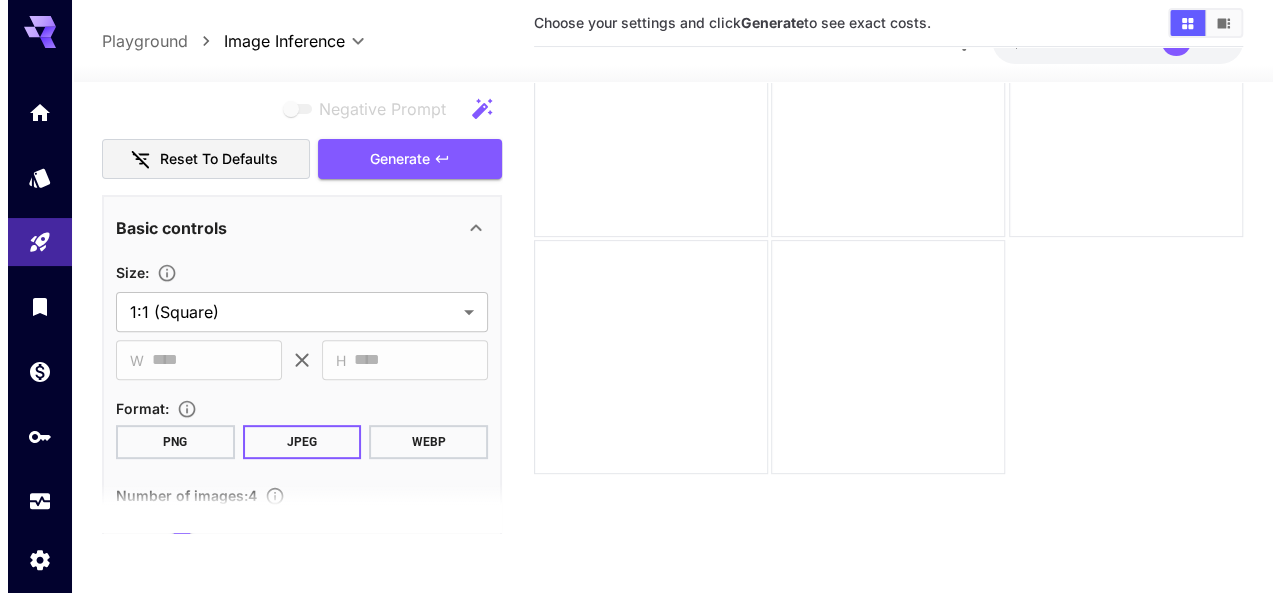 scroll, scrollTop: 0, scrollLeft: 0, axis: both 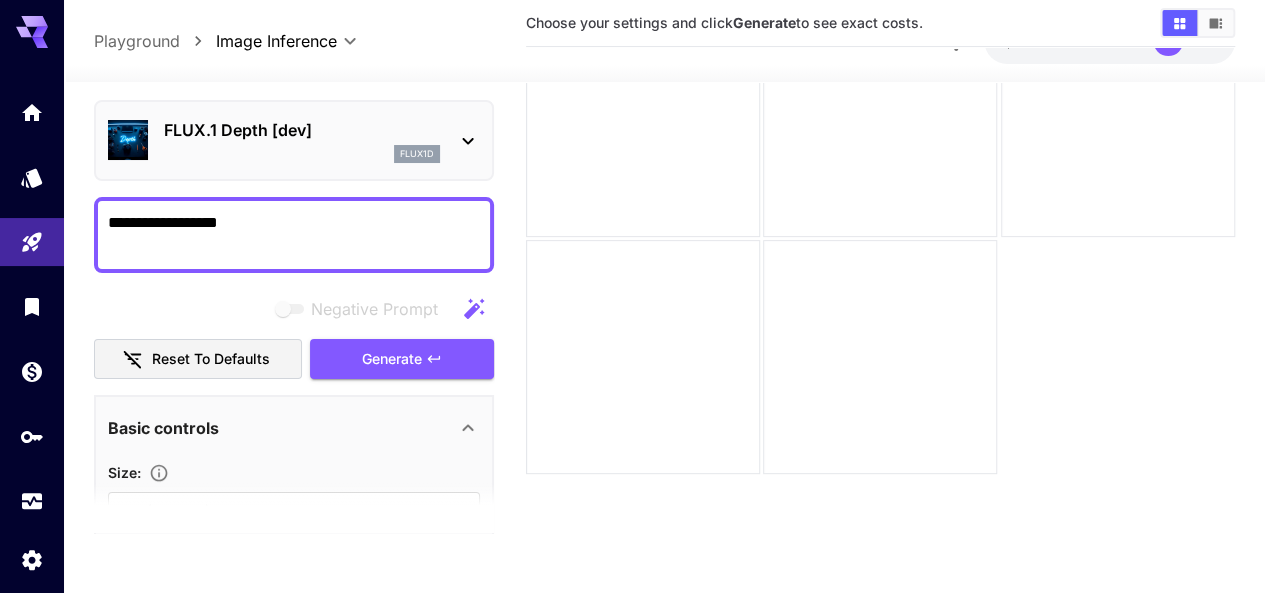 click 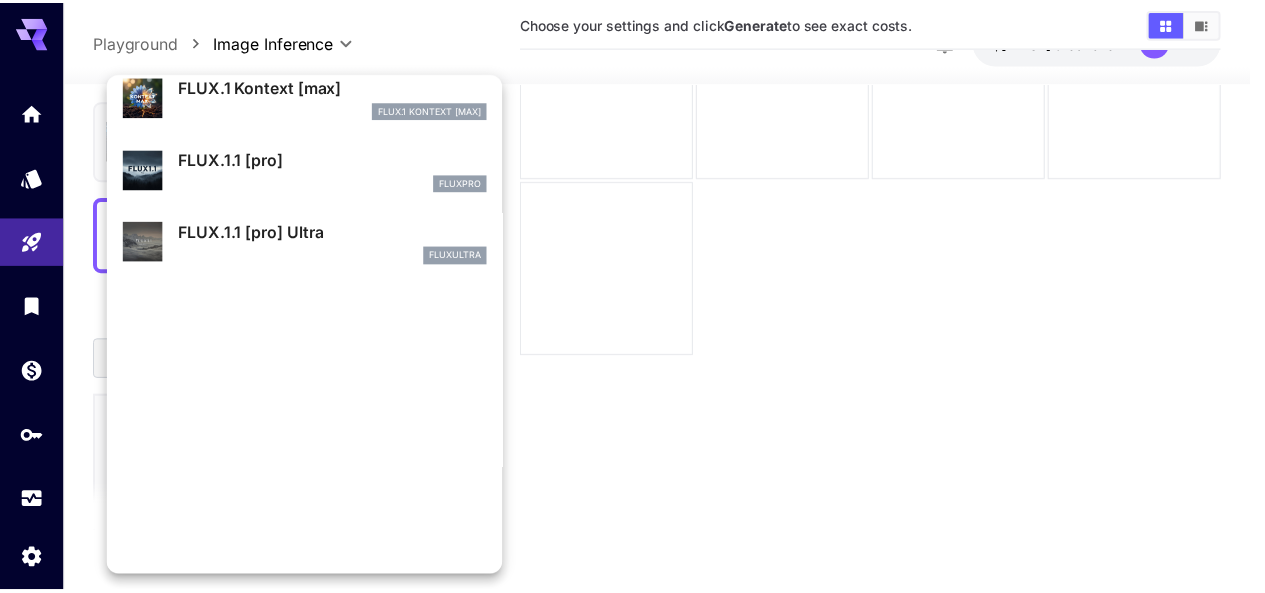 scroll, scrollTop: 0, scrollLeft: 0, axis: both 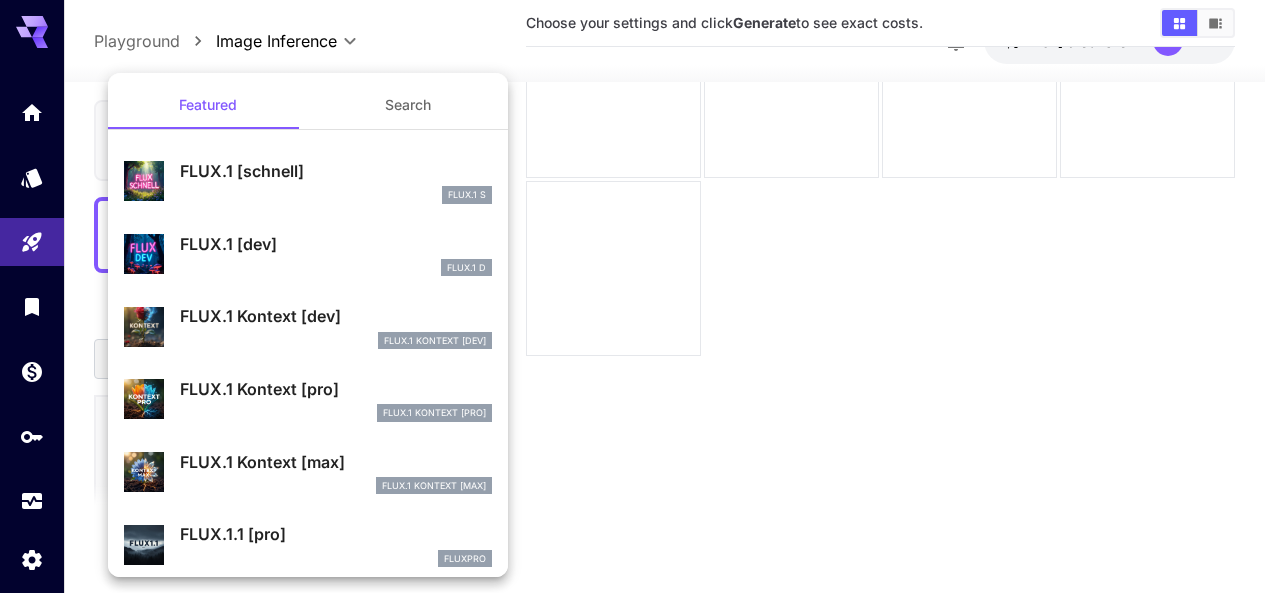 click at bounding box center [640, 296] 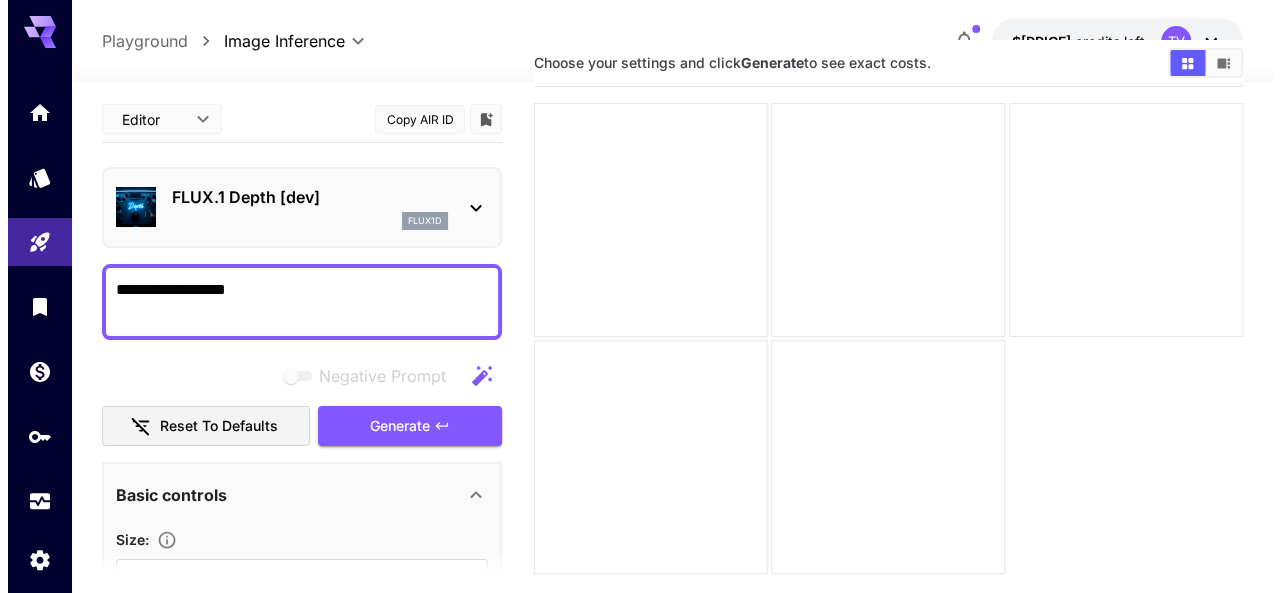 scroll, scrollTop: 0, scrollLeft: 0, axis: both 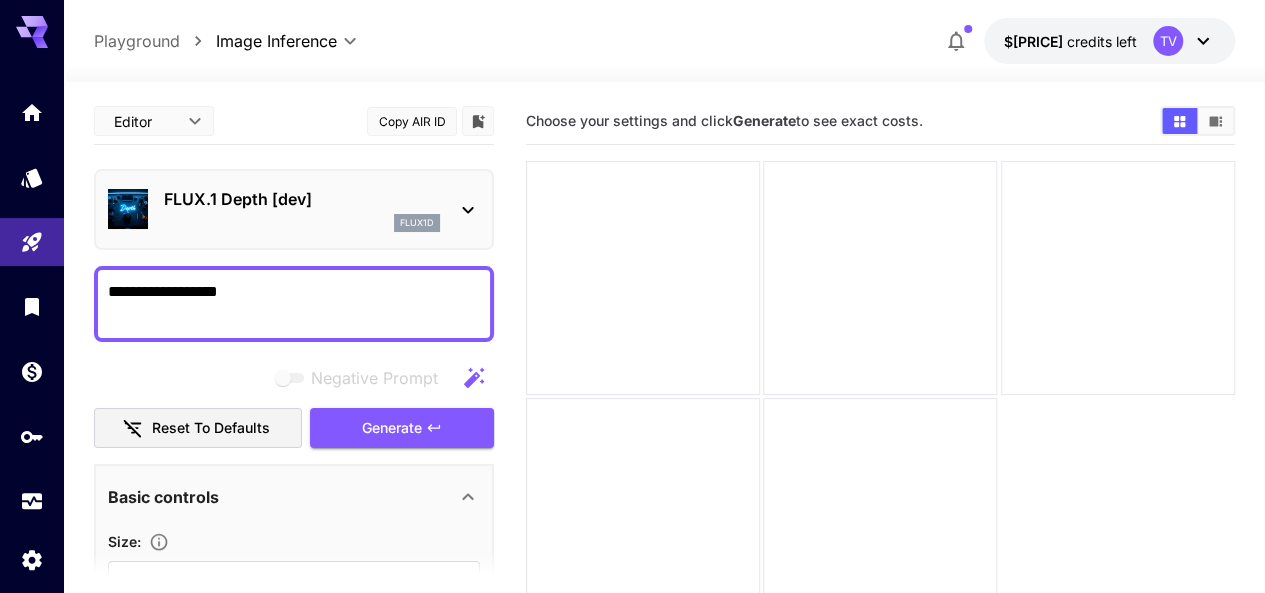 click 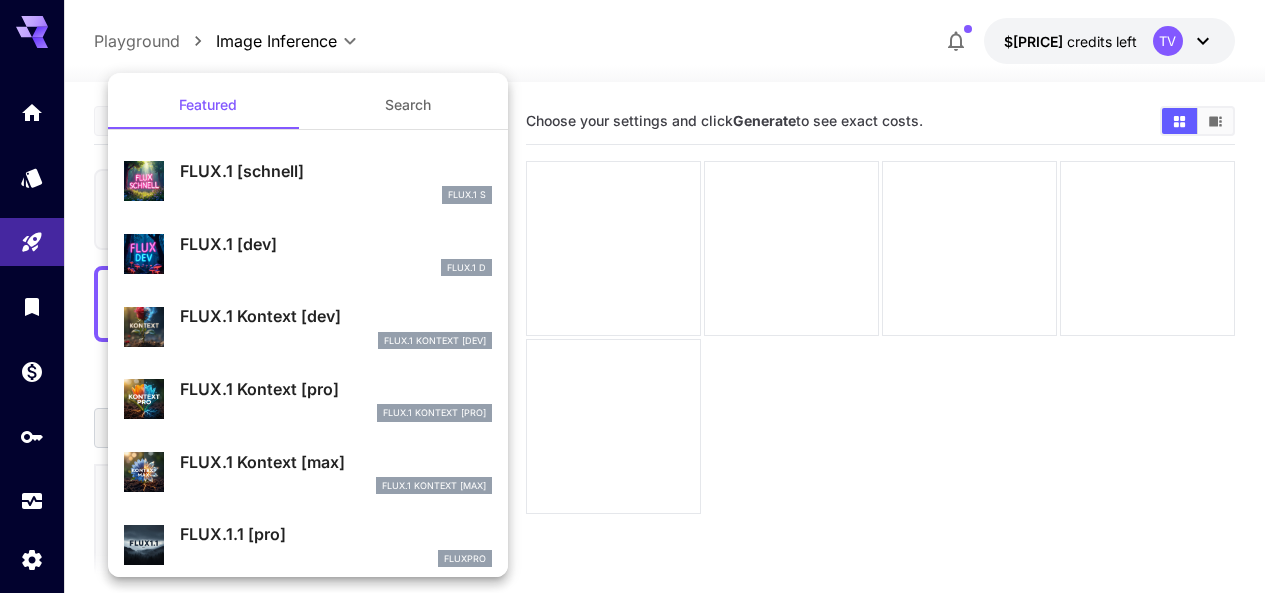 click on "Search" at bounding box center [408, 105] 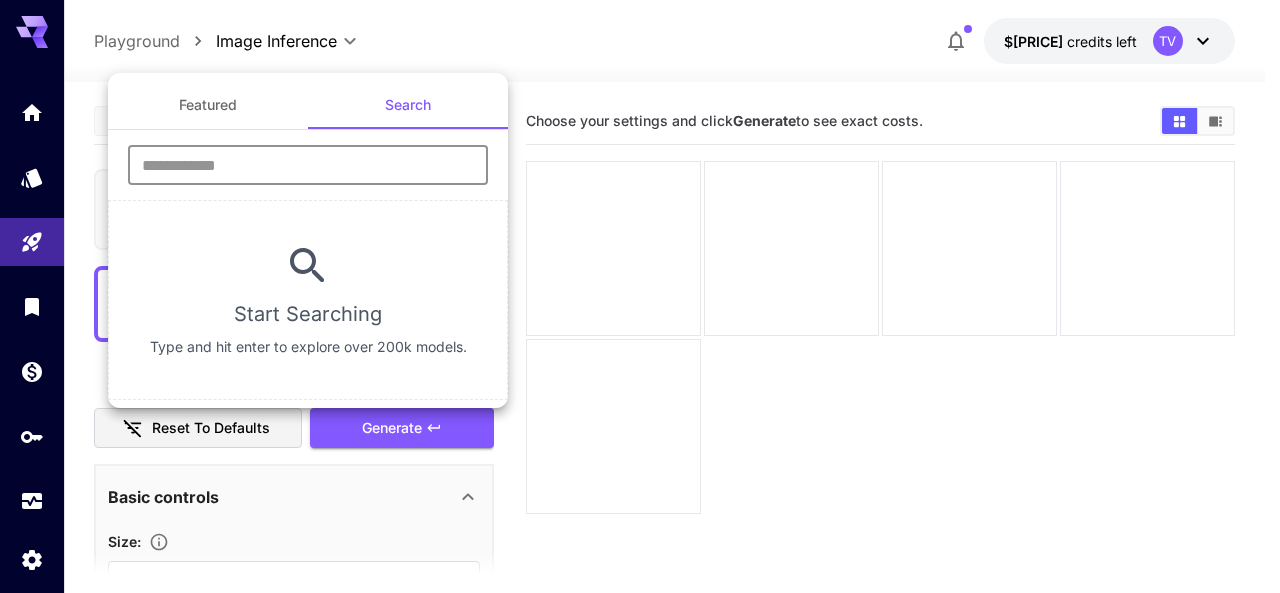 click at bounding box center (308, 165) 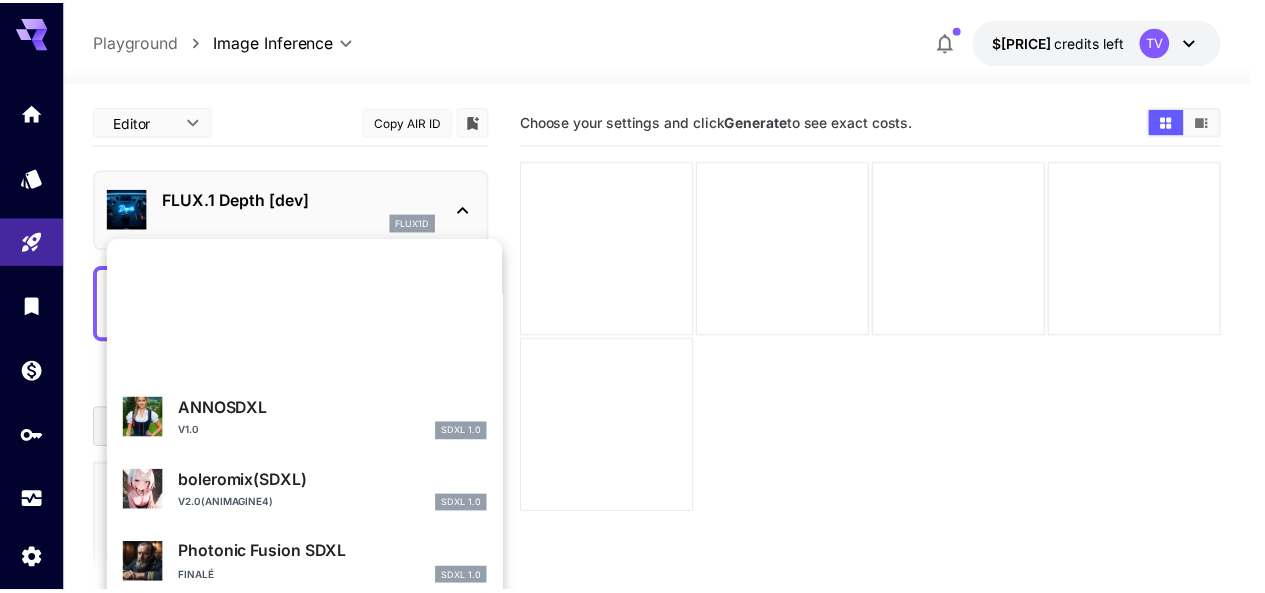 scroll, scrollTop: 103, scrollLeft: 0, axis: vertical 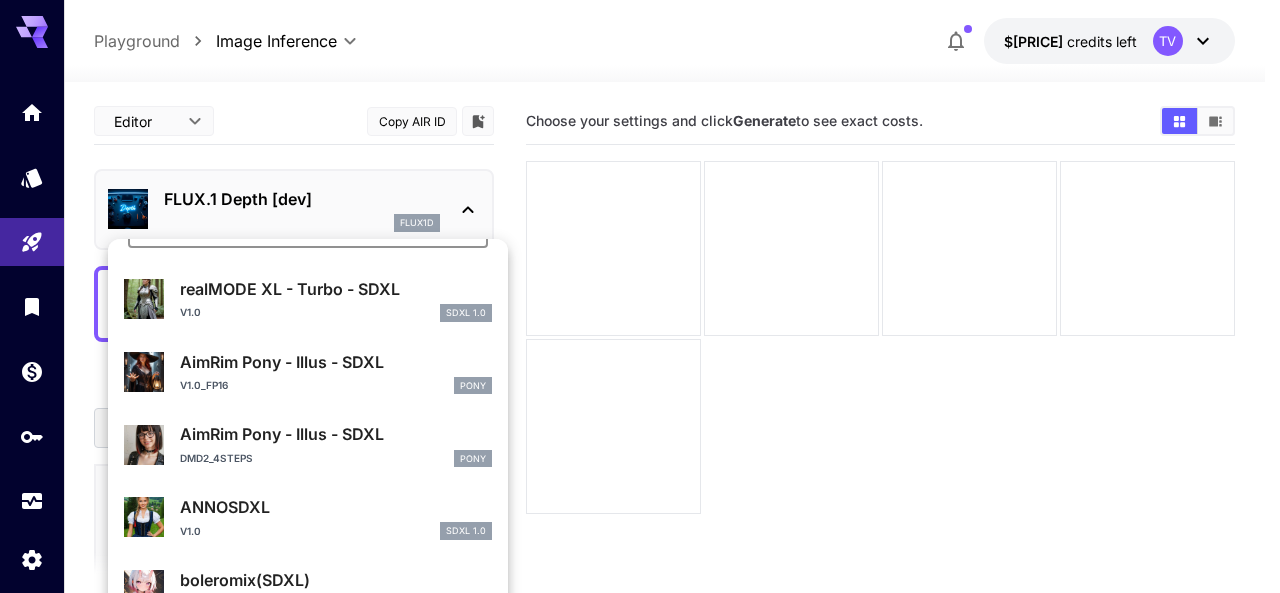 type on "****" 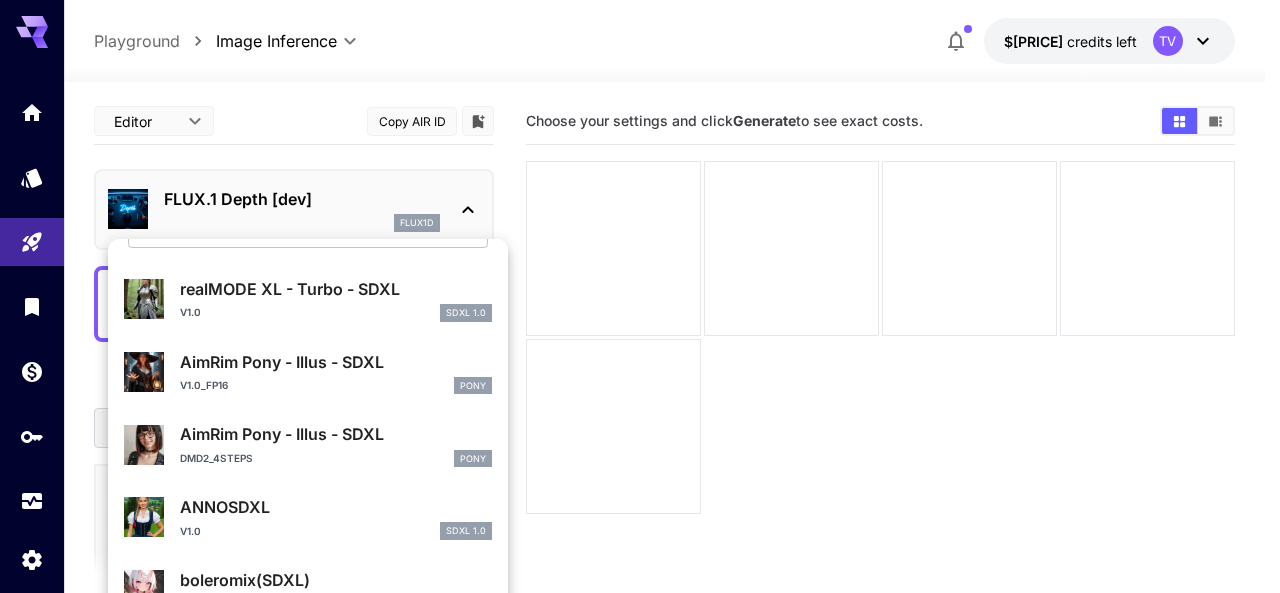 click at bounding box center [640, 296] 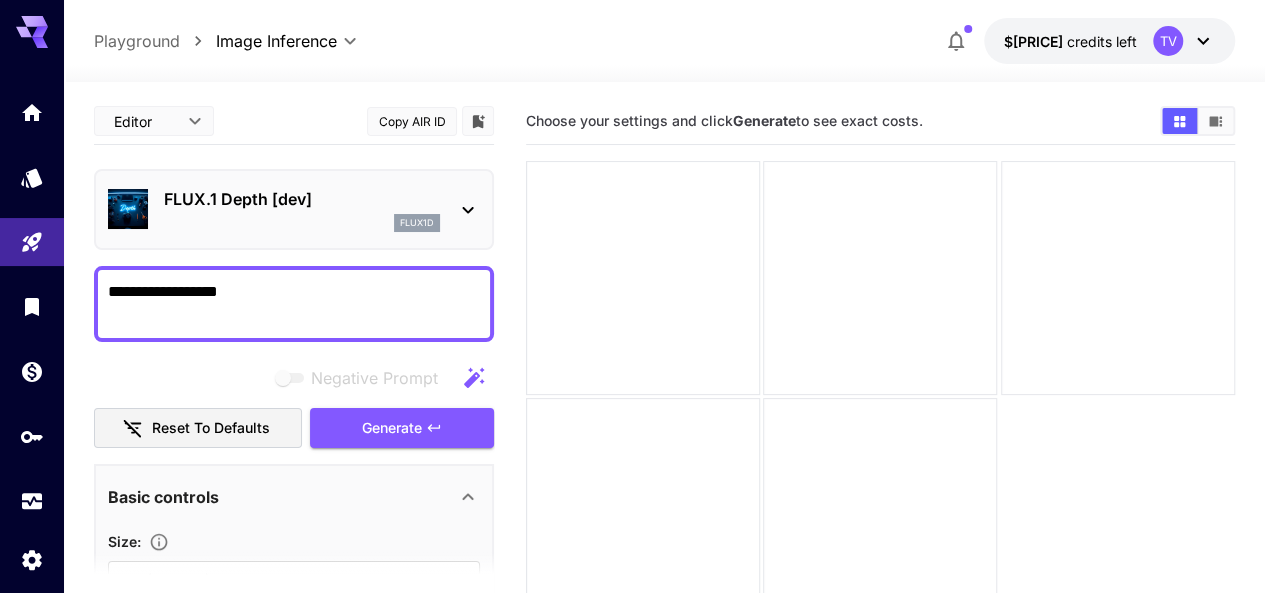 click on "**********" at bounding box center [632, 375] 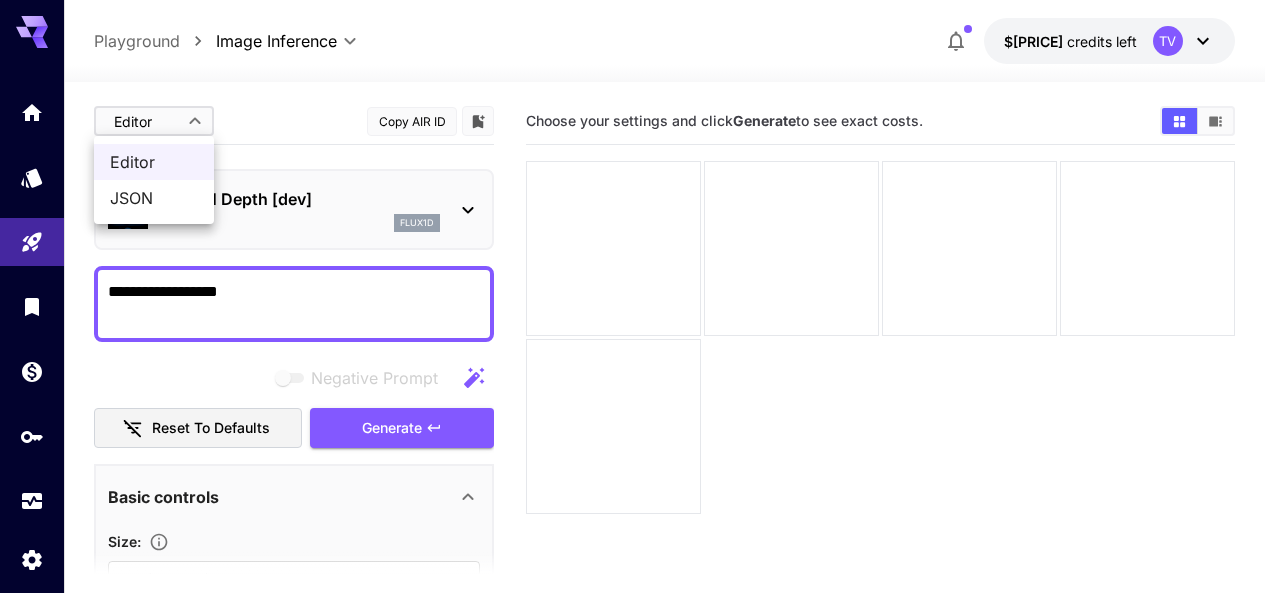 click on "JSON" at bounding box center [154, 198] 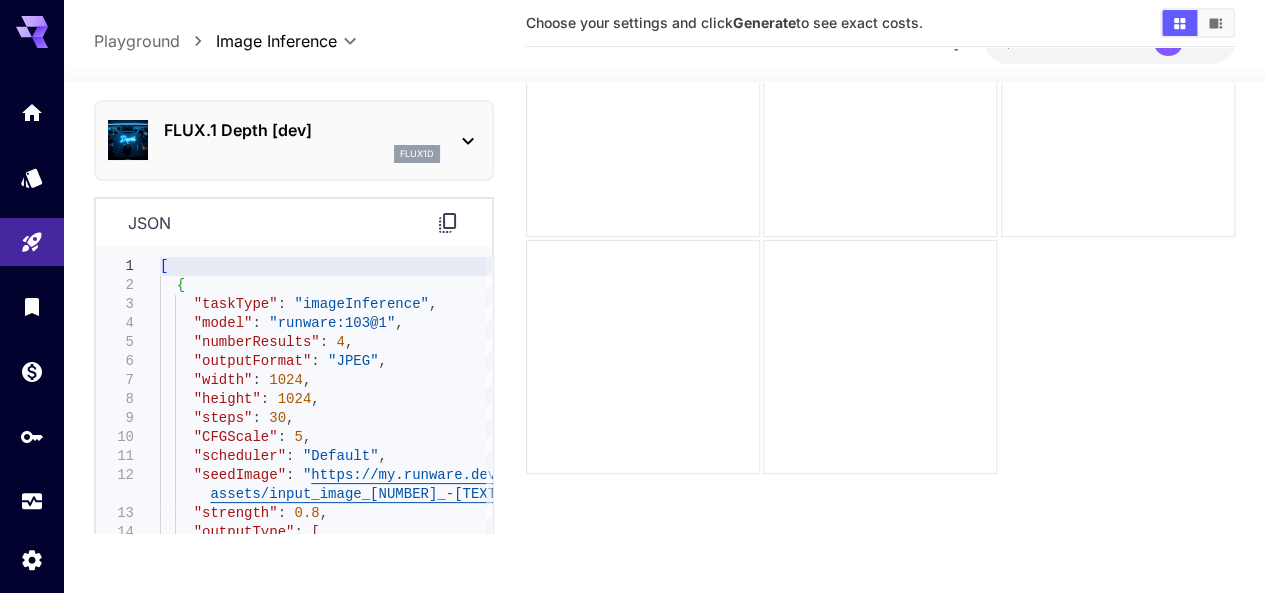 scroll, scrollTop: 0, scrollLeft: 0, axis: both 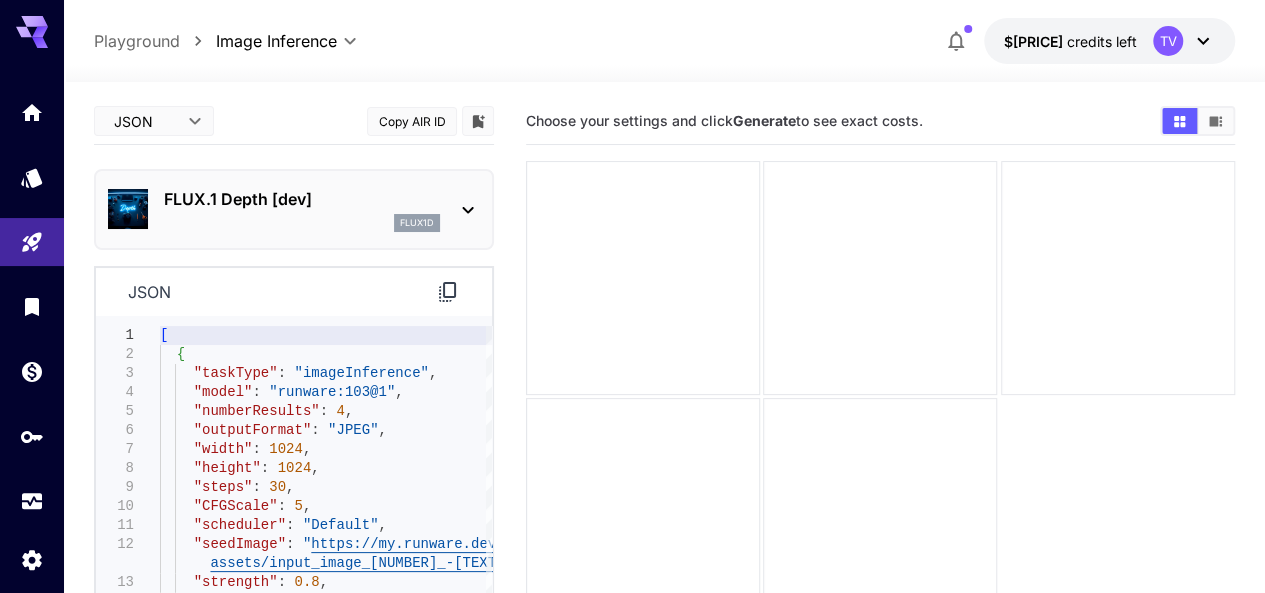 click on "json" at bounding box center [294, 292] 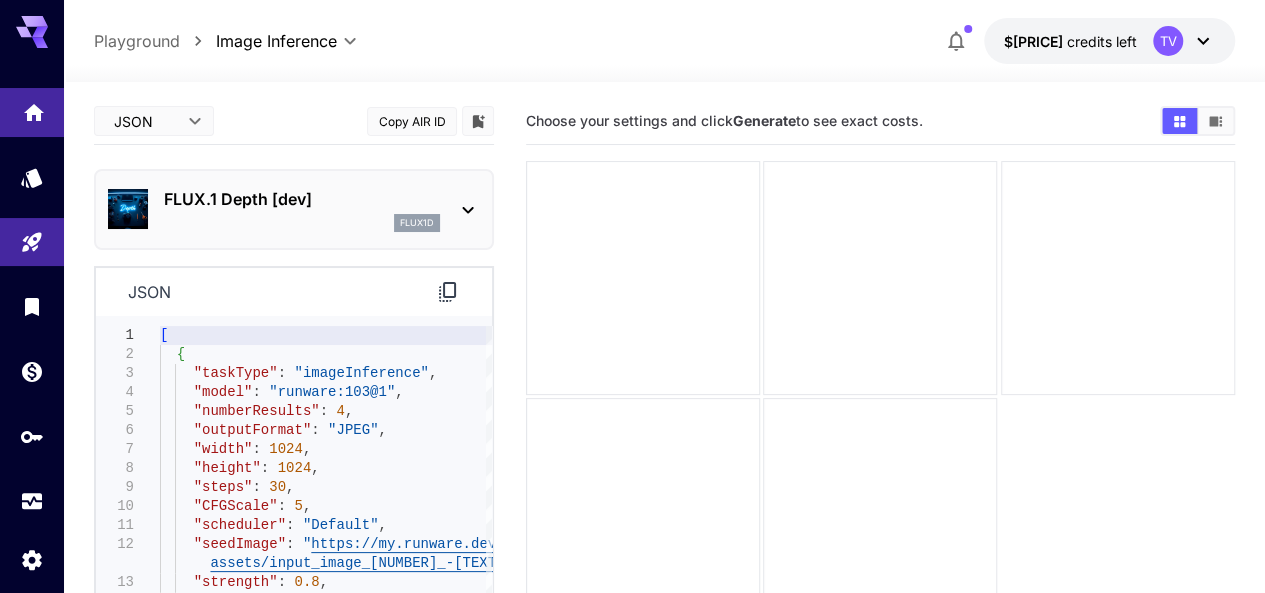 click 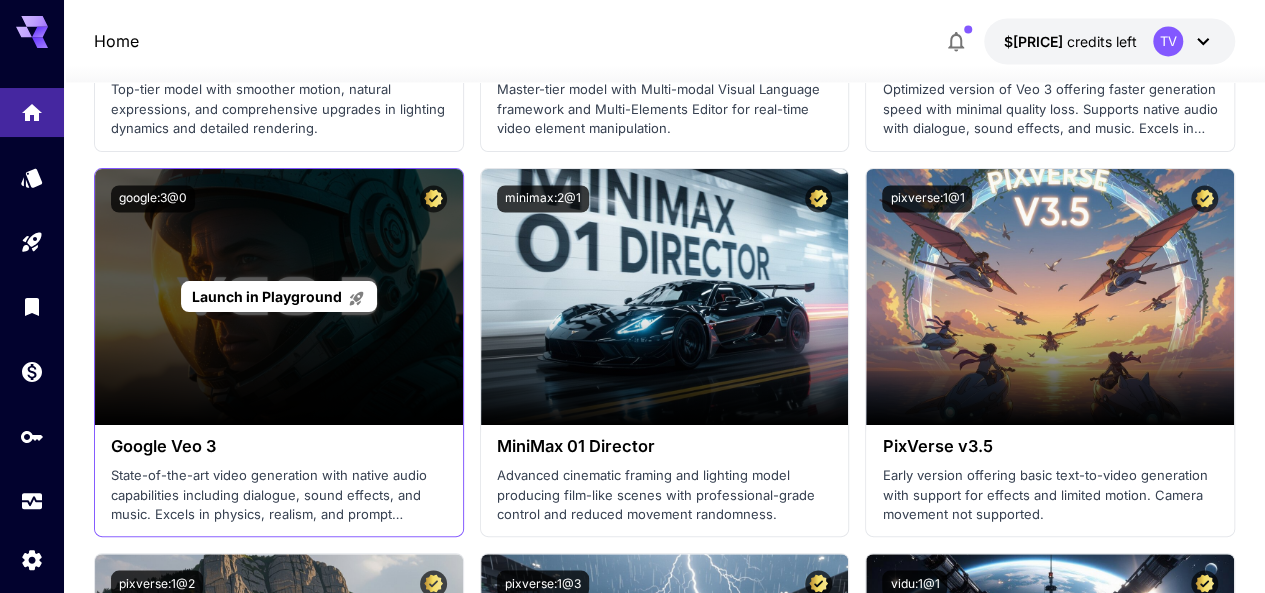 scroll, scrollTop: 1700, scrollLeft: 0, axis: vertical 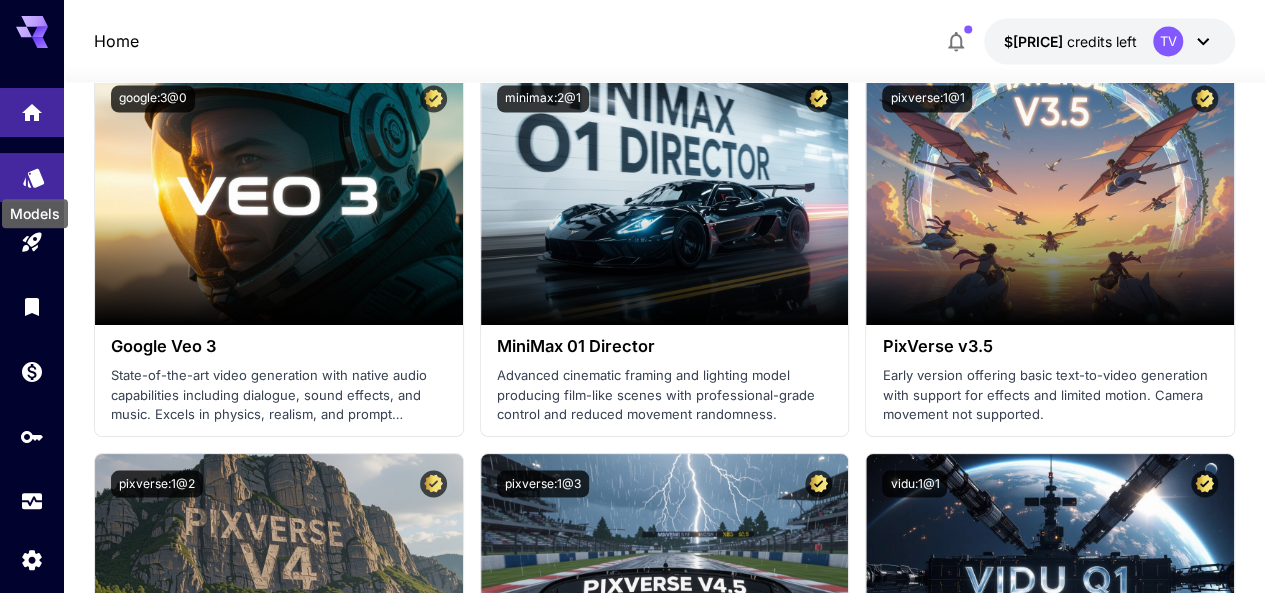 click 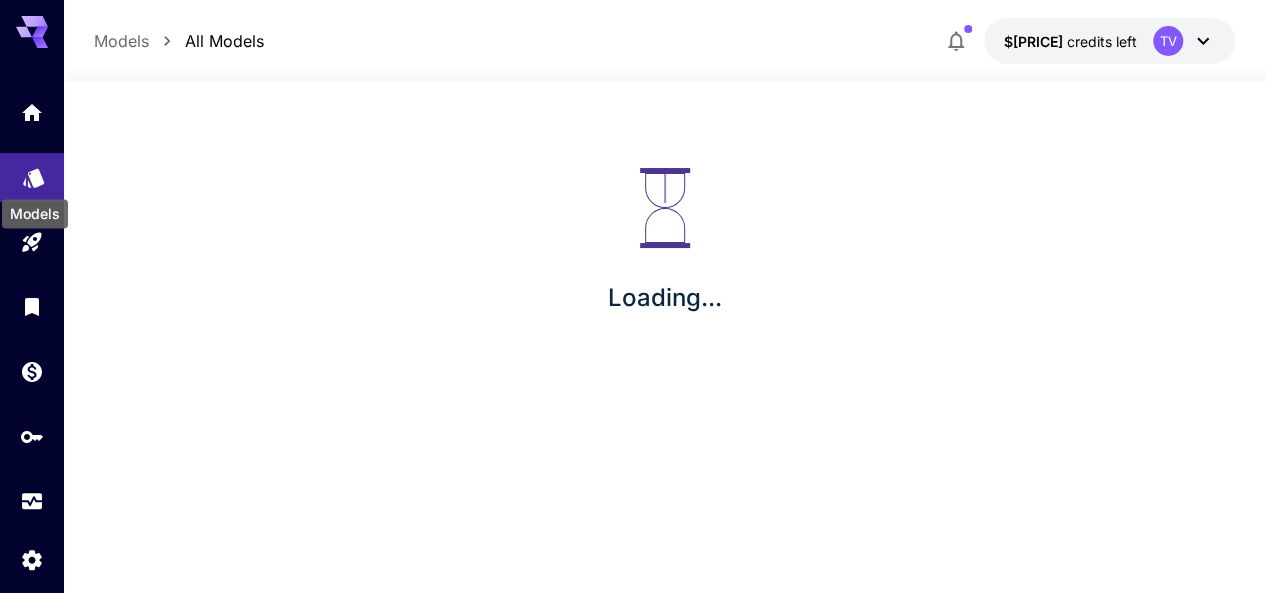 scroll, scrollTop: 0, scrollLeft: 0, axis: both 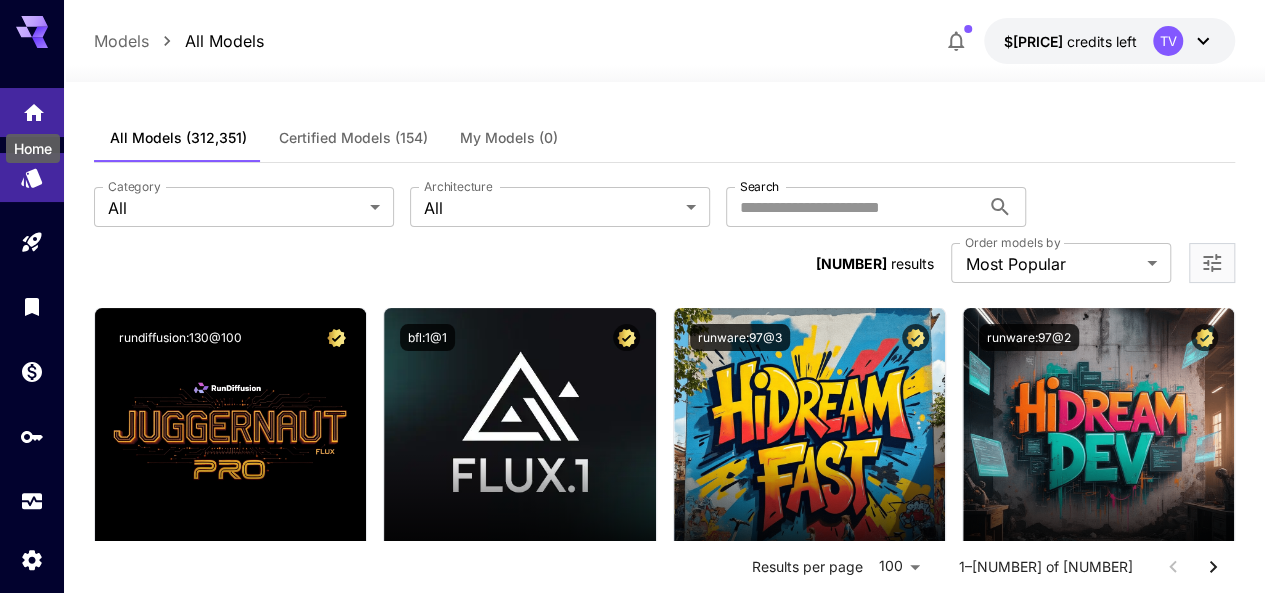 click 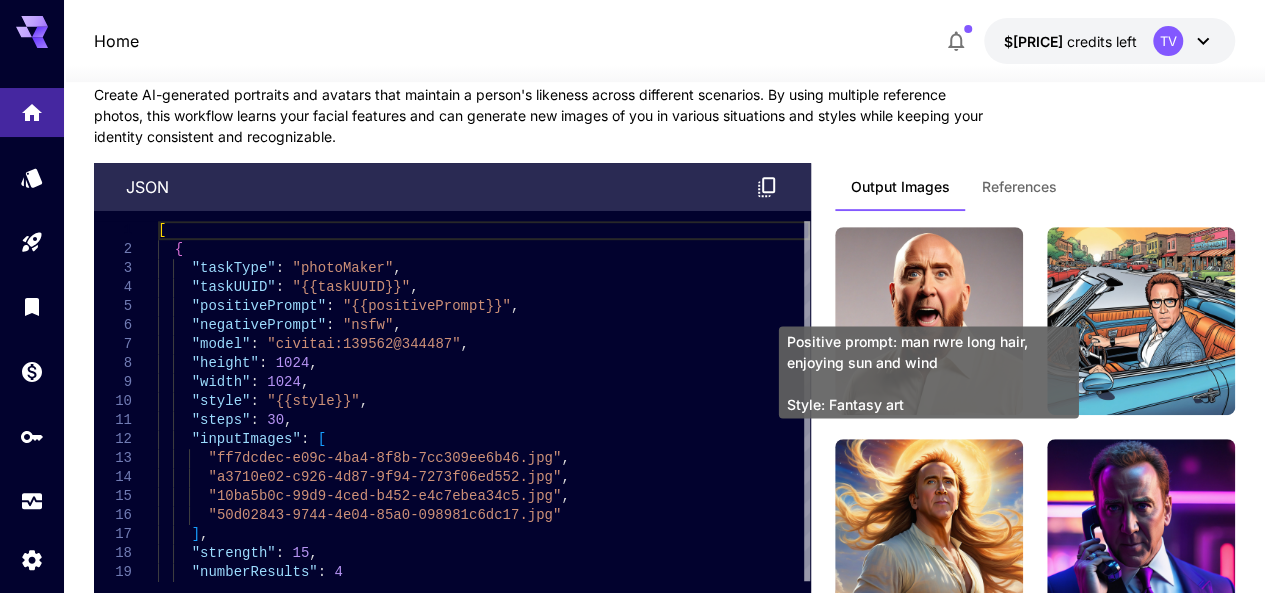 scroll, scrollTop: 4000, scrollLeft: 0, axis: vertical 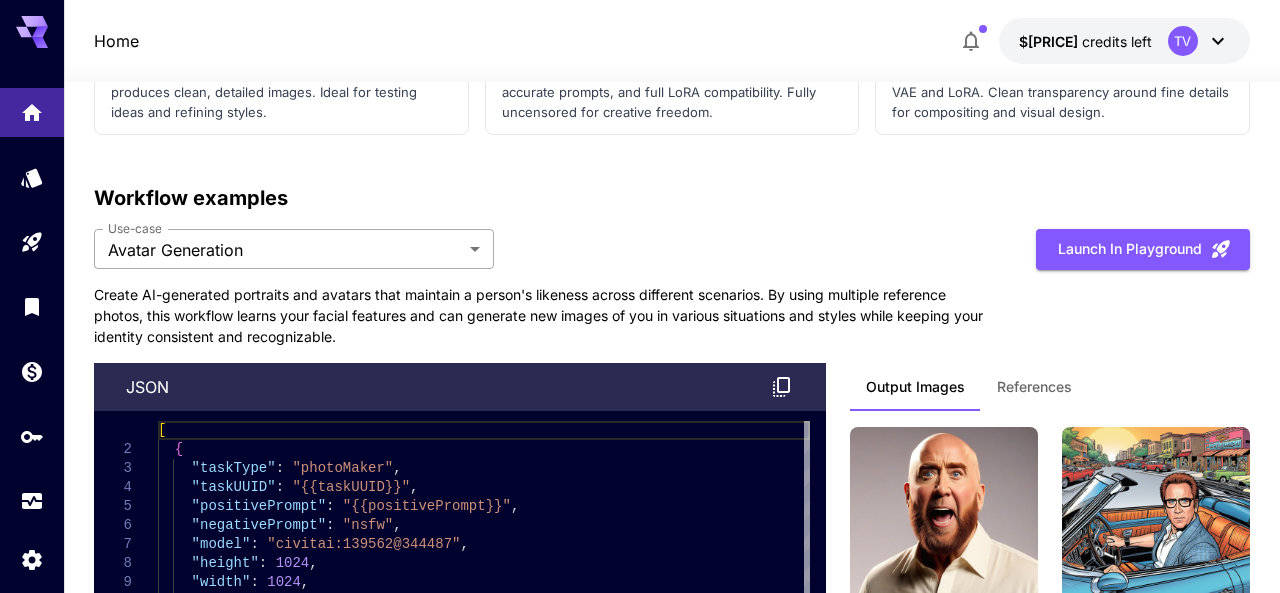 click on "Home $[PRICE]    credits left  TV Welcome to Runware! Check out your usage stats and API key performance at a glance. Explore featured models, dive into workflow examples, review platform updates, or get help when you need it. NEW Now supporting video! Run the best video models, at much lower cost. Save up to $[PRICE] for every [NUMBER] Seedance assets. 6 Test drive the best video models Featured models New releases MiniMax KlingAI ByteDance Google Veo PixVerse Vidu Launch in Playground minimax:[ID]@[ID]                             MiniMax 02 Hailuo Most polished and dynamic model with vibrant, theatrical visuals and fluid motion. Ideal for viral content and commercial-style footage. Launch in Playground bytedance:[ID]@[ID]                             Seedance [VERSION] Lite Lightweight and efficient model for fast video creation with 1080p output at 24fps. Features multi-shot storytelling and excellent prompt adherence. Launch in Playground klingai:[ID]@[ID]                             KlingAI [VERSION] Master Launch in Playground klingai:[ID]@[ID]" at bounding box center (640, -1173) 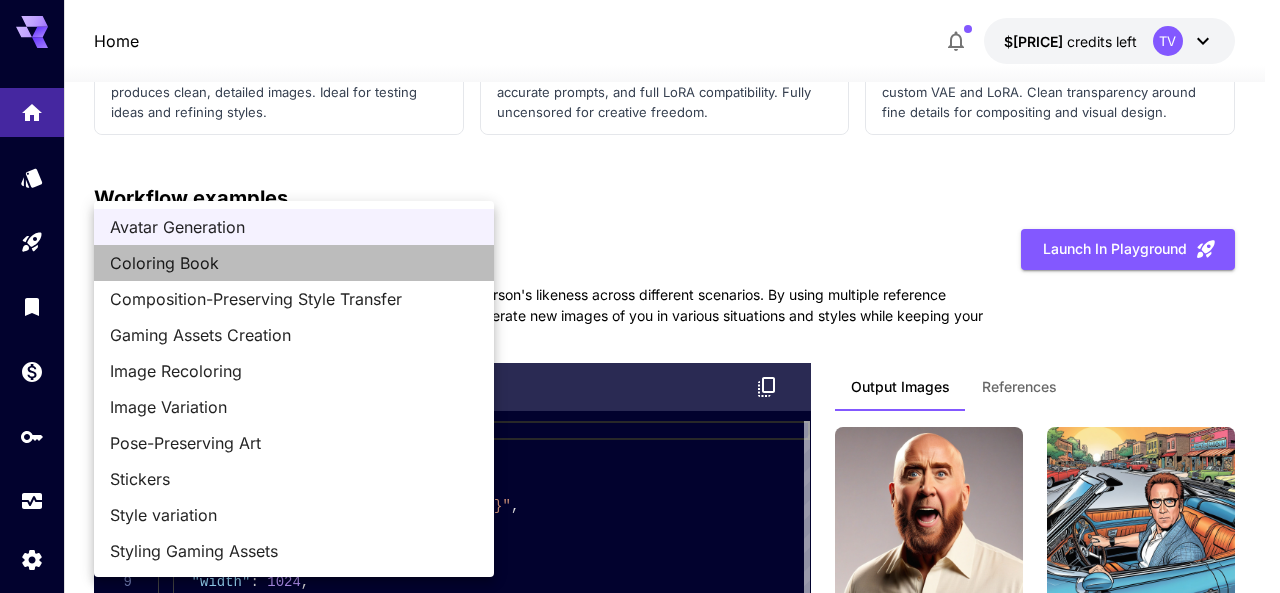 click on "Coloring Book" at bounding box center [294, 263] 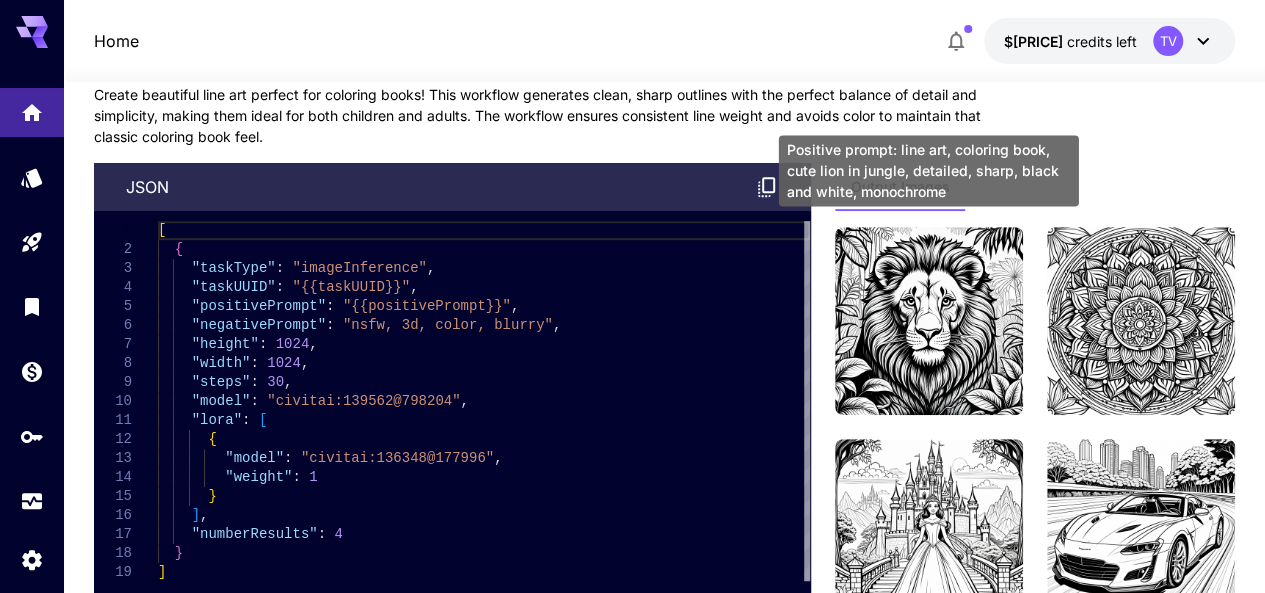 scroll, scrollTop: 3900, scrollLeft: 0, axis: vertical 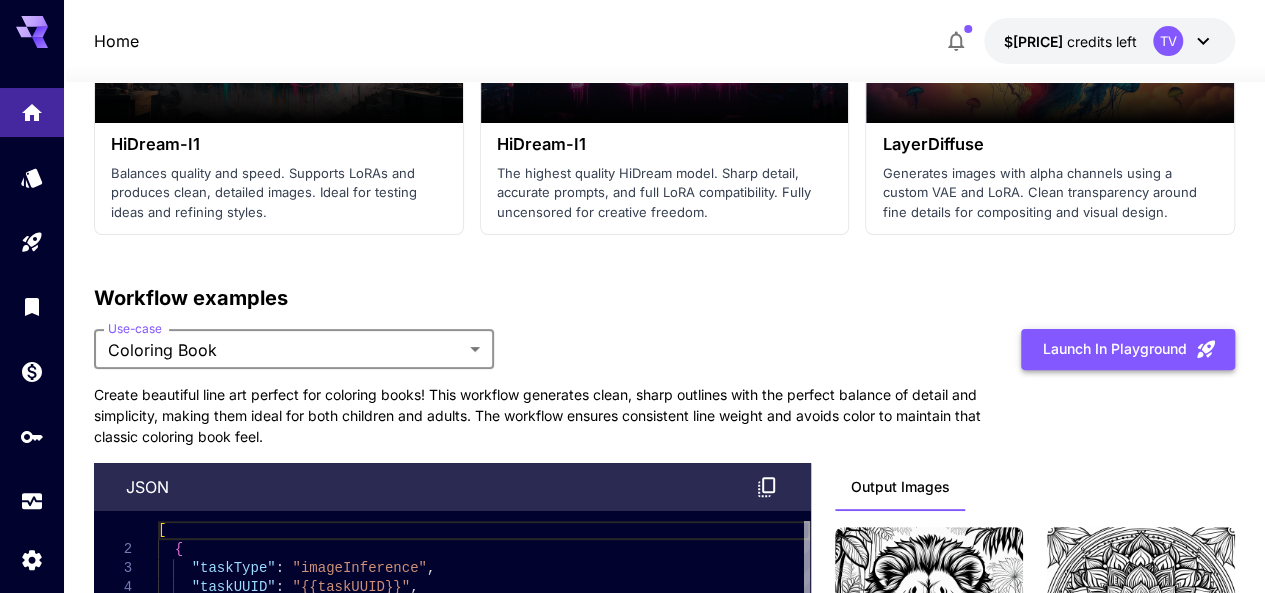 click on "Launch in Playground" at bounding box center [1128, 349] 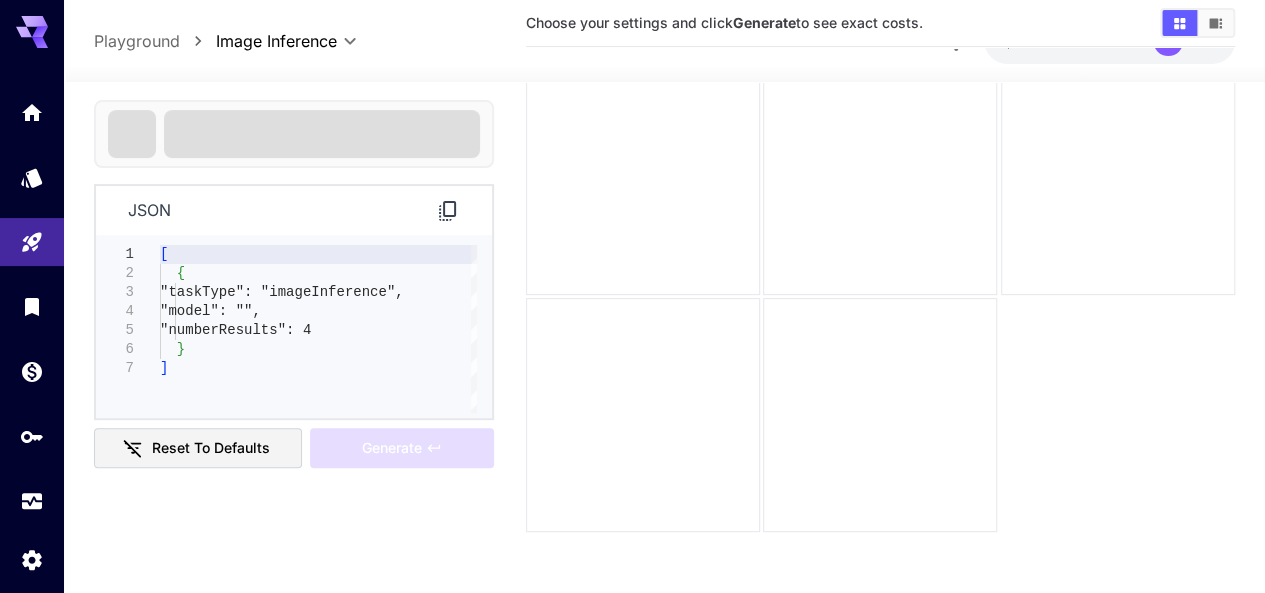 scroll, scrollTop: 158, scrollLeft: 0, axis: vertical 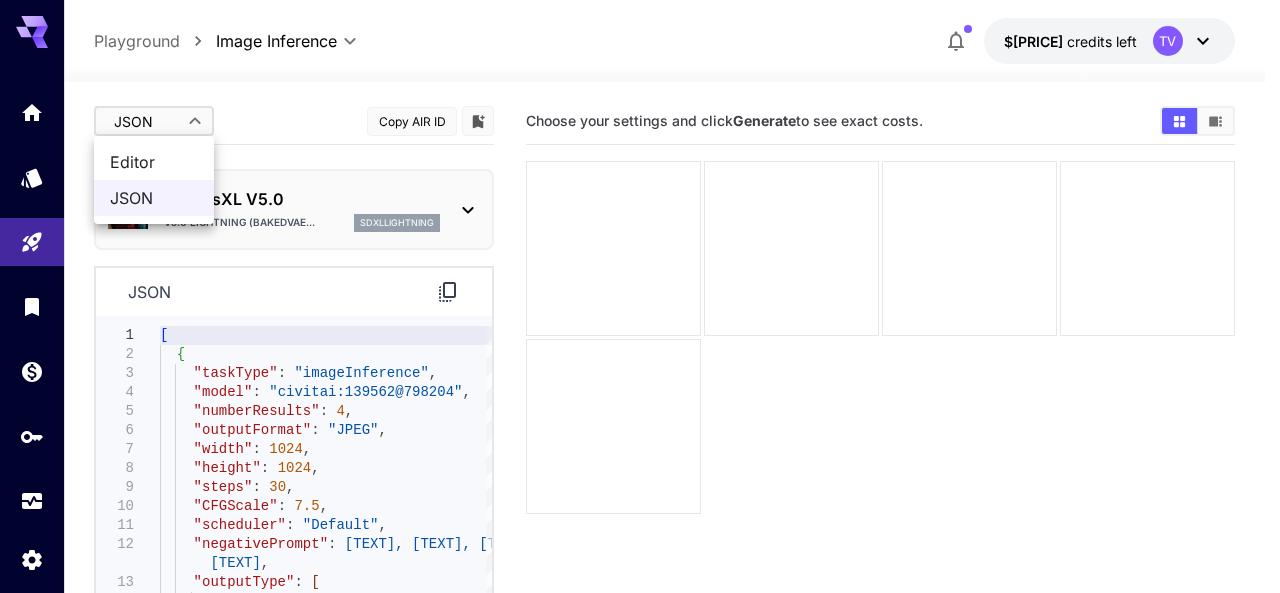 click on "**********" at bounding box center [640, 375] 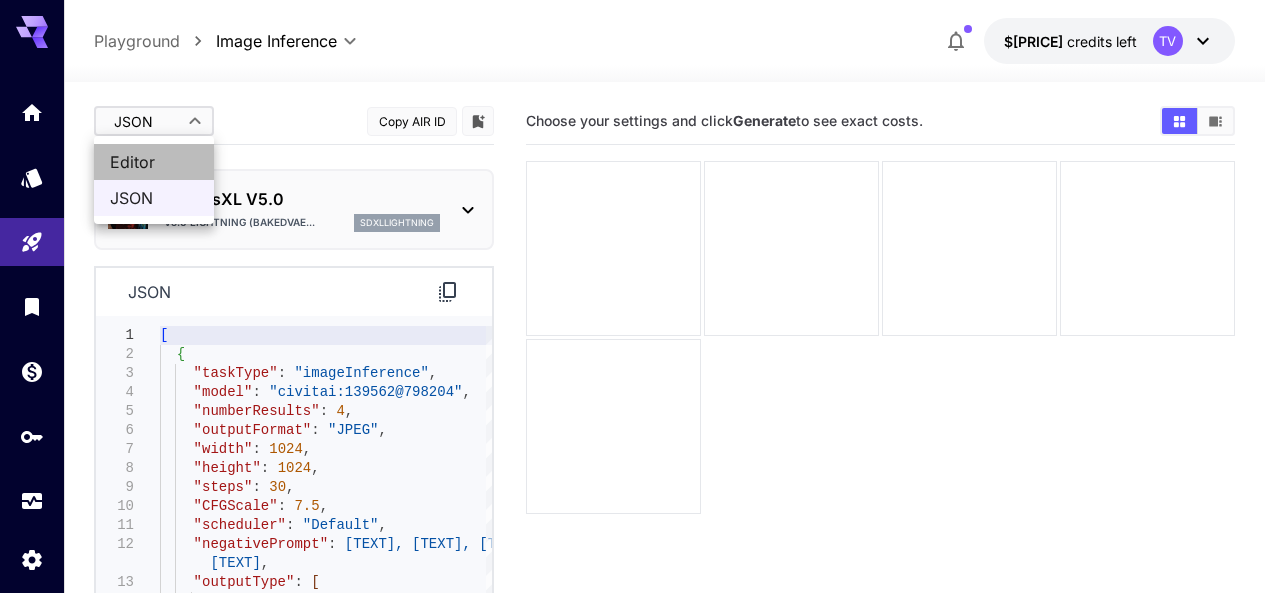 click on "Editor" at bounding box center (154, 162) 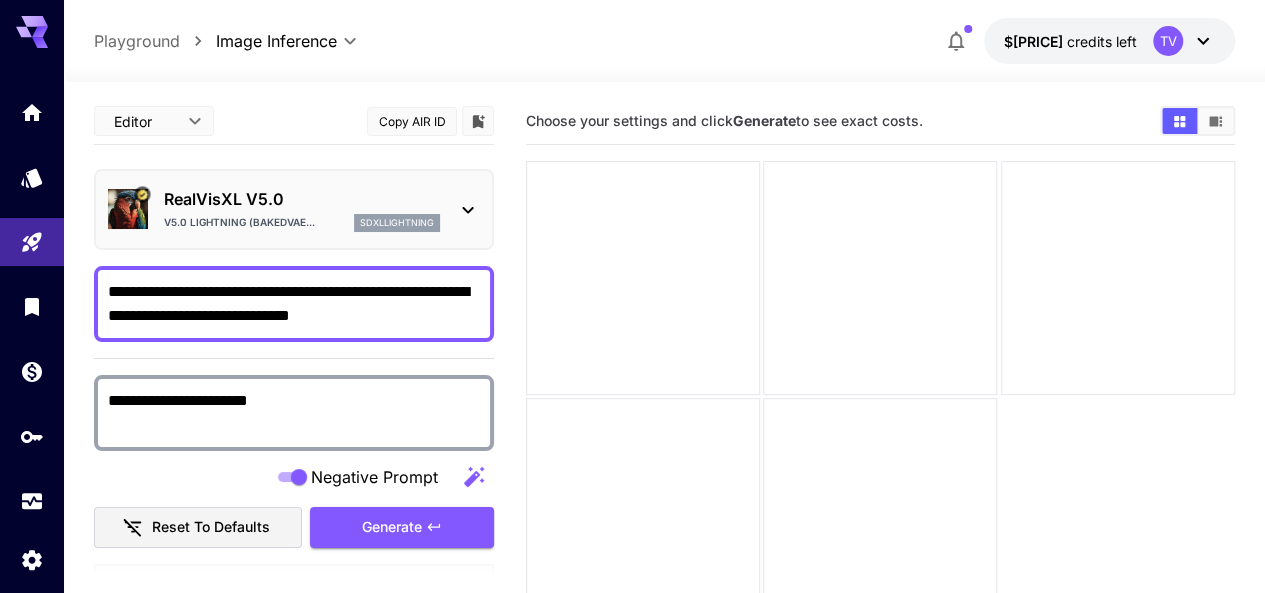 click on "**********" at bounding box center (294, 304) 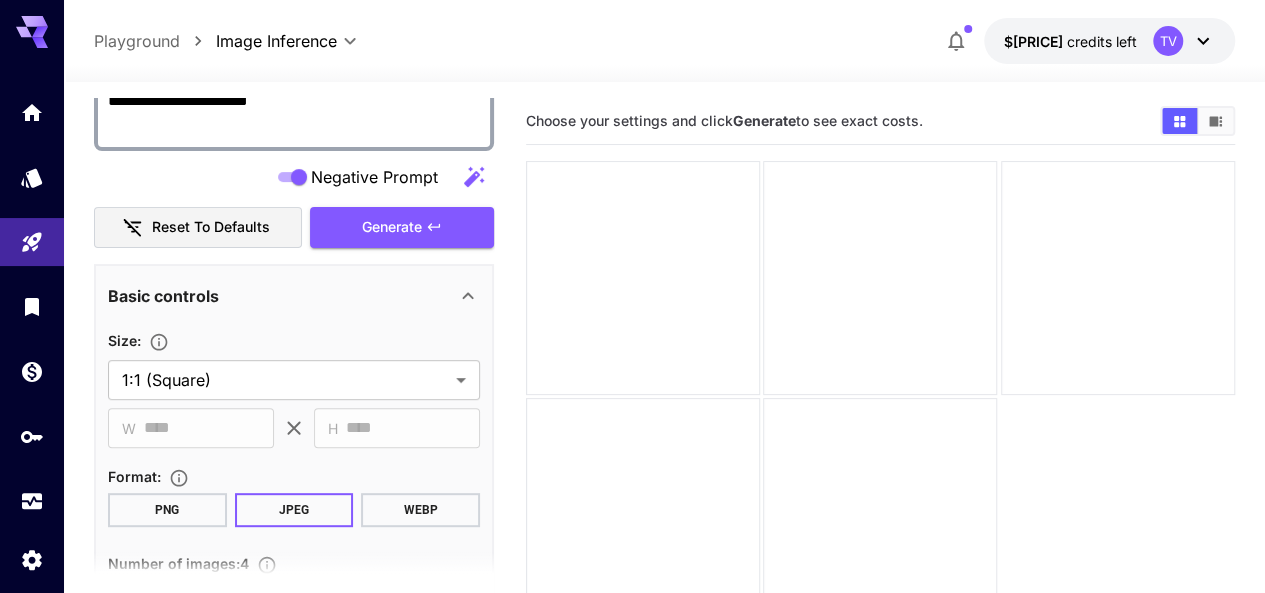 scroll, scrollTop: 400, scrollLeft: 0, axis: vertical 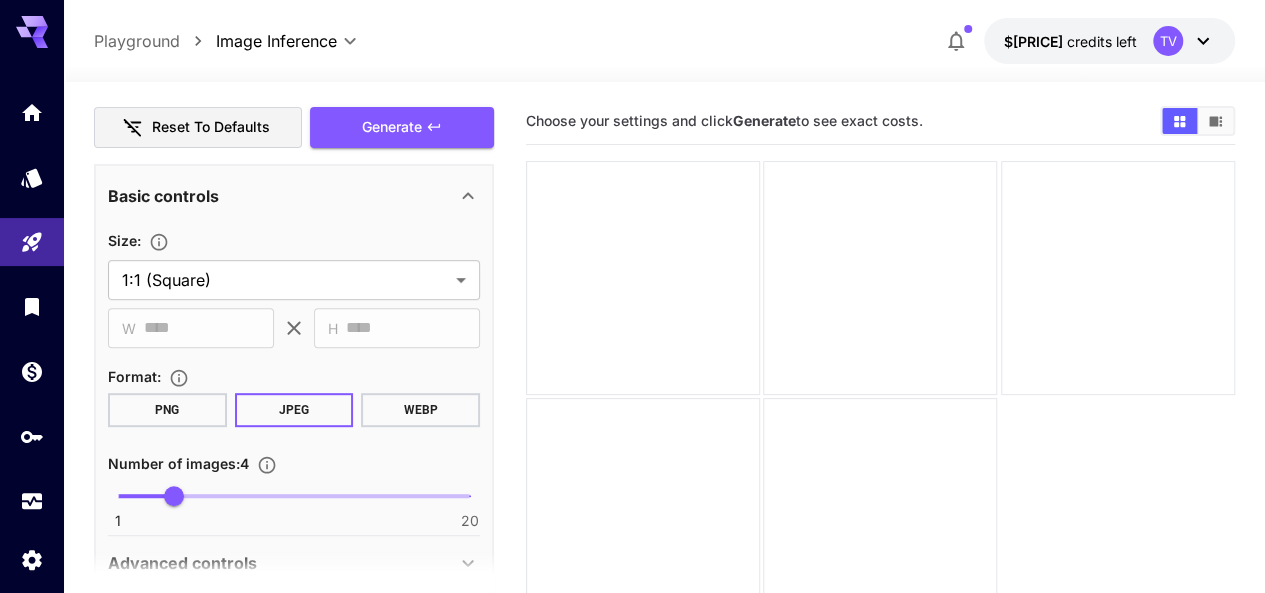 click on "PNG" at bounding box center [167, 410] 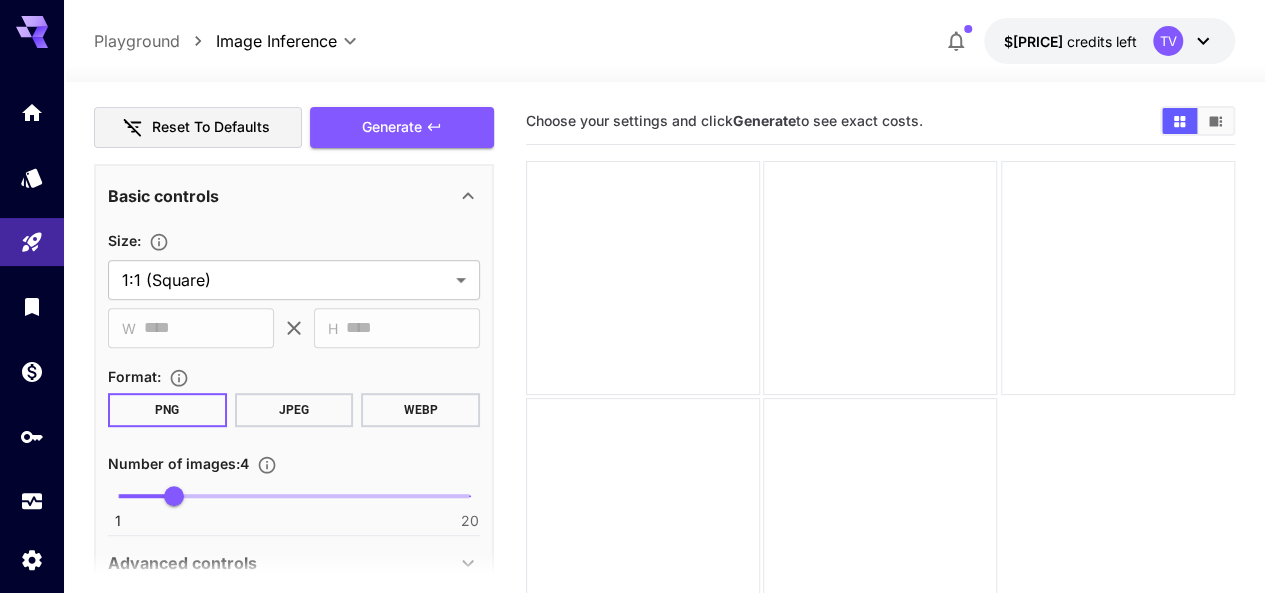 click on "JPEG" at bounding box center (294, 410) 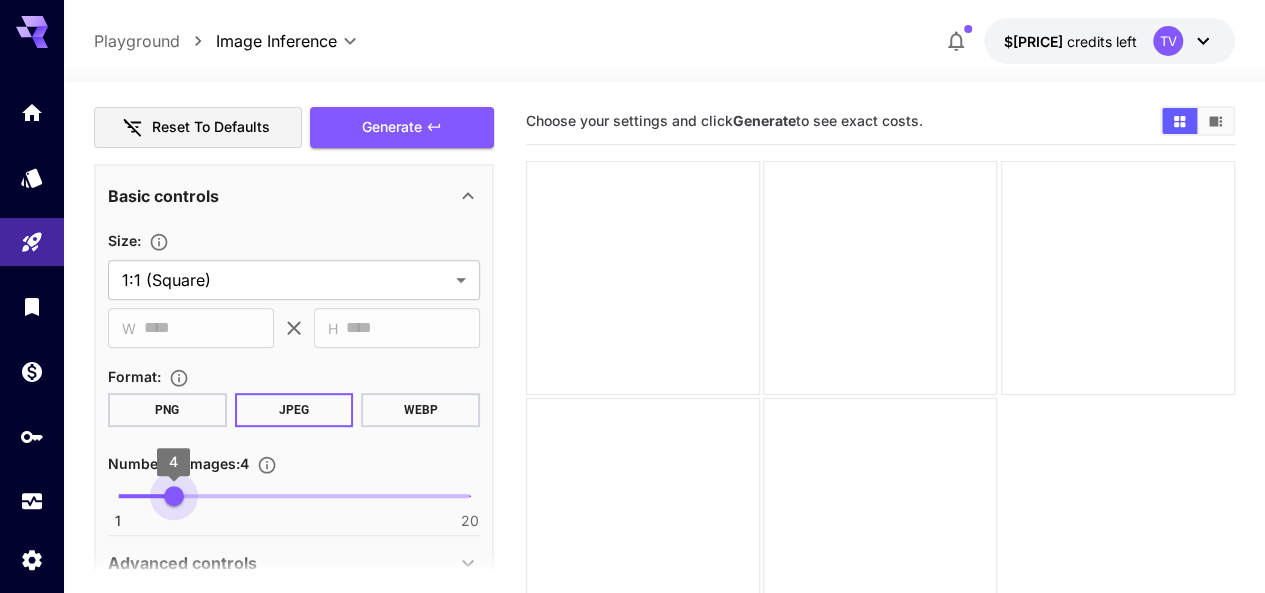 type on "*" 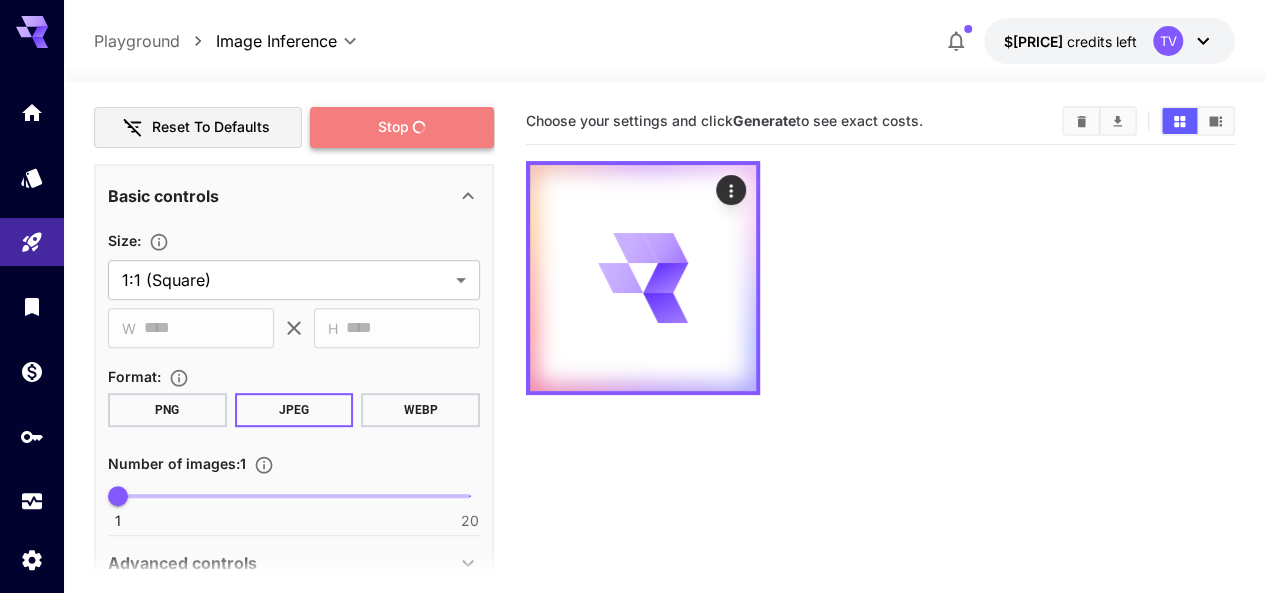 click on "Stop" at bounding box center (402, 127) 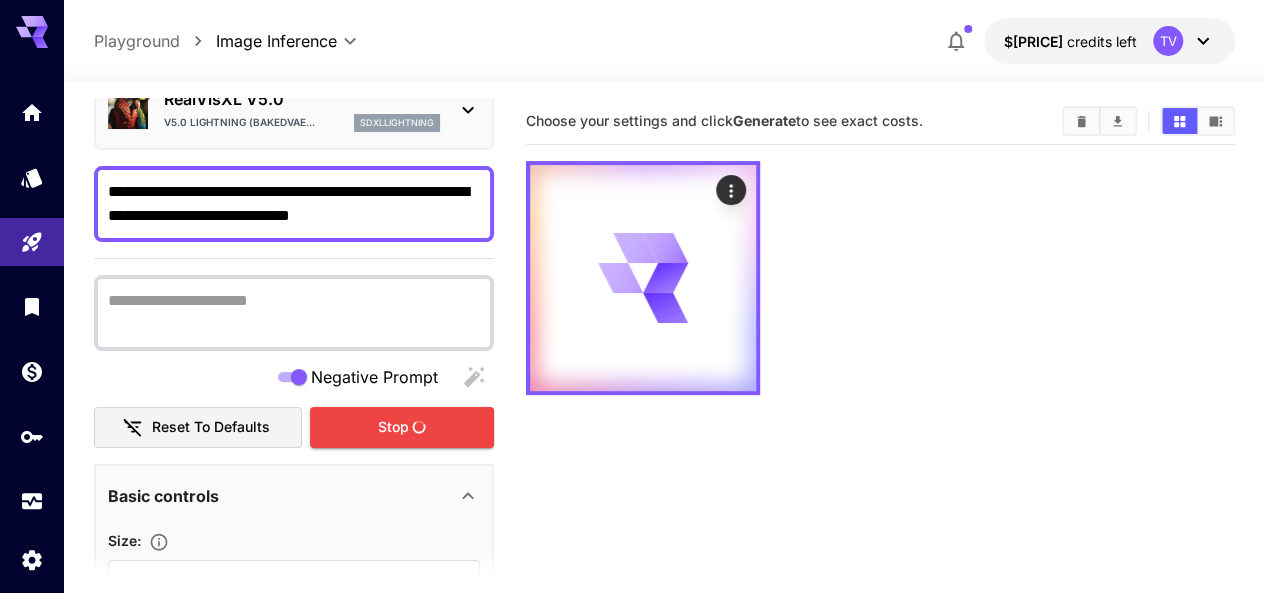 scroll, scrollTop: 0, scrollLeft: 0, axis: both 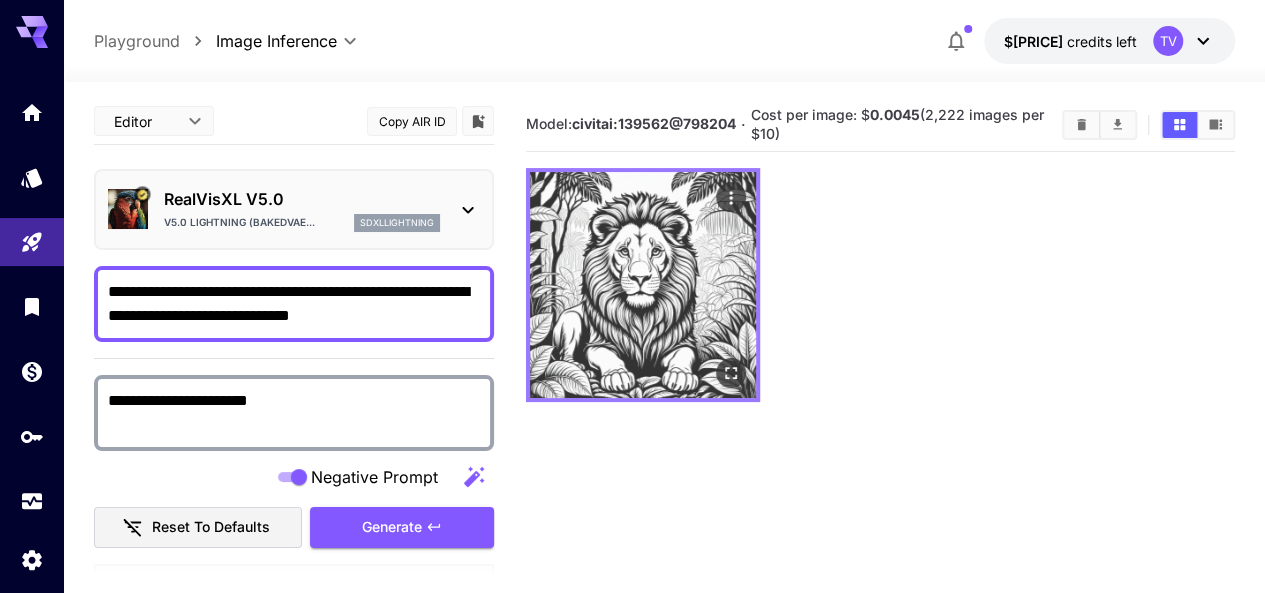 click at bounding box center (643, 285) 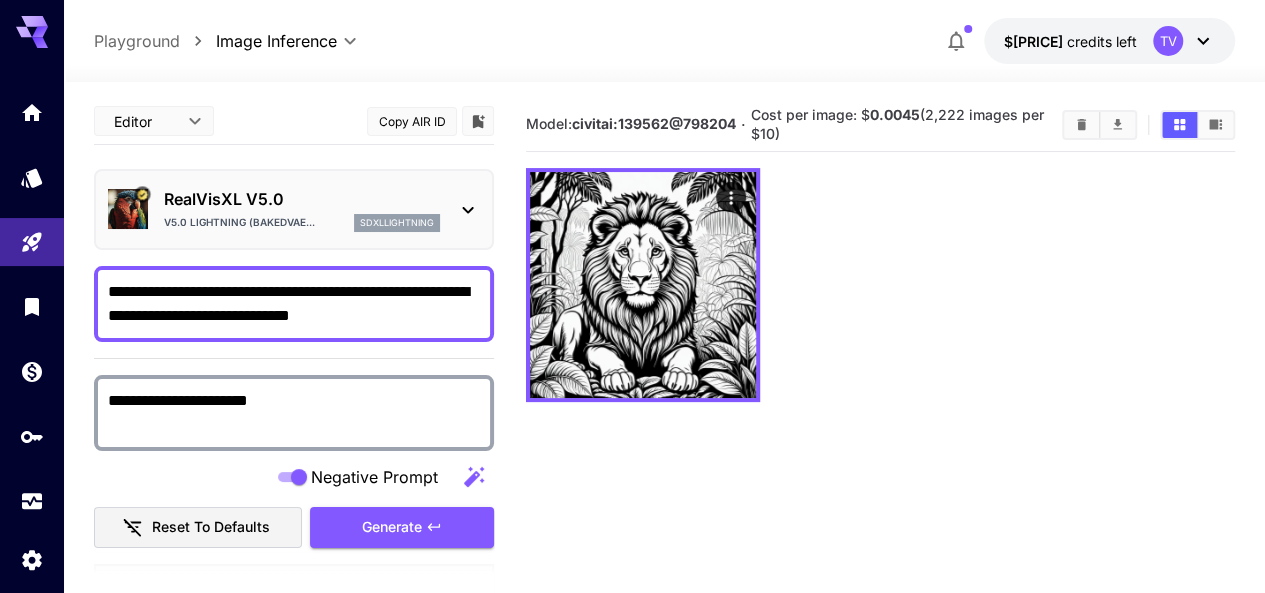 click on "Model:  civitai:[ID]@[NUMBER] · Cost per image: $[PRICE]  ([NUMBER] images per $[PRICE])" at bounding box center (880, 394) 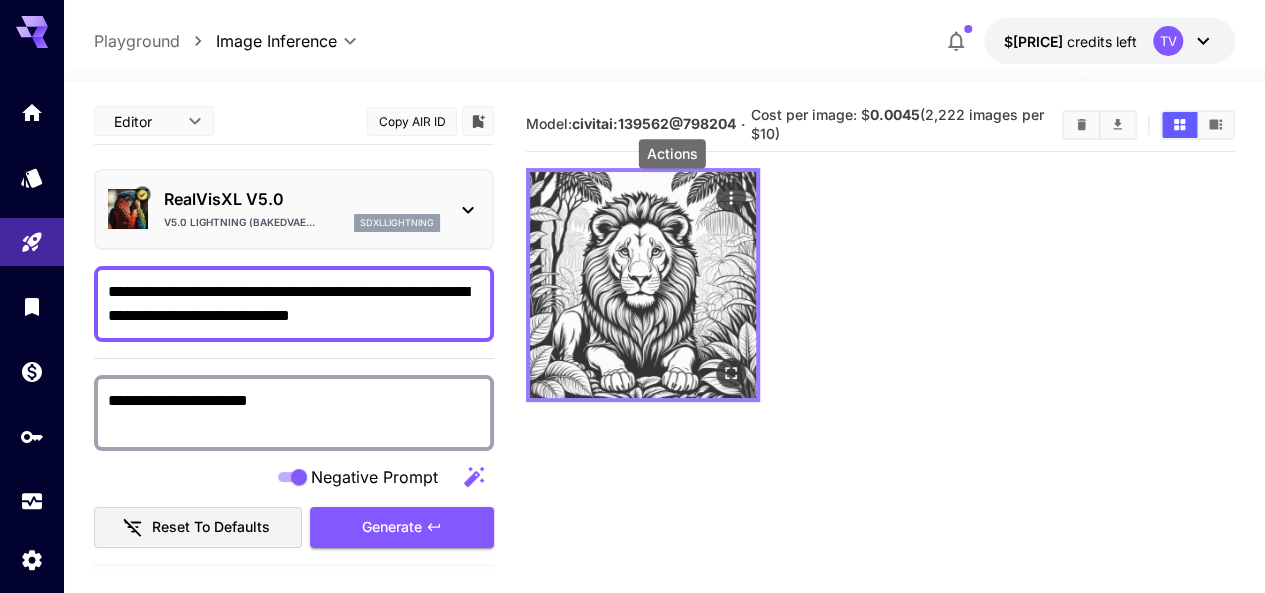click 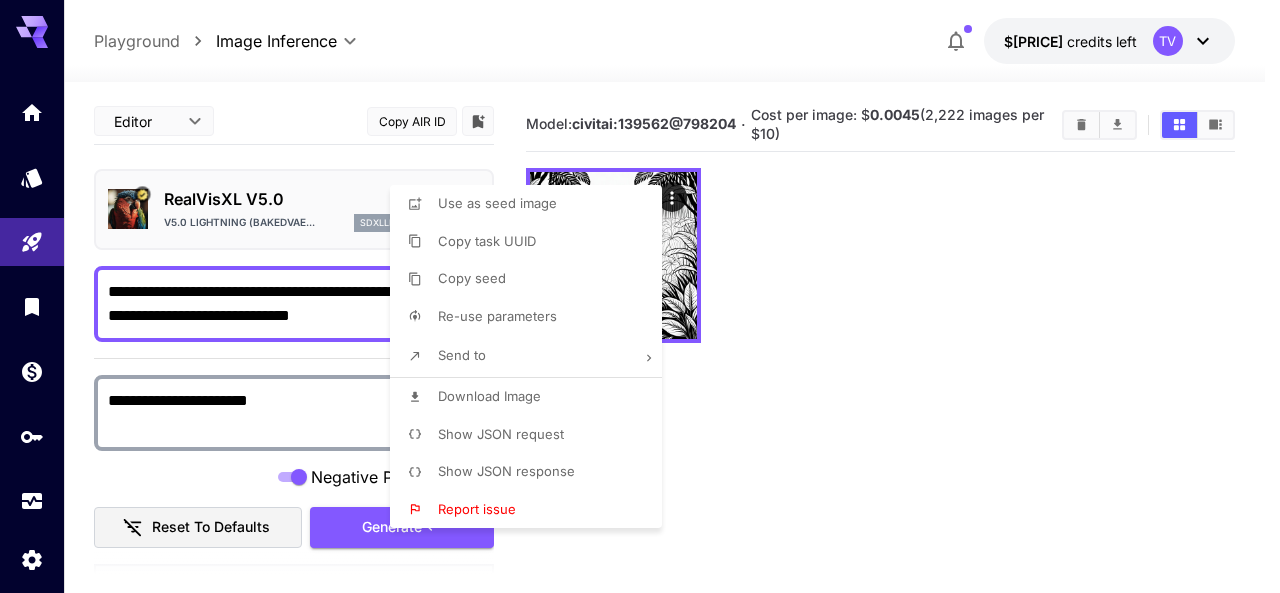 click at bounding box center (640, 296) 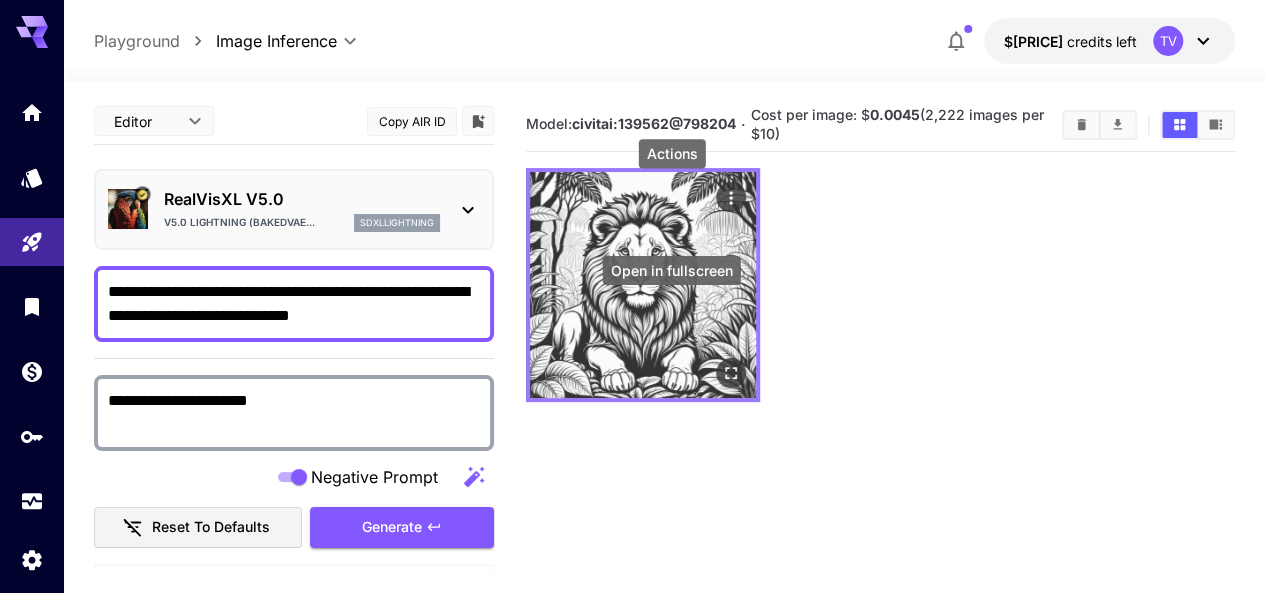 click 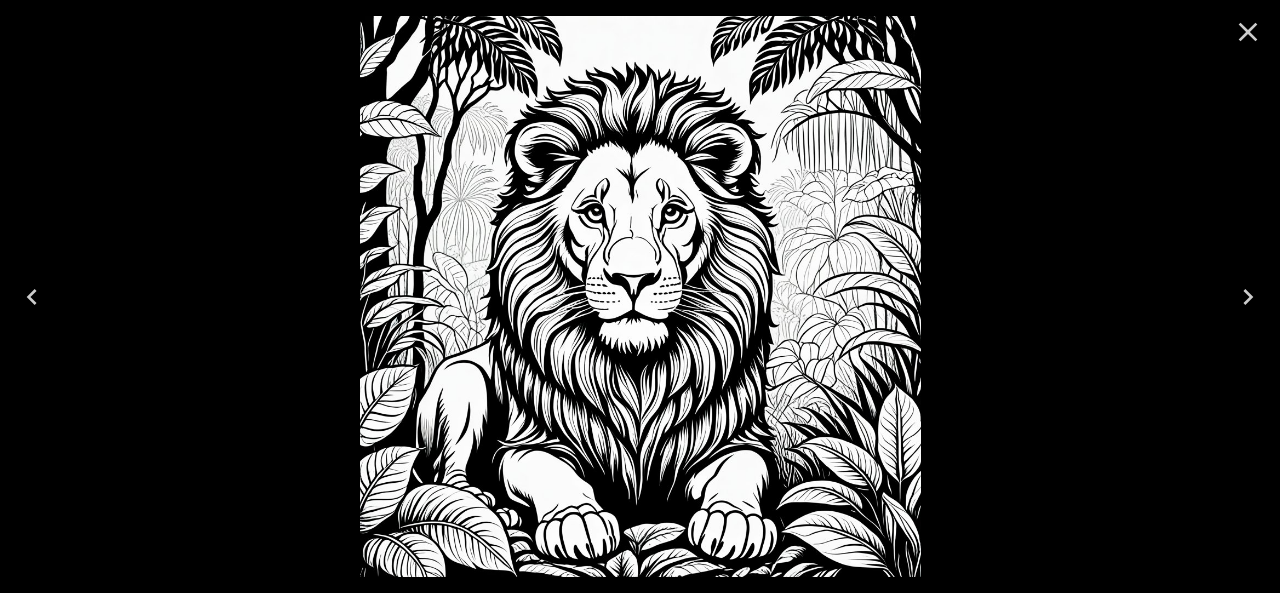 click at bounding box center [640, 296] 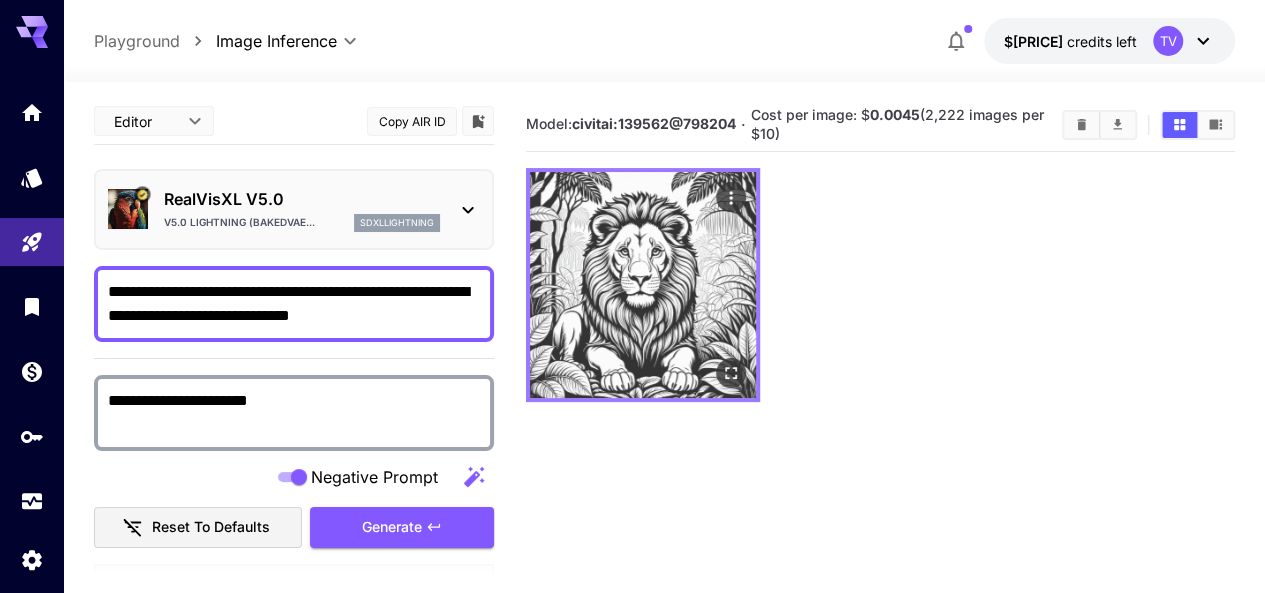 click at bounding box center [643, 285] 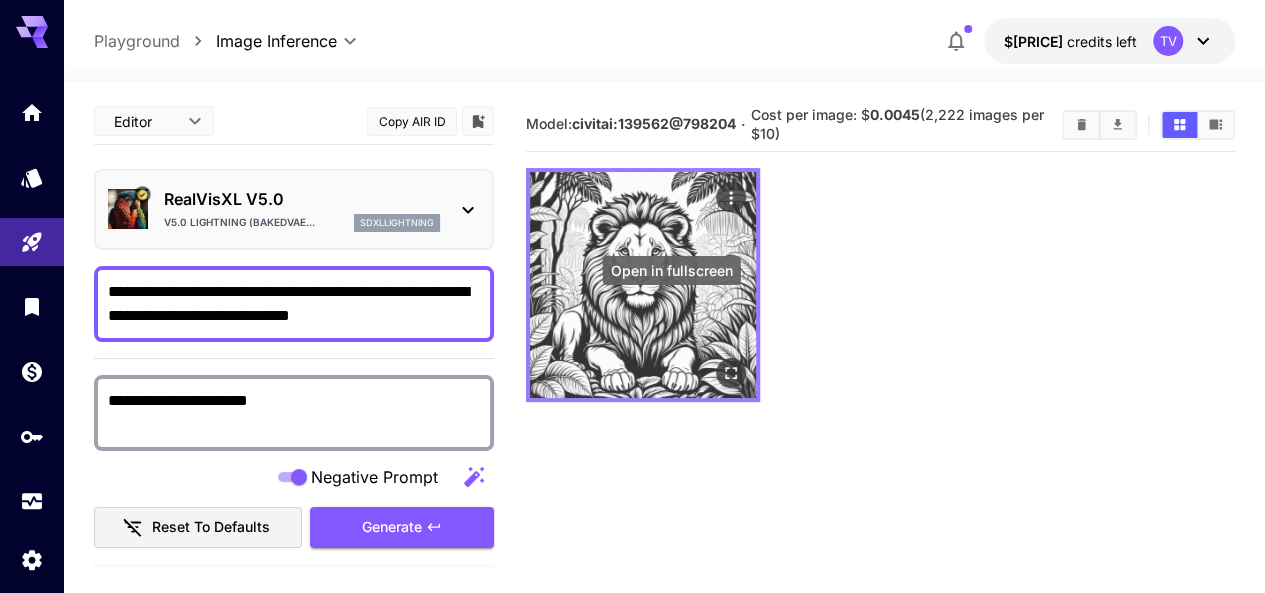 click 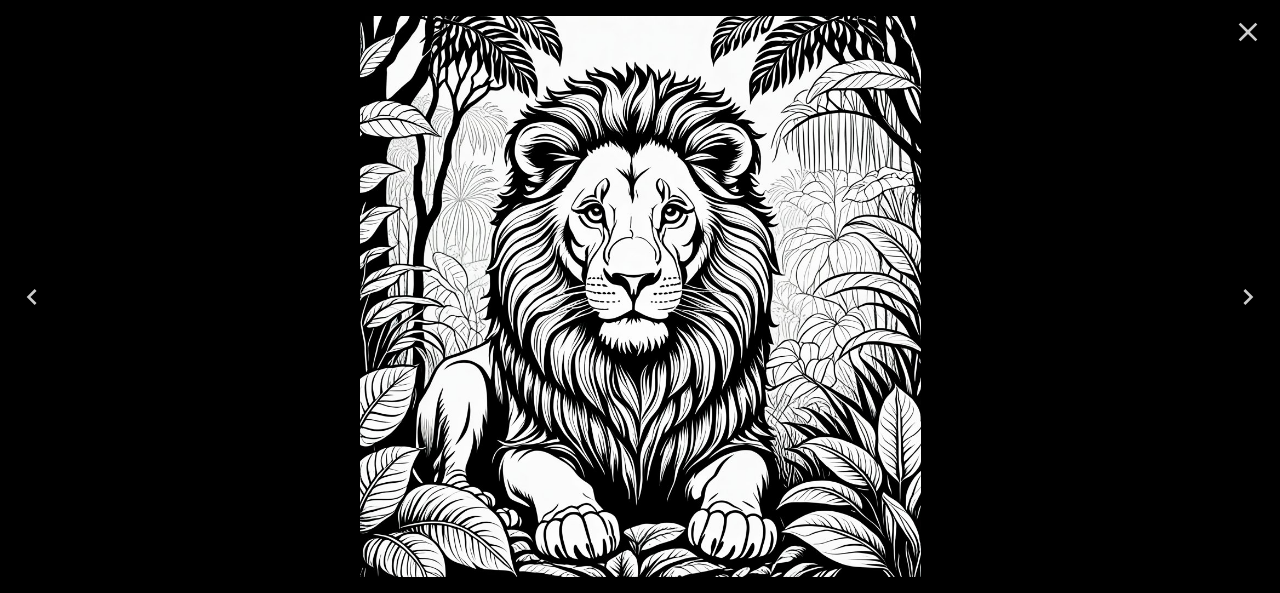 click at bounding box center [640, 296] 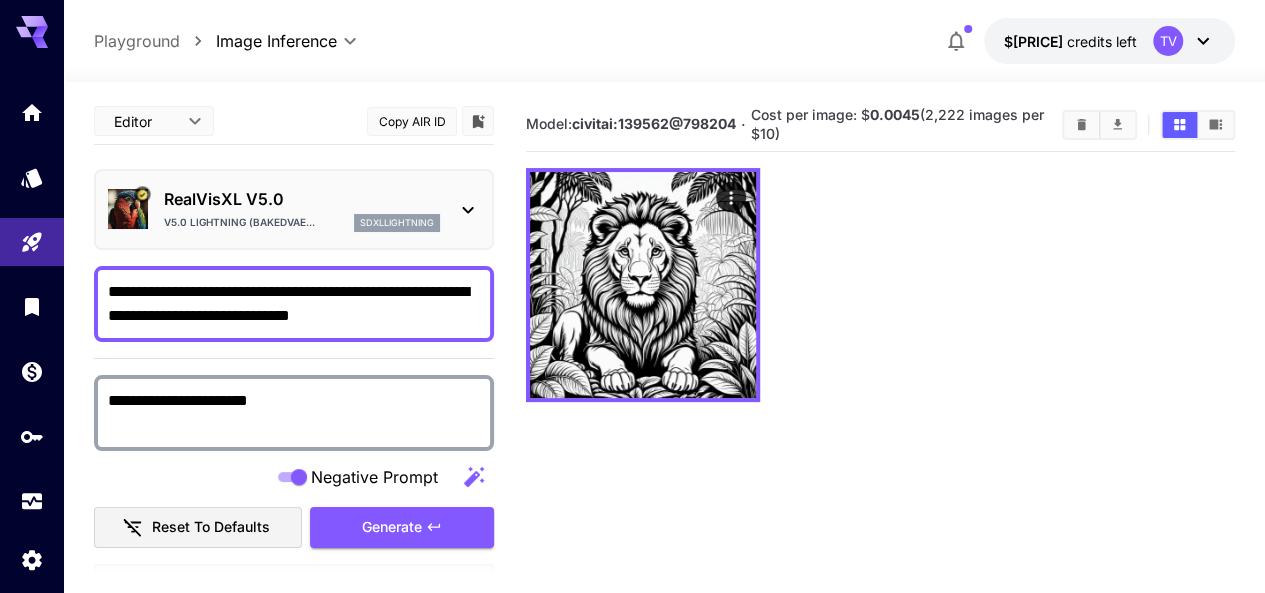 drag, startPoint x: 271, startPoint y: 289, endPoint x: 390, endPoint y: 290, distance: 119.0042 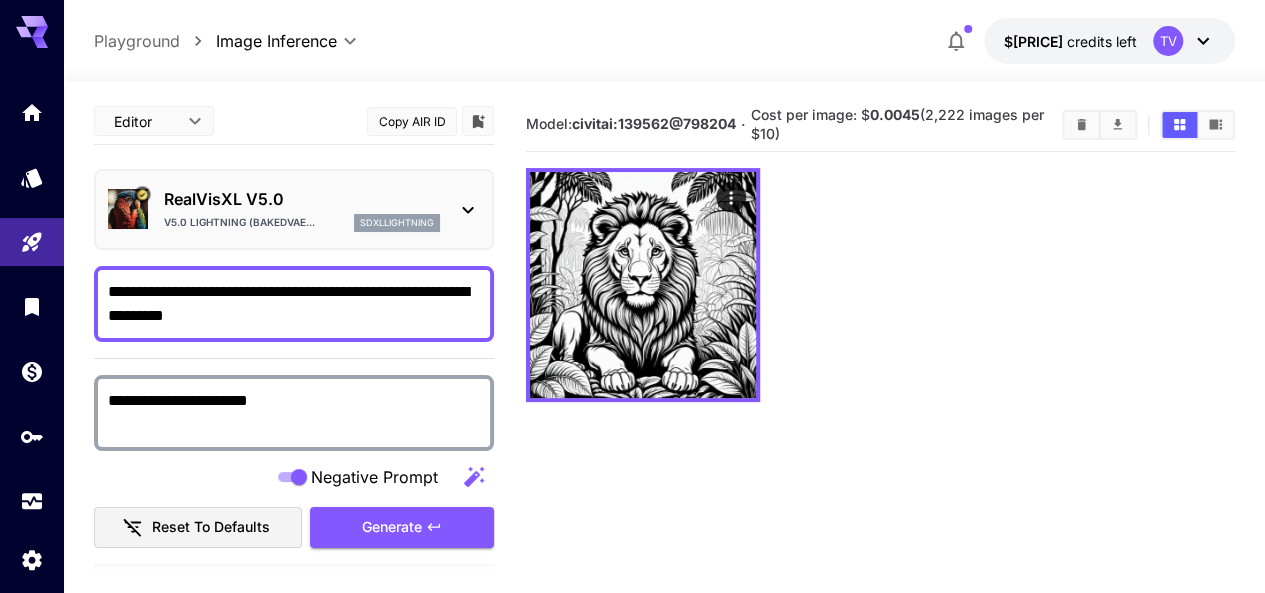 click on "**********" at bounding box center [294, 304] 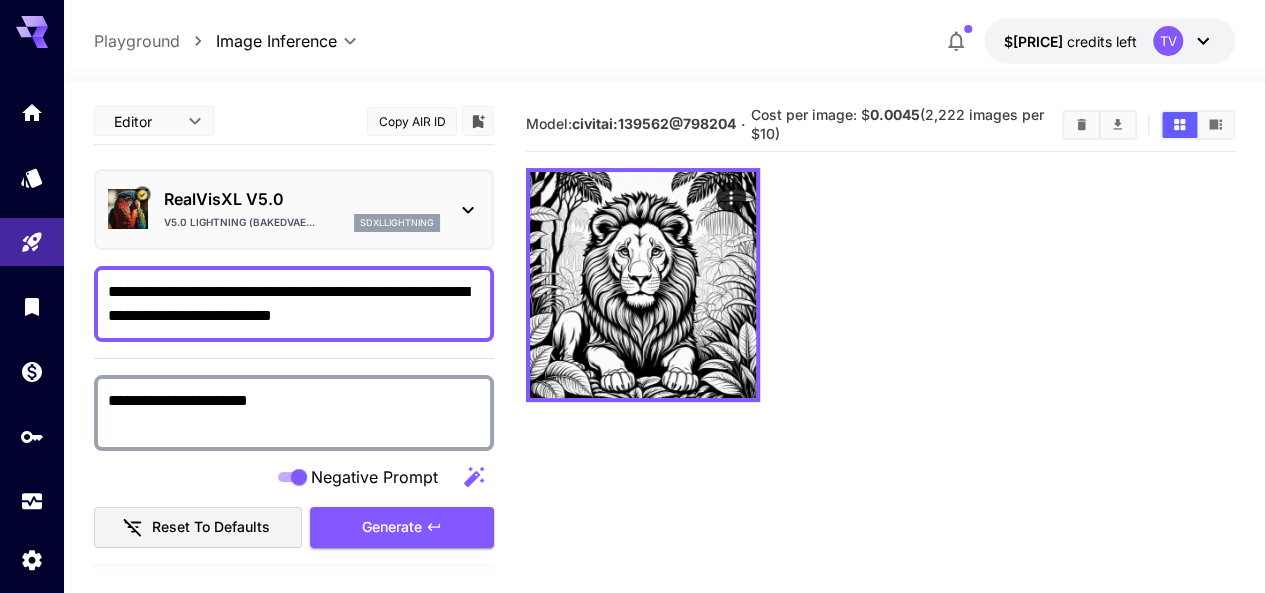 scroll, scrollTop: 200, scrollLeft: 0, axis: vertical 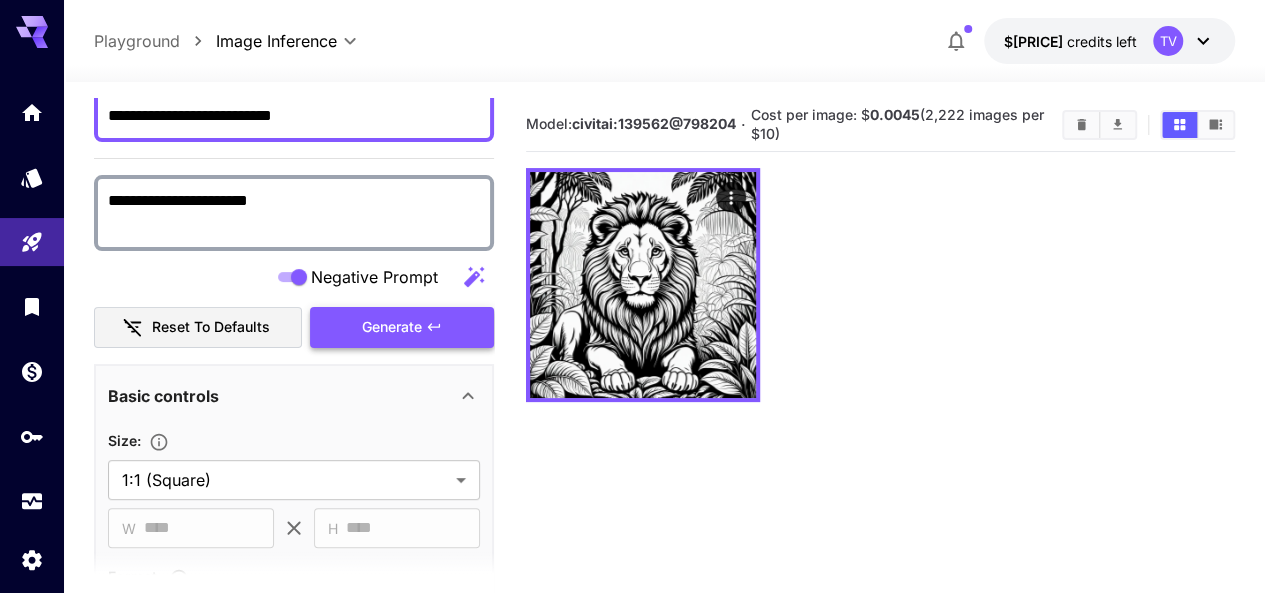 type on "**********" 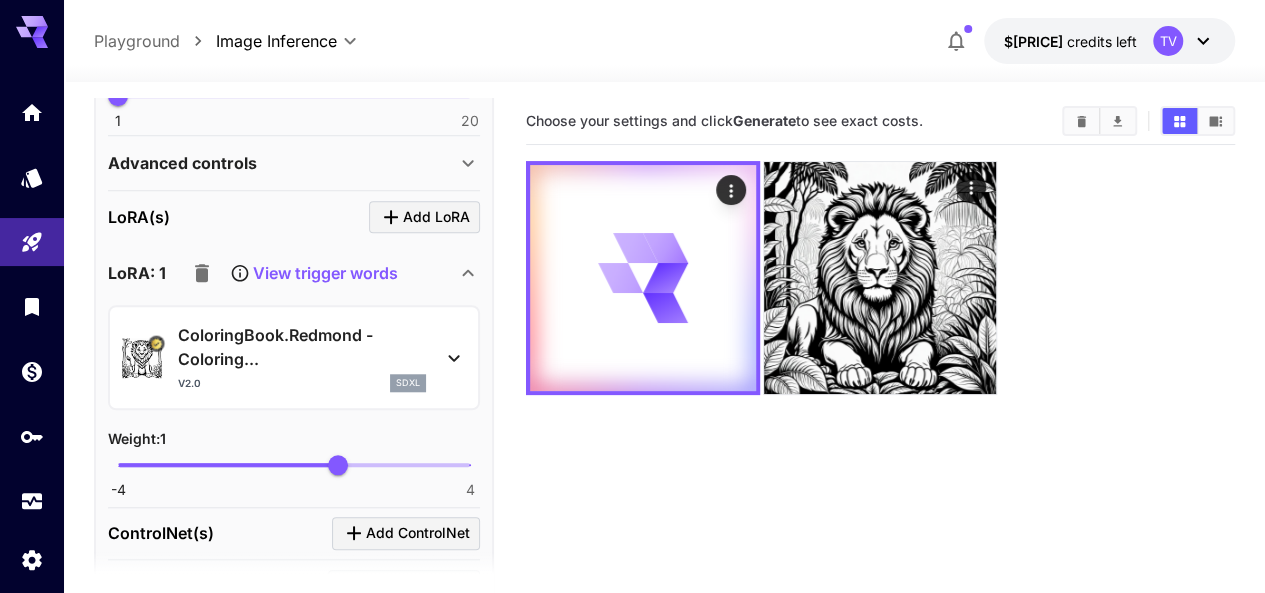 scroll, scrollTop: 1018, scrollLeft: 0, axis: vertical 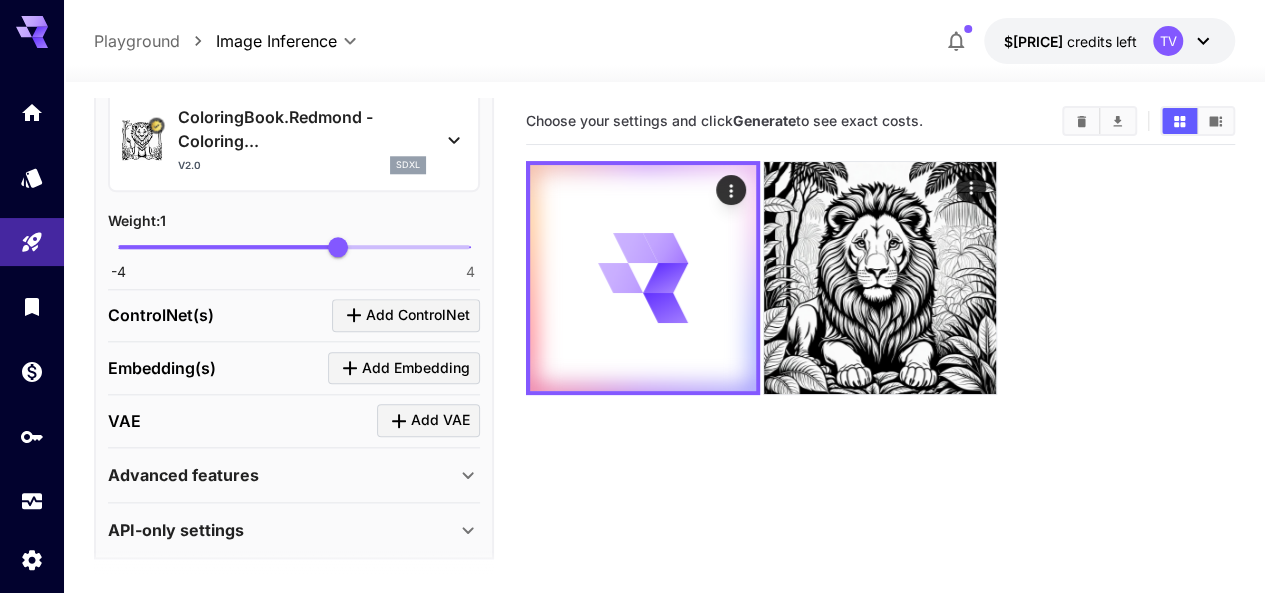 click 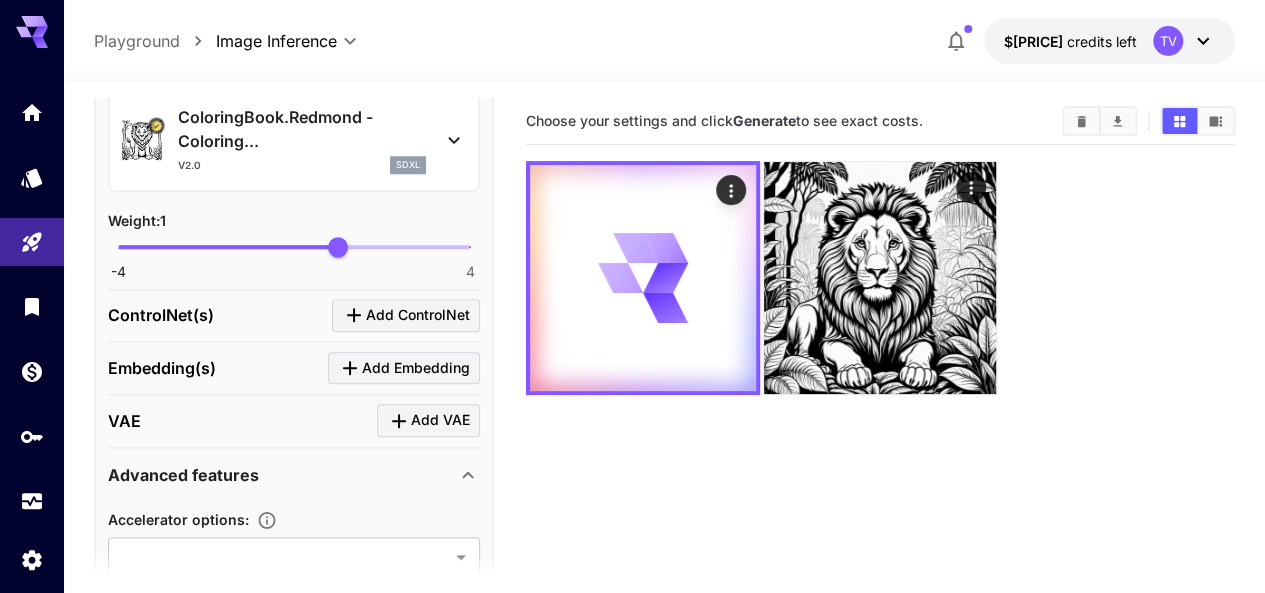 scroll, scrollTop: 1184, scrollLeft: 0, axis: vertical 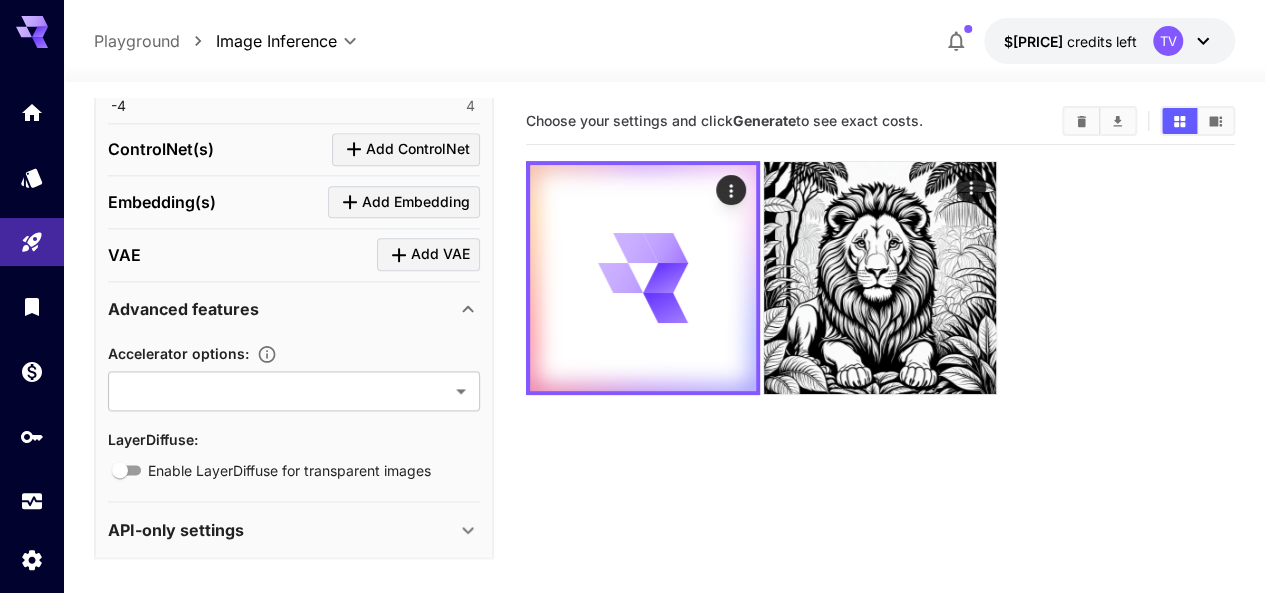 click 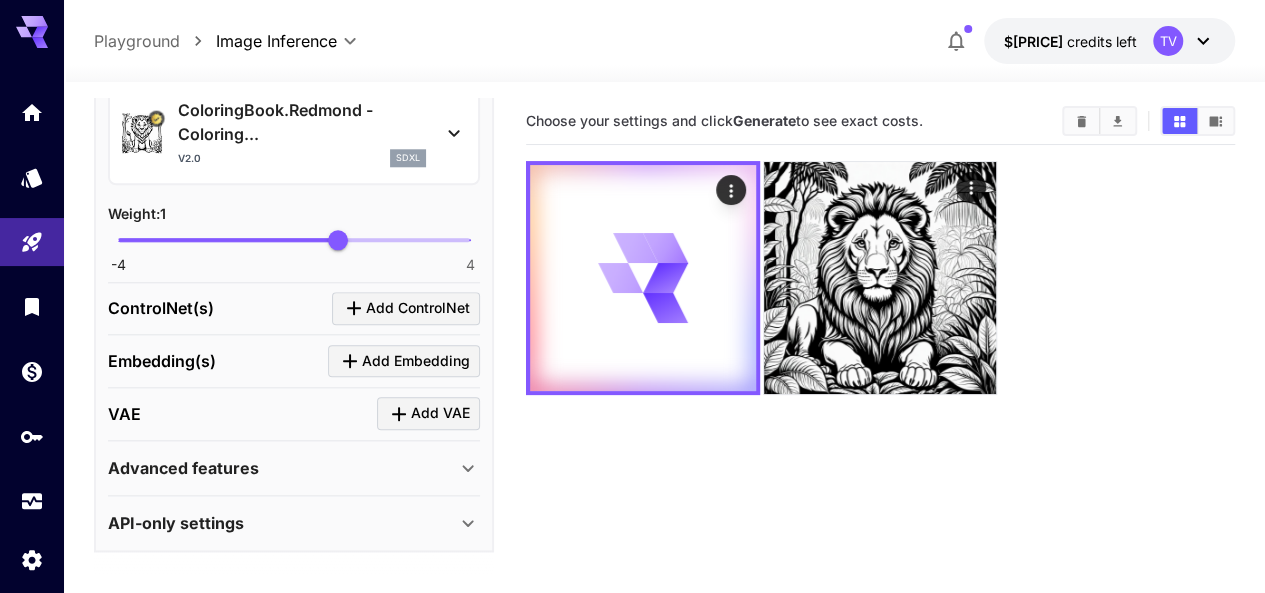 scroll, scrollTop: 1018, scrollLeft: 0, axis: vertical 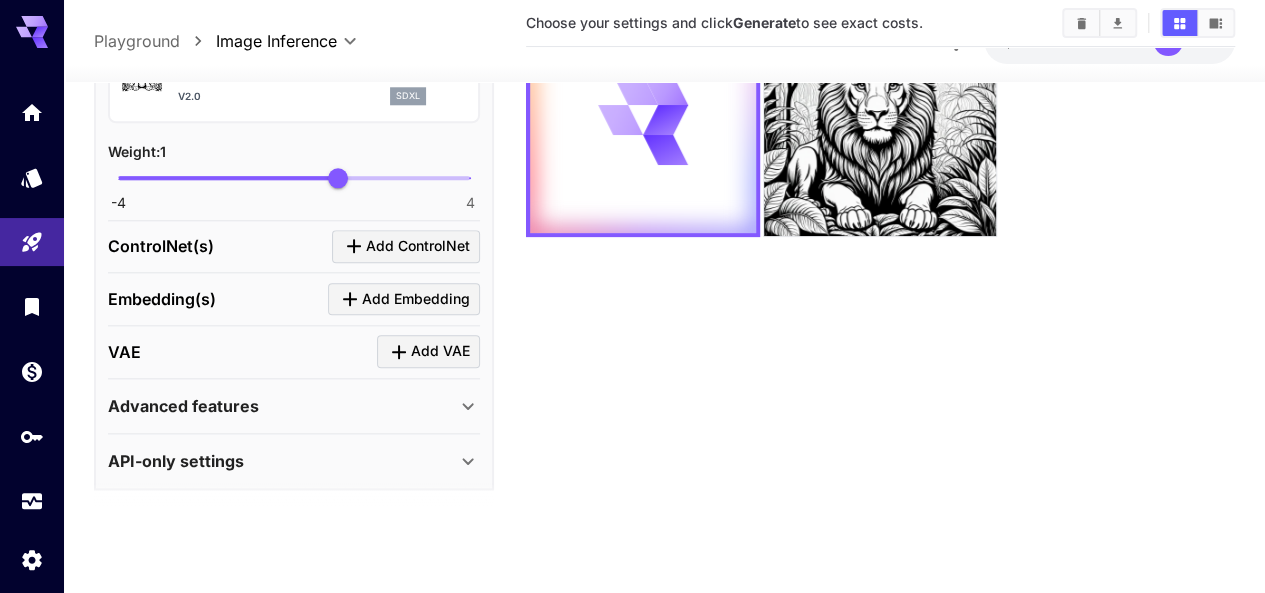 click 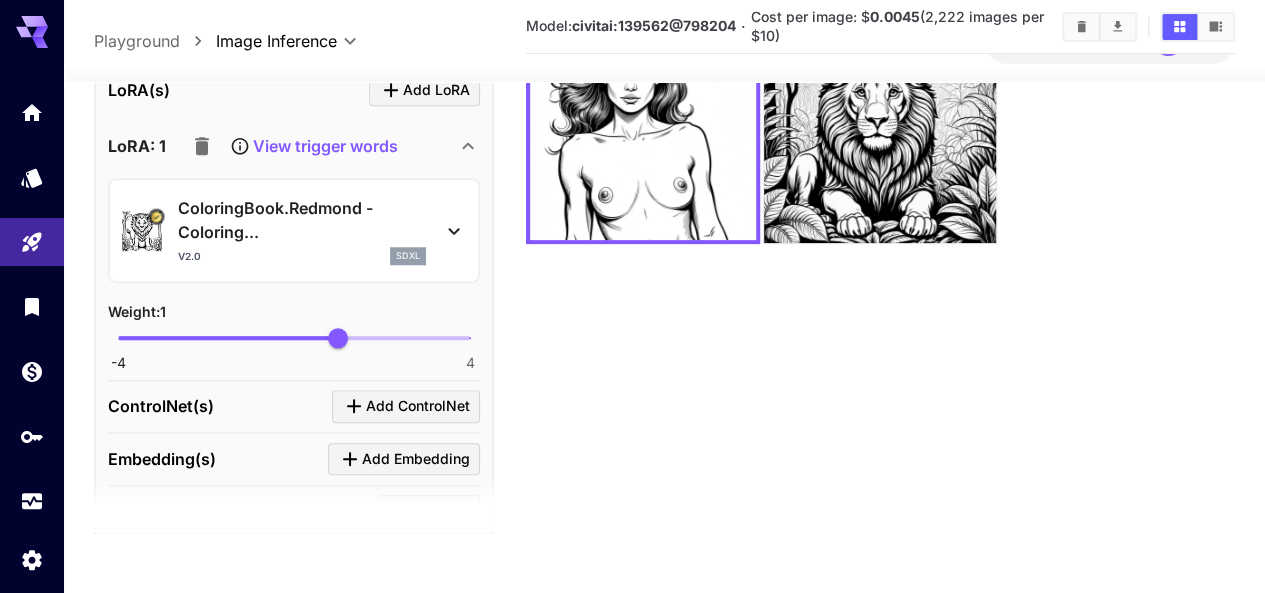 scroll, scrollTop: 758, scrollLeft: 0, axis: vertical 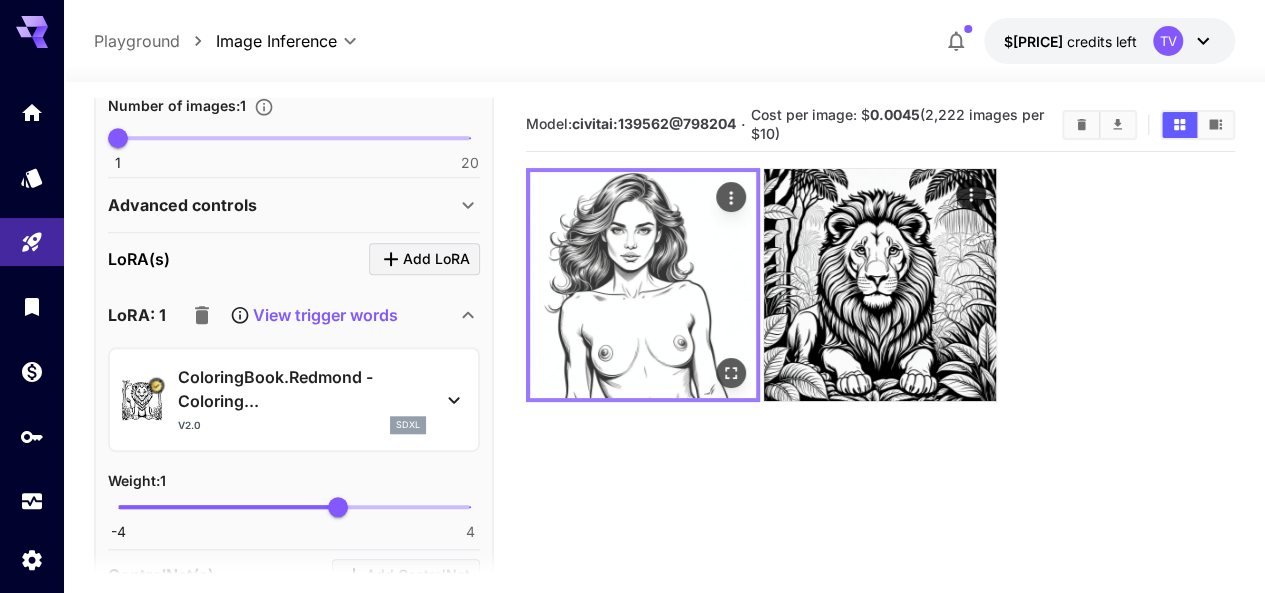 click at bounding box center [643, 285] 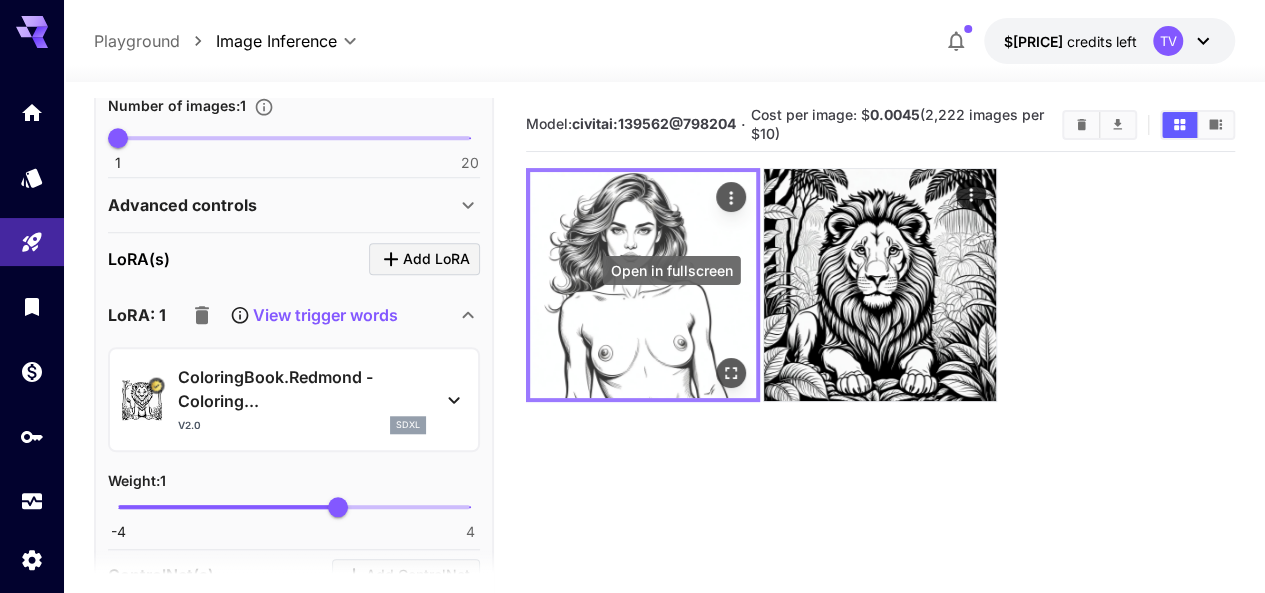 click 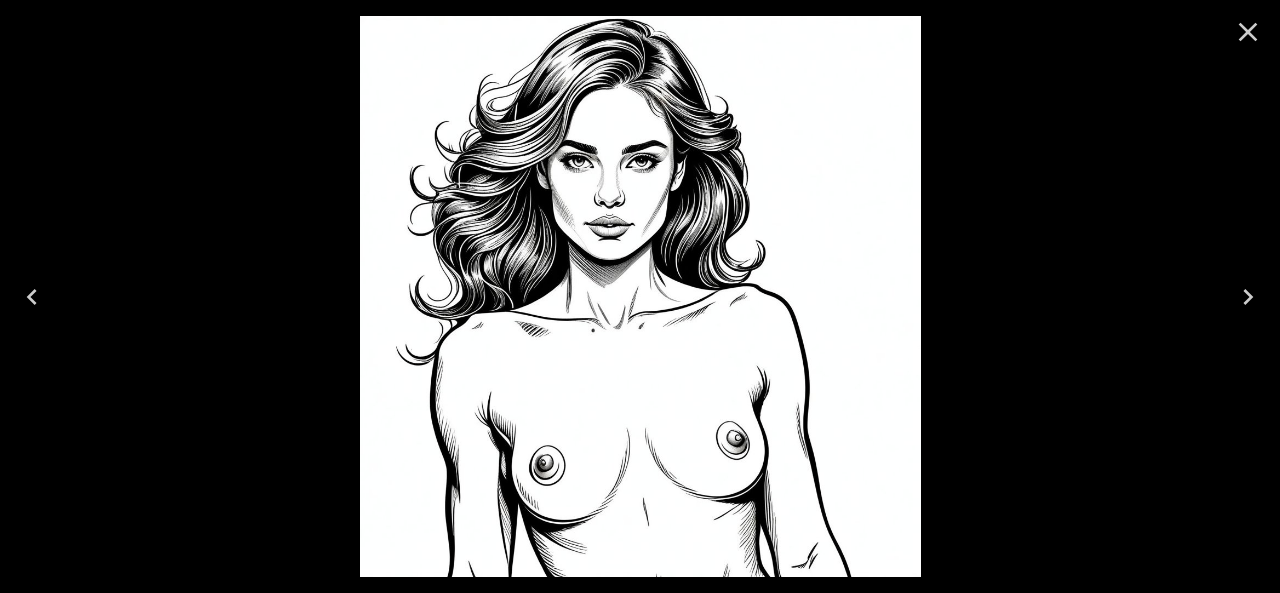 scroll, scrollTop: 0, scrollLeft: 0, axis: both 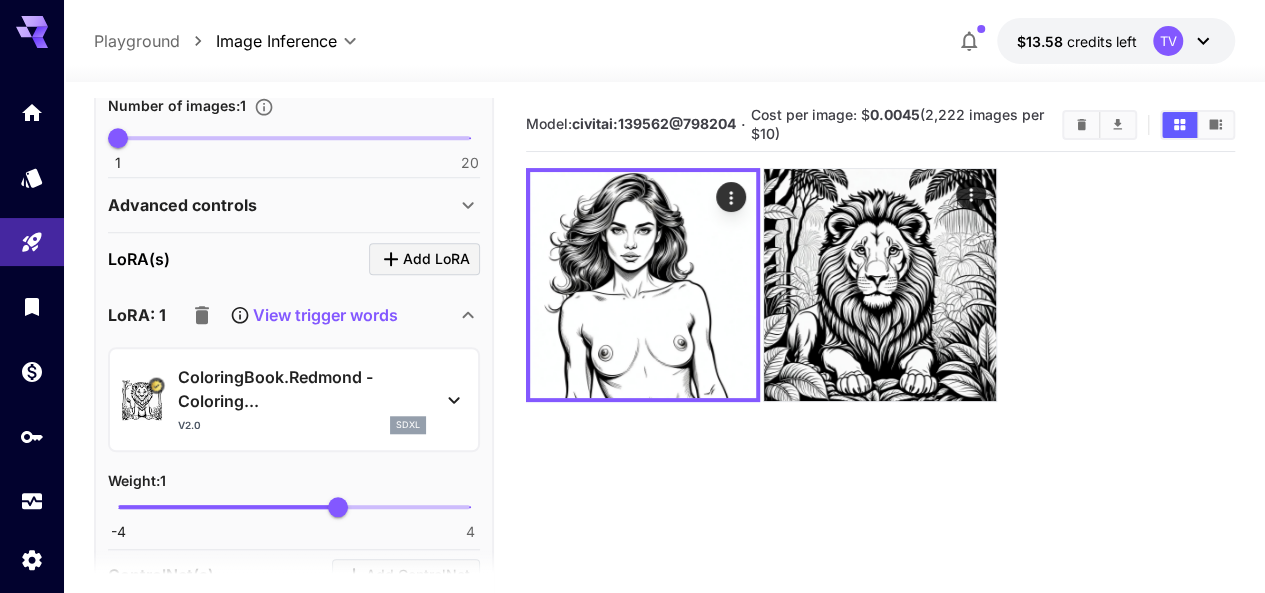 click at bounding box center [880, 285] 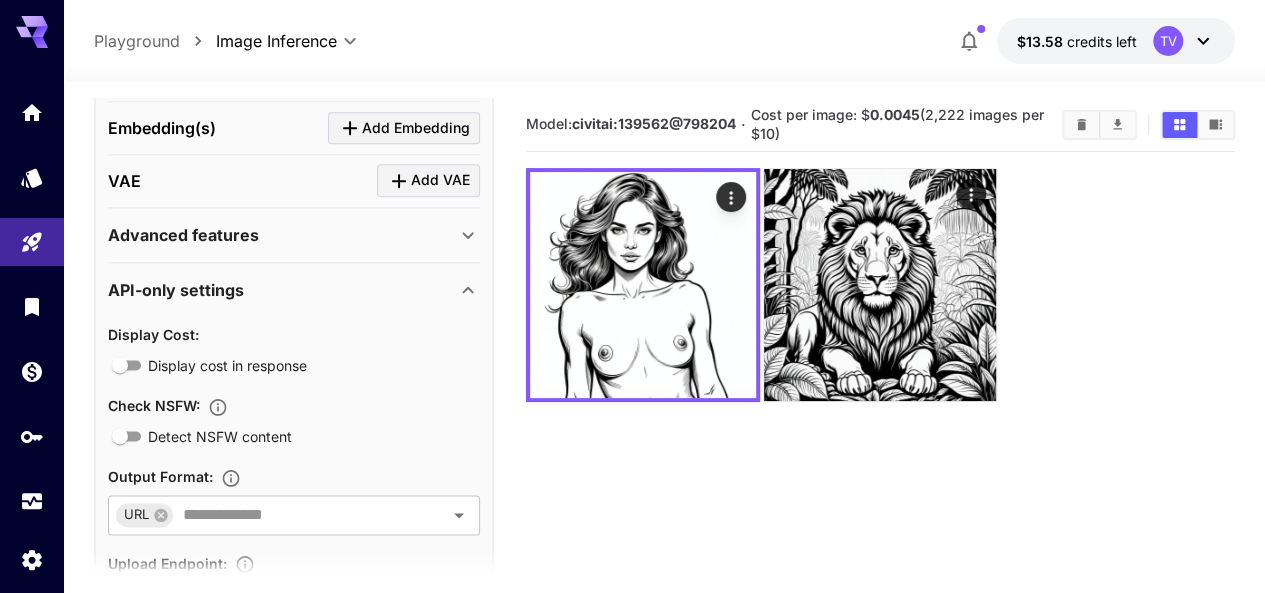 scroll, scrollTop: 100, scrollLeft: 0, axis: vertical 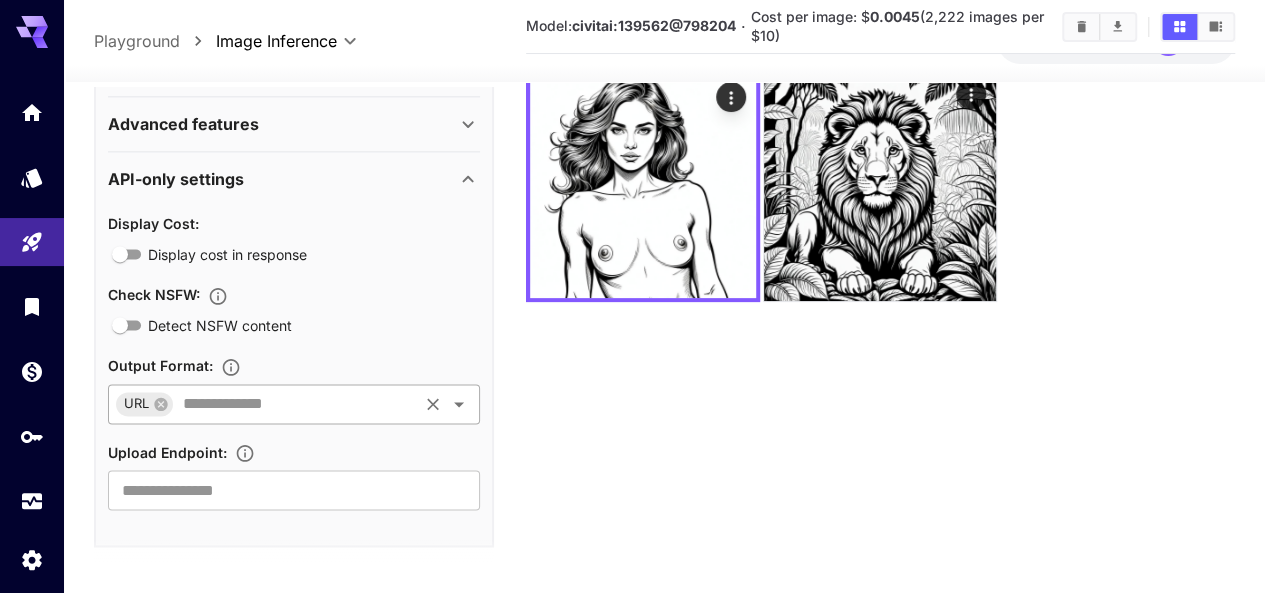 click 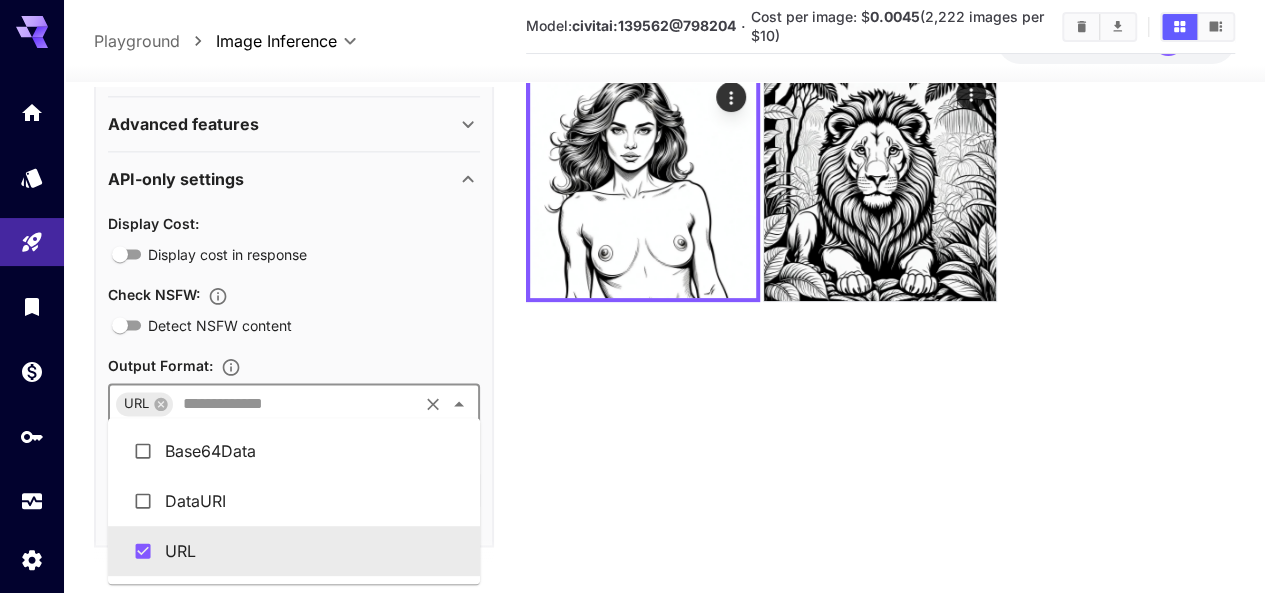 click on "Model:  civitai:139562@798204 · Cost per image: $ 0.0045  (2222 images per $10)" at bounding box center (880, 294) 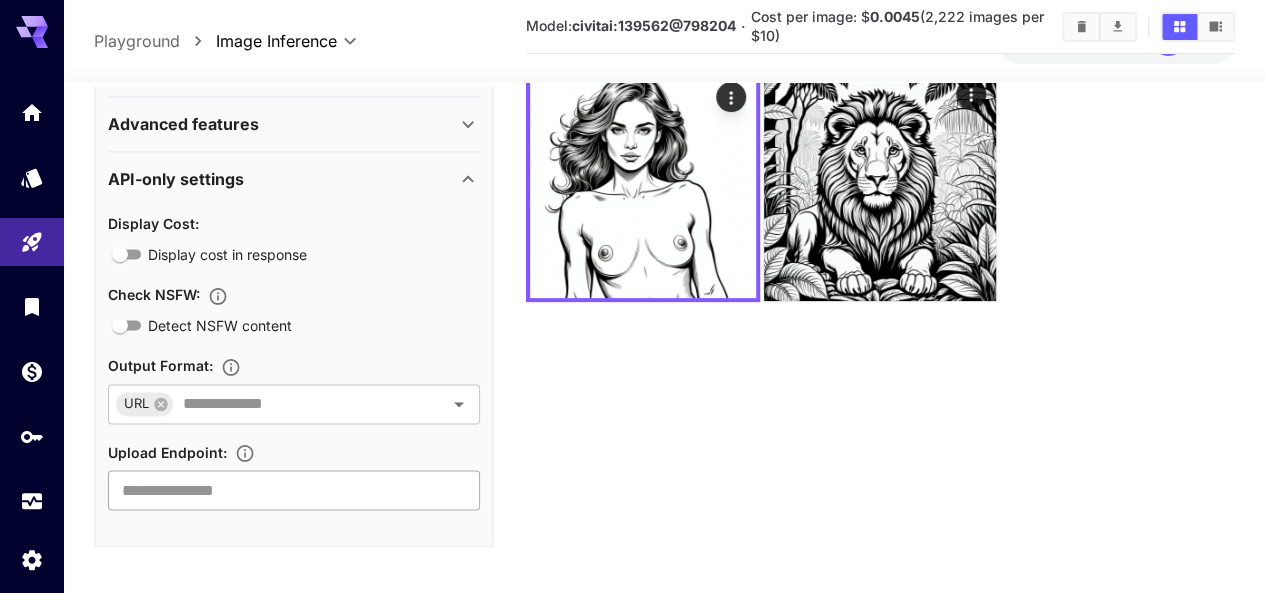 click at bounding box center (294, 490) 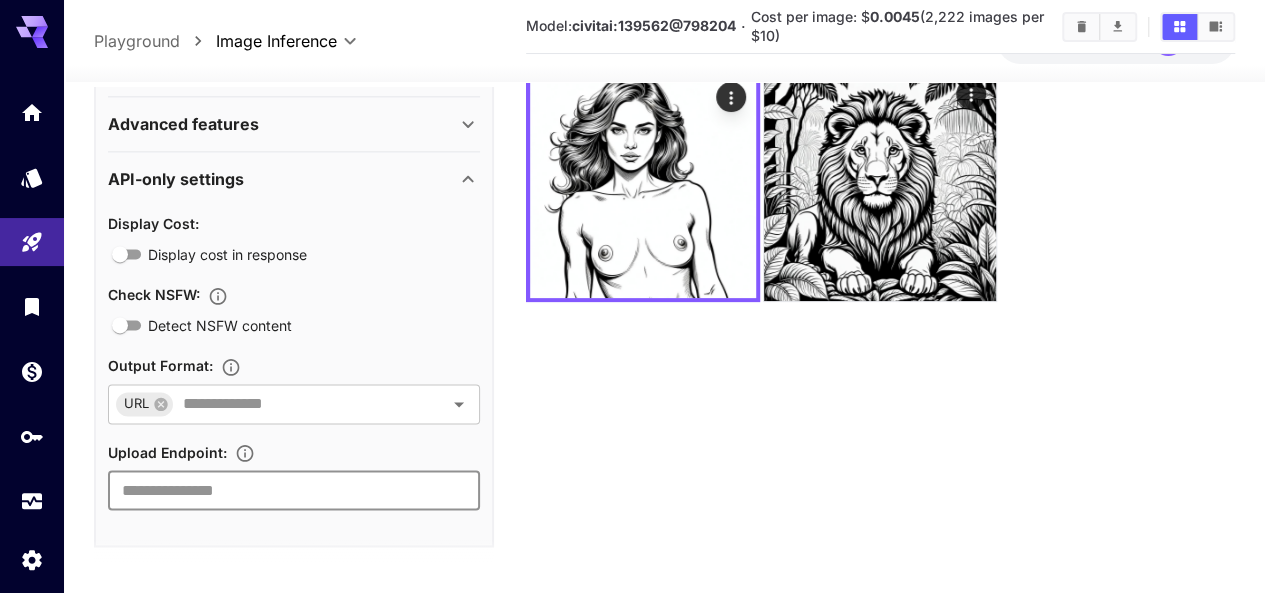 scroll, scrollTop: 0, scrollLeft: 0, axis: both 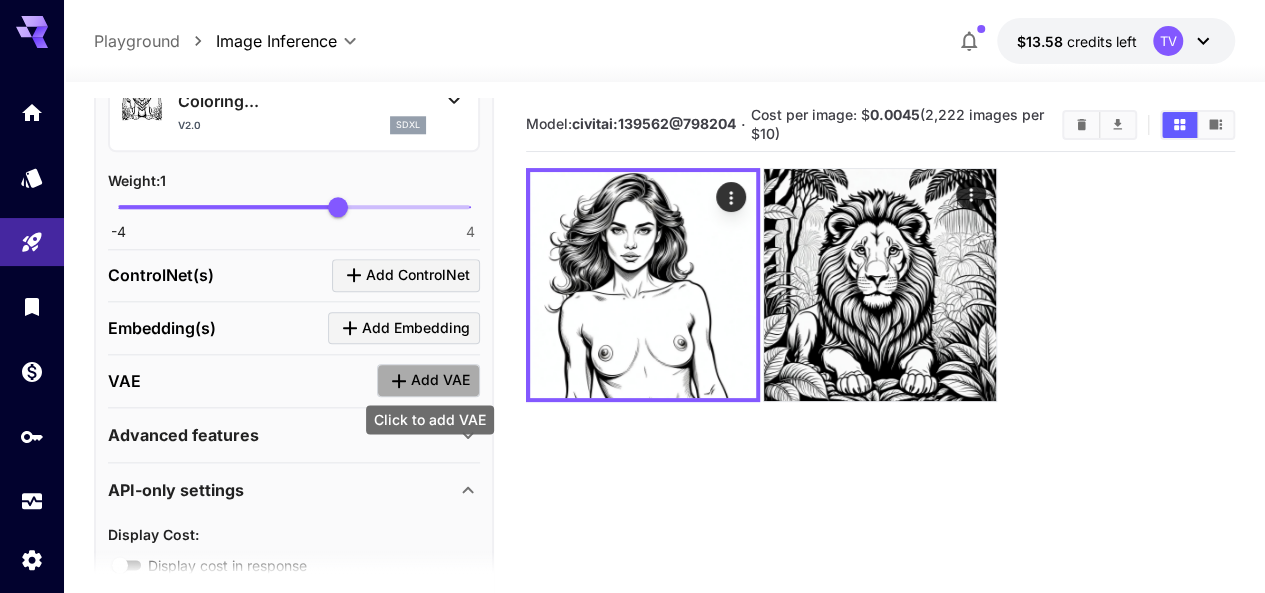 click on "Add VAE" at bounding box center [440, 380] 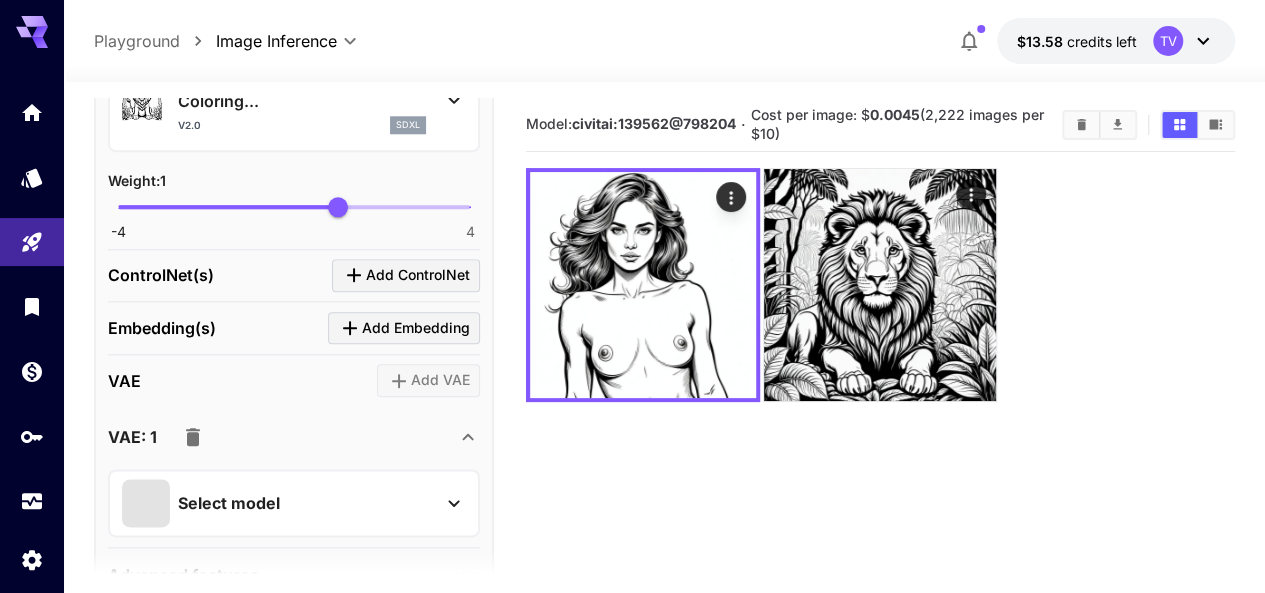 click on "Add VAE" at bounding box center (428, 380) 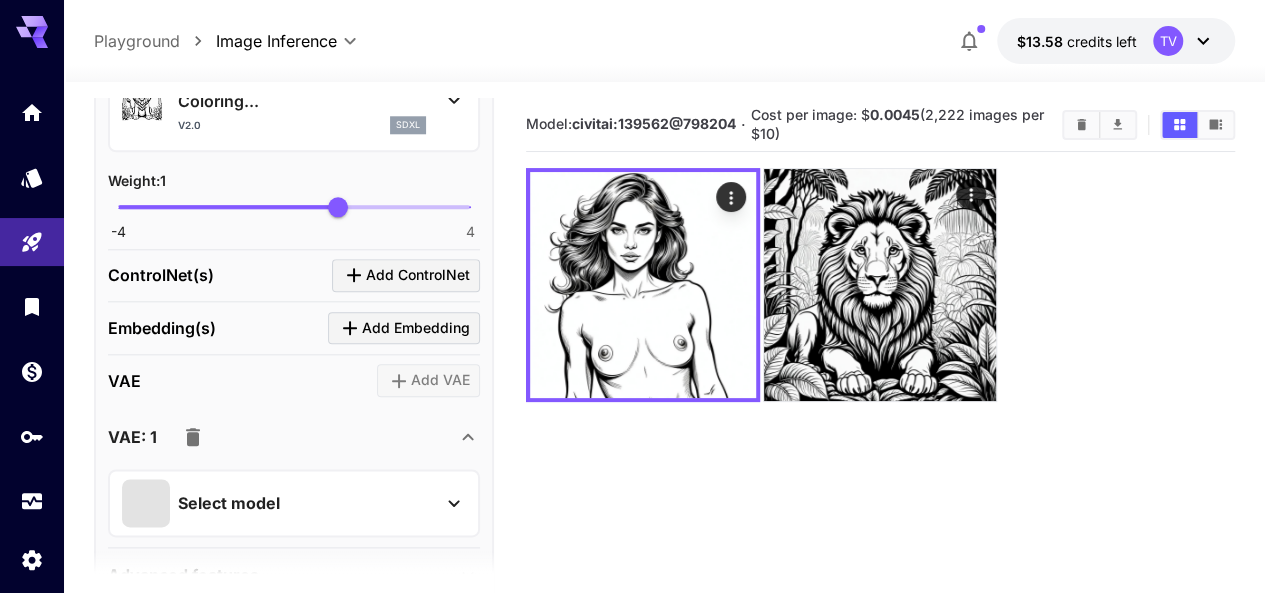 scroll, scrollTop: 1158, scrollLeft: 0, axis: vertical 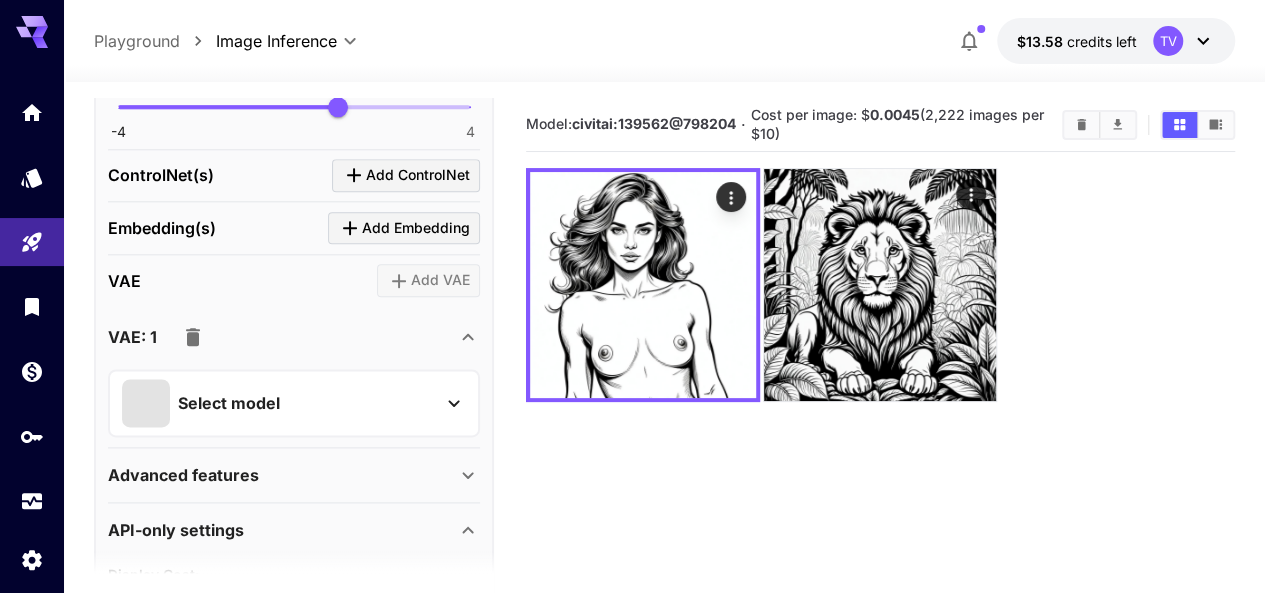 click 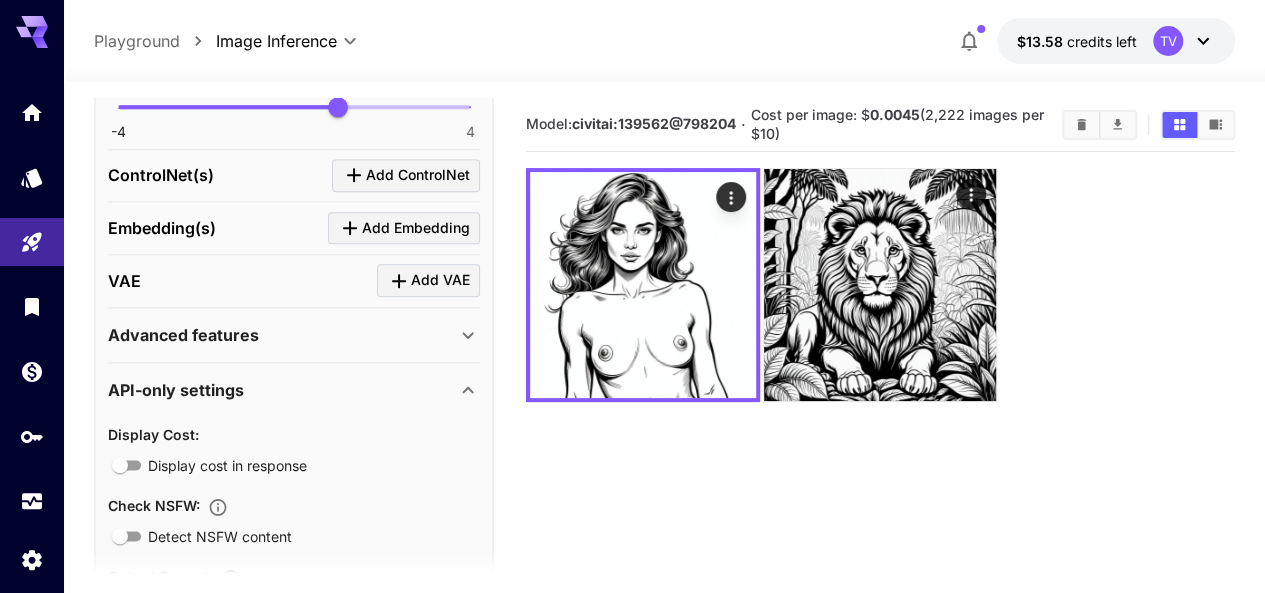 click on "Advanced features" at bounding box center [282, 335] 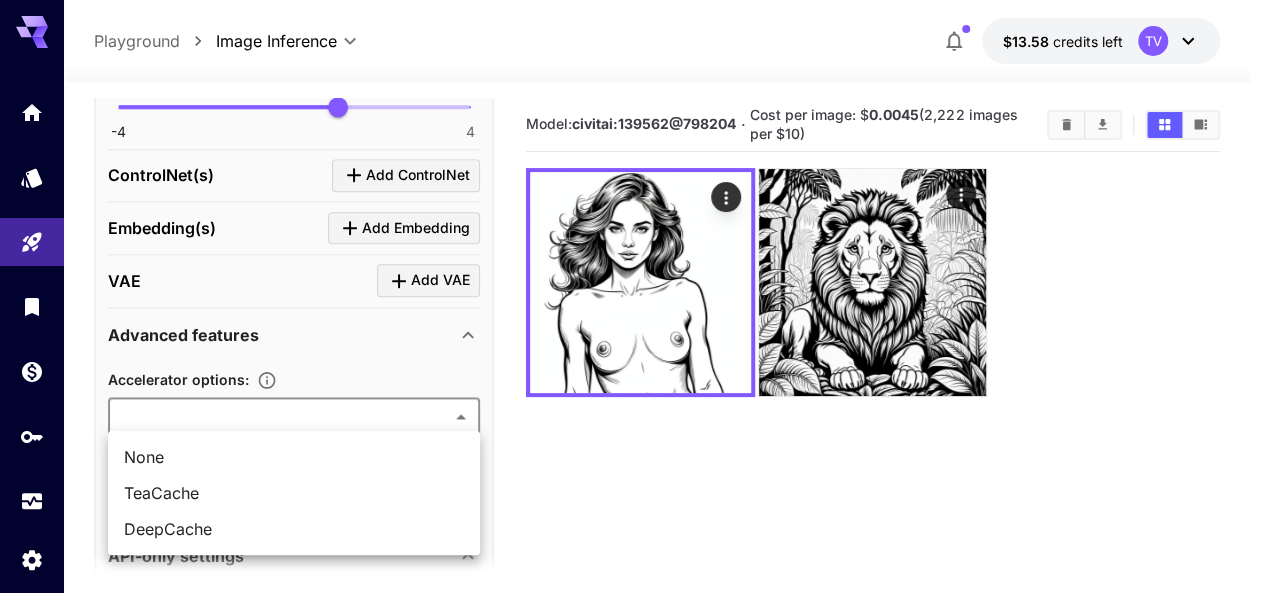 click on "**********" at bounding box center [632, 375] 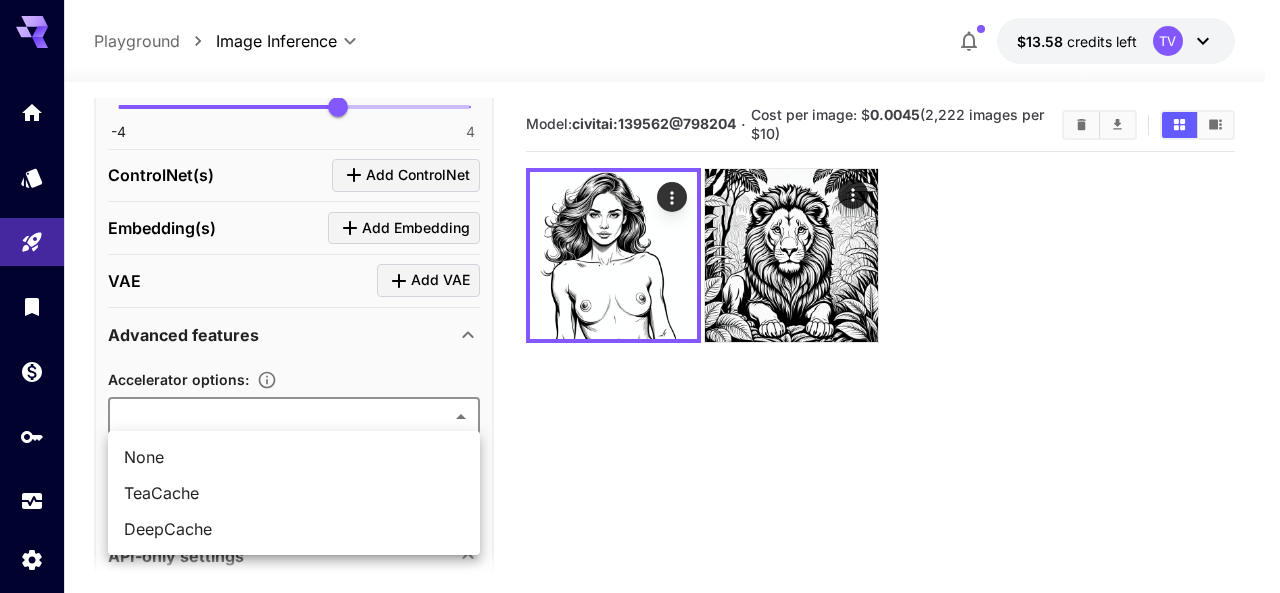click at bounding box center [640, 296] 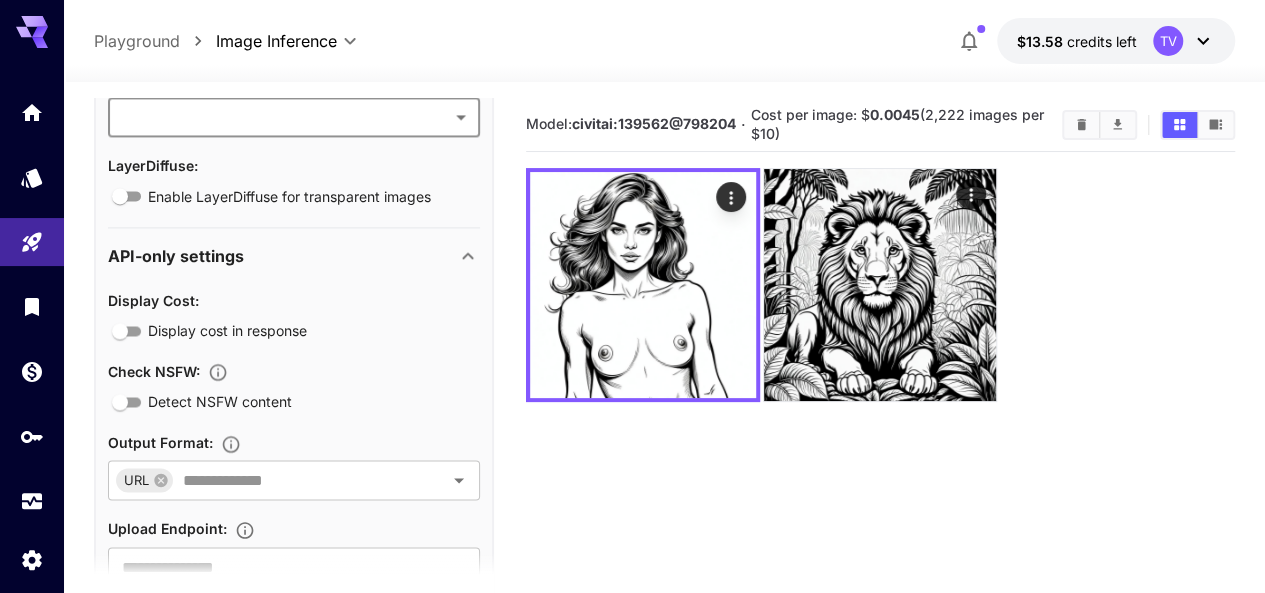 scroll, scrollTop: 1524, scrollLeft: 0, axis: vertical 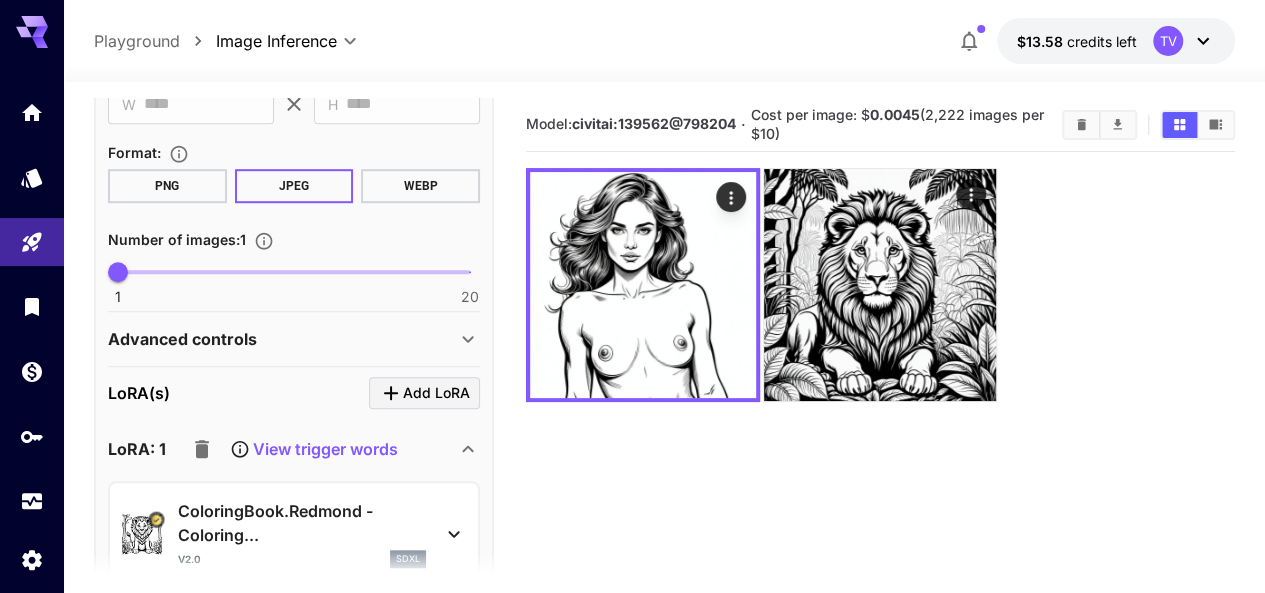click 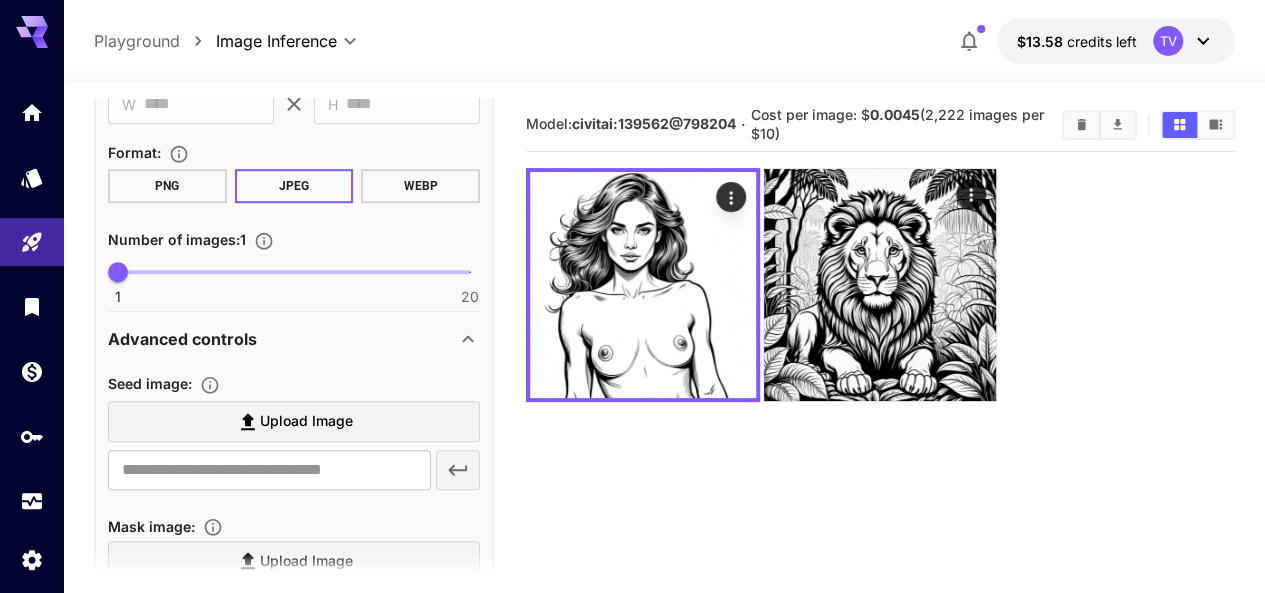 click on "**********" at bounding box center [294, 1195] 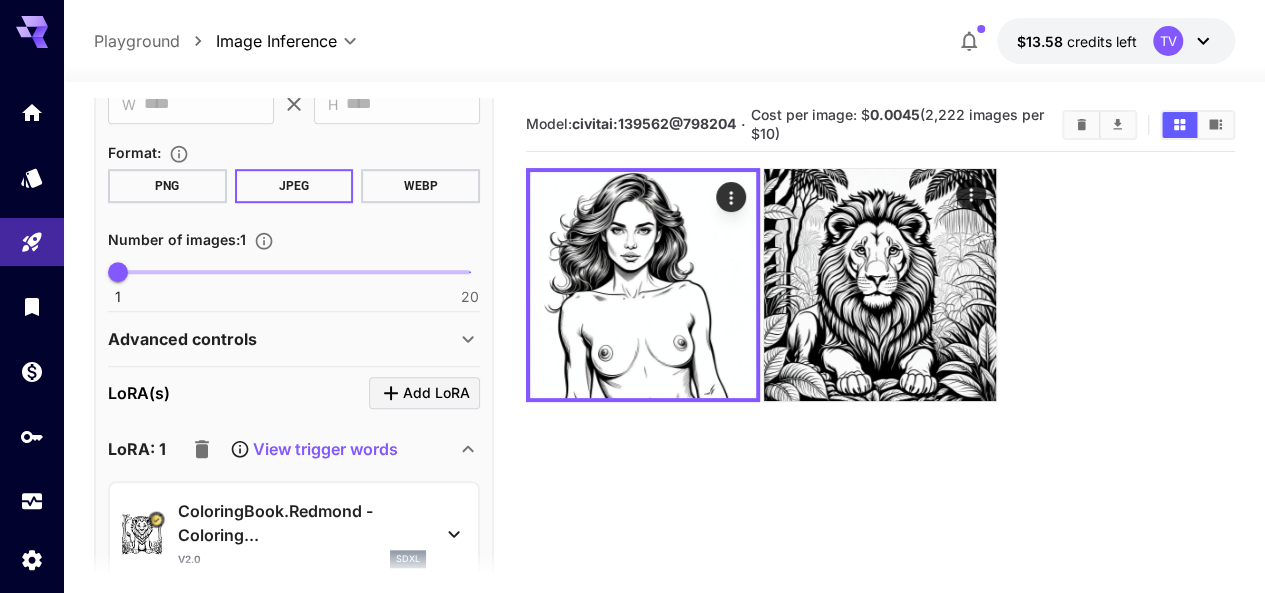 click on "Advanced controls" at bounding box center (282, 339) 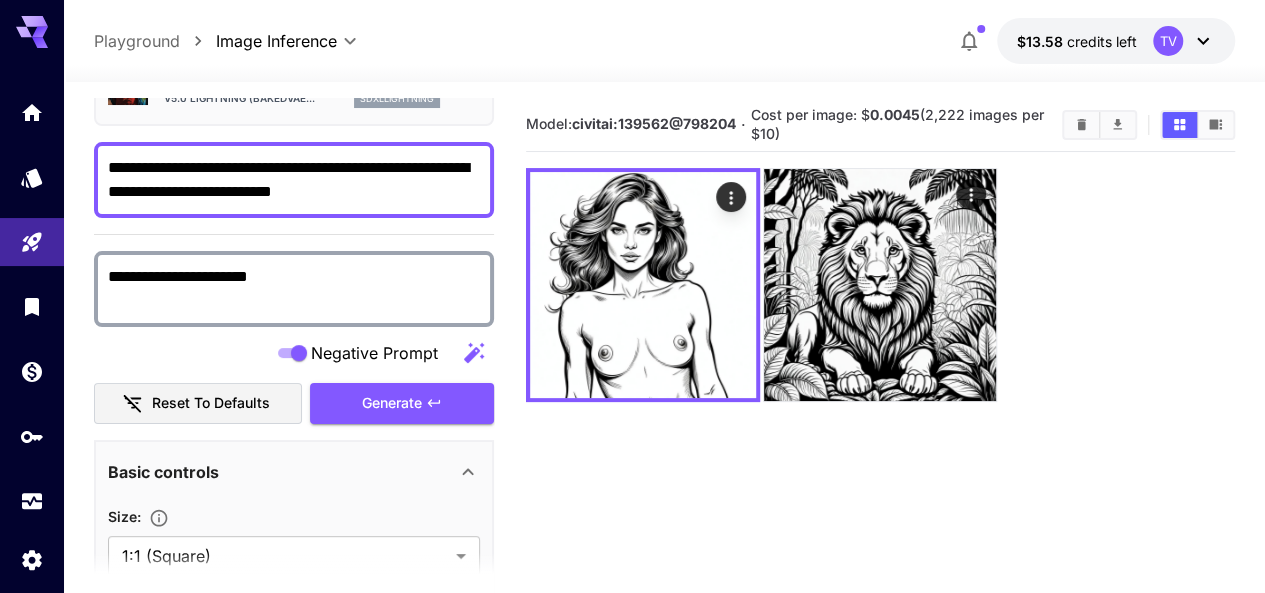 scroll, scrollTop: 0, scrollLeft: 0, axis: both 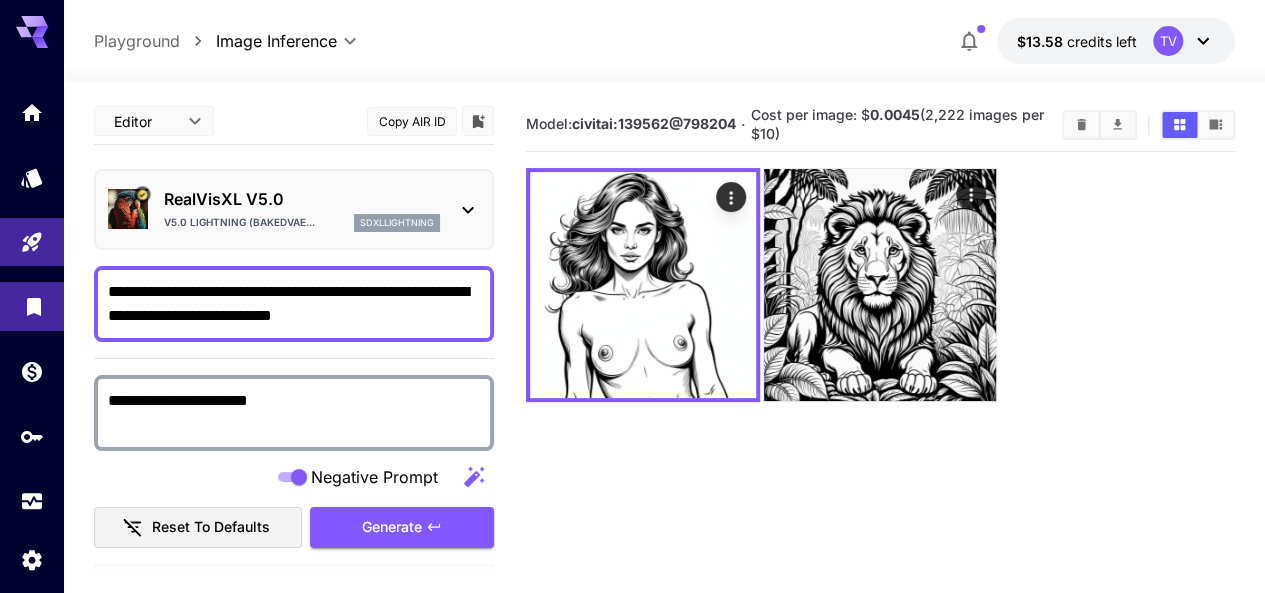 drag, startPoint x: 242, startPoint y: 288, endPoint x: 55, endPoint y: 286, distance: 187.0107 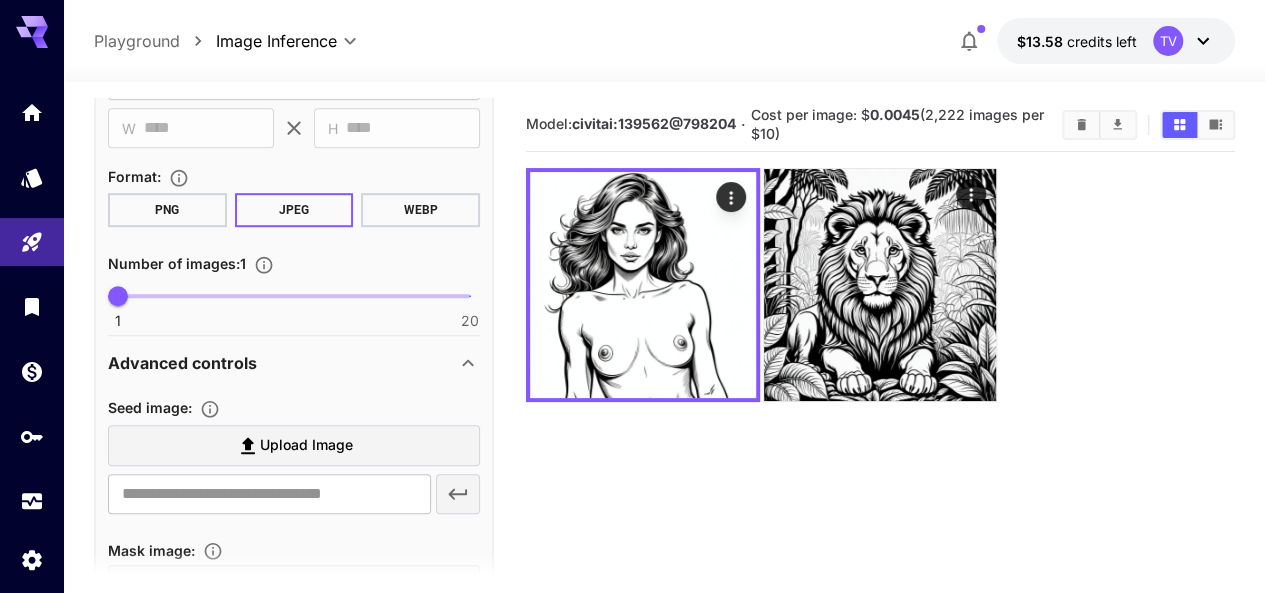 scroll, scrollTop: 800, scrollLeft: 0, axis: vertical 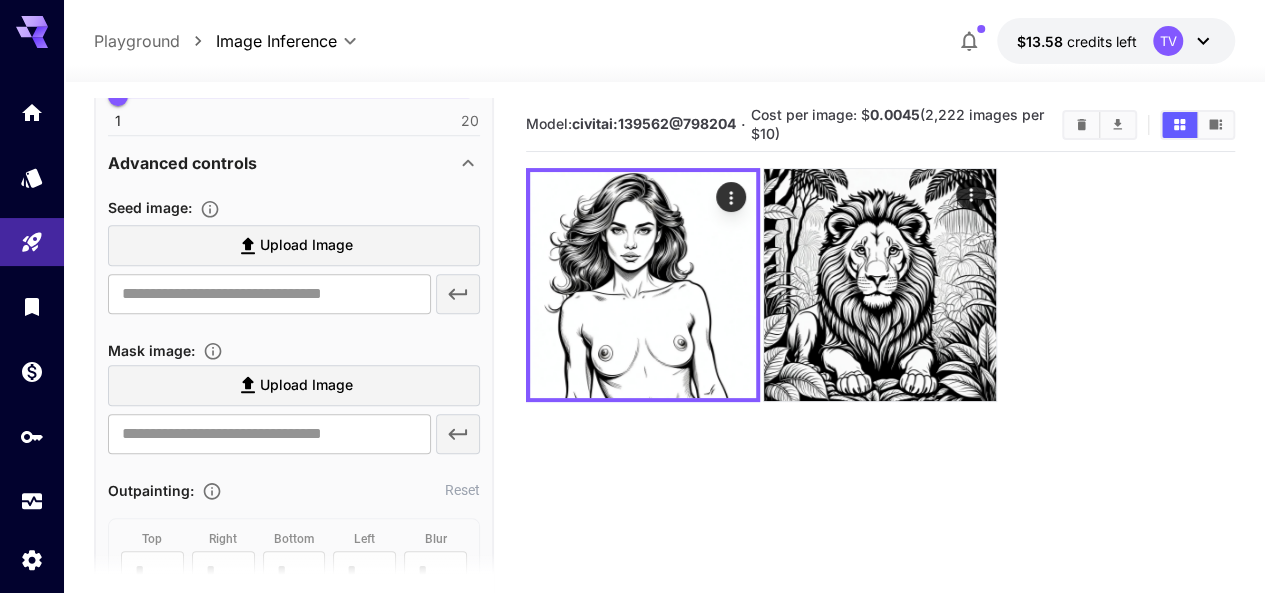 type on "**********" 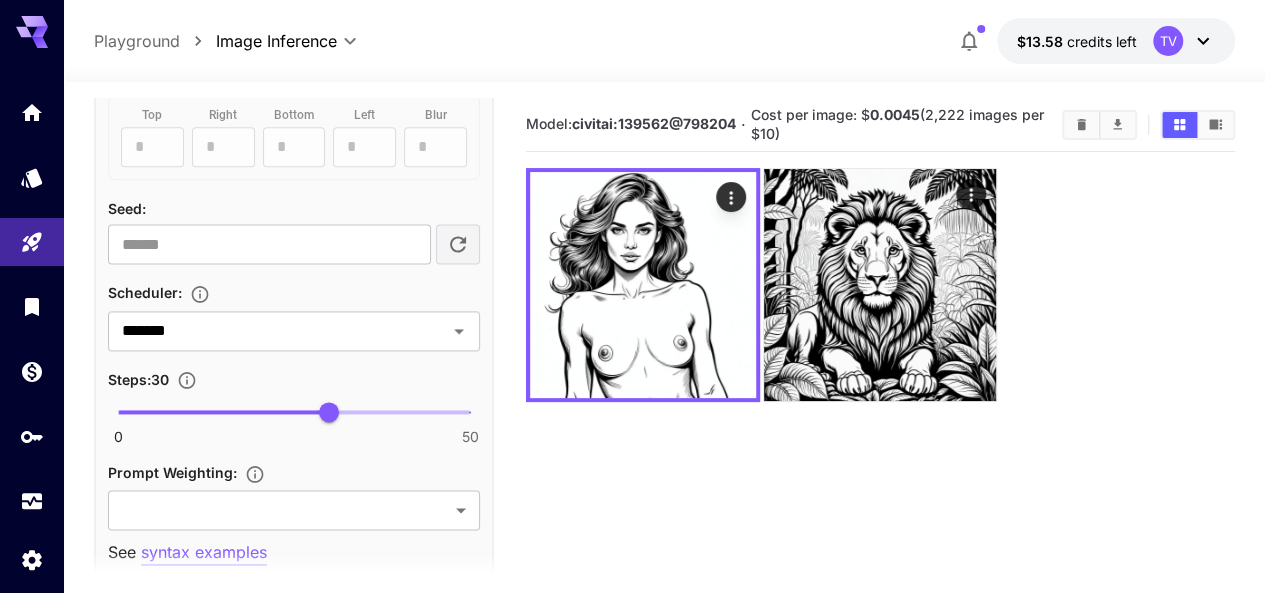 scroll, scrollTop: 1400, scrollLeft: 0, axis: vertical 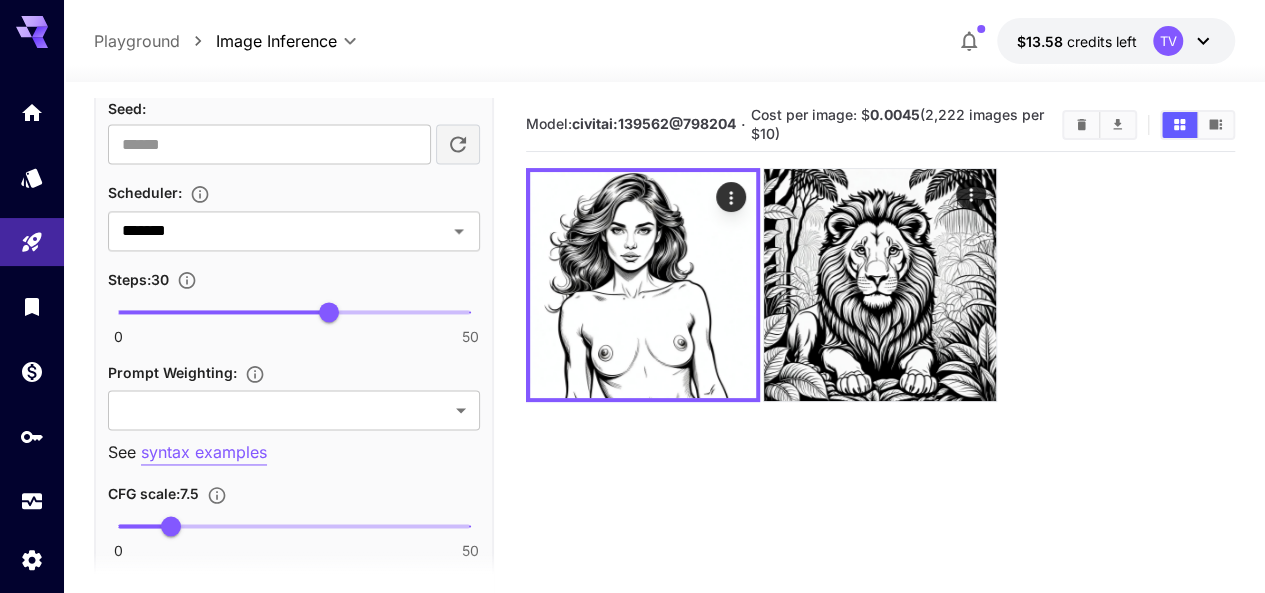 type on "**********" 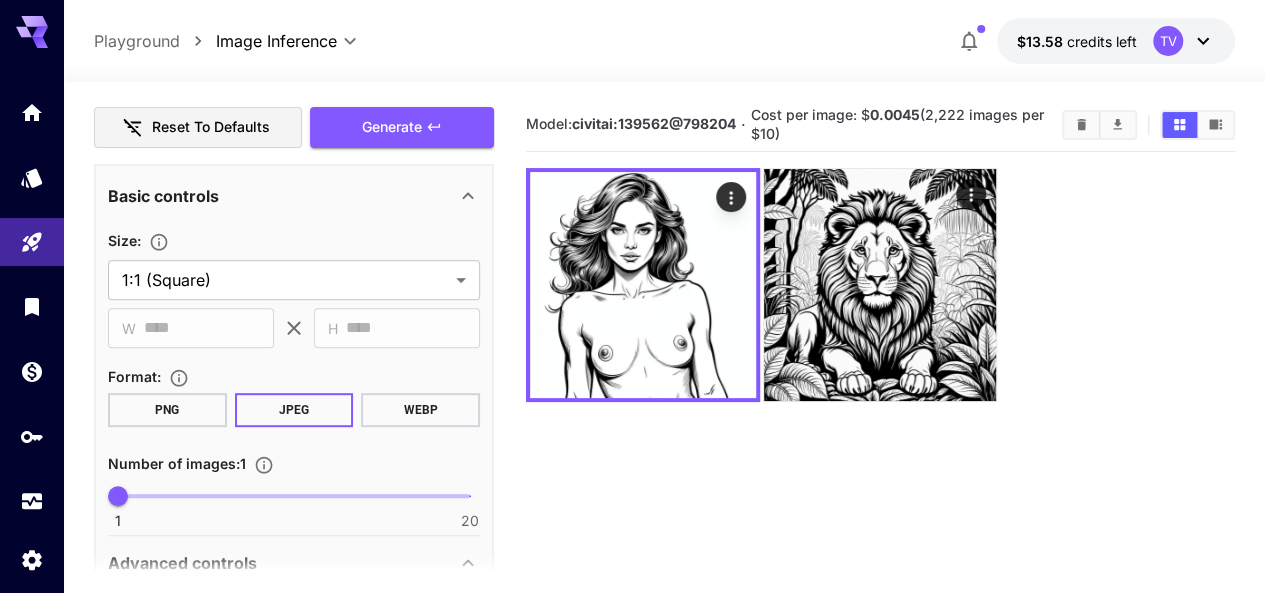 scroll, scrollTop: 300, scrollLeft: 0, axis: vertical 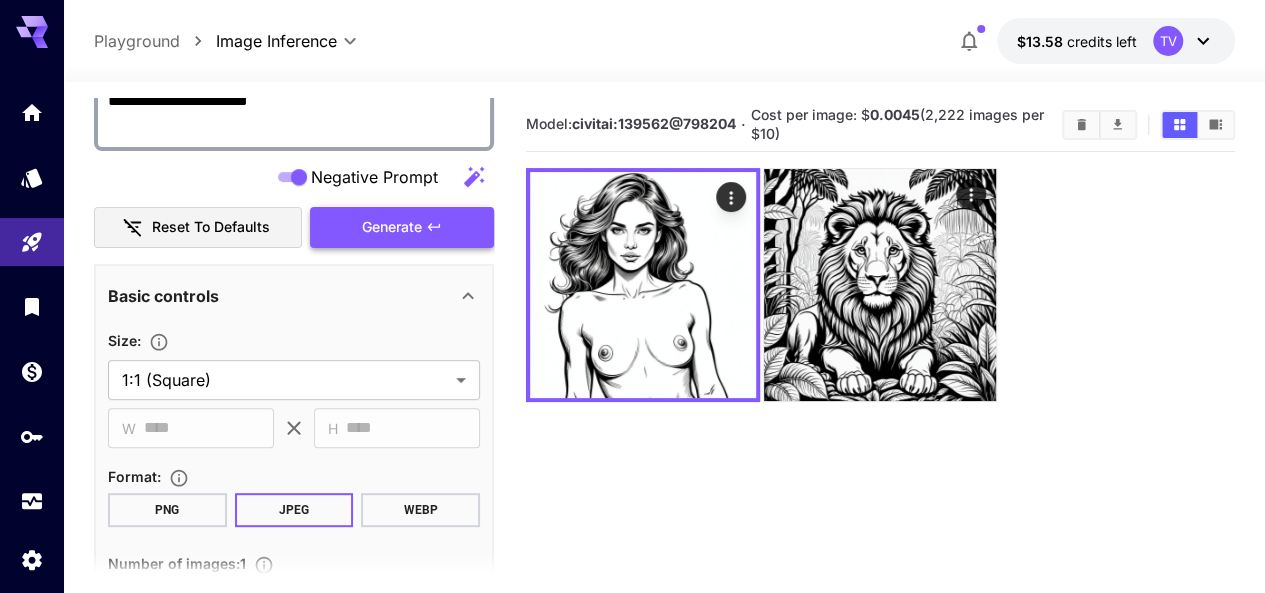 click on "Generate" at bounding box center [402, 227] 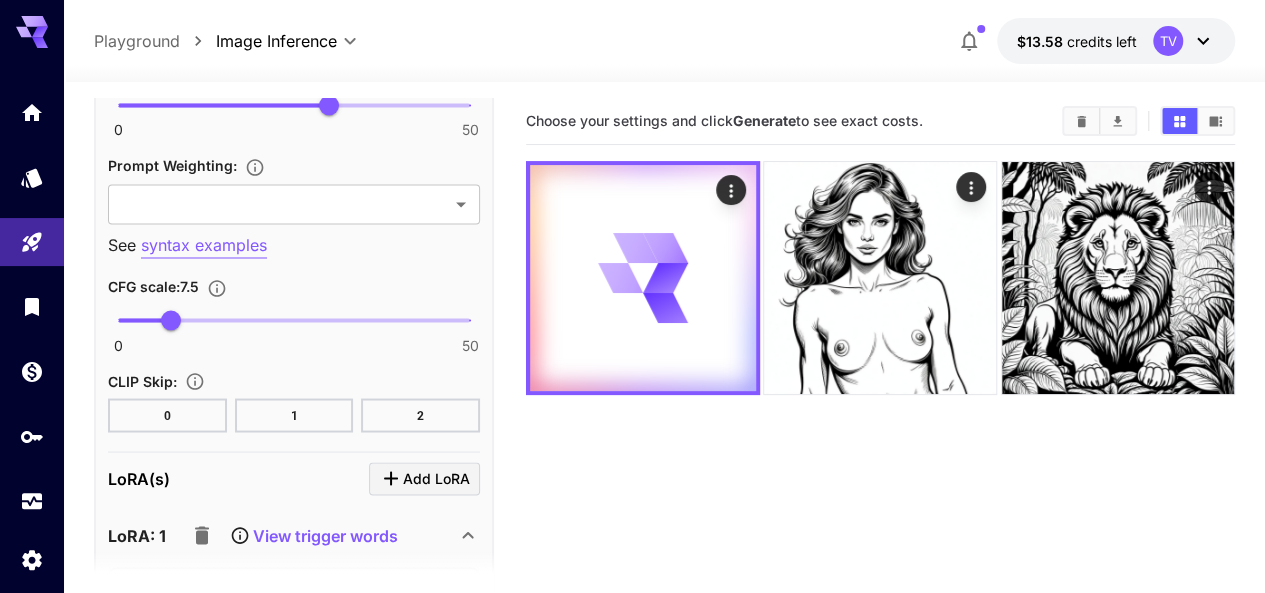 scroll, scrollTop: 1500, scrollLeft: 0, axis: vertical 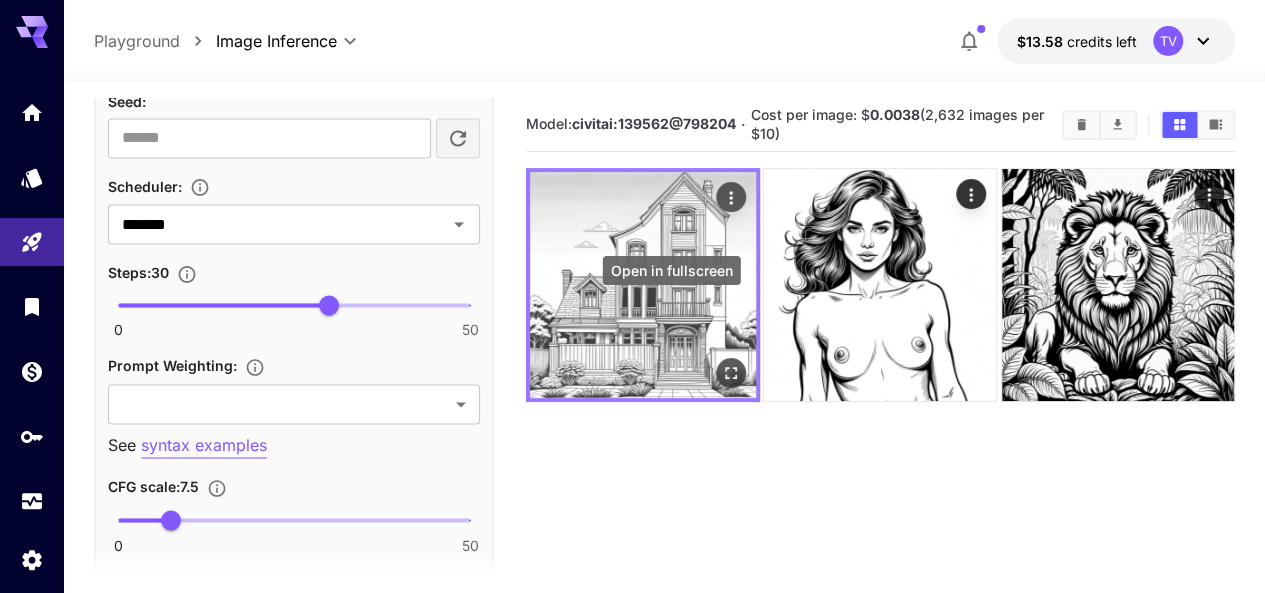 click 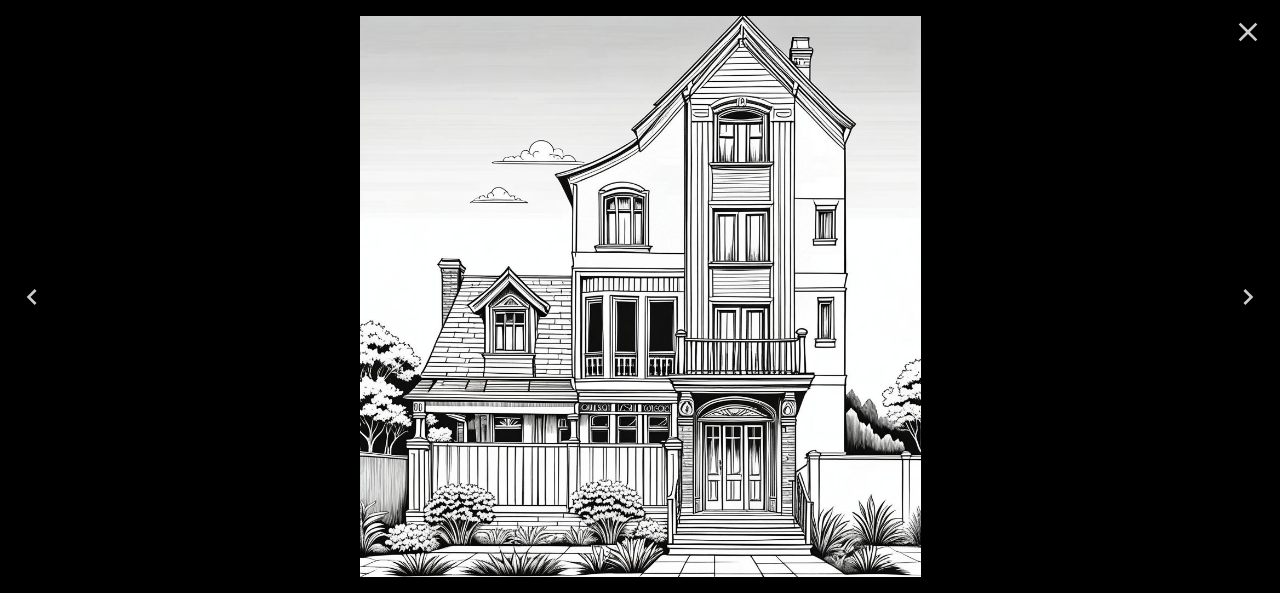 click at bounding box center [640, 296] 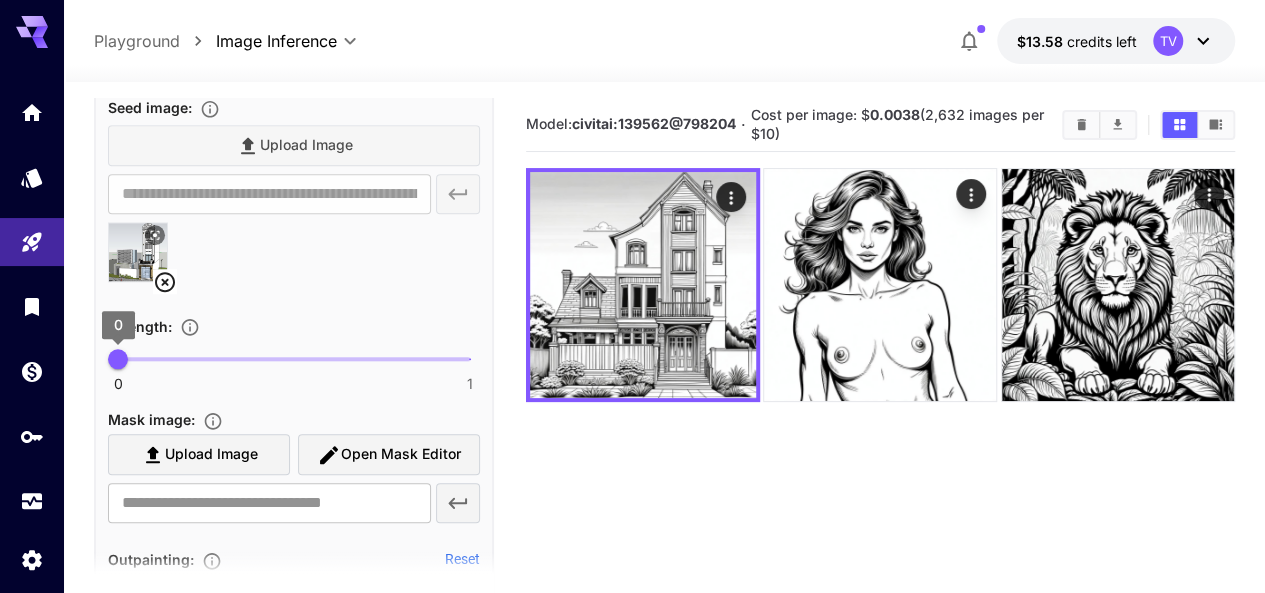 scroll, scrollTop: 800, scrollLeft: 0, axis: vertical 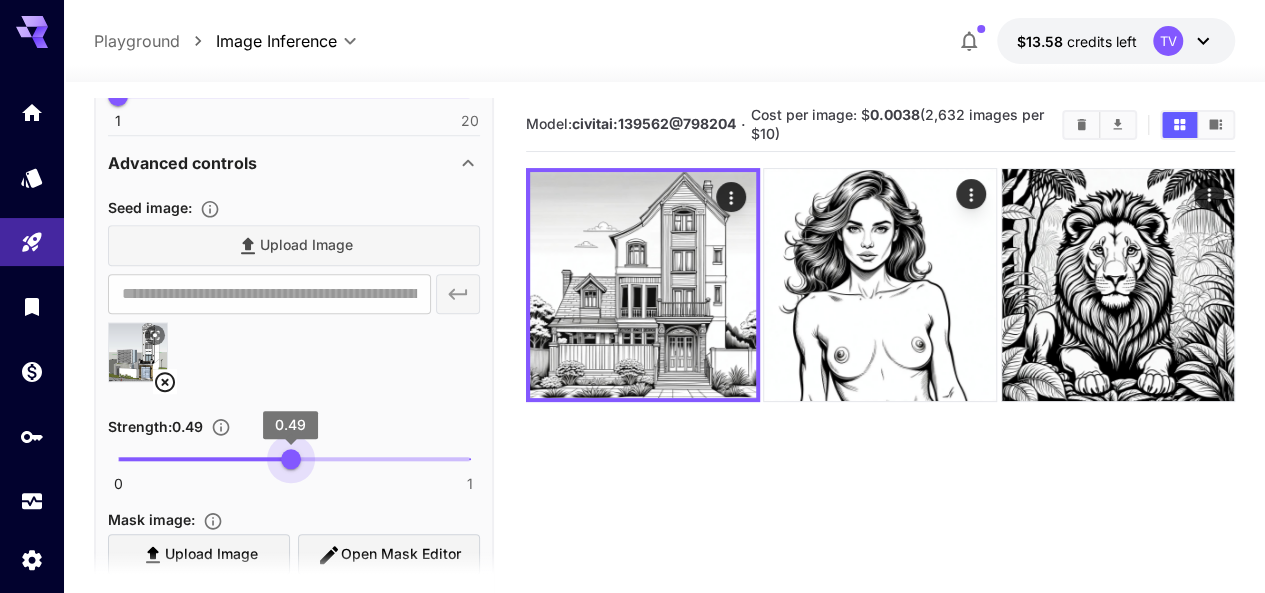 drag, startPoint x: 119, startPoint y: 454, endPoint x: 292, endPoint y: 471, distance: 173.83325 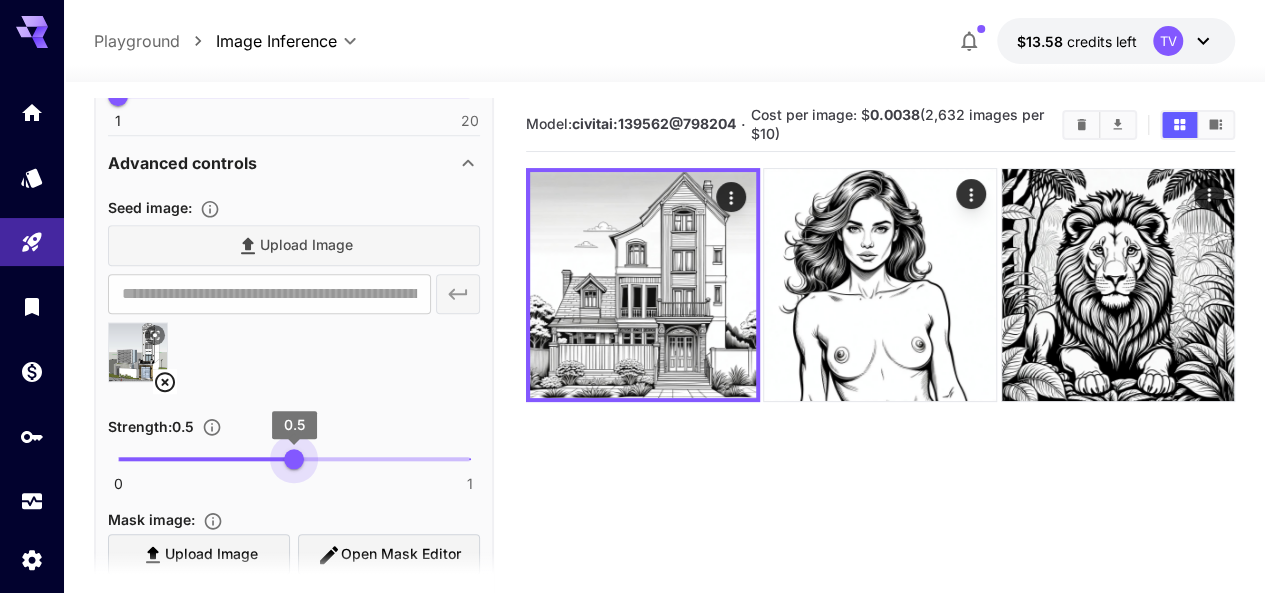 click on "0.5" at bounding box center [294, 459] 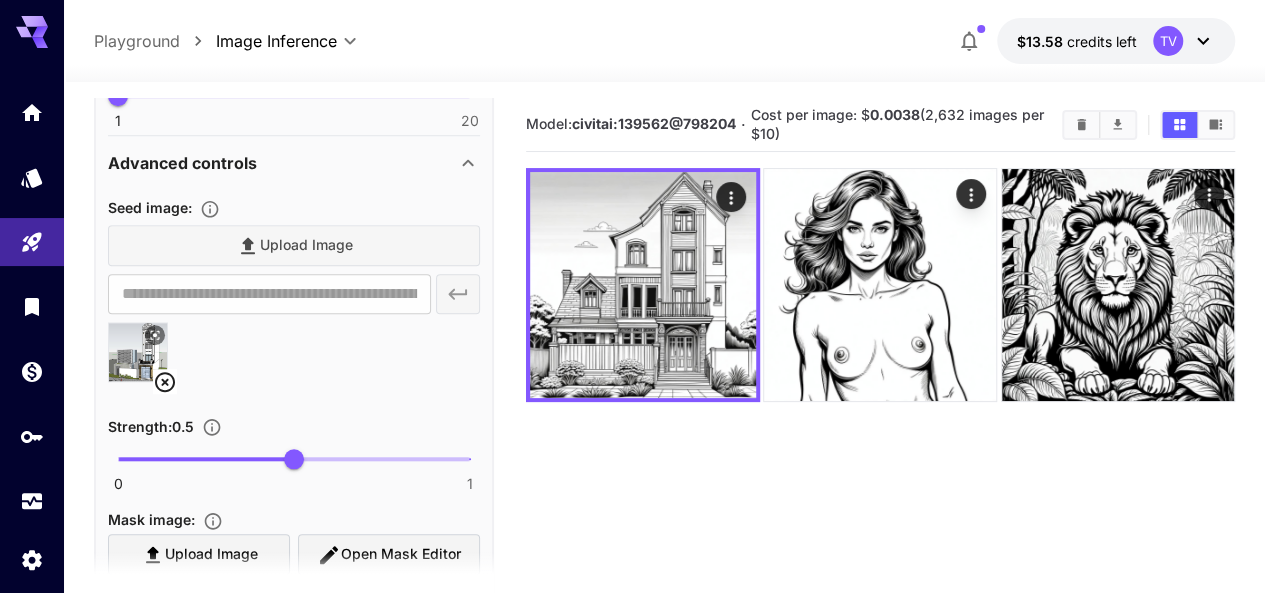 click on "Upload Image" at bounding box center (294, 245) 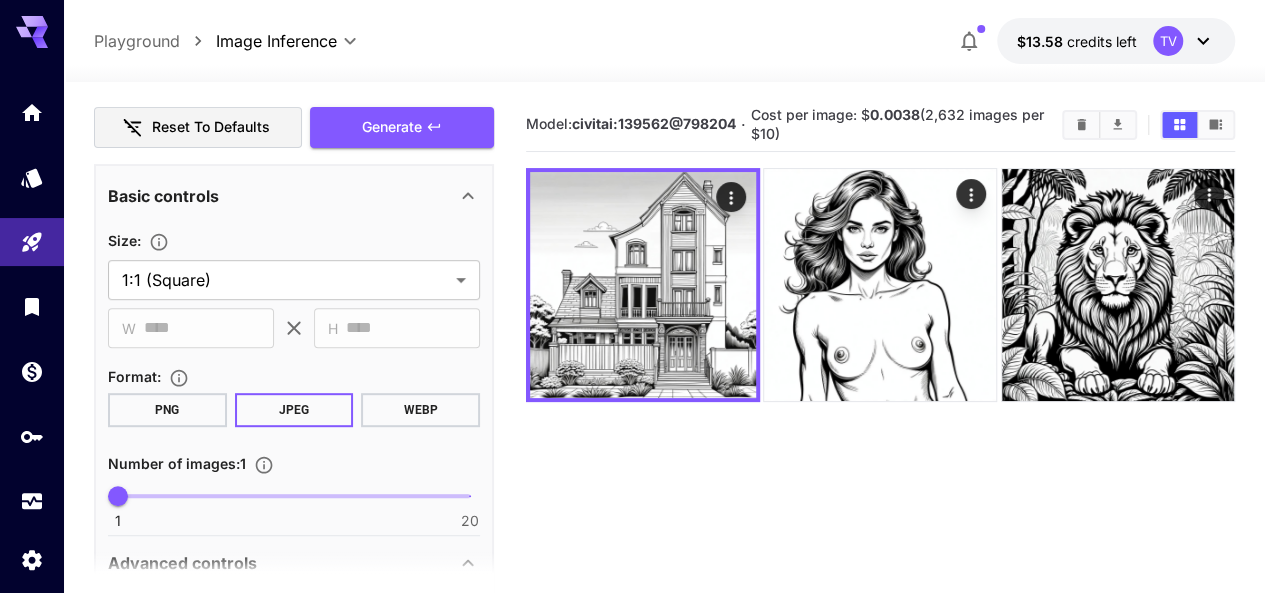 scroll, scrollTop: 200, scrollLeft: 0, axis: vertical 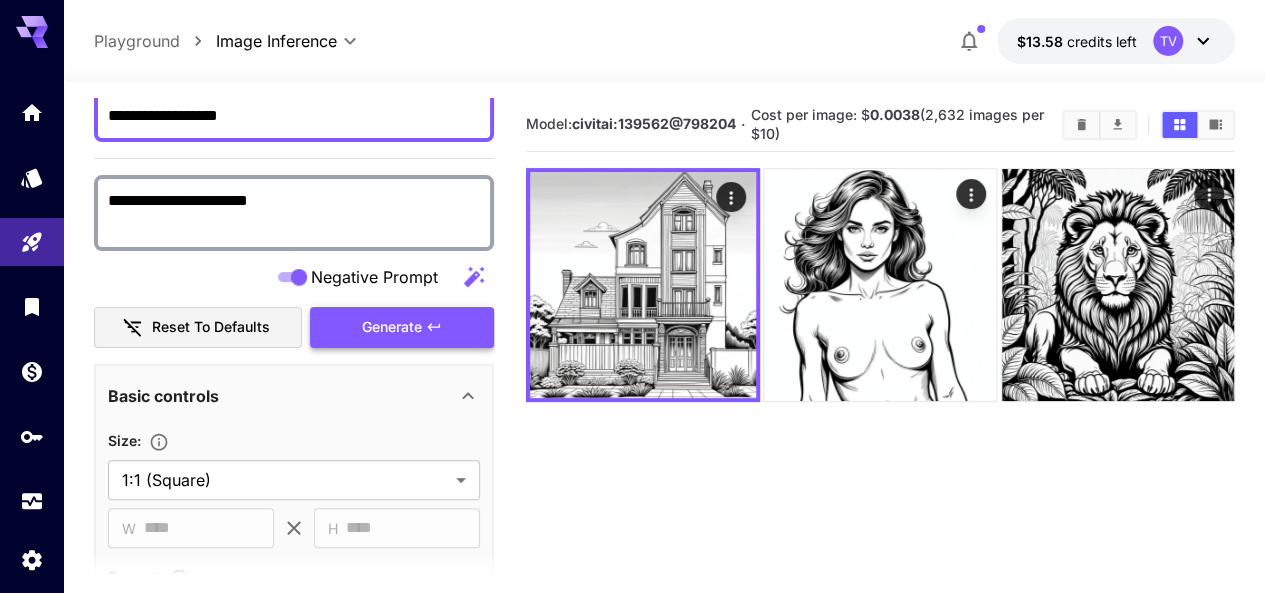 click on "Generate" at bounding box center (402, 327) 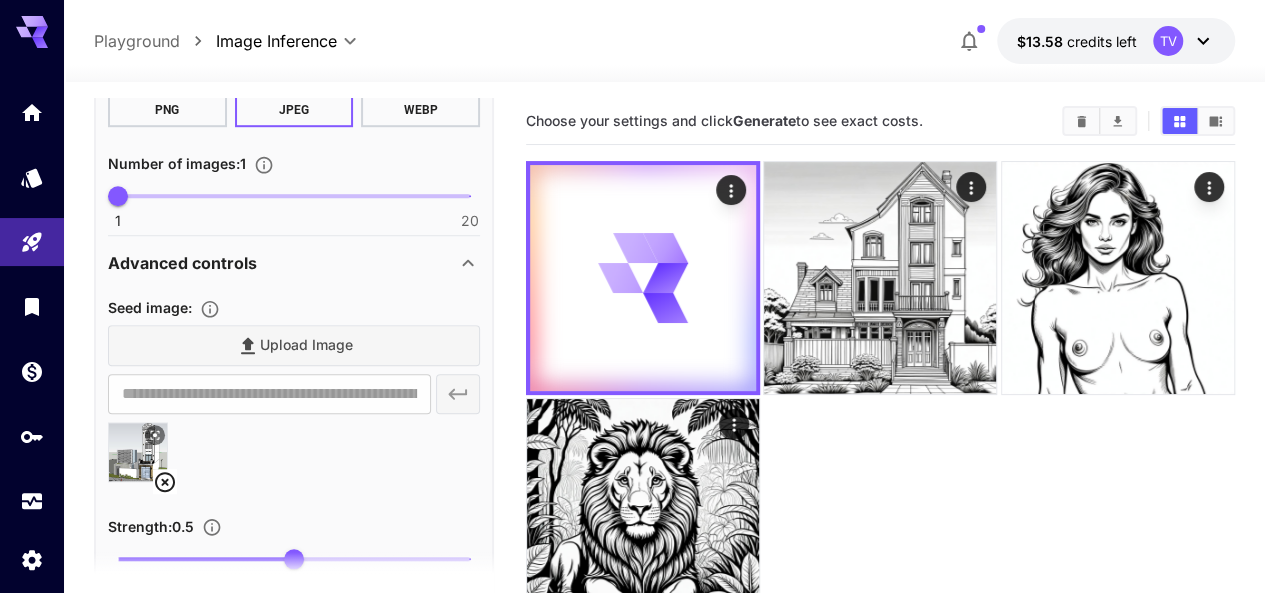 scroll, scrollTop: 900, scrollLeft: 0, axis: vertical 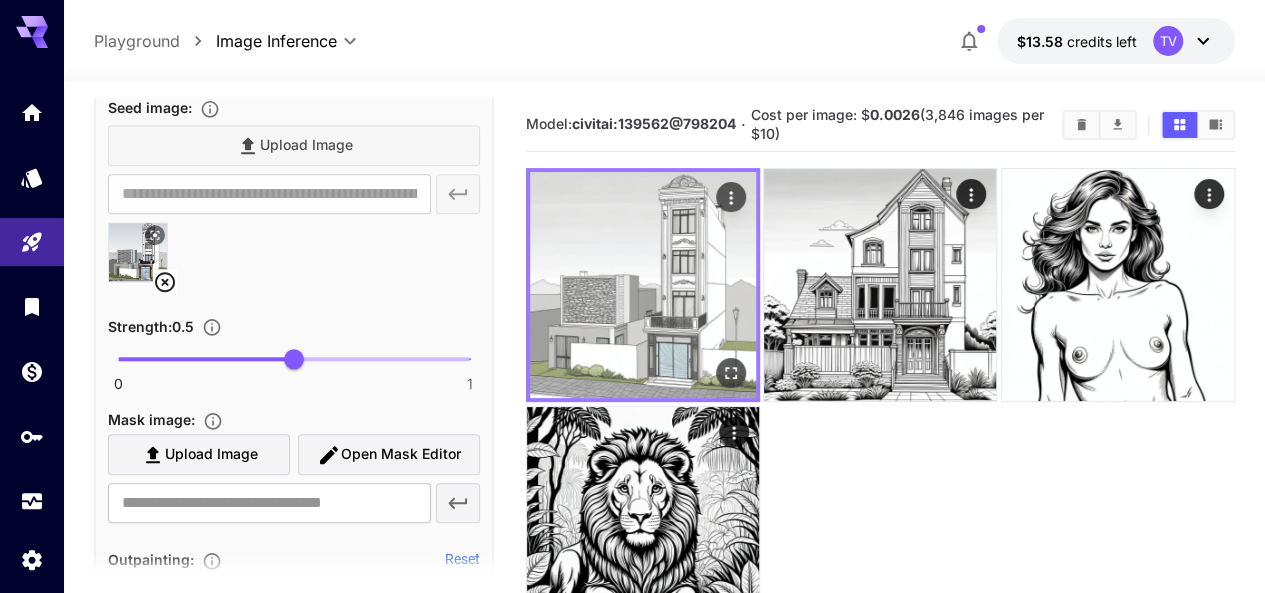 click at bounding box center (643, 285) 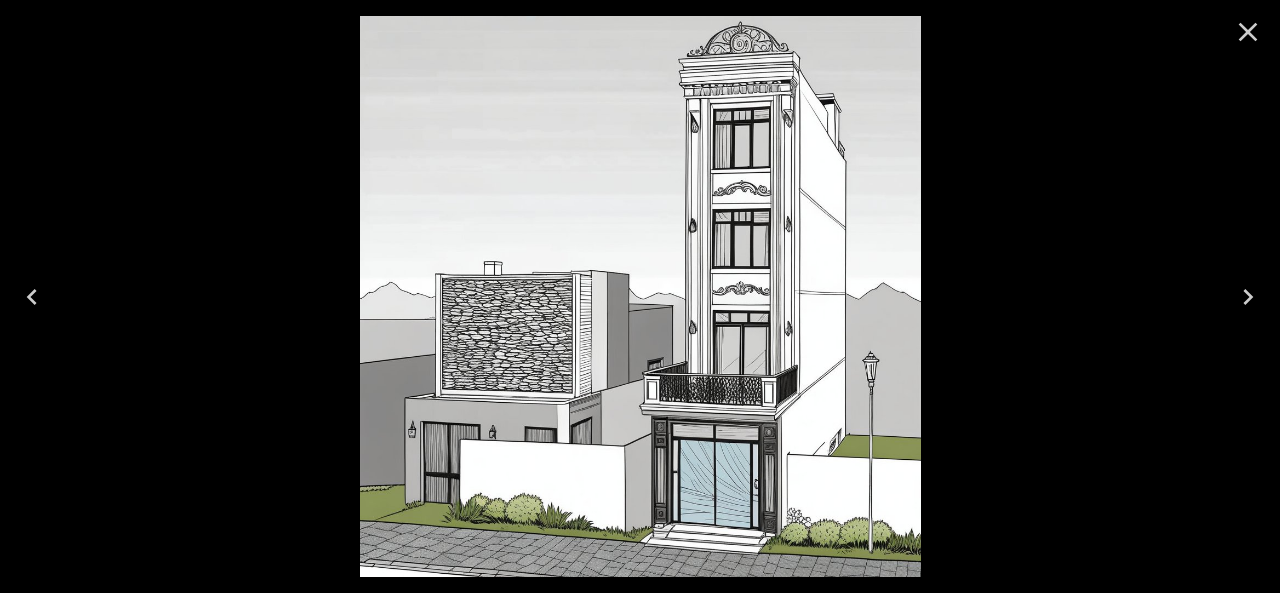 click at bounding box center [640, 296] 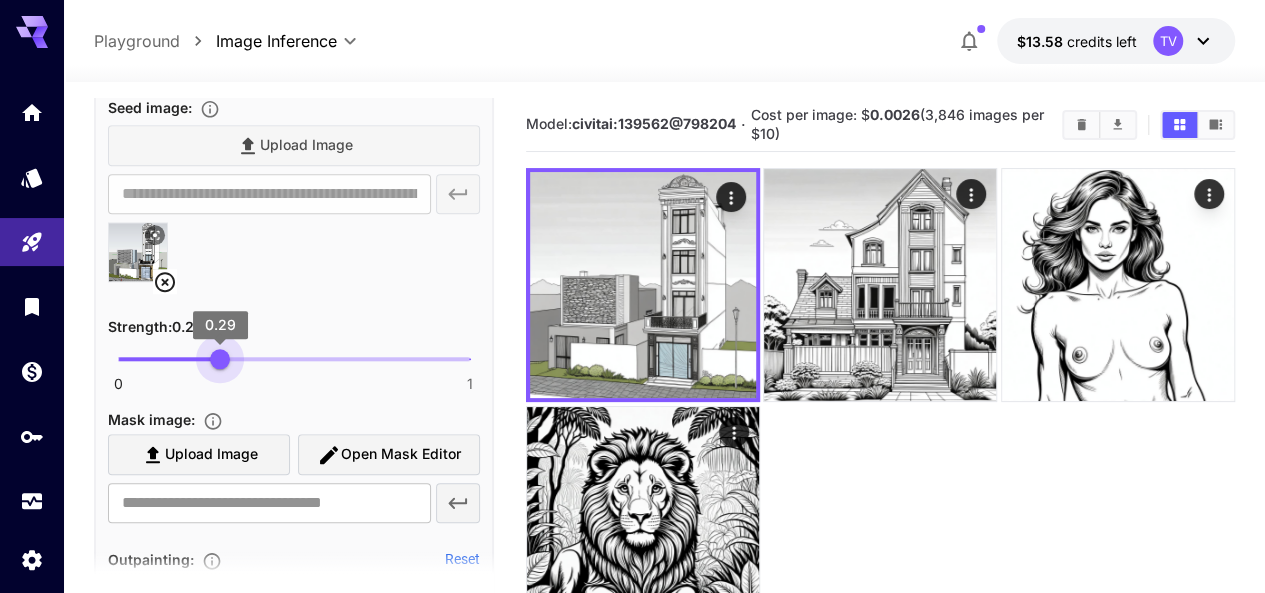 drag, startPoint x: 291, startPoint y: 357, endPoint x: 220, endPoint y: 361, distance: 71.11259 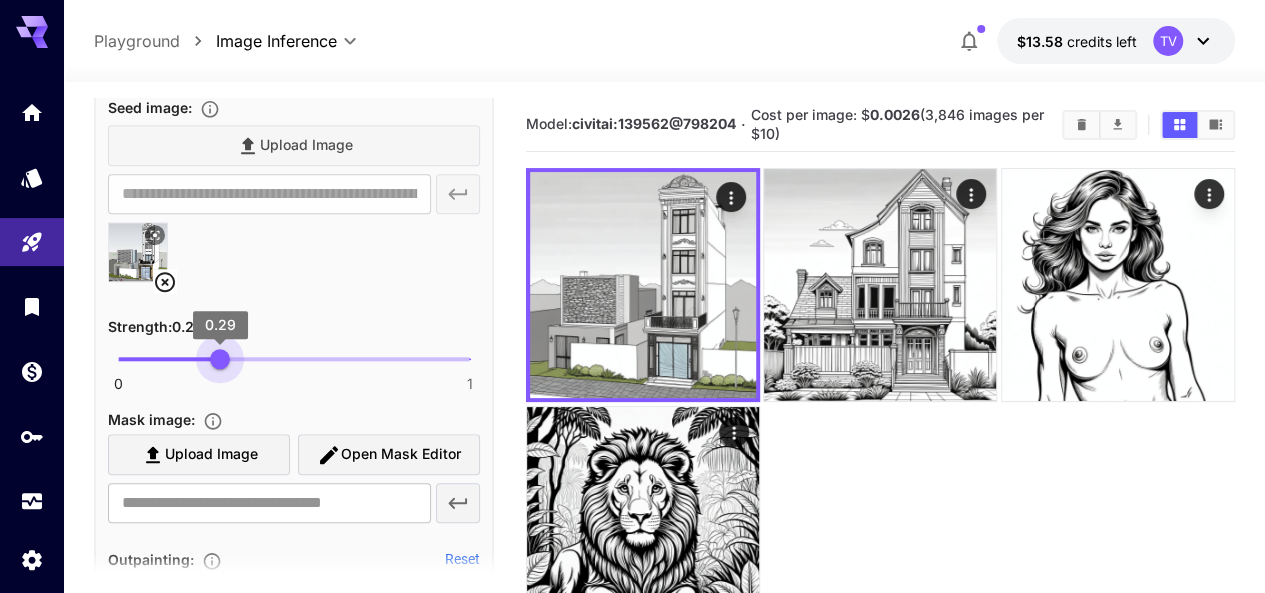 click on "0.29" at bounding box center (220, 359) 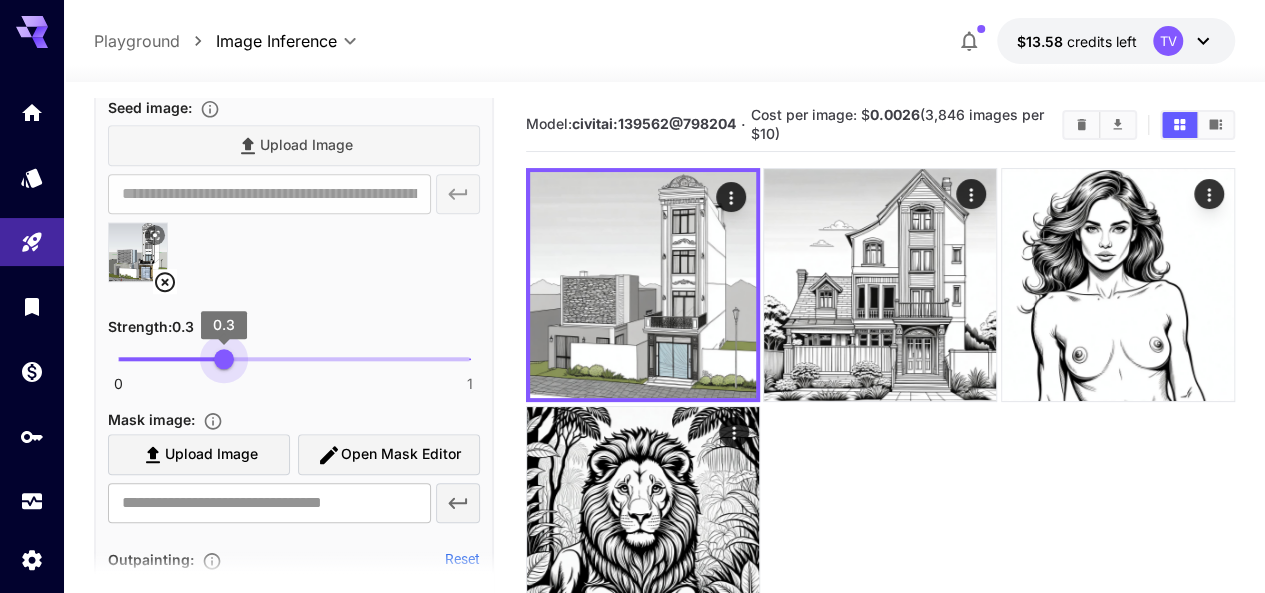 click on "0.3" at bounding box center [224, 359] 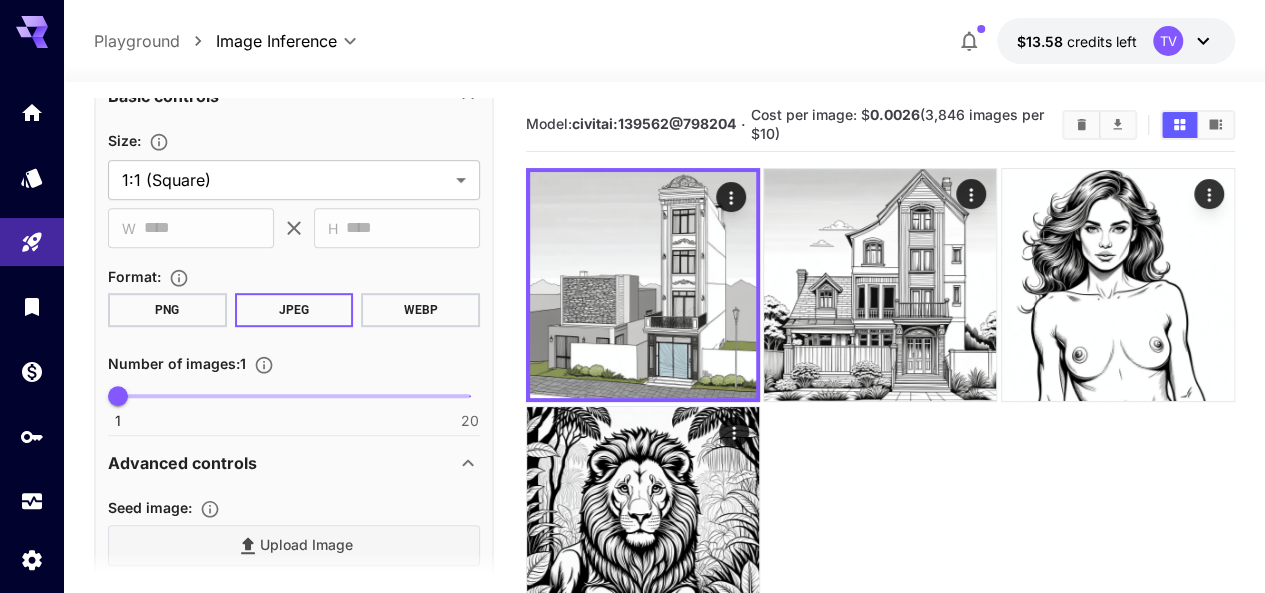 scroll, scrollTop: 200, scrollLeft: 0, axis: vertical 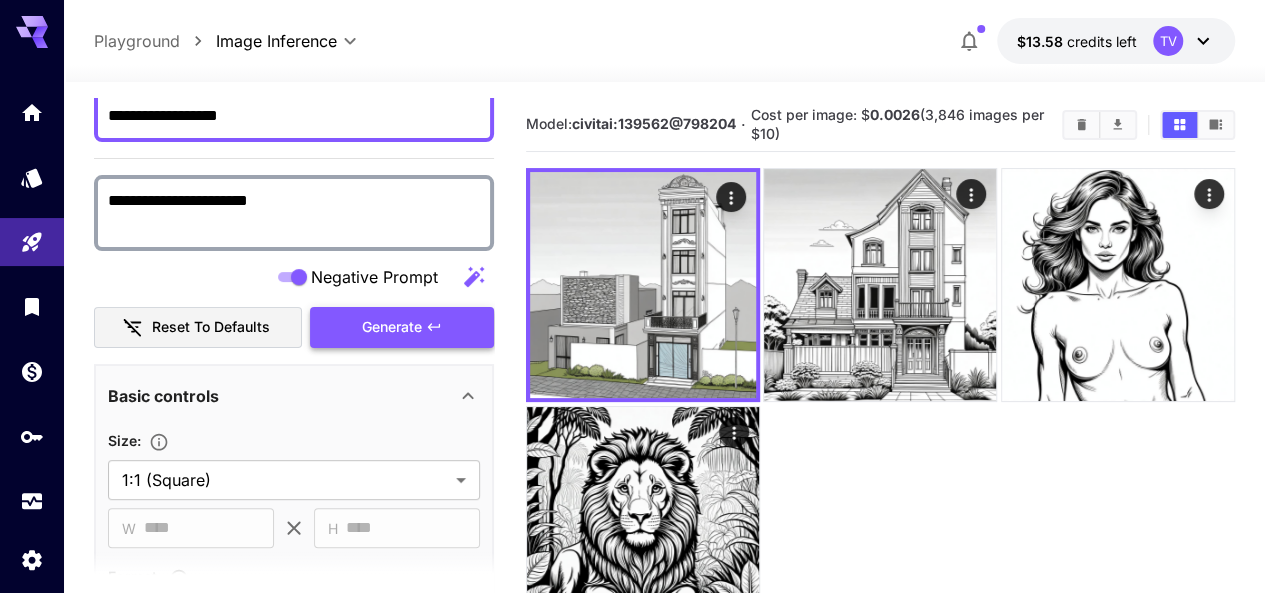click on "Generate" at bounding box center [402, 327] 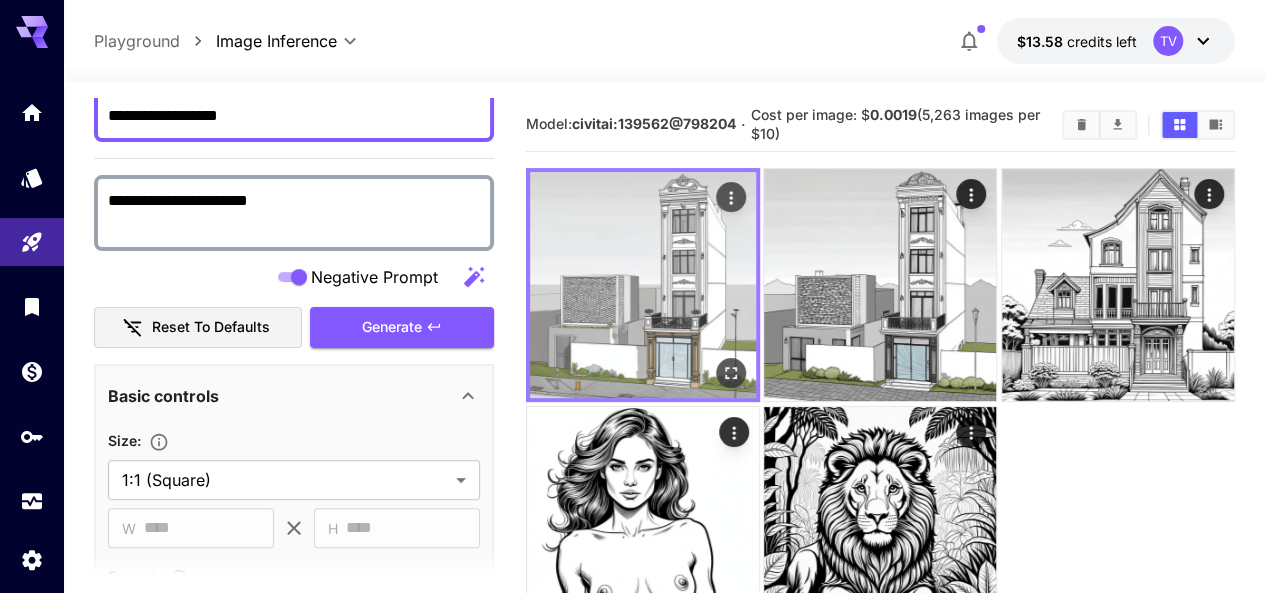 click at bounding box center [643, 285] 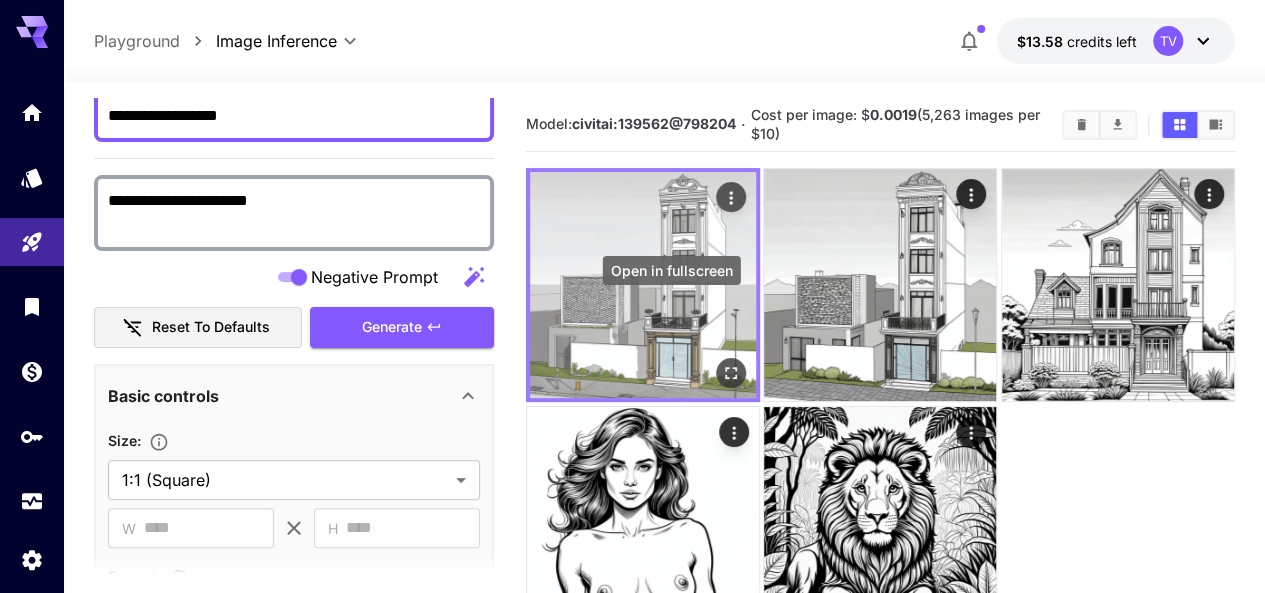 click 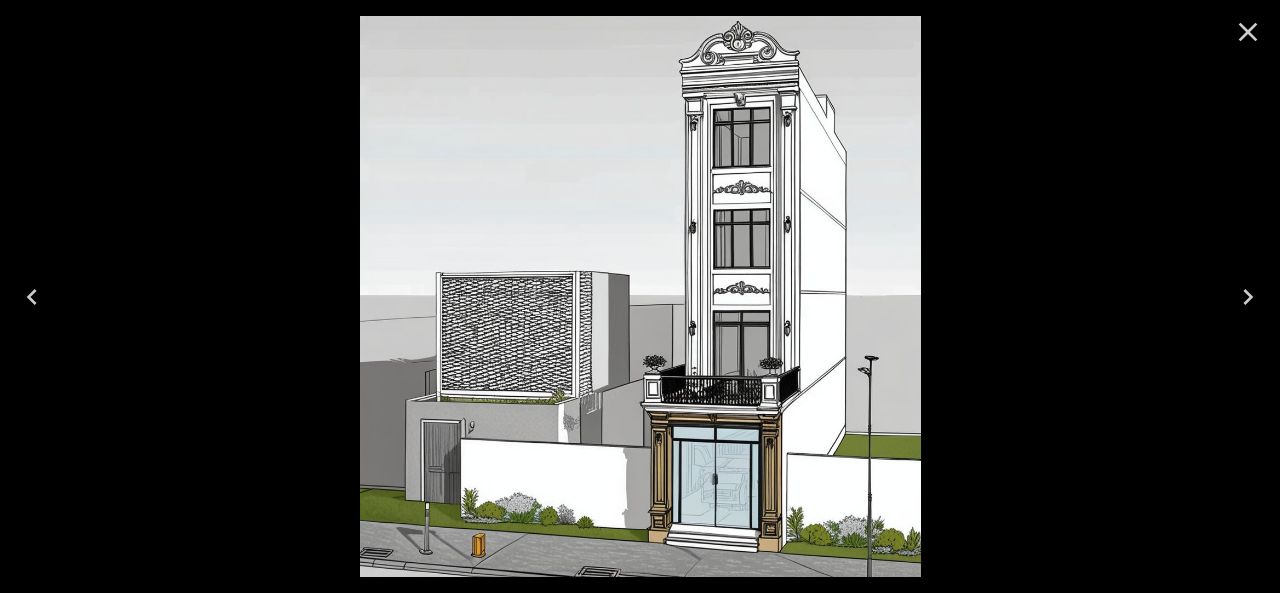 click 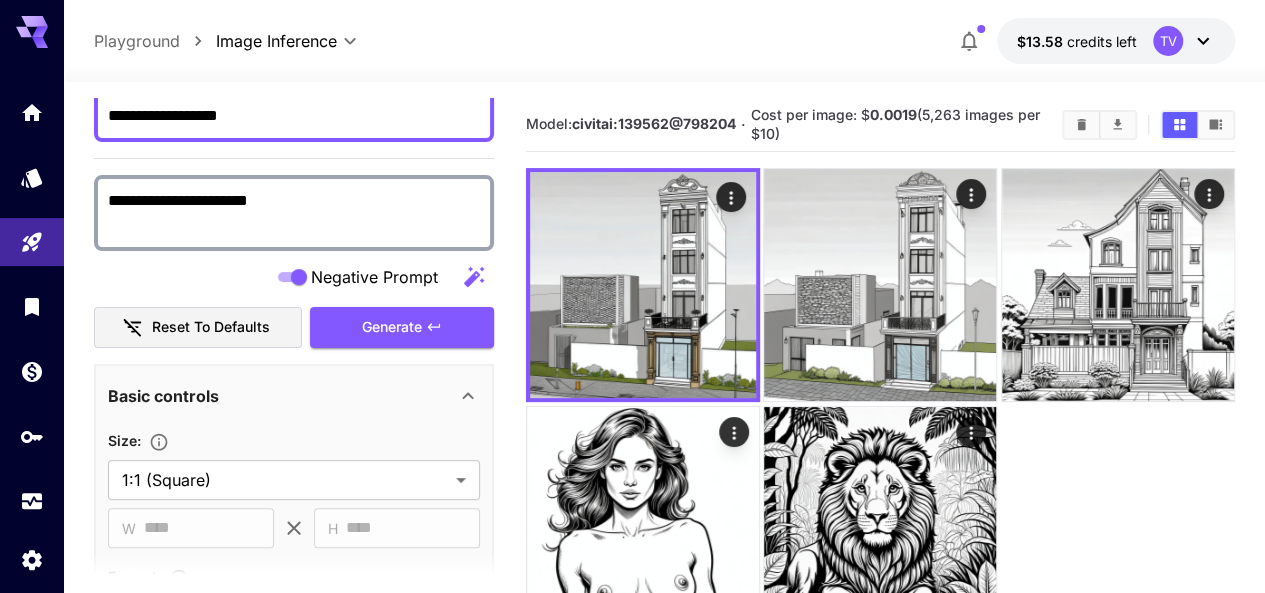 scroll, scrollTop: 0, scrollLeft: 0, axis: both 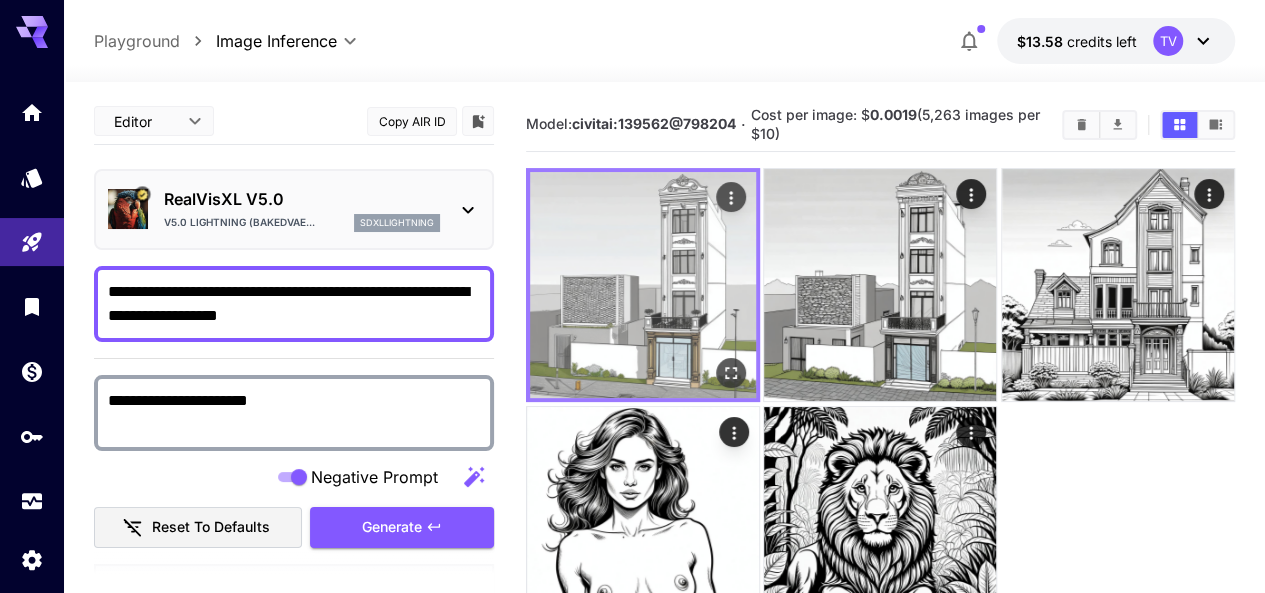 click at bounding box center [643, 285] 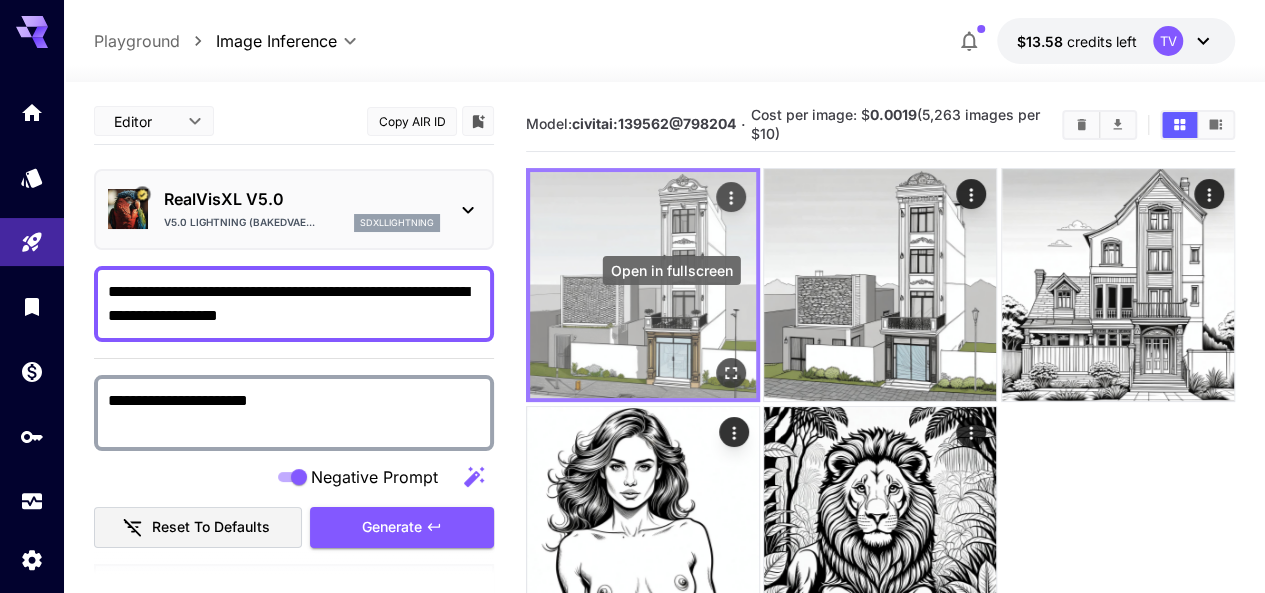click 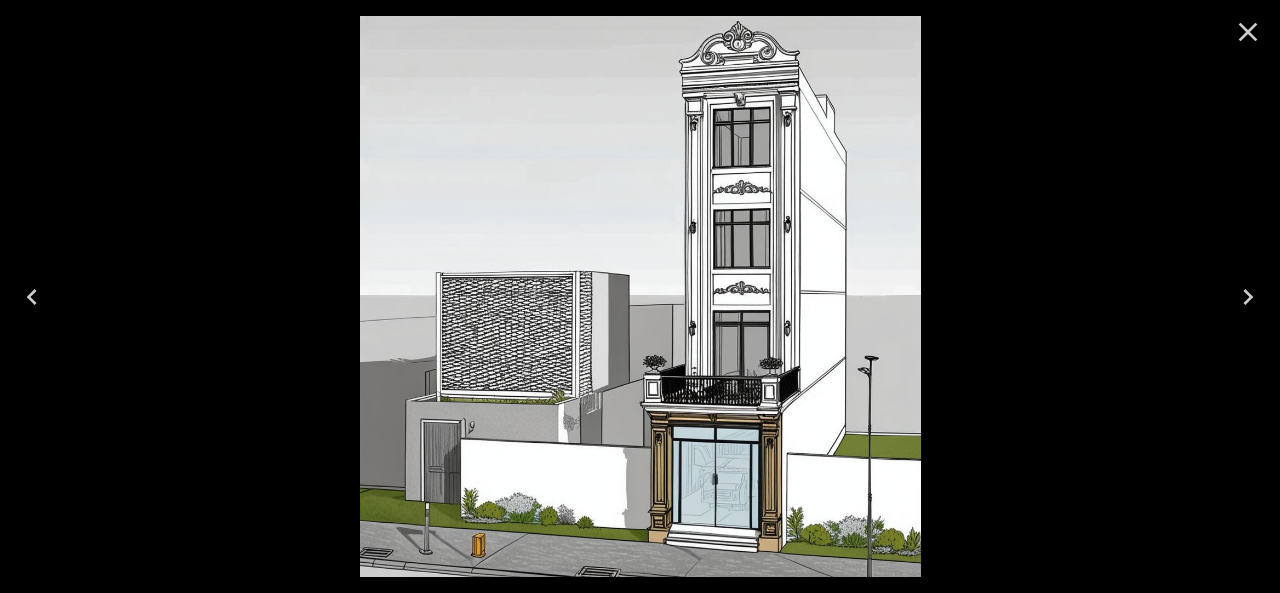 click at bounding box center (640, 296) 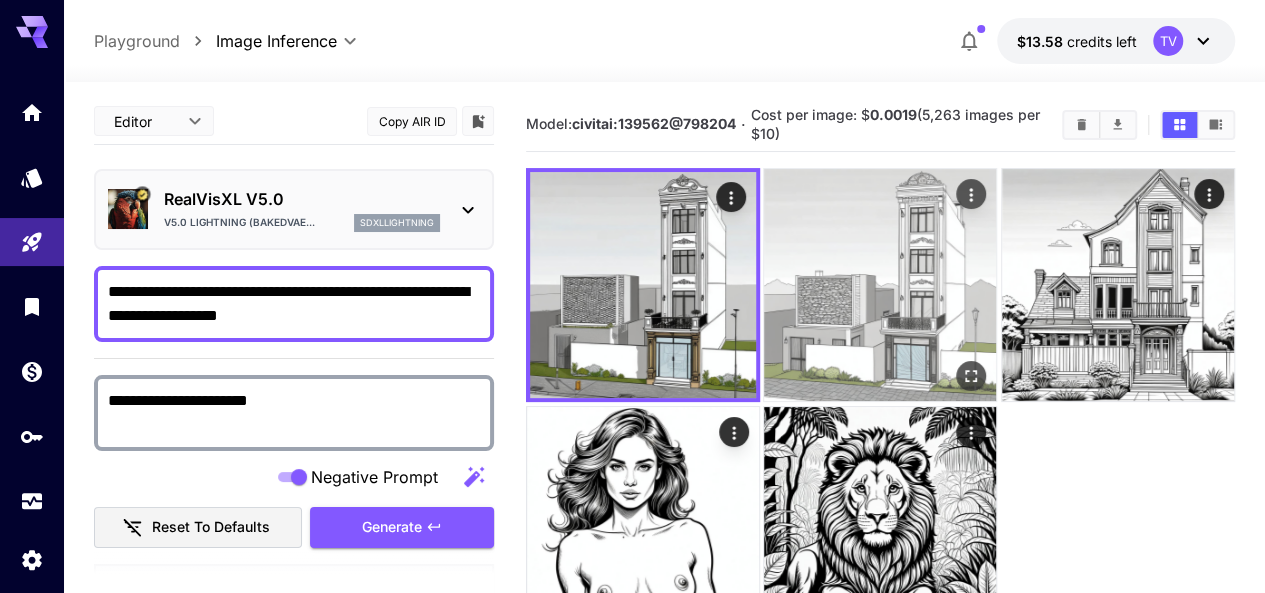 click at bounding box center [880, 285] 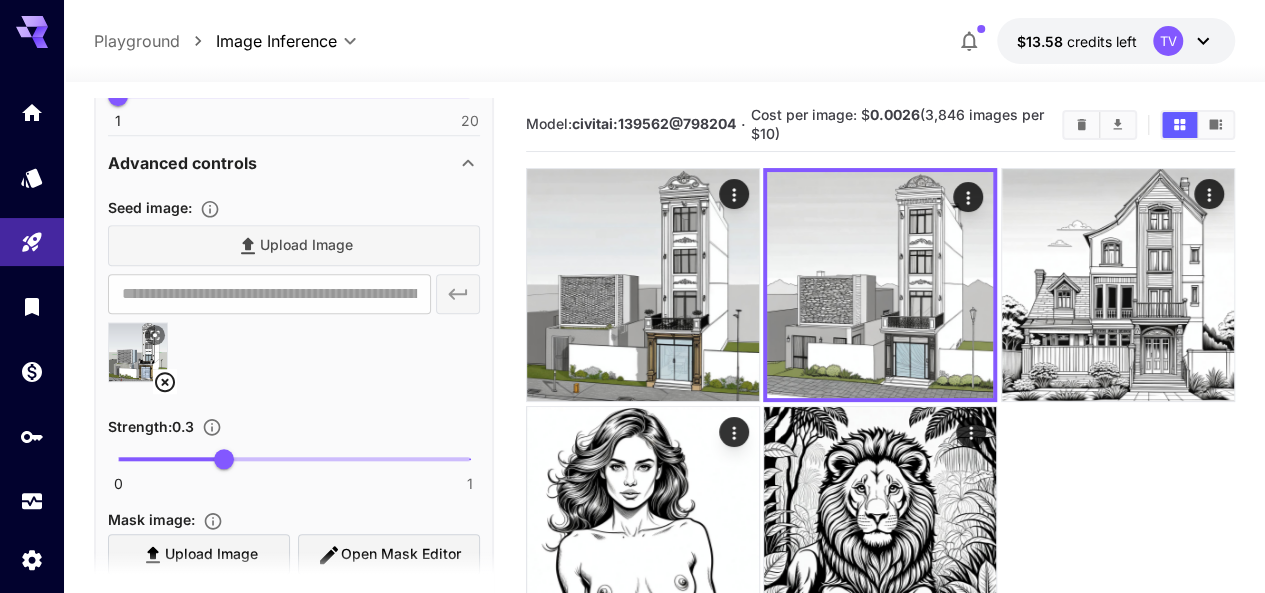 scroll, scrollTop: 900, scrollLeft: 0, axis: vertical 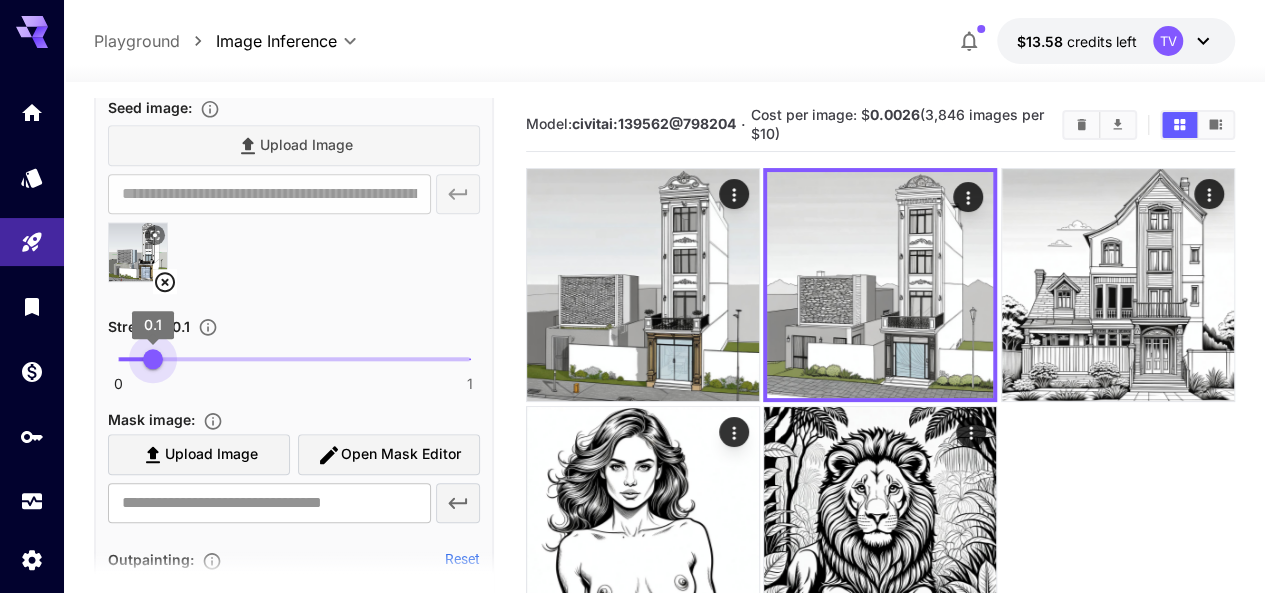 drag, startPoint x: 216, startPoint y: 360, endPoint x: 153, endPoint y: 369, distance: 63.63961 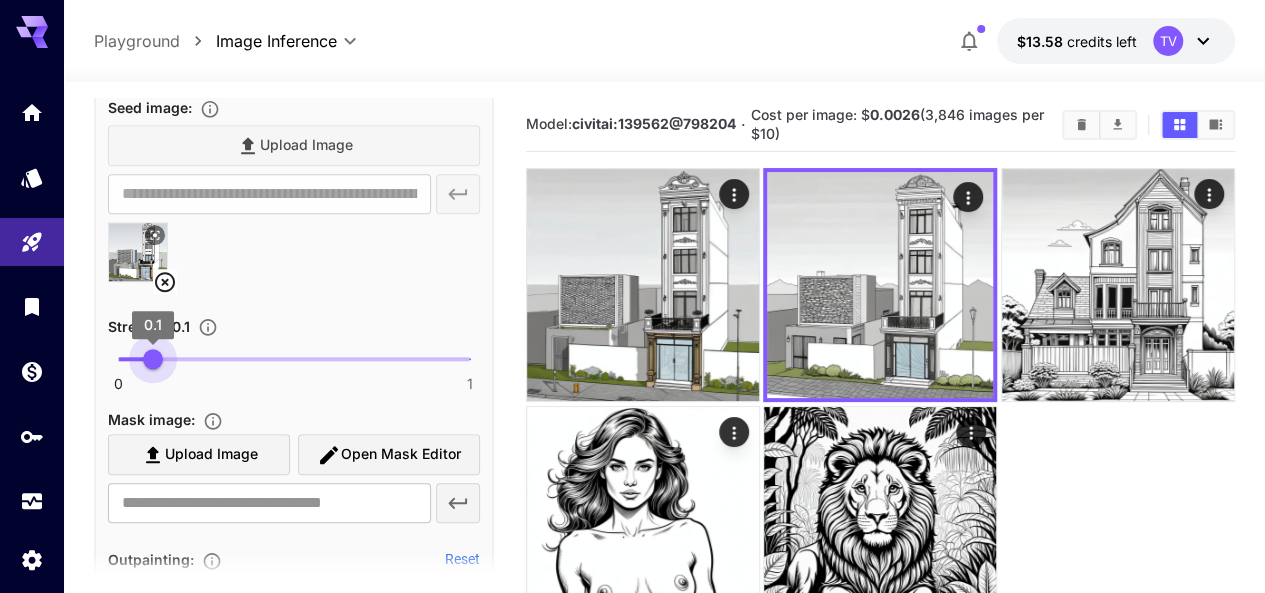 click on "0.1" at bounding box center [153, 359] 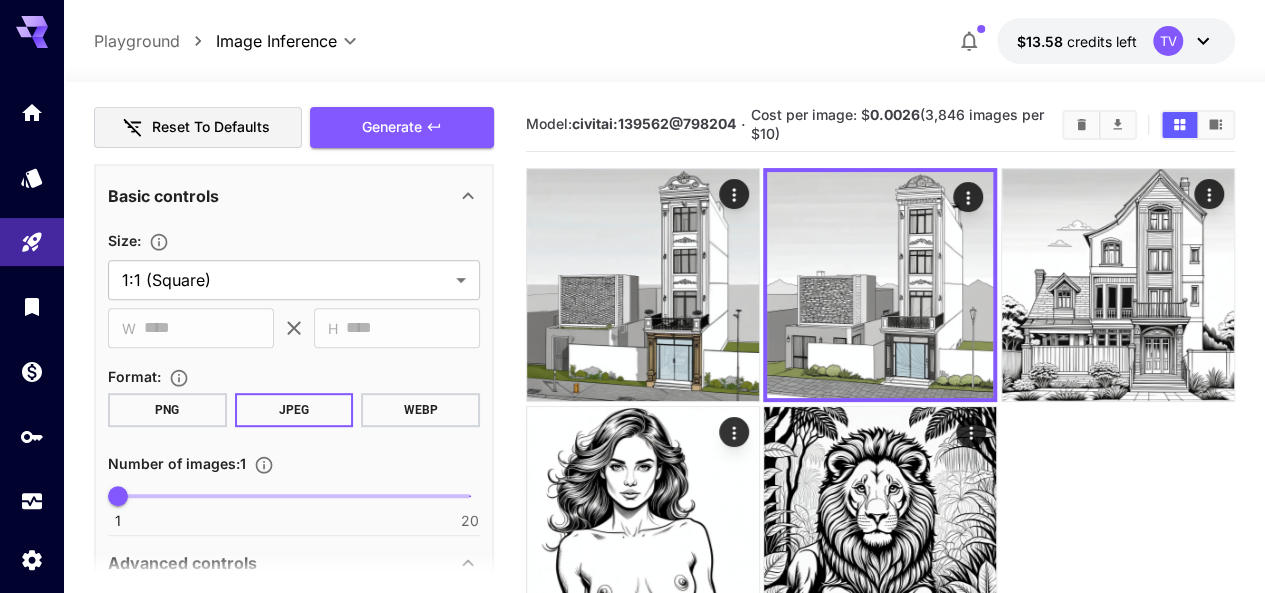 scroll, scrollTop: 300, scrollLeft: 0, axis: vertical 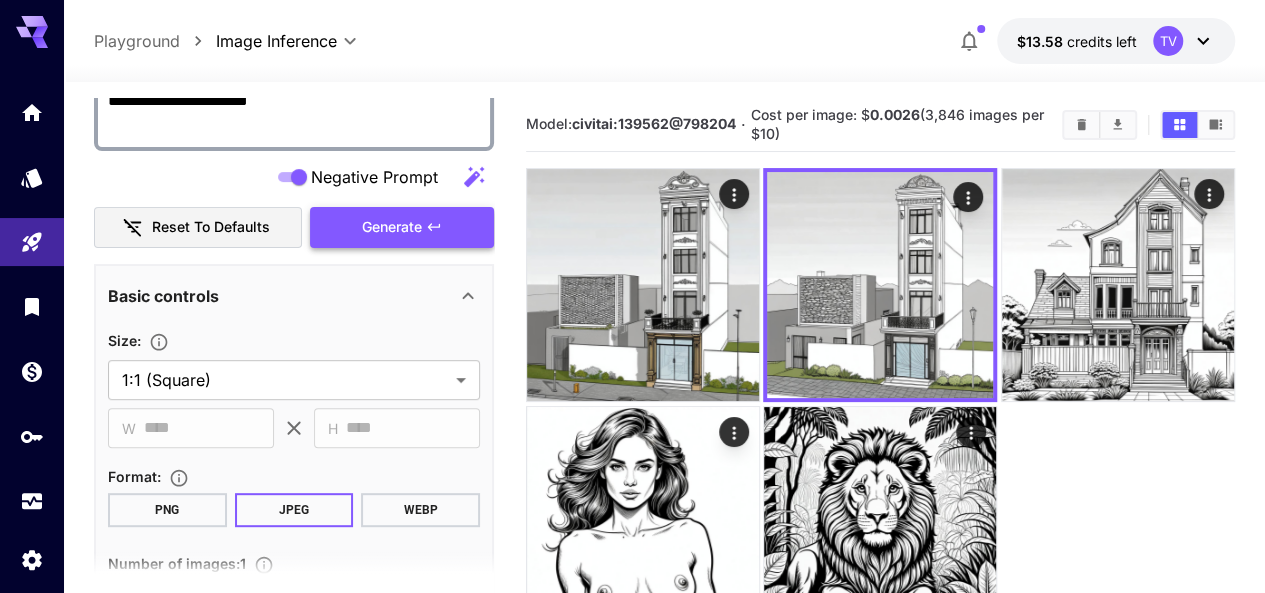 click on "Generate" at bounding box center (402, 227) 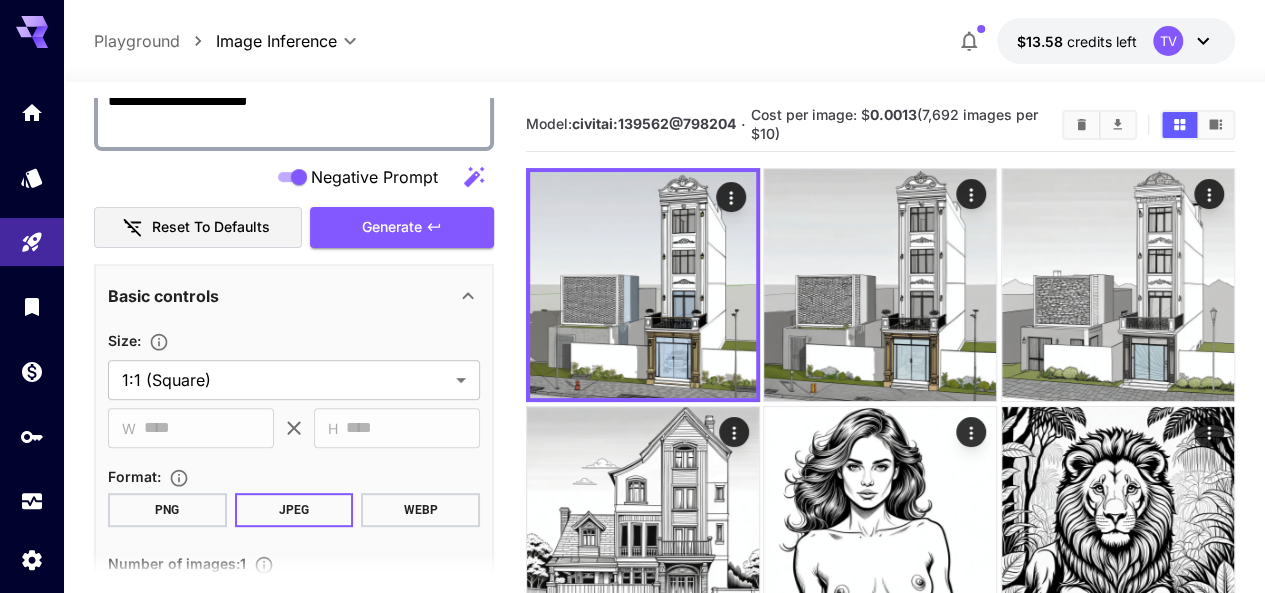 scroll, scrollTop: 158, scrollLeft: 0, axis: vertical 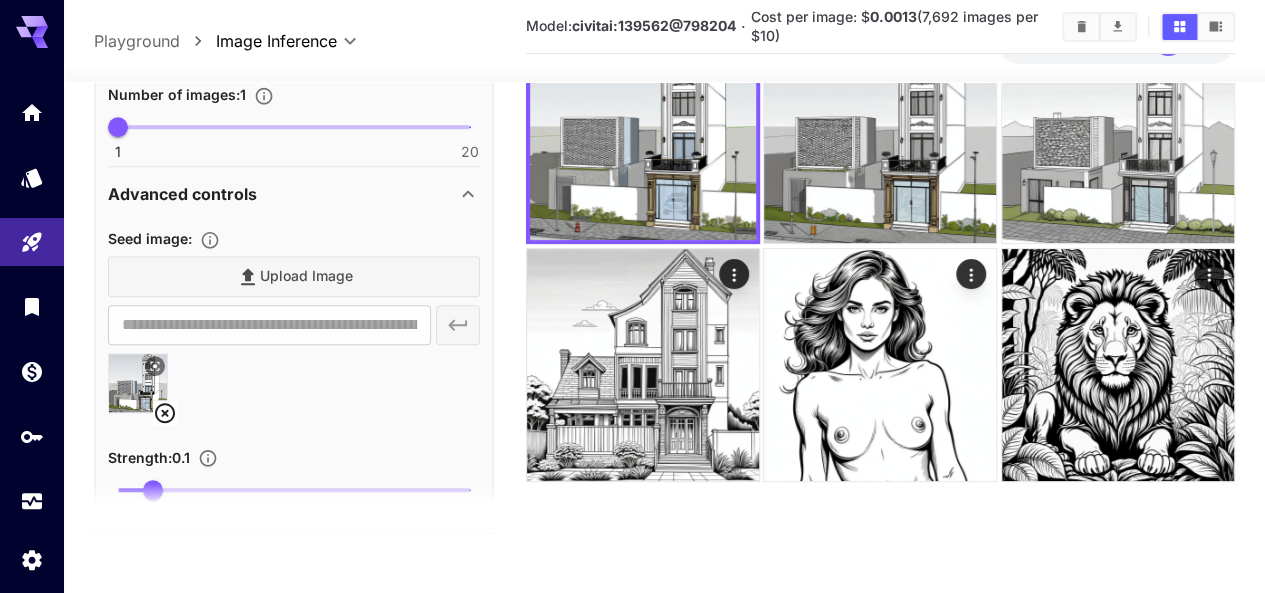drag, startPoint x: 157, startPoint y: 484, endPoint x: 264, endPoint y: 485, distance: 107.00467 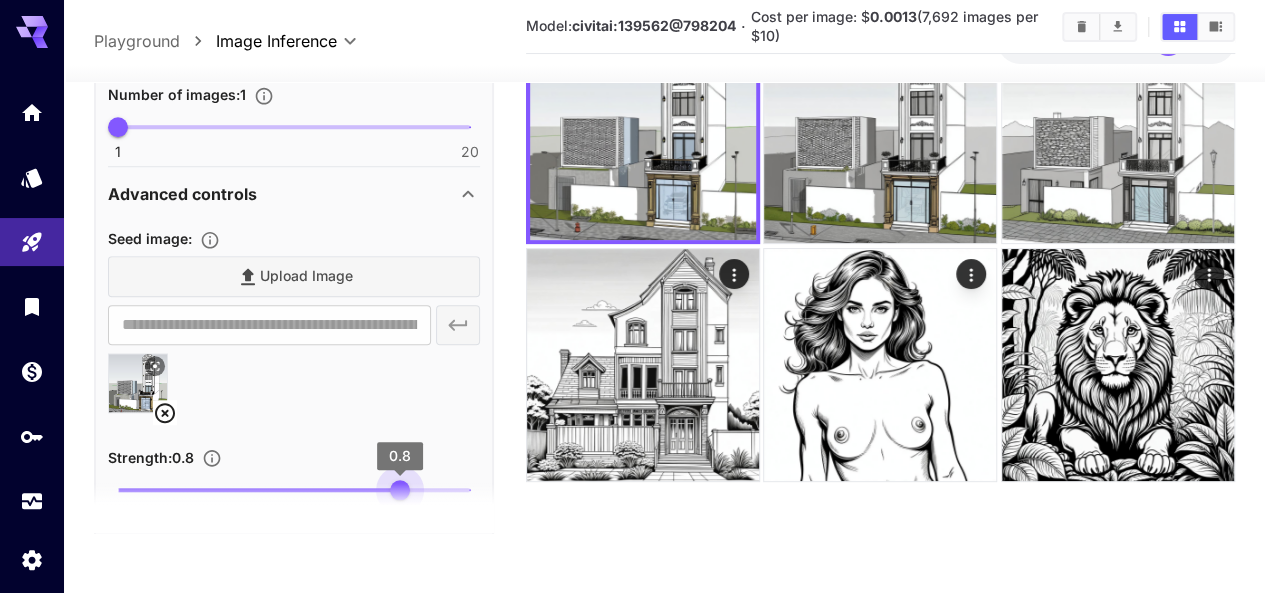 drag, startPoint x: 146, startPoint y: 481, endPoint x: 400, endPoint y: 491, distance: 254.19678 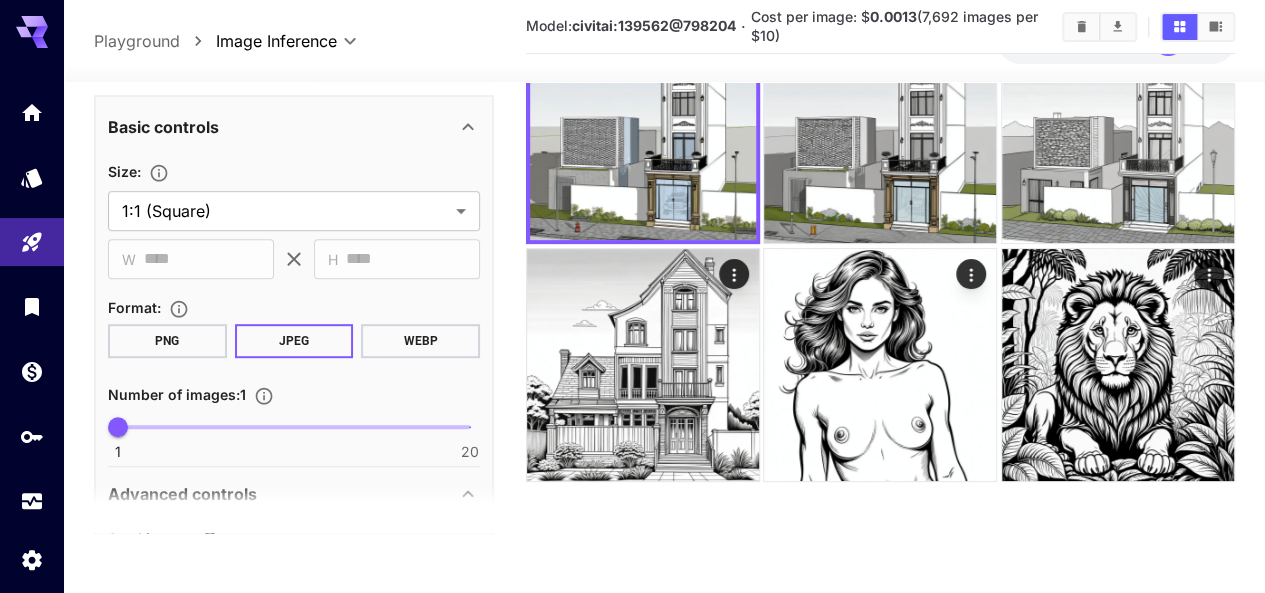 scroll, scrollTop: 200, scrollLeft: 0, axis: vertical 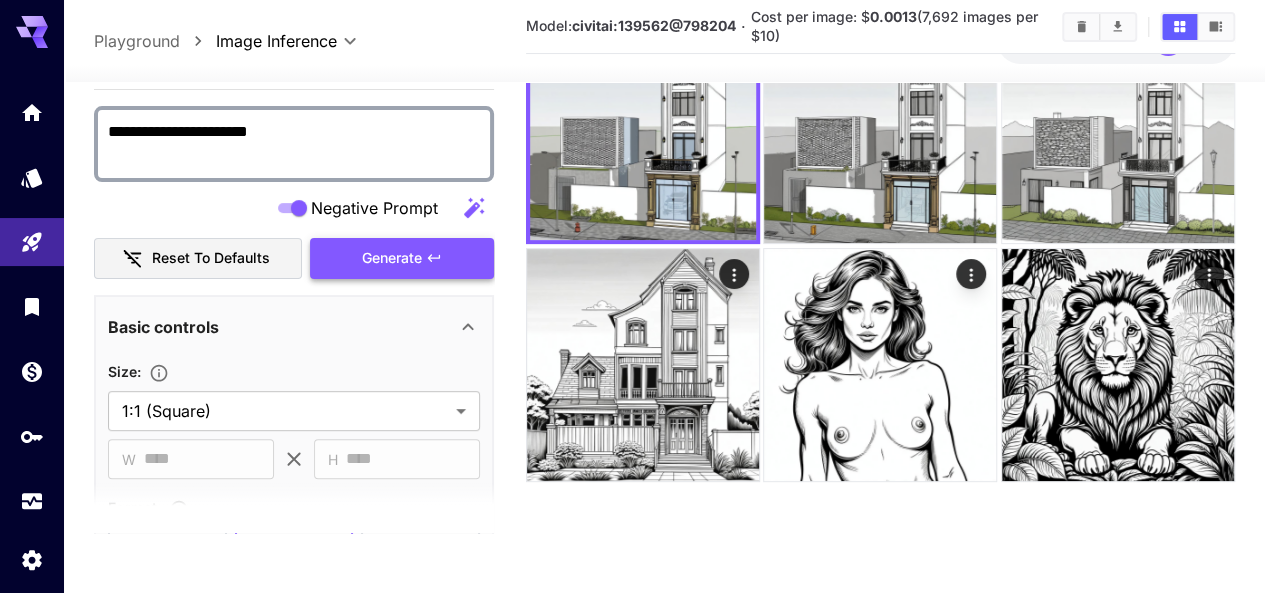 click on "Generate" at bounding box center [402, 258] 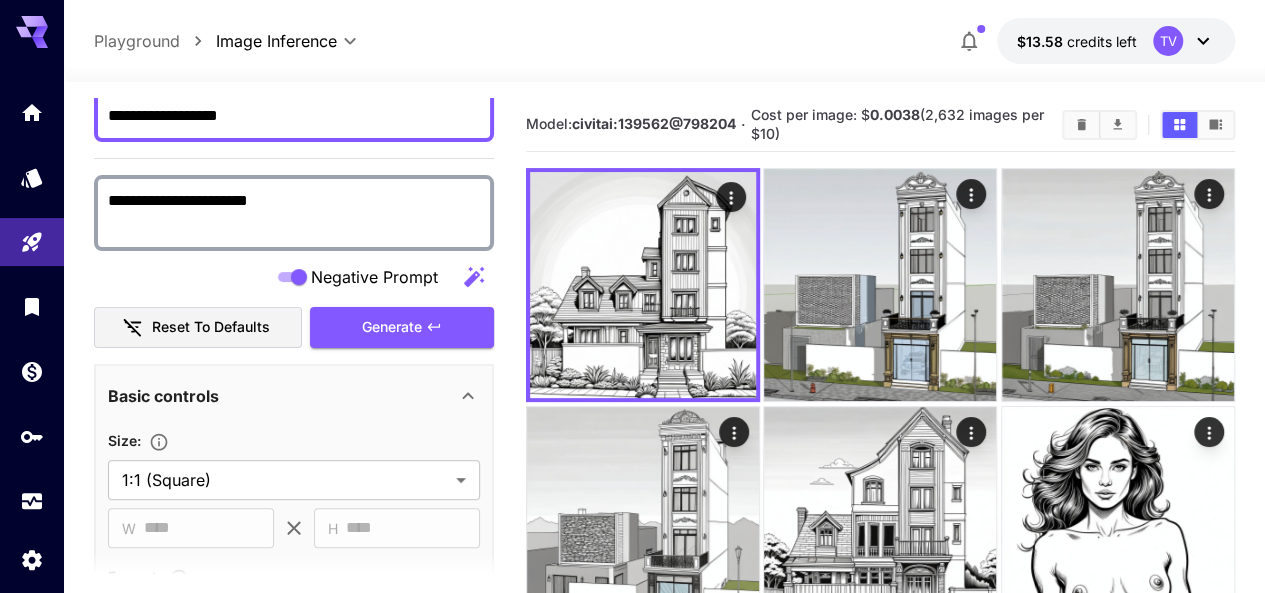 scroll, scrollTop: 158, scrollLeft: 0, axis: vertical 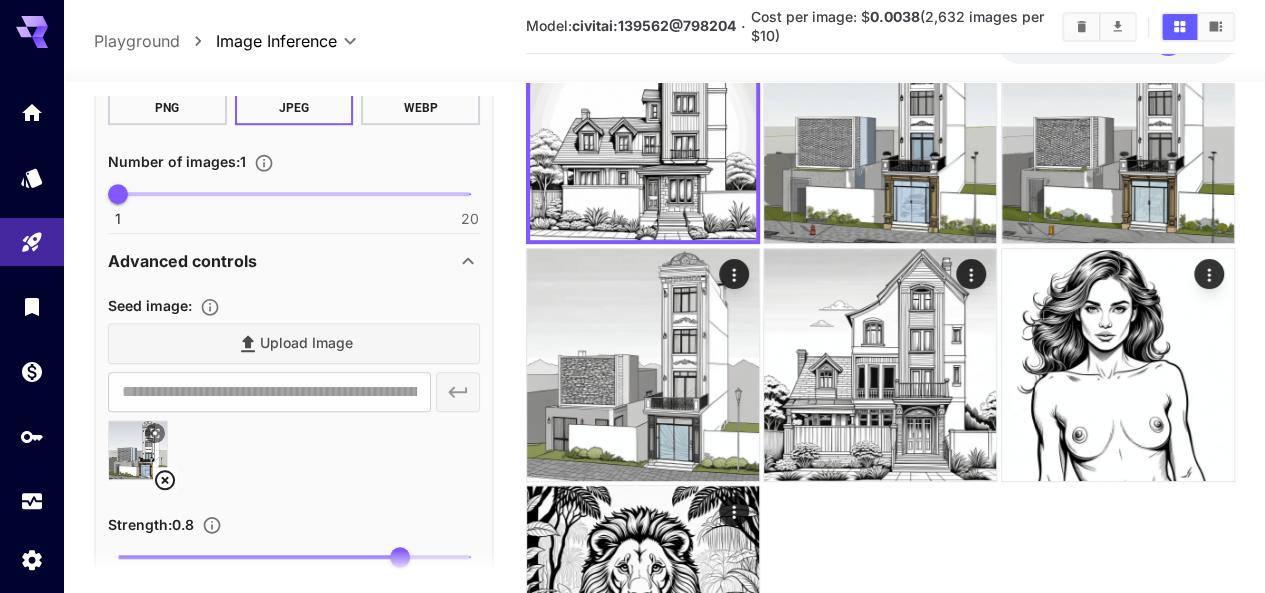 drag, startPoint x: 397, startPoint y: 485, endPoint x: 322, endPoint y: 484, distance: 75.00667 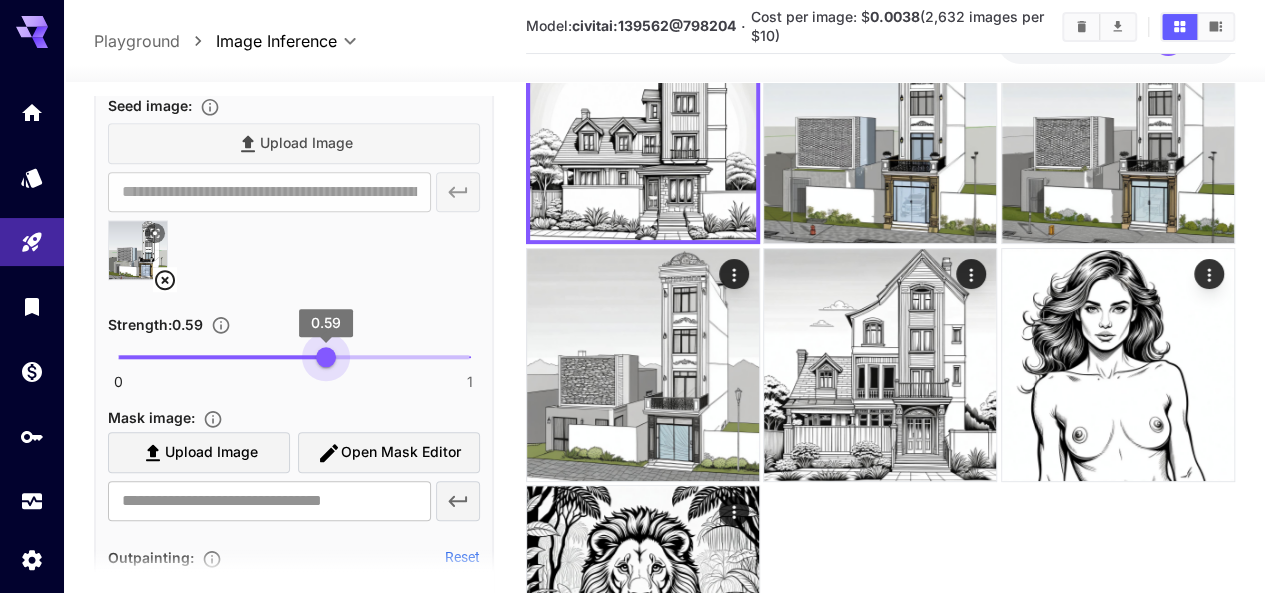 type on "***" 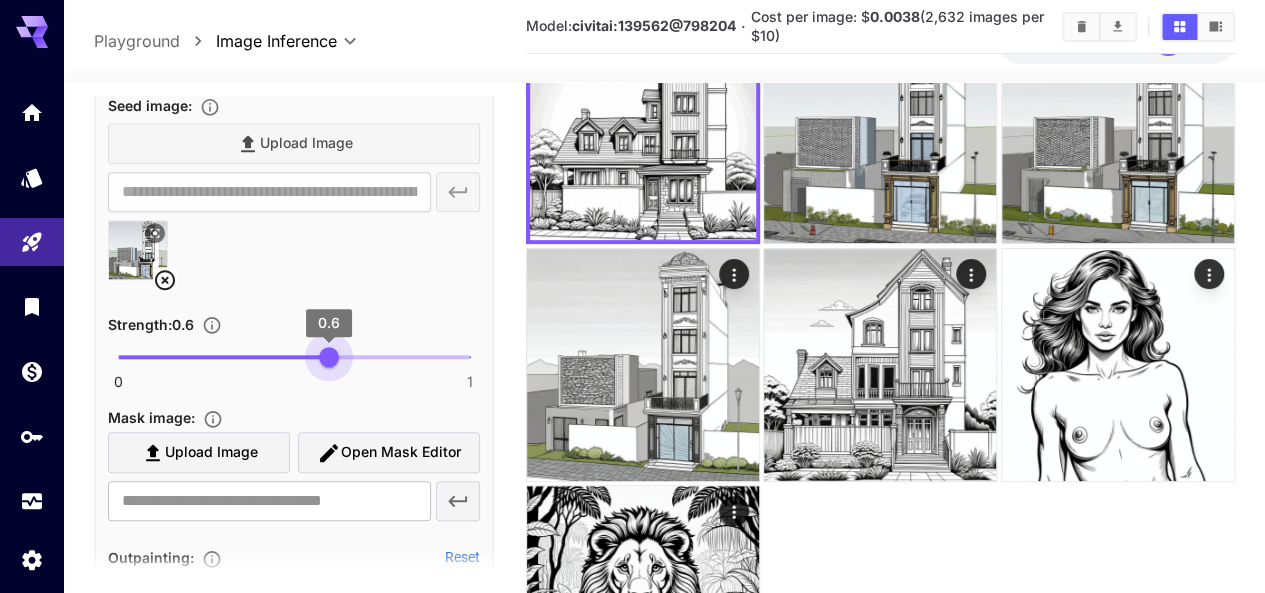 drag, startPoint x: 398, startPoint y: 296, endPoint x: 328, endPoint y: 291, distance: 70.178345 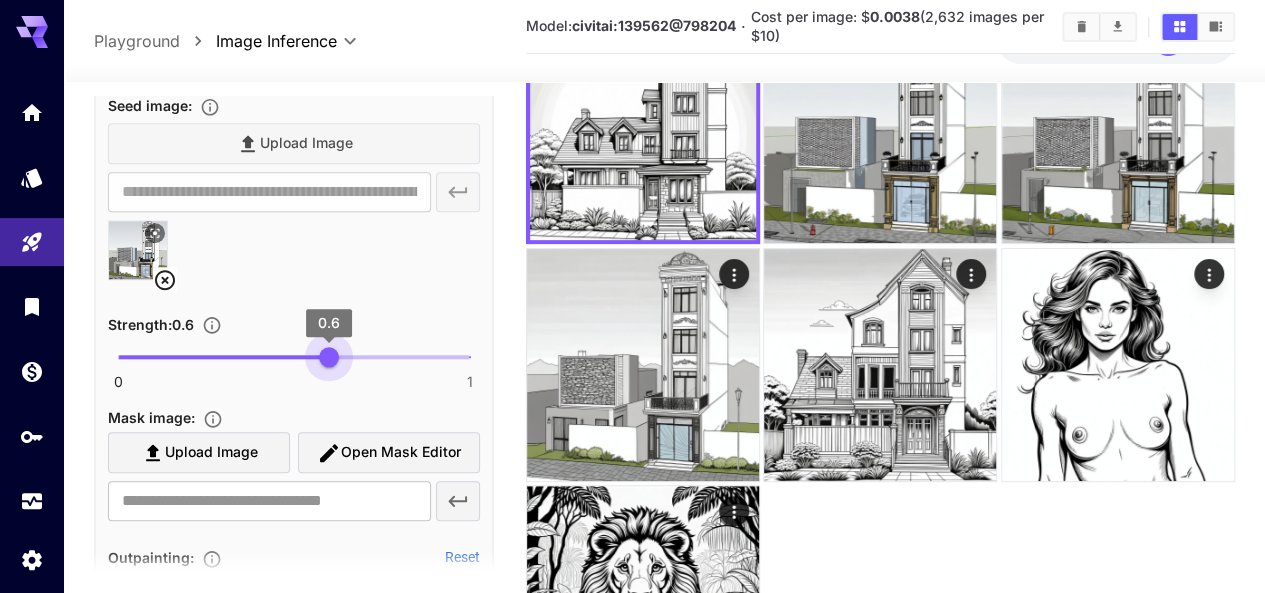 click on "0.6" at bounding box center (329, 357) 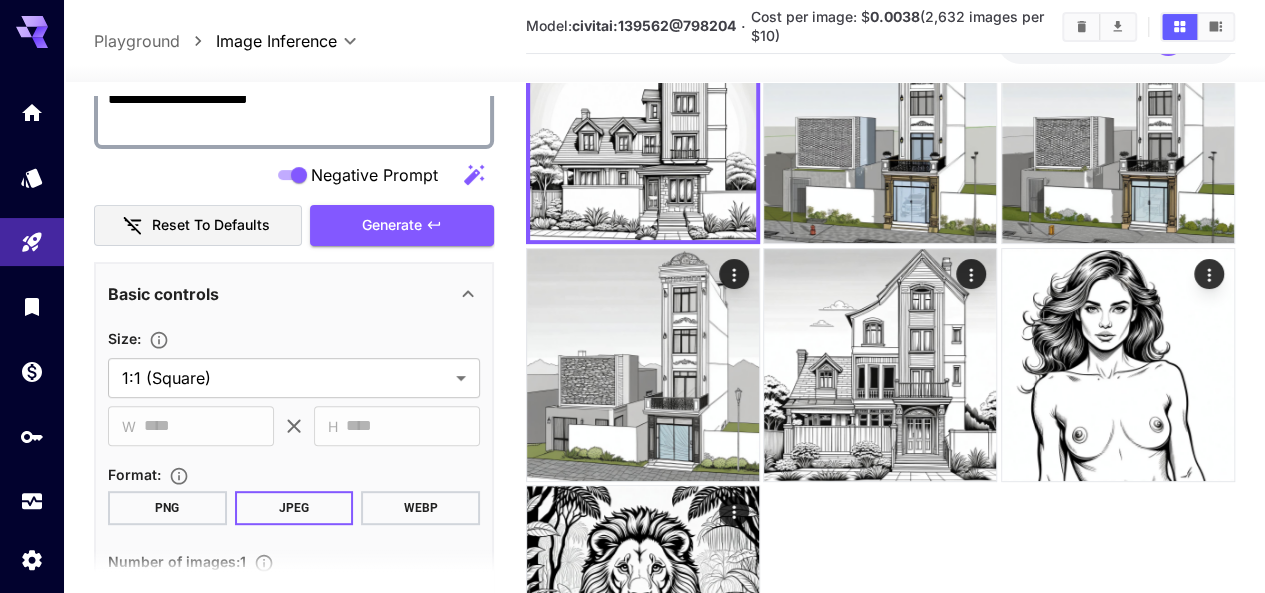 scroll, scrollTop: 200, scrollLeft: 0, axis: vertical 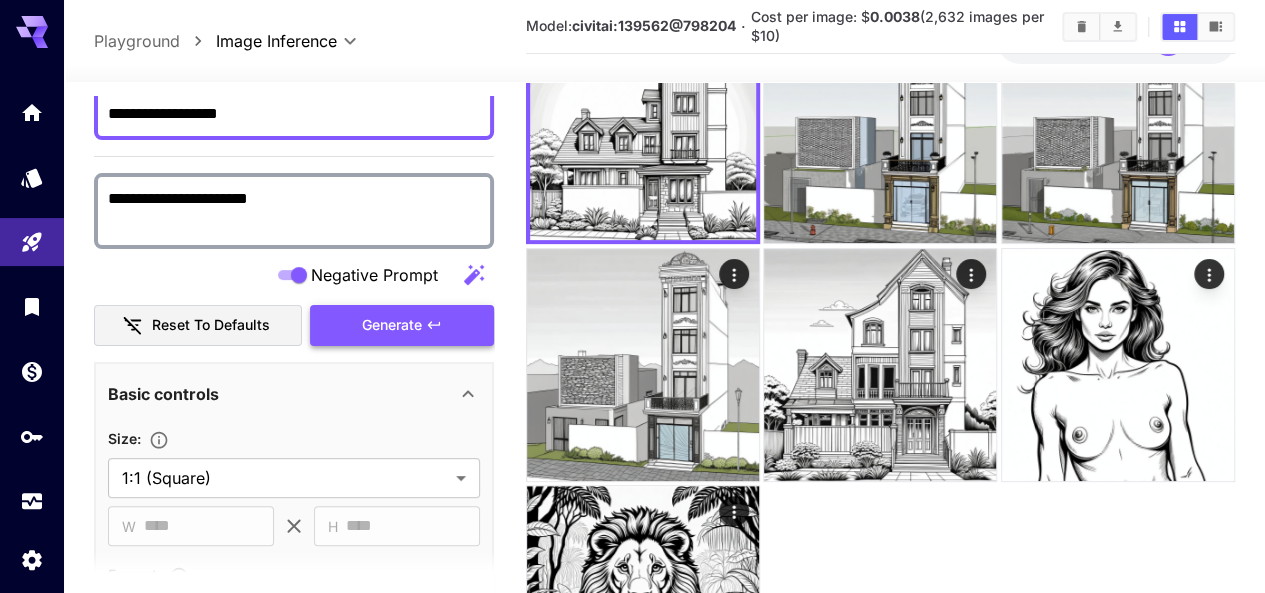 click on "Generate" at bounding box center (402, 325) 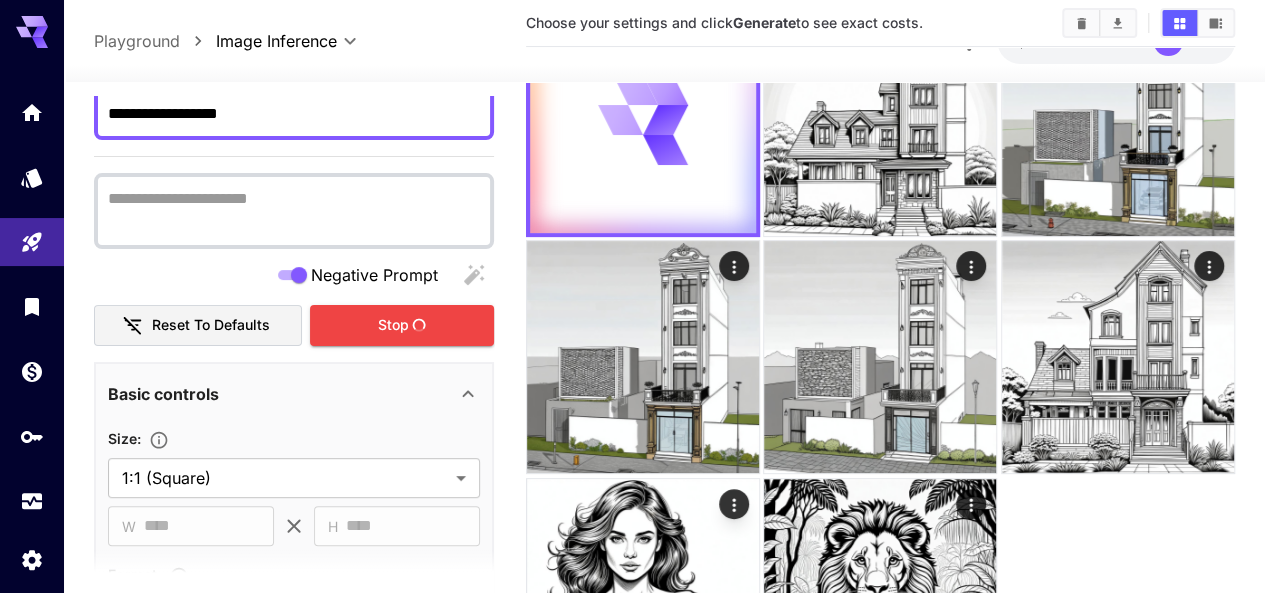 scroll, scrollTop: 0, scrollLeft: 0, axis: both 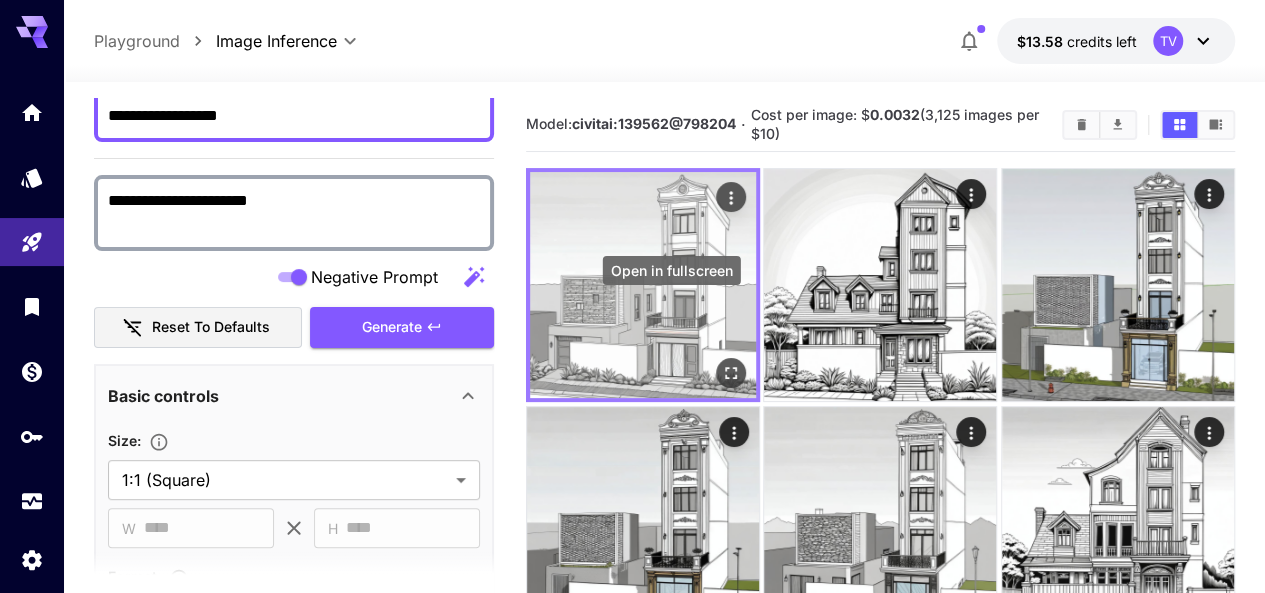 click 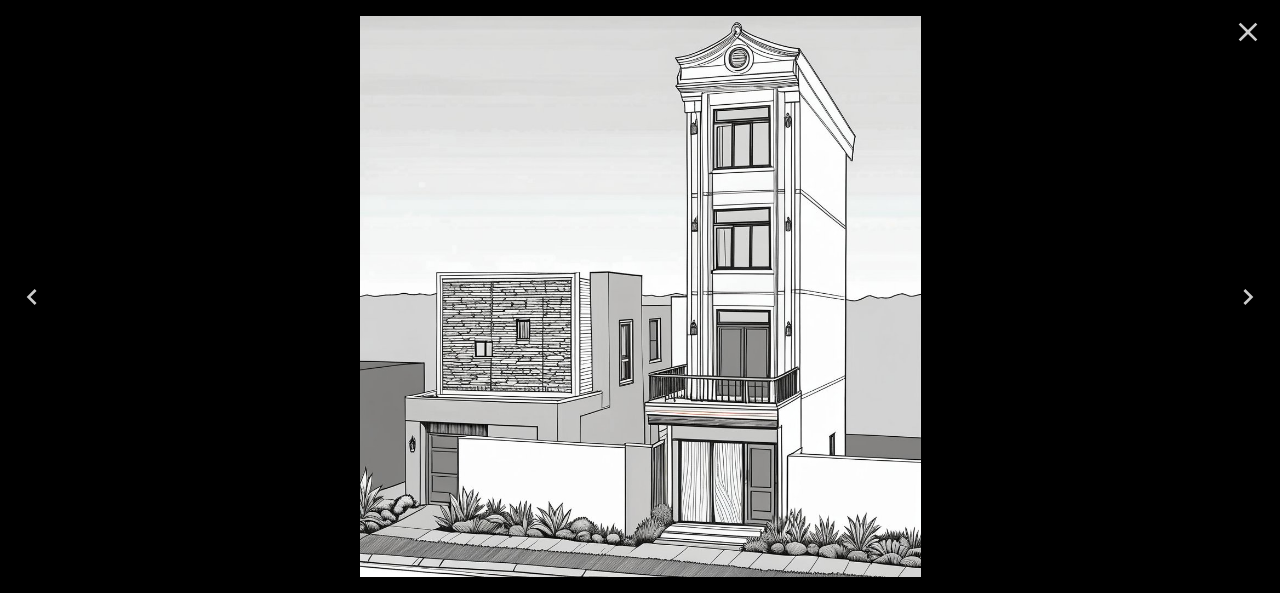 click 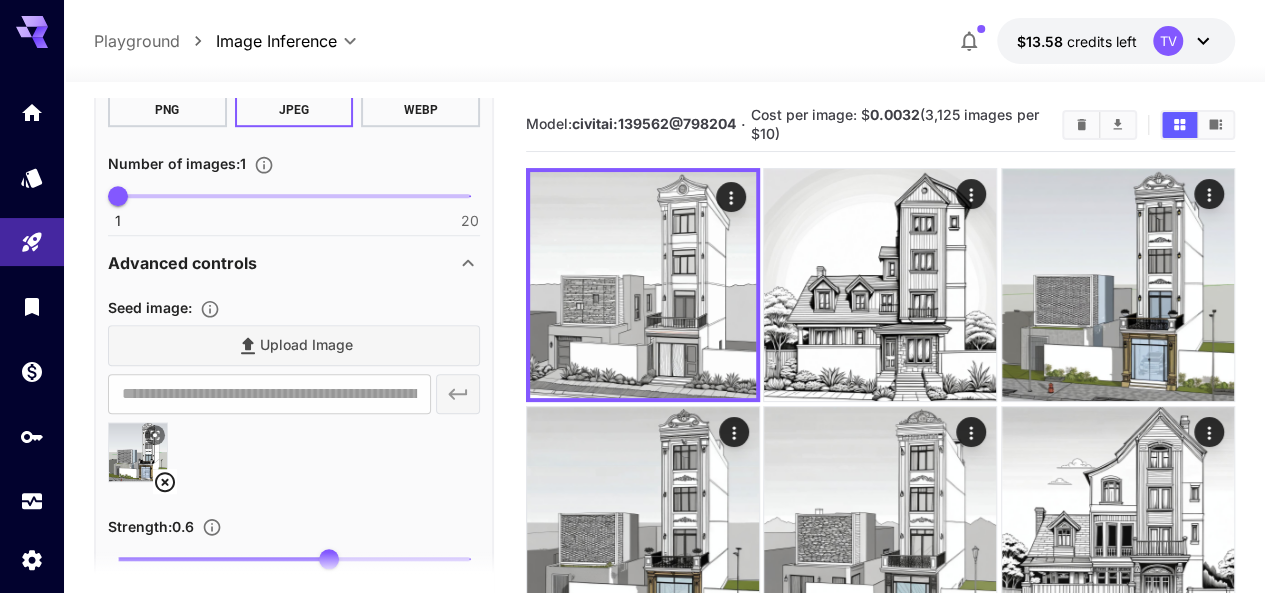 scroll, scrollTop: 800, scrollLeft: 0, axis: vertical 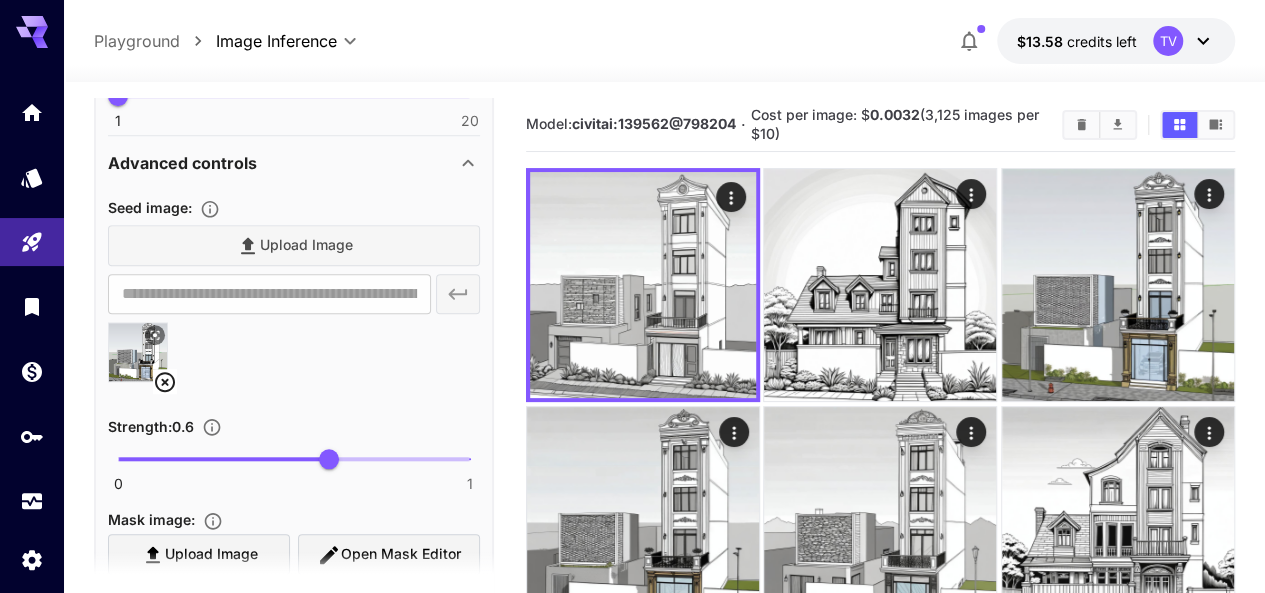 click 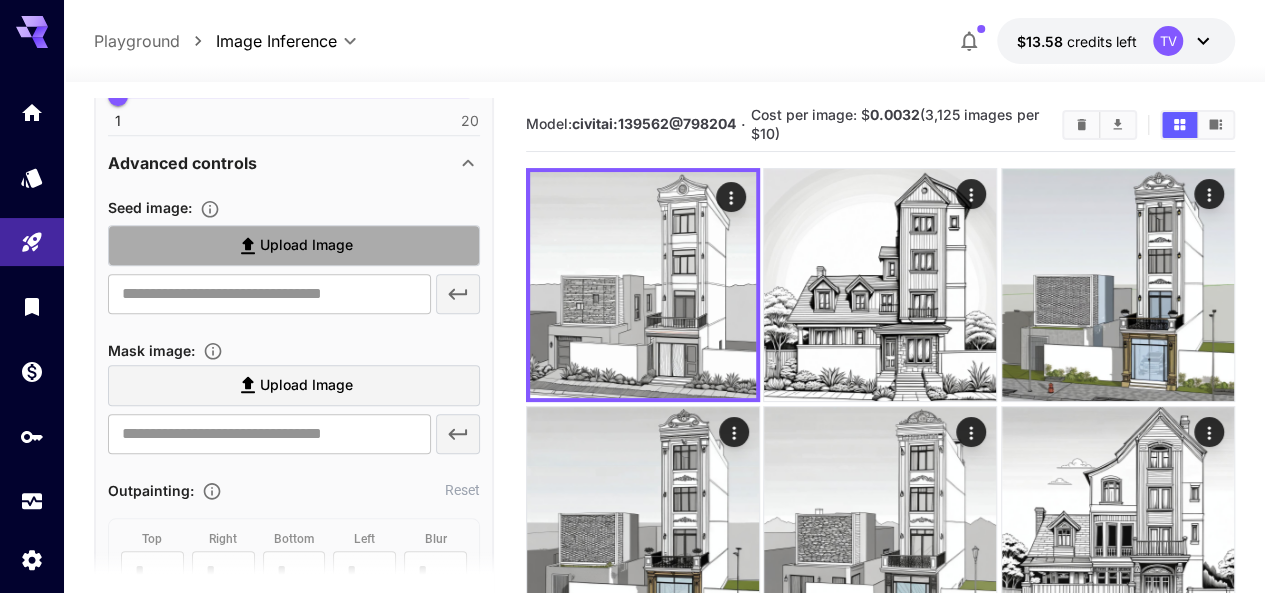 click on "Upload Image" at bounding box center [294, 245] 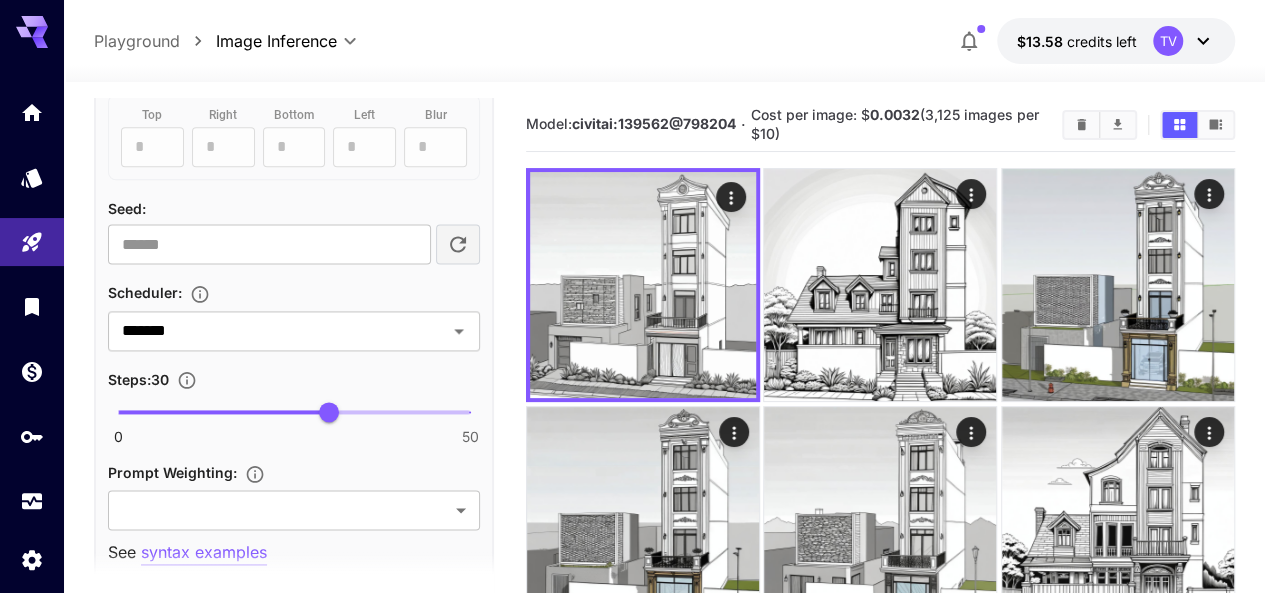 type on "**********" 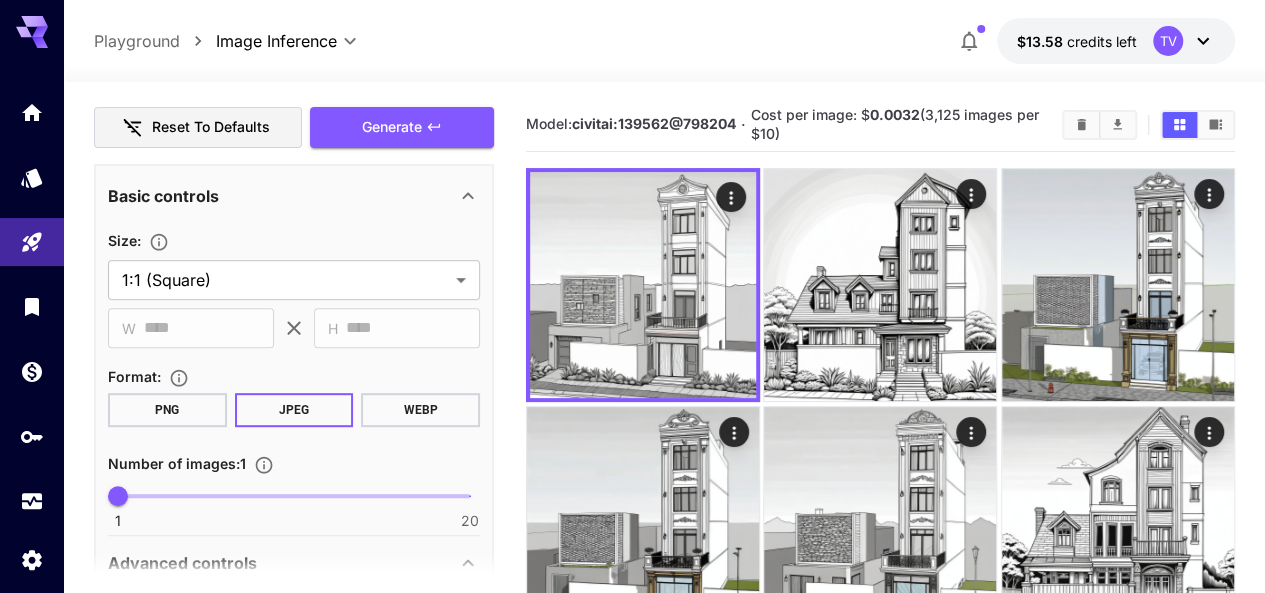 scroll, scrollTop: 200, scrollLeft: 0, axis: vertical 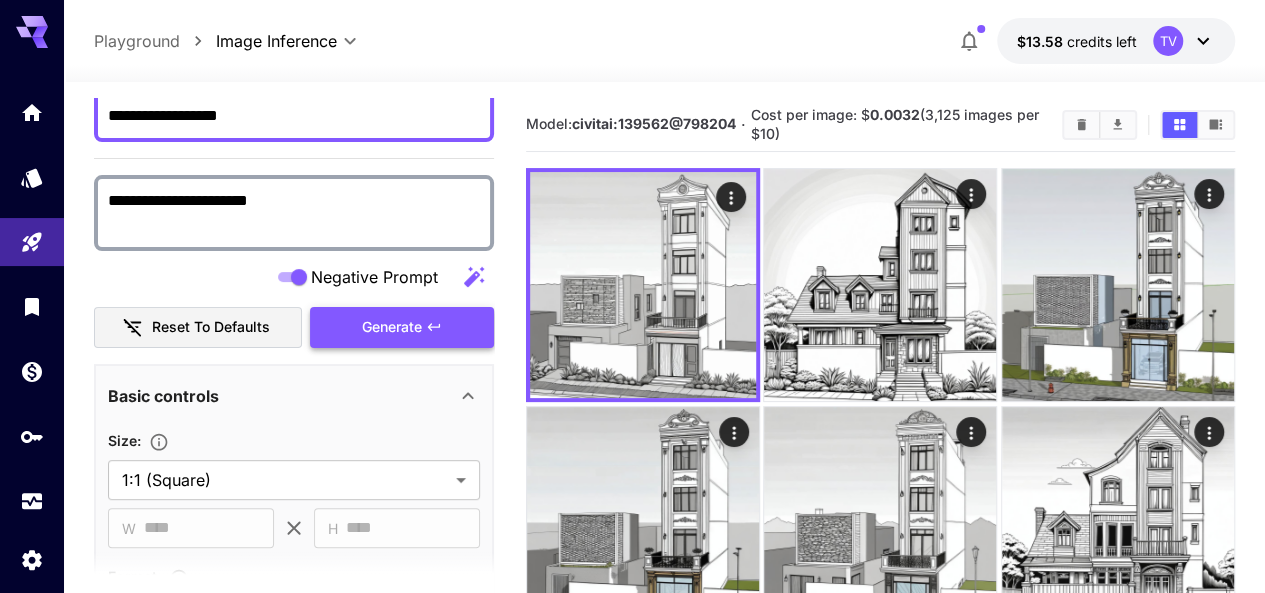 click on "Generate" at bounding box center [402, 327] 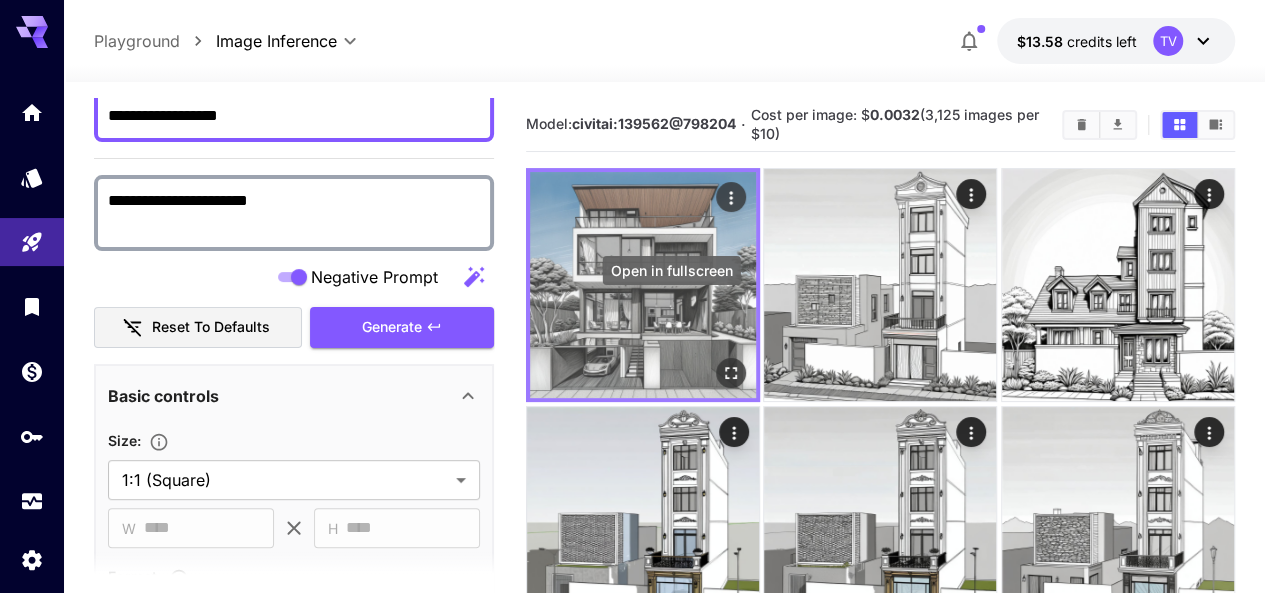 click at bounding box center [643, 285] 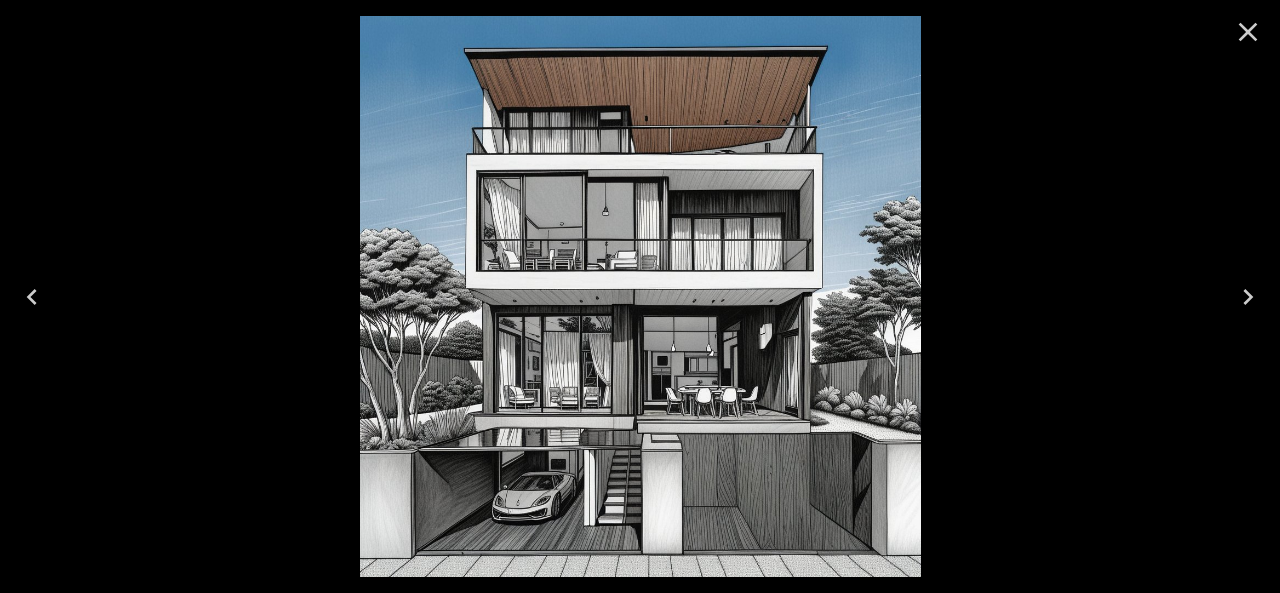 click at bounding box center (640, 296) 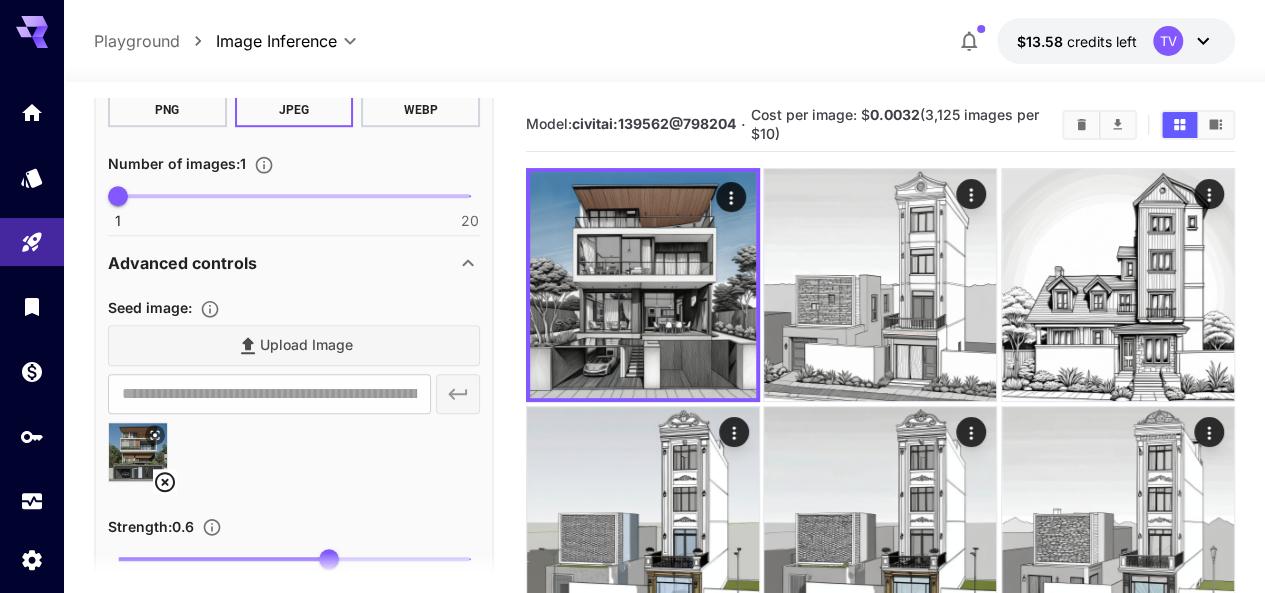 scroll, scrollTop: 900, scrollLeft: 0, axis: vertical 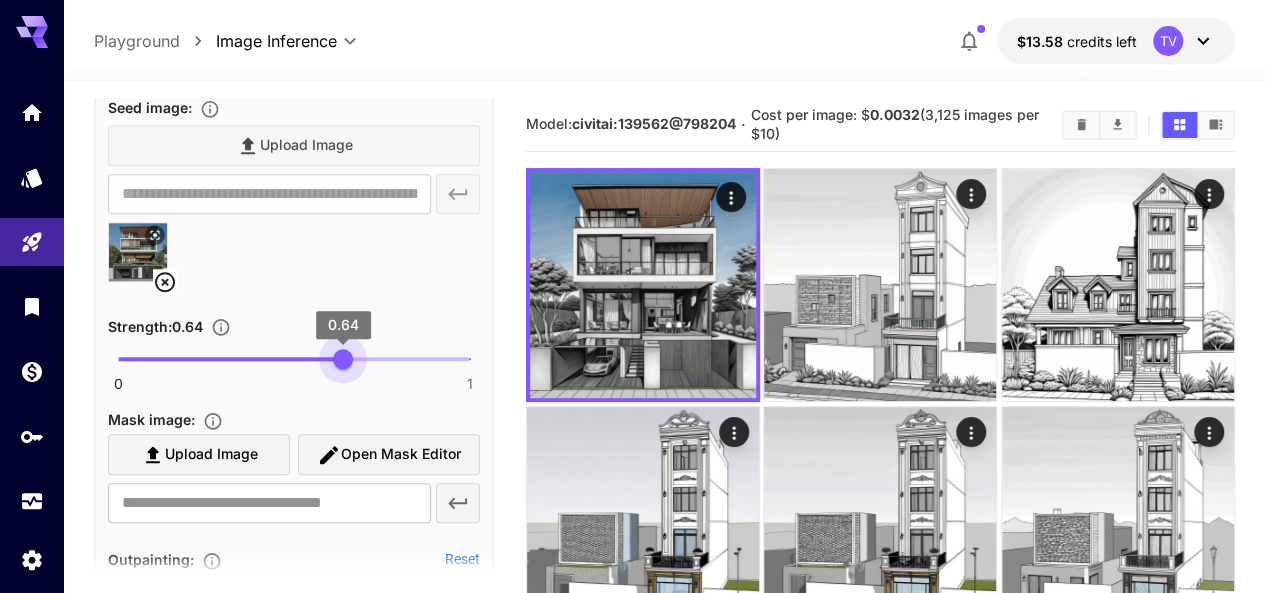 type on "****" 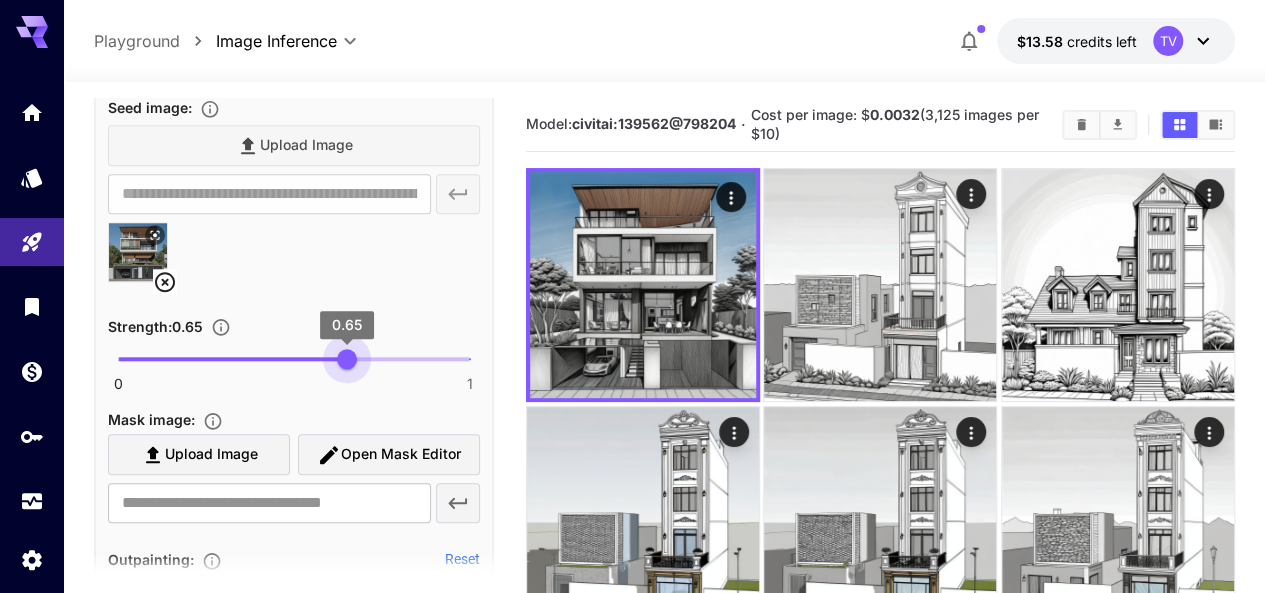 drag, startPoint x: 327, startPoint y: 358, endPoint x: 346, endPoint y: 358, distance: 19 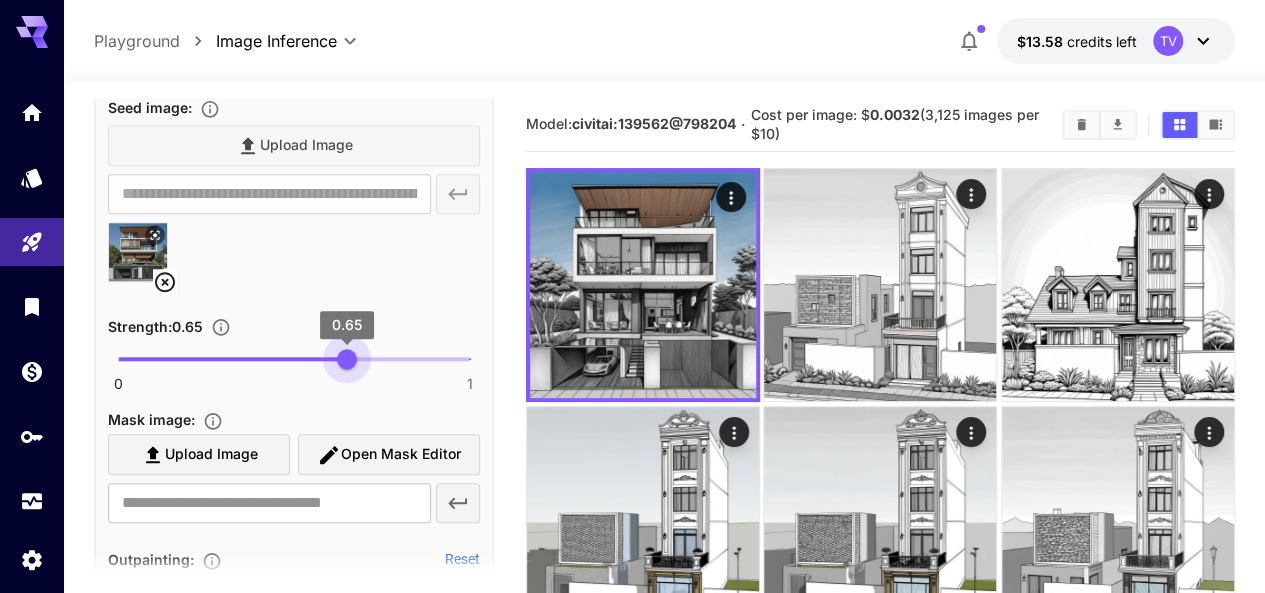 click on "0.65" at bounding box center (347, 359) 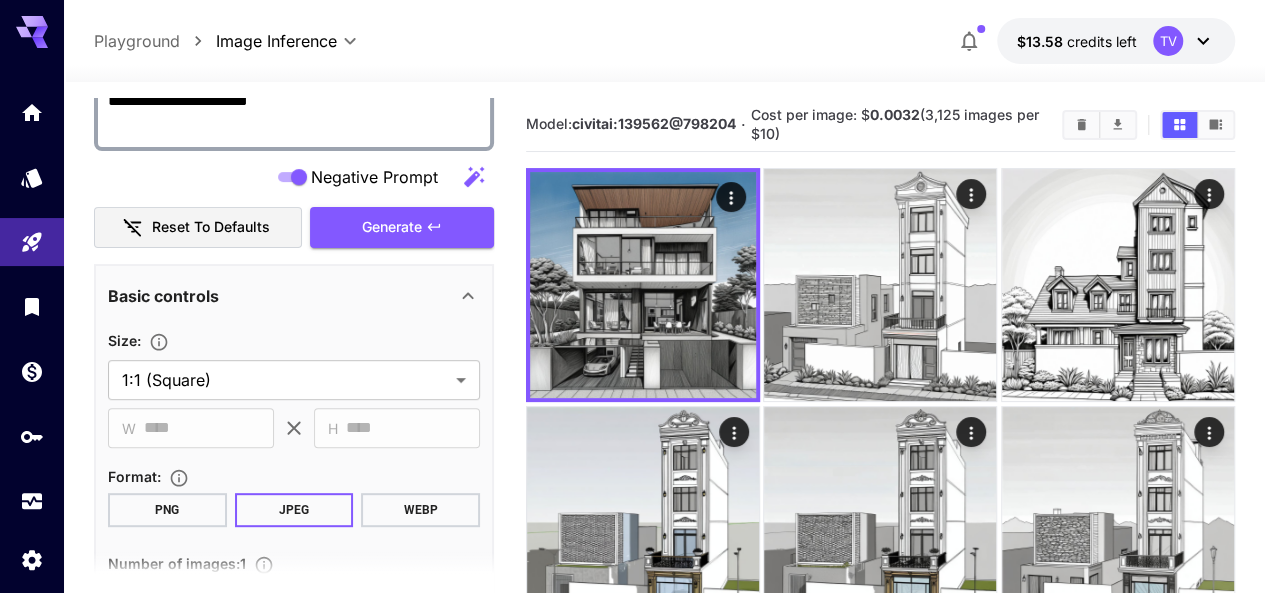 scroll, scrollTop: 200, scrollLeft: 0, axis: vertical 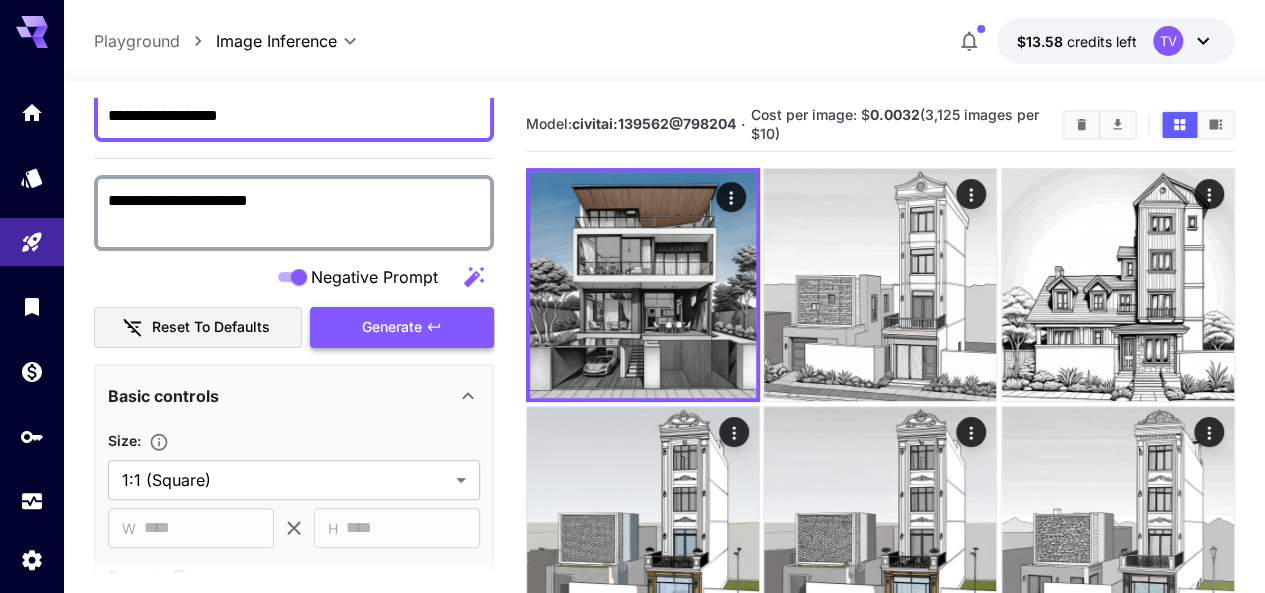 click on "Generate" at bounding box center (402, 327) 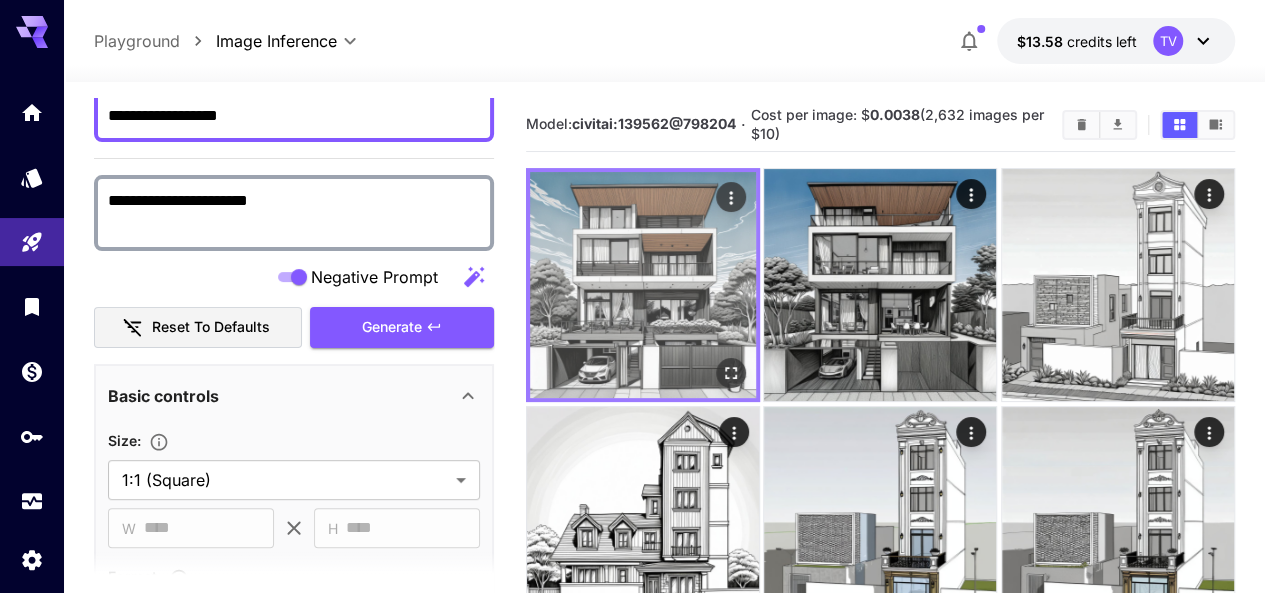 click at bounding box center (643, 285) 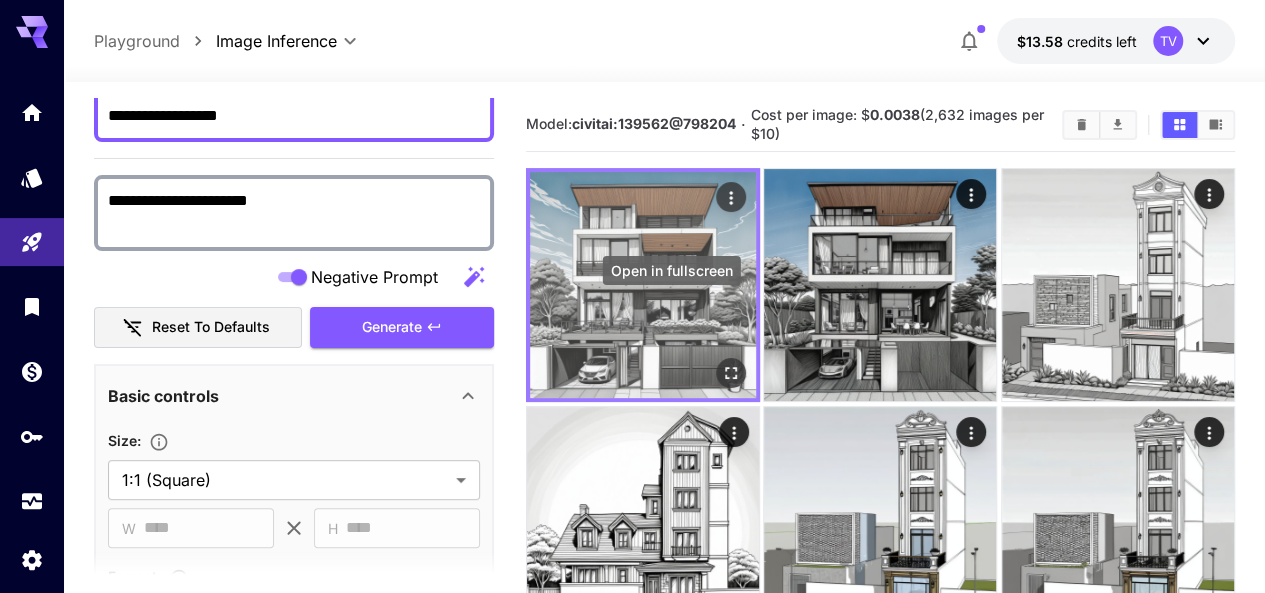 click 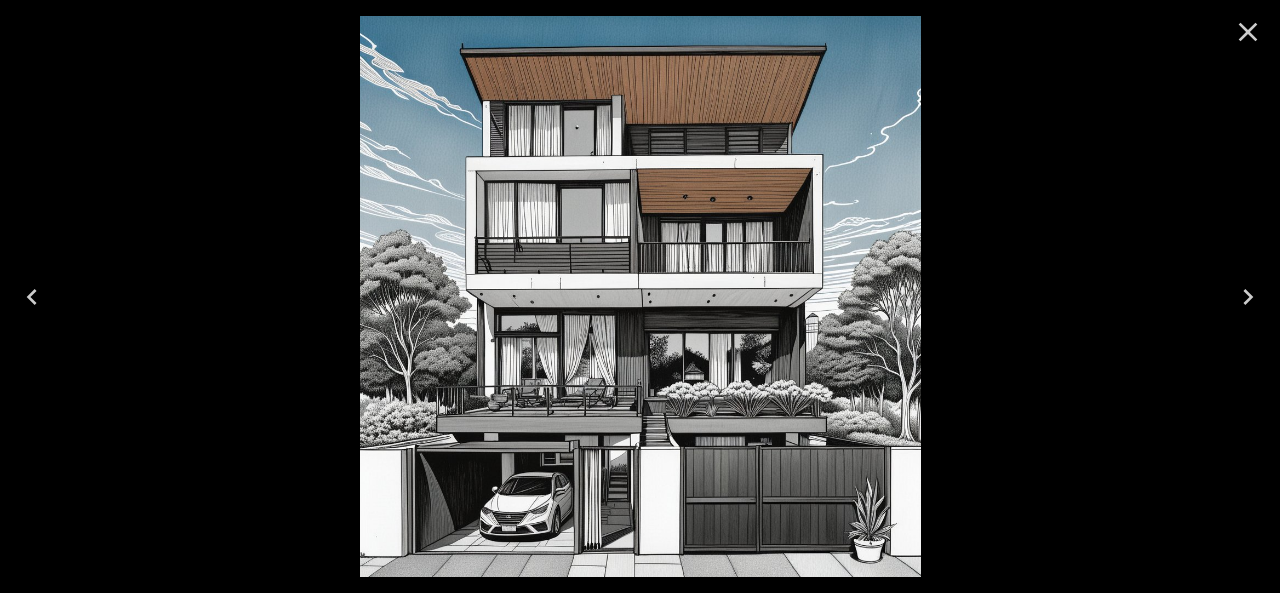 click 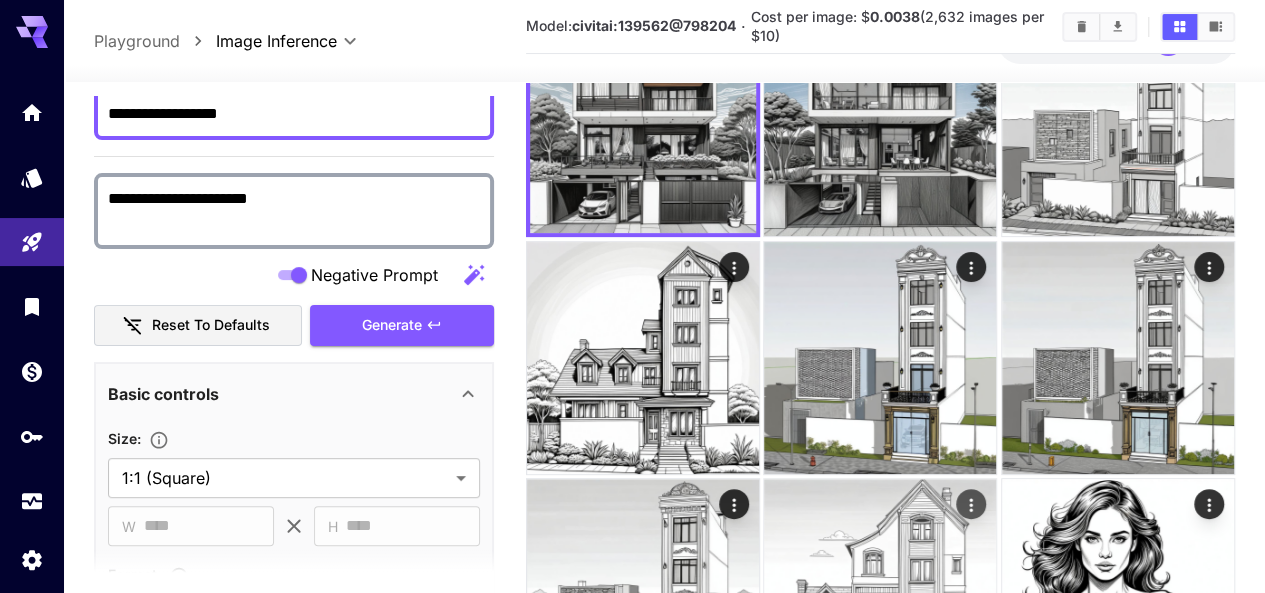 scroll, scrollTop: 0, scrollLeft: 0, axis: both 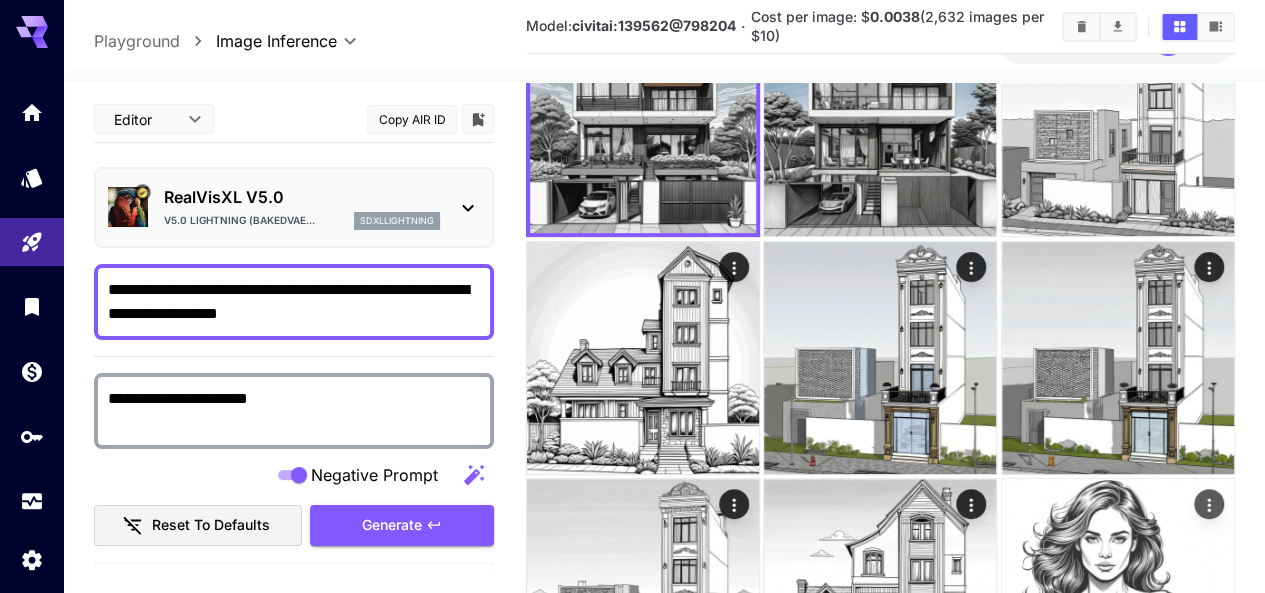 click at bounding box center [1118, 595] 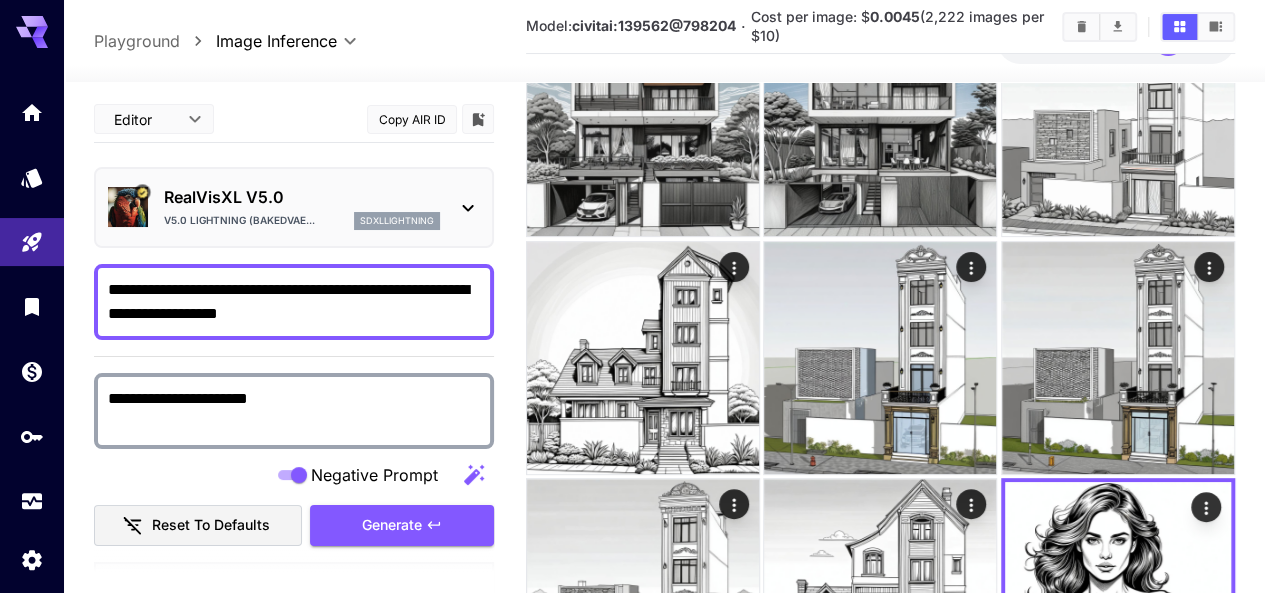 click at bounding box center [880, 476] 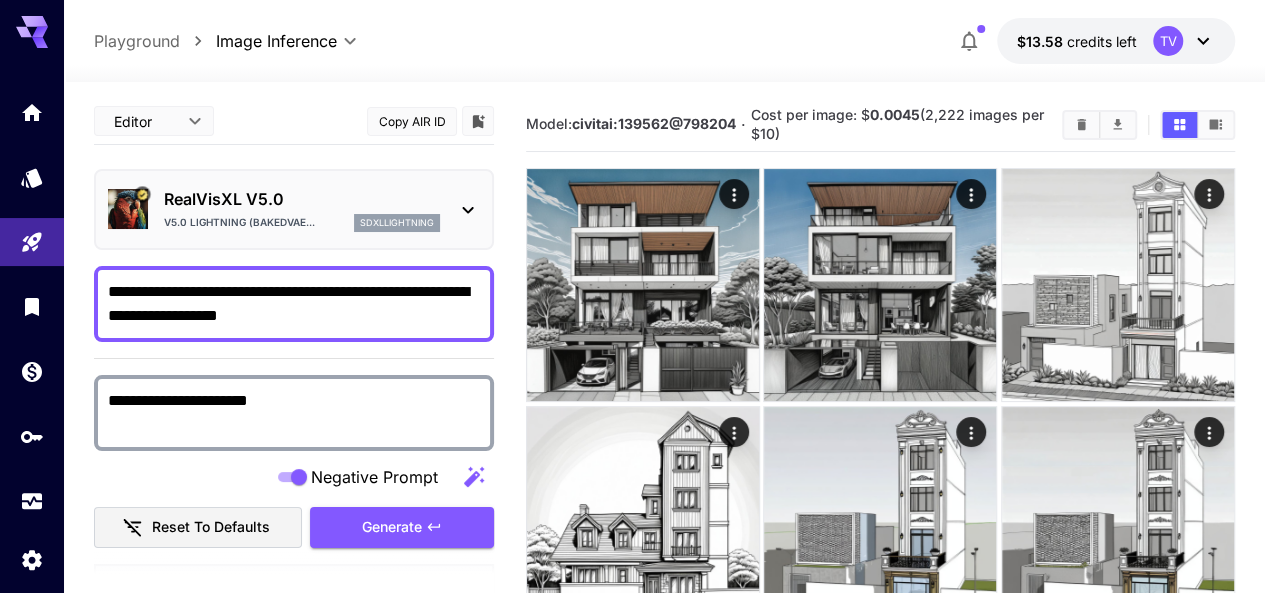 scroll, scrollTop: 165, scrollLeft: 0, axis: vertical 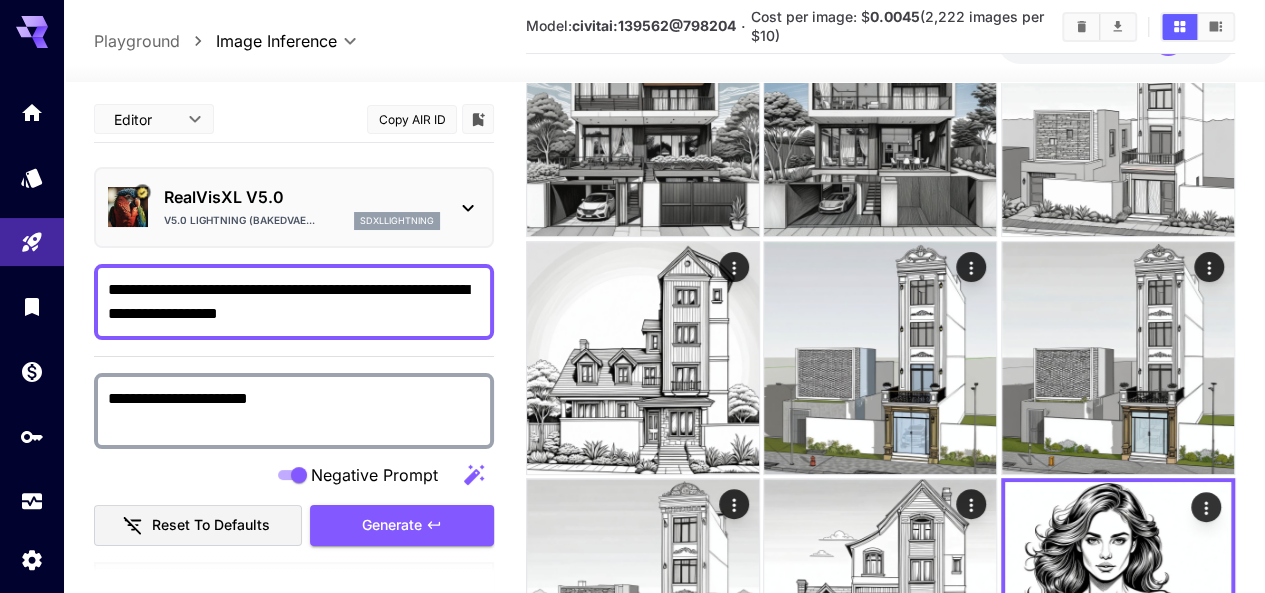 click at bounding box center [880, 476] 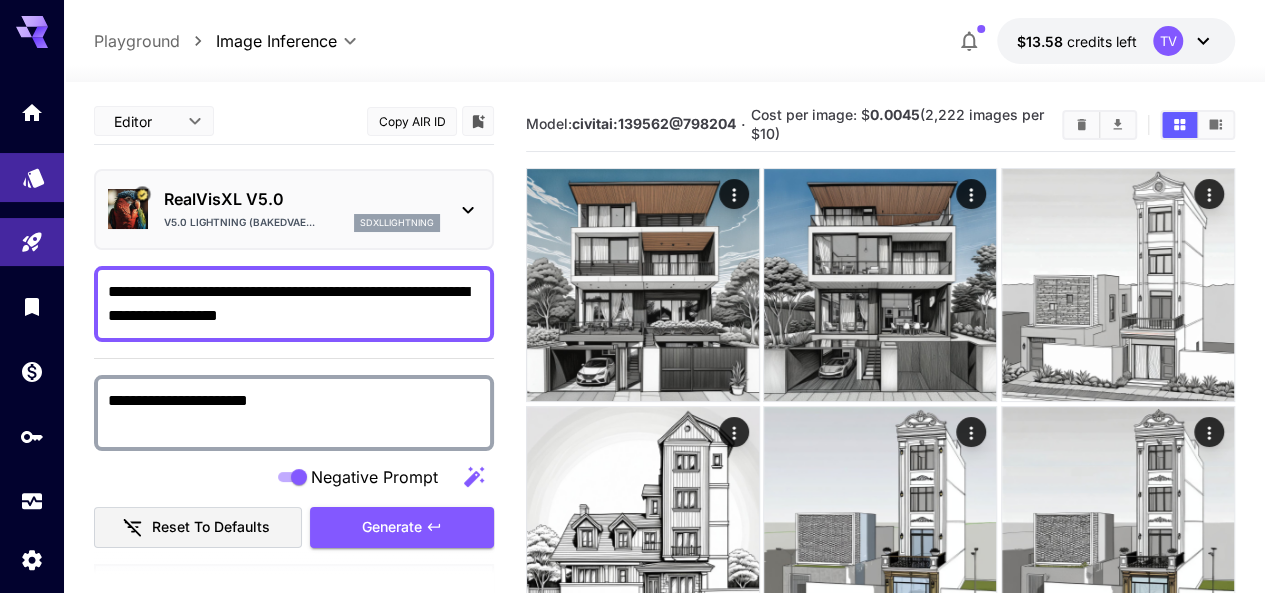 click at bounding box center (32, 177) 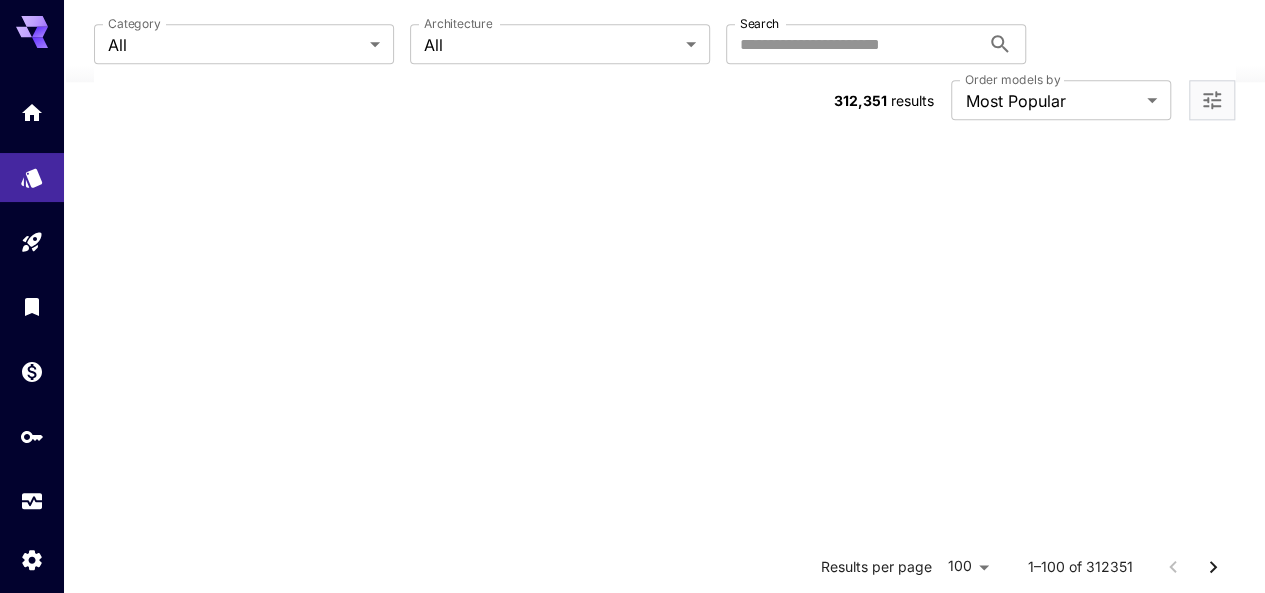 scroll, scrollTop: 8776, scrollLeft: 0, axis: vertical 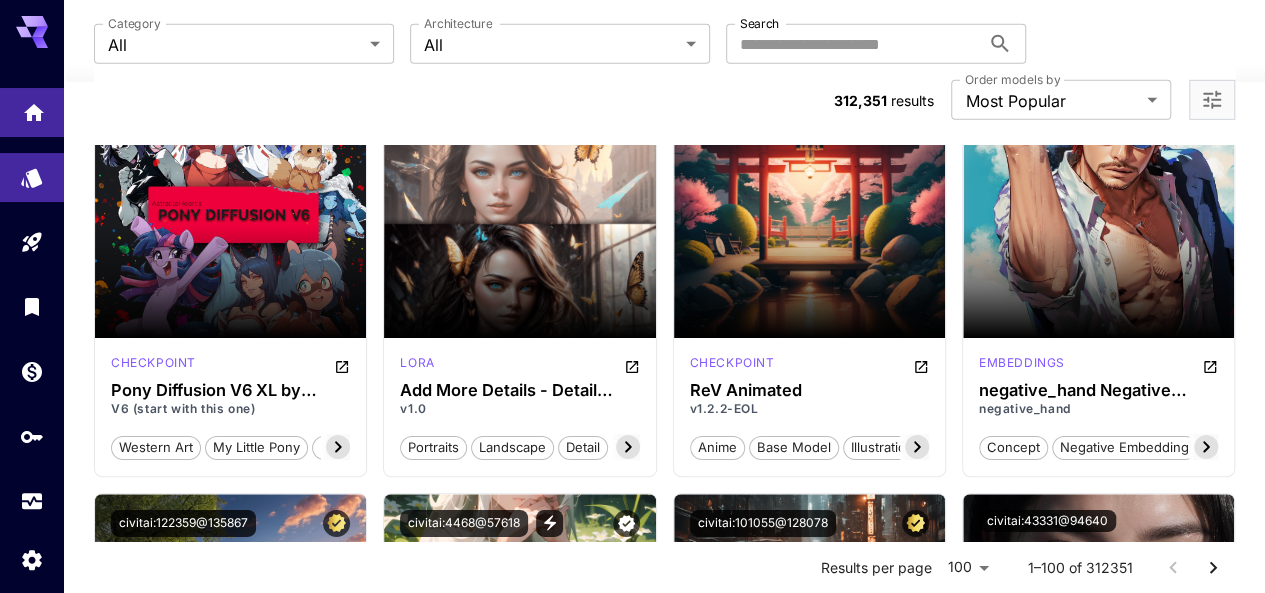 click 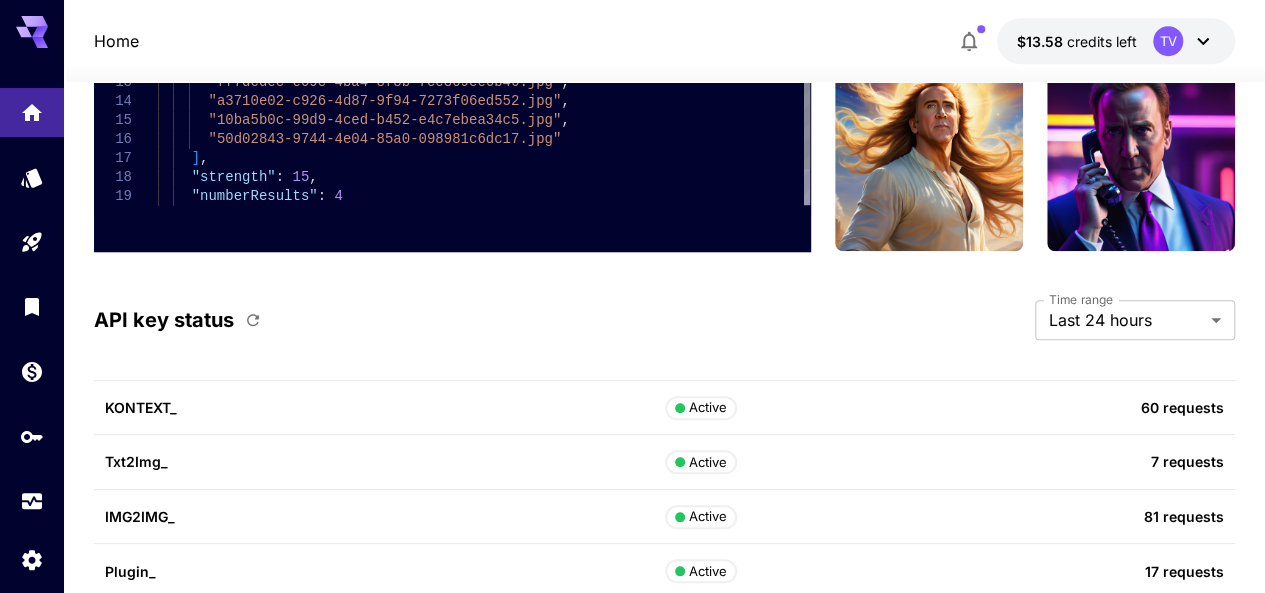 scroll, scrollTop: 4076, scrollLeft: 0, axis: vertical 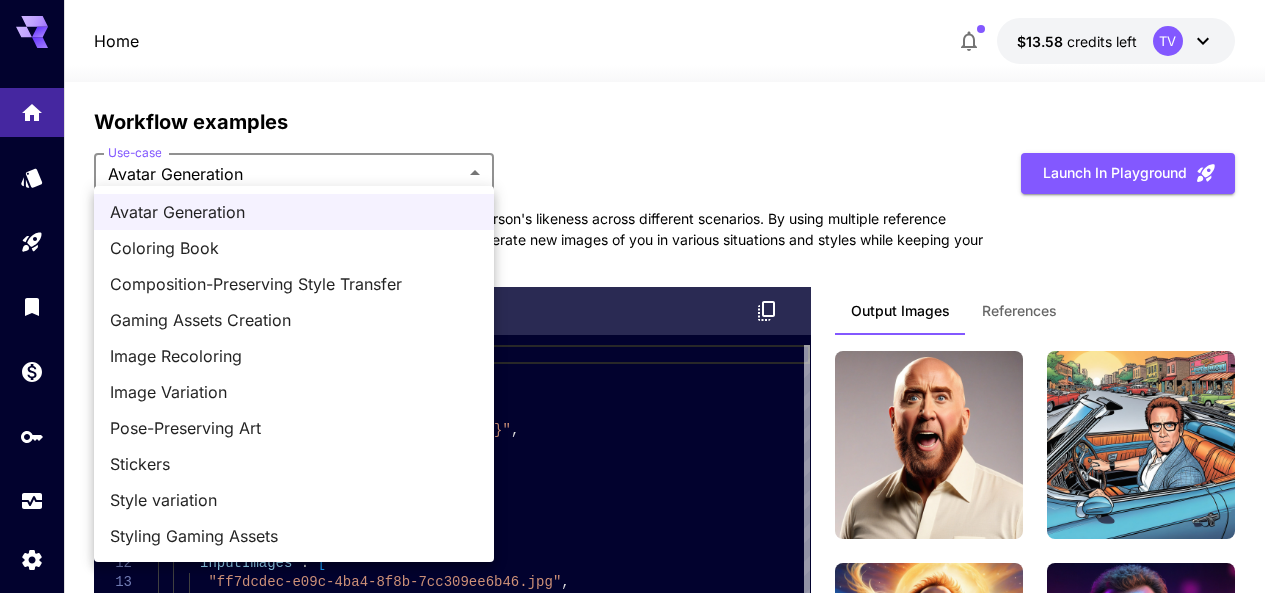 click on "Home $13.58    credits left  TV Welcome to Runware! Check out your usage stats and API key performance at a glance. Explore featured models, dive into workflow examples, review platform updates, or get help when you need it. NEW Now supporting video! Run the best video models, at much lower cost. Save up to $500 for every 1000 Kling assets. 3 Test drive the best video models Featured models New releases MiniMax KlingAI ByteDance Google Veo PixVerse Vidu Launch in Playground minimax:3@1                             MiniMax 02 Hailuo Most polished and dynamic model with vibrant, theatrical visuals and fluid motion. Ideal for viral content and commercial-style footage. Launch in Playground bytedance:1@1                             Seedance 1.0 Lite Lightweight and efficient model for fast video creation with 1080p output at 24fps. Features multi-shot storytelling and excellent prompt adherence. Launch in Playground klingai:5@3                             KlingAI 2.1 Master Launch in Playground klingai:5@2" at bounding box center (640, -1249) 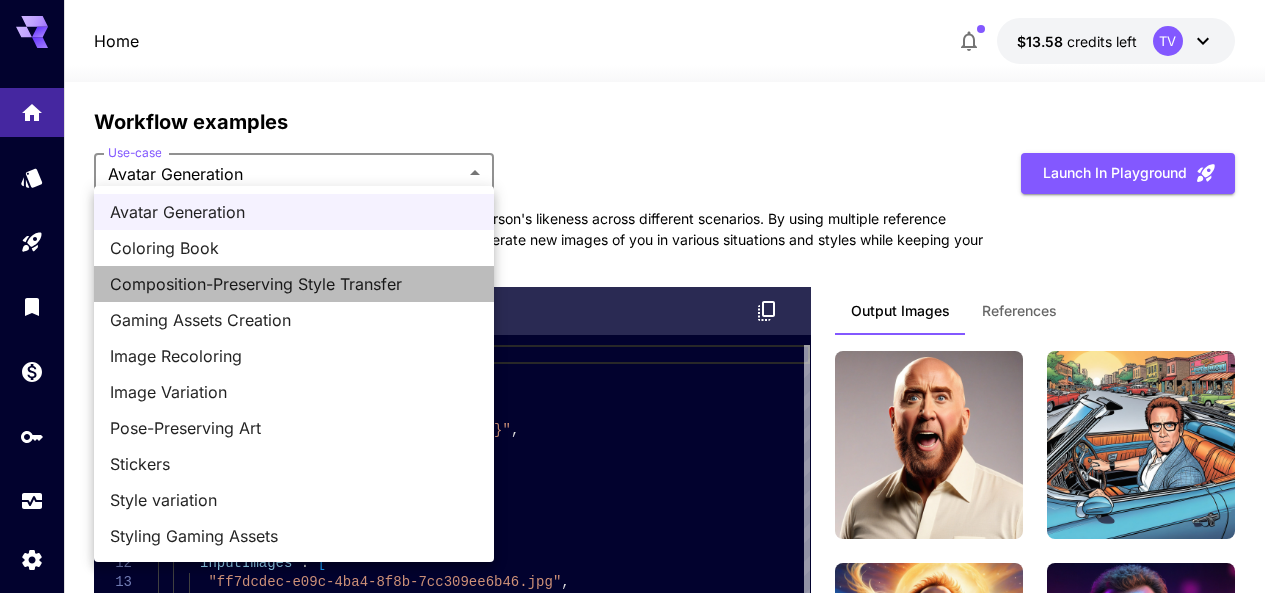 click on "Composition-Preserving Style Transfer" at bounding box center [294, 284] 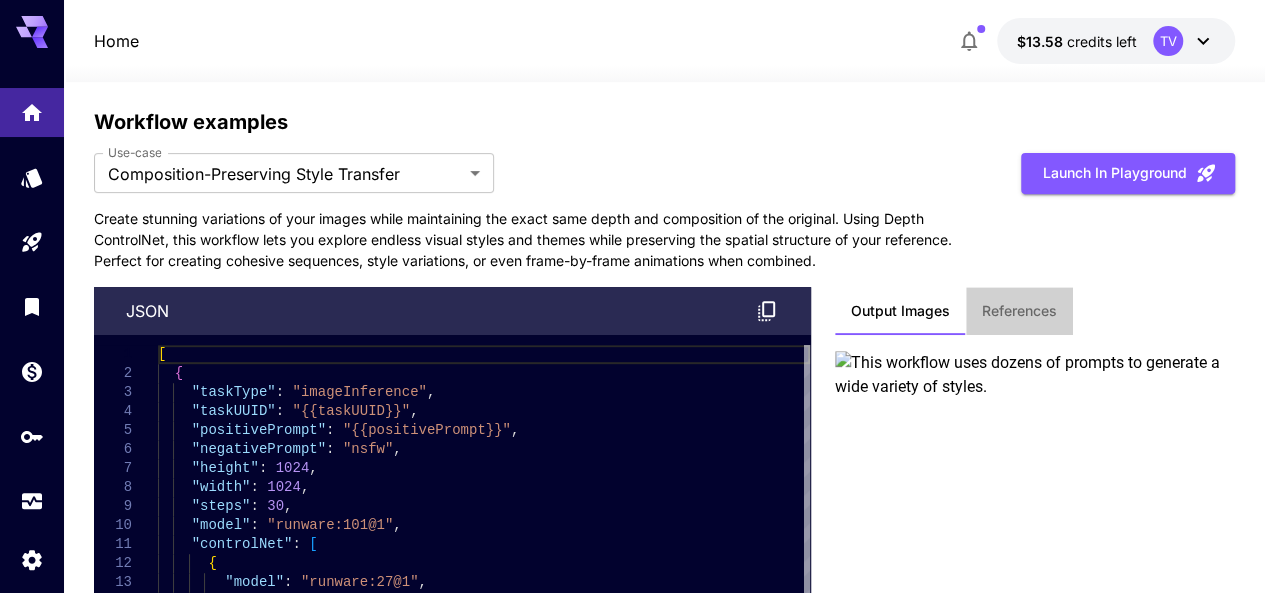 click on "References" at bounding box center [1019, 311] 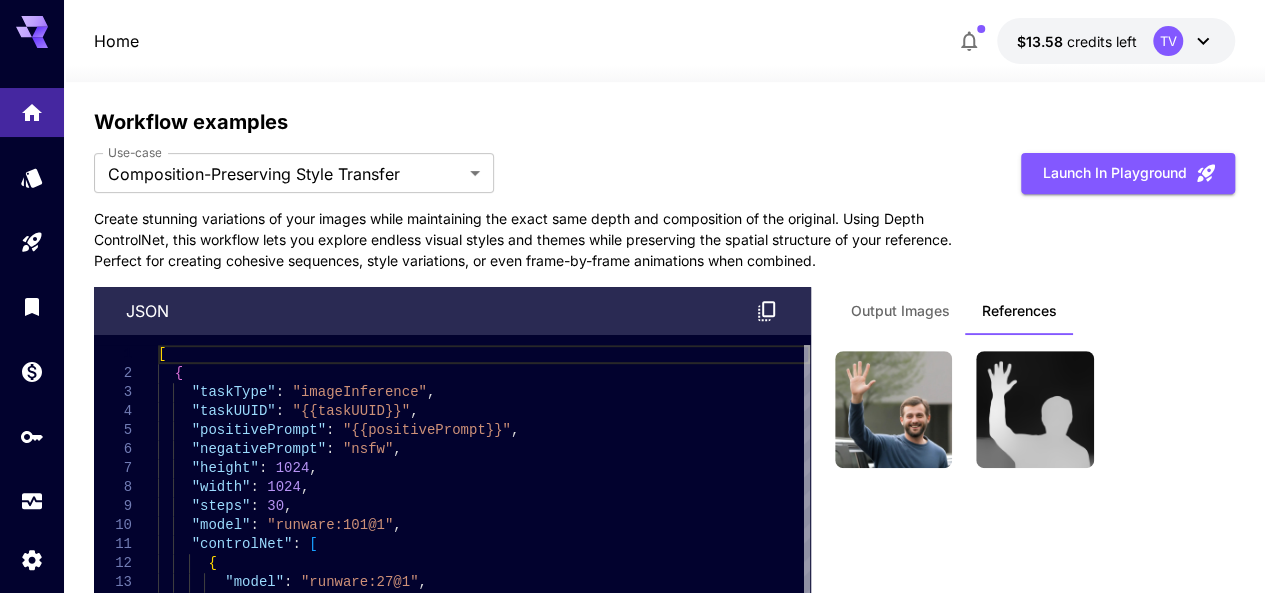 click on "Output Images" at bounding box center (900, 311) 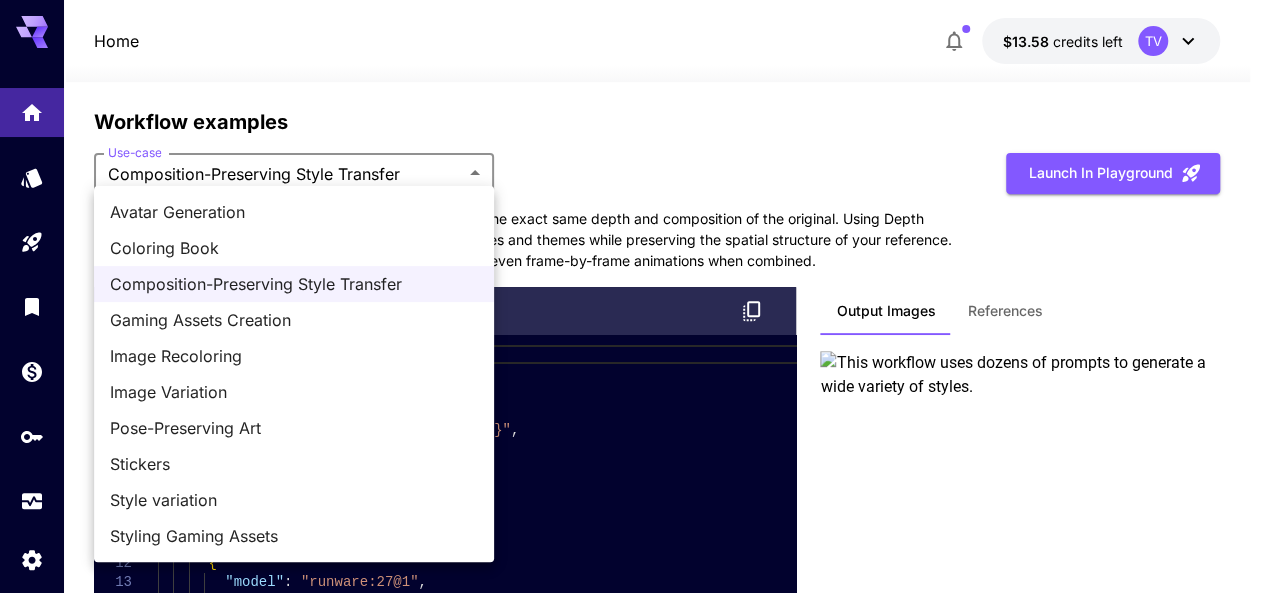 click on "Home $[PRICE]    credits left  TV Welcome to Runware! Check out your usage stats and API key performance at a glance. Explore featured models, dive into workflow examples, review platform updates, or get help when you need it. NEW Now supporting video! Run the best video models, at much lower cost. Save up to $[PRICE] for every [NUMBER] Seedance assets. 6 Test drive the best video models Featured models New releases MiniMax KlingAI ByteDance Google Veo PixVerse Vidu Launch in Playground minimax:[ID]@[ID]                             MiniMax 02 Hailuo Most polished and dynamic model with vibrant, theatrical visuals and fluid motion. Ideal for viral content and commercial-style footage. Launch in Playground bytedance:[ID]@[ID]                             Seedance [VERSION] Lite Lightweight and efficient model for fast video creation with 1080p output at 24fps. Features multi-shot storytelling and excellent prompt adherence. Launch in Playground klingai:[ID]@[ID]                             KlingAI [VERSION] Master Launch in Playground klingai:[ID]@[ID]" at bounding box center [632, -1249] 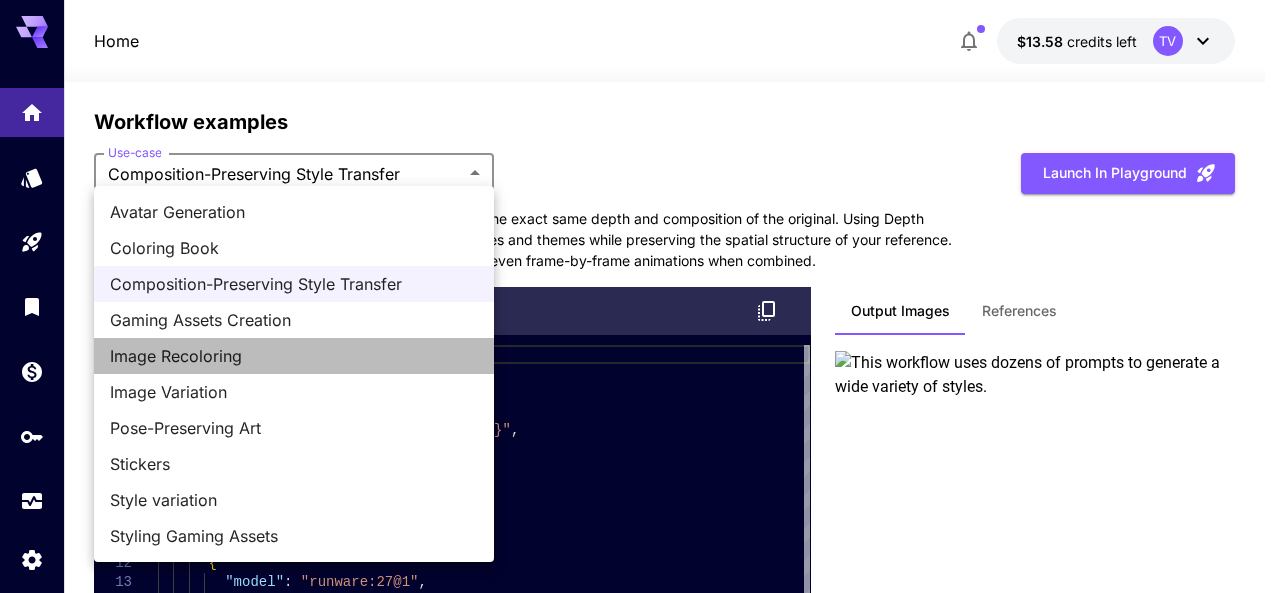 click on "Image Recoloring" at bounding box center [294, 356] 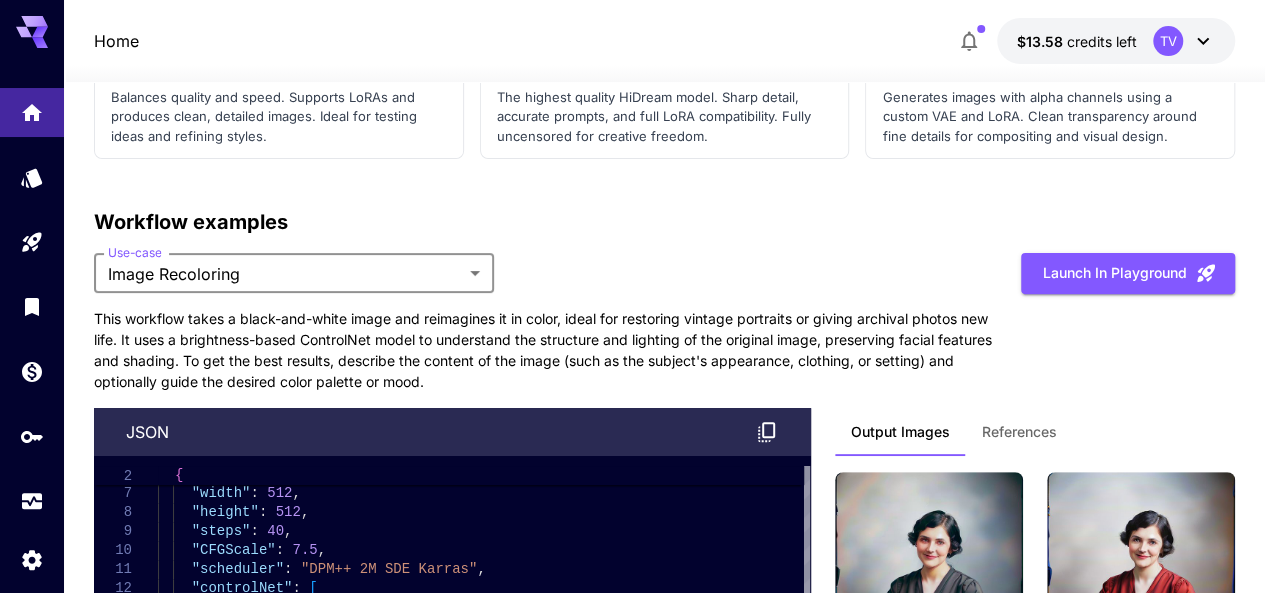 scroll, scrollTop: 3876, scrollLeft: 0, axis: vertical 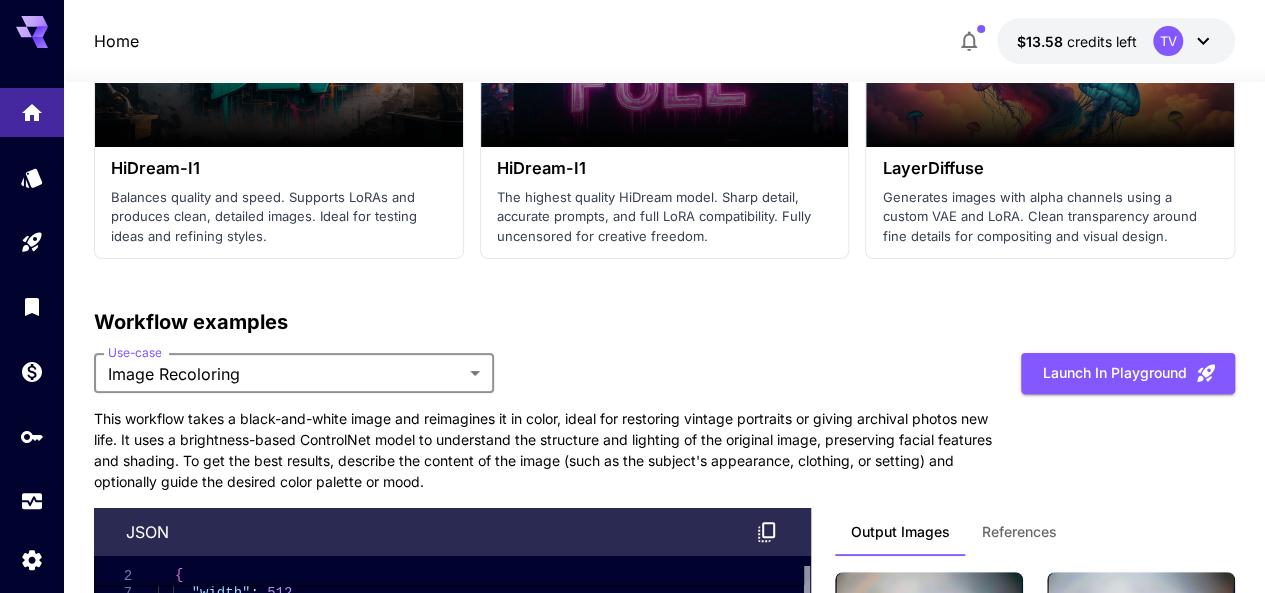 click on "Home $13.58    credits left  TV Welcome to Runware! Check out your usage stats and API key performance at a glance. Explore featured models, dive into workflow examples, review platform updates, or get help when you need it. NEW Now supporting video! Run the best video models, at much lower cost. Reach out for volume discounts. 2 Test drive the best video models Featured models New releases MiniMax KlingAI ByteDance Google Veo PixVerse Vidu Launch in Playground minimax:3@1                             MiniMax 02 Hailuo Most polished and dynamic model with vibrant, theatrical visuals and fluid motion. Ideal for viral content and commercial-style footage. Launch in Playground bytedance:1@1                             Seedance 1.0 Lite Lightweight and efficient model for fast video creation with 1080p output at 24fps. Features multi-shot storytelling and excellent prompt adherence. Launch in Playground klingai:5@3                             KlingAI 2.1 Master Launch in Playground klingai:5@2" at bounding box center (632, -1039) 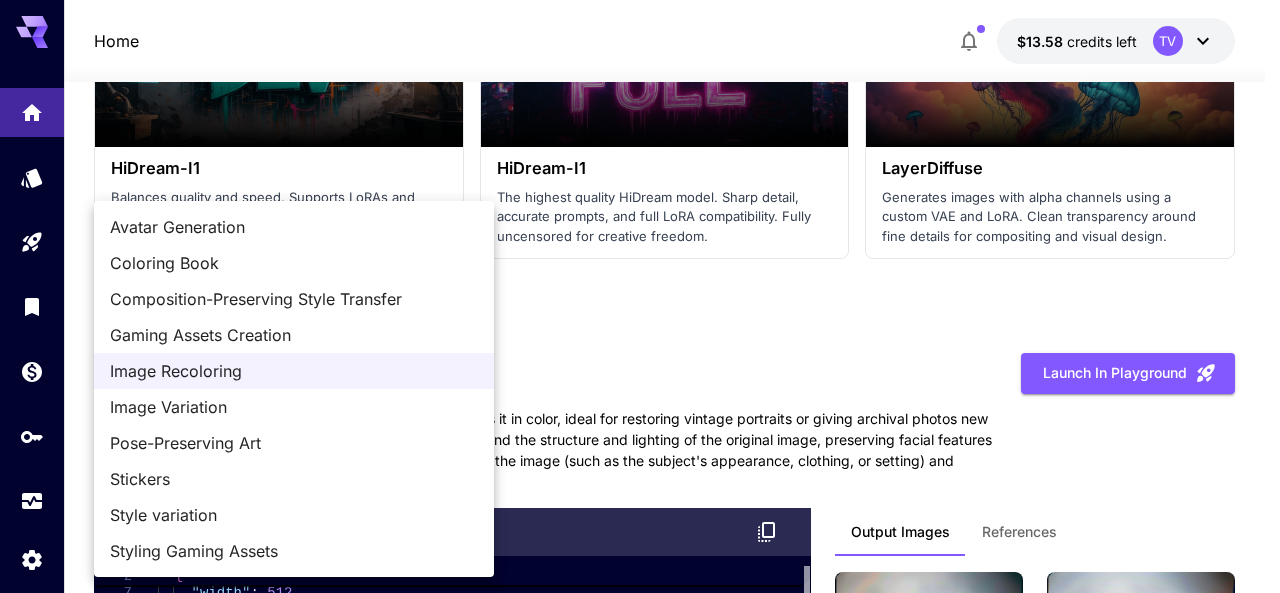 click at bounding box center [640, 296] 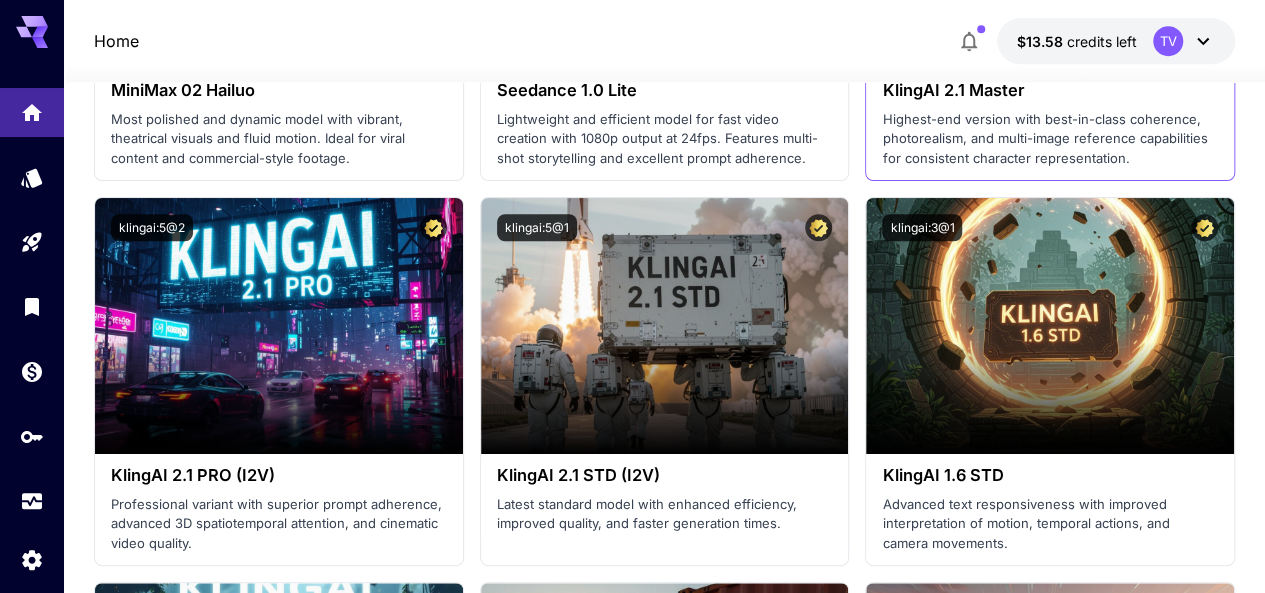 scroll, scrollTop: 0, scrollLeft: 0, axis: both 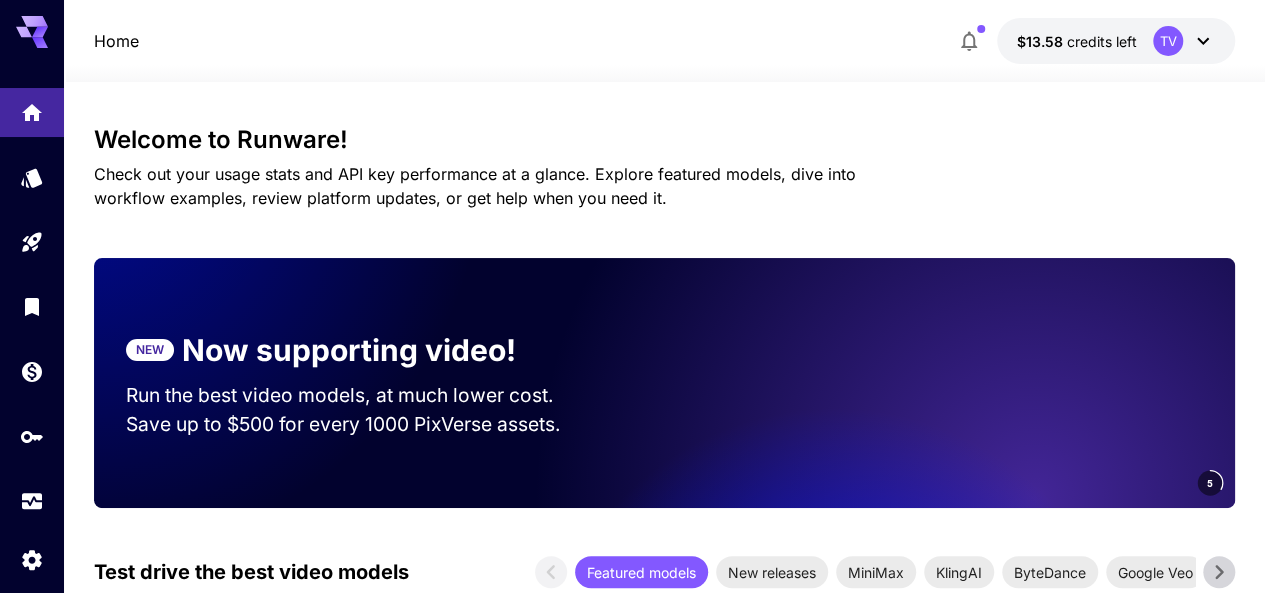 click 